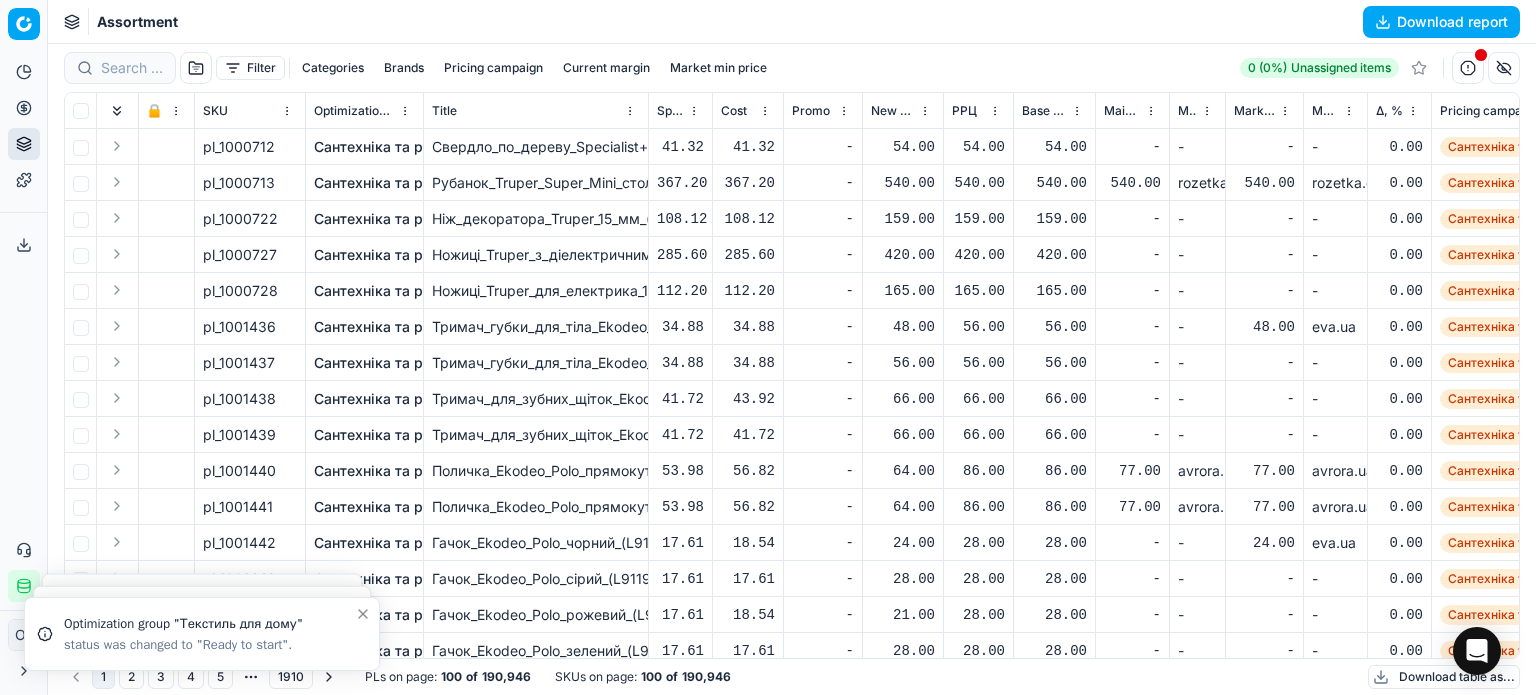 scroll, scrollTop: 0, scrollLeft: 0, axis: both 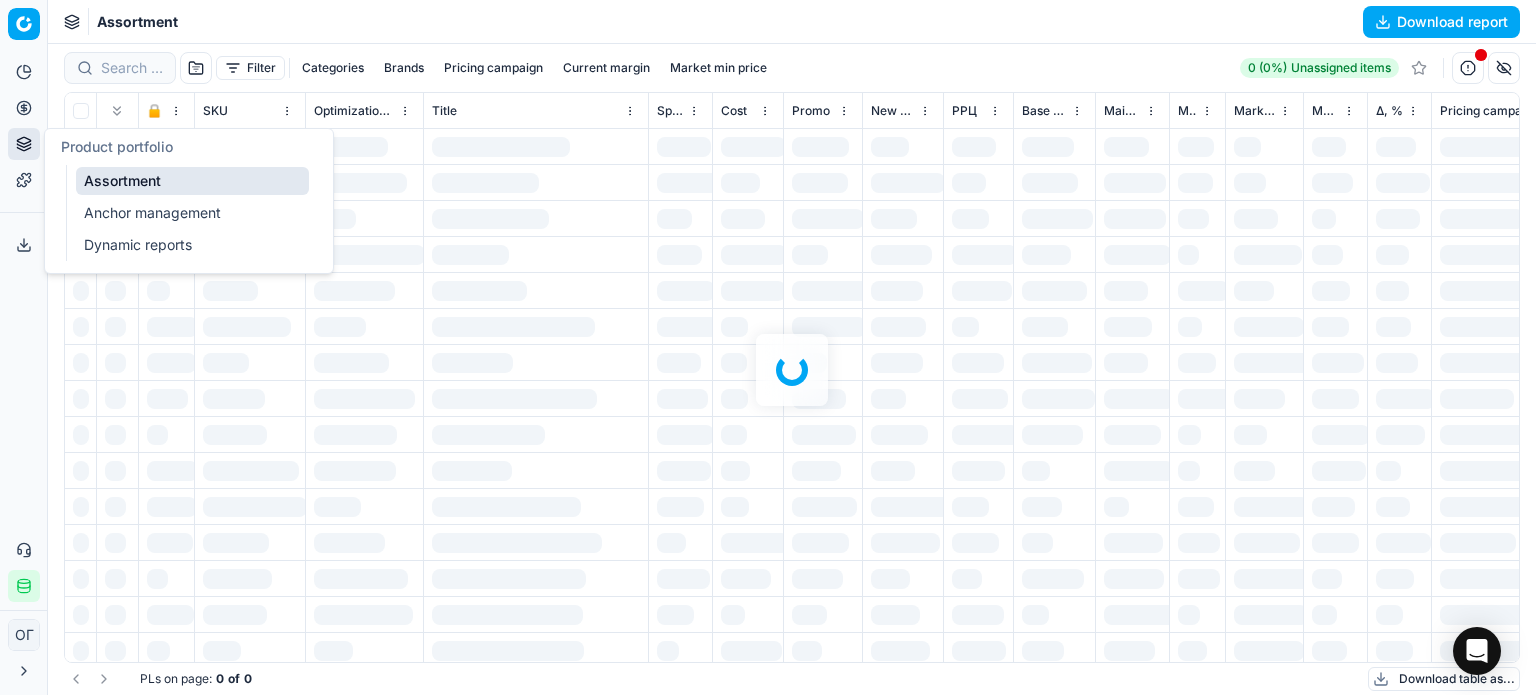 click on "Assortment" at bounding box center (192, 181) 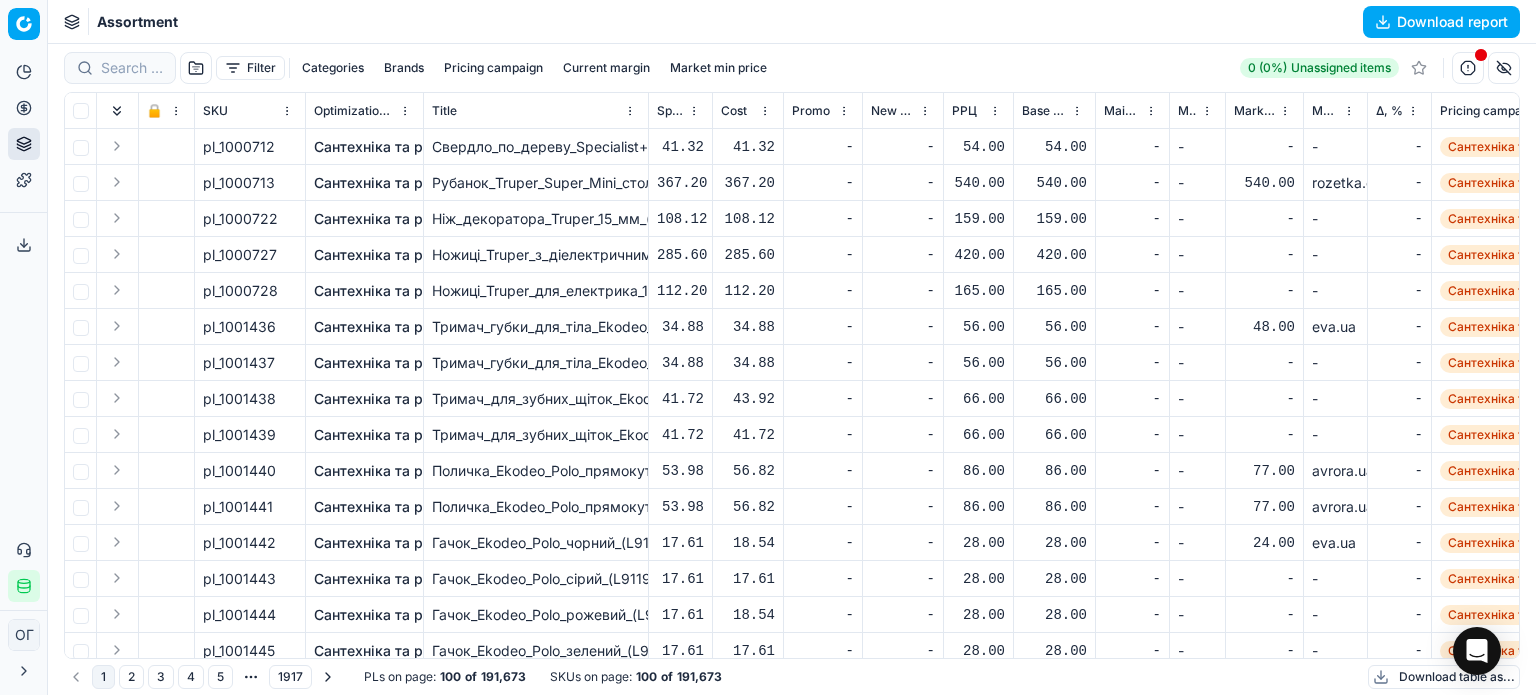click on "Filter" at bounding box center [250, 68] 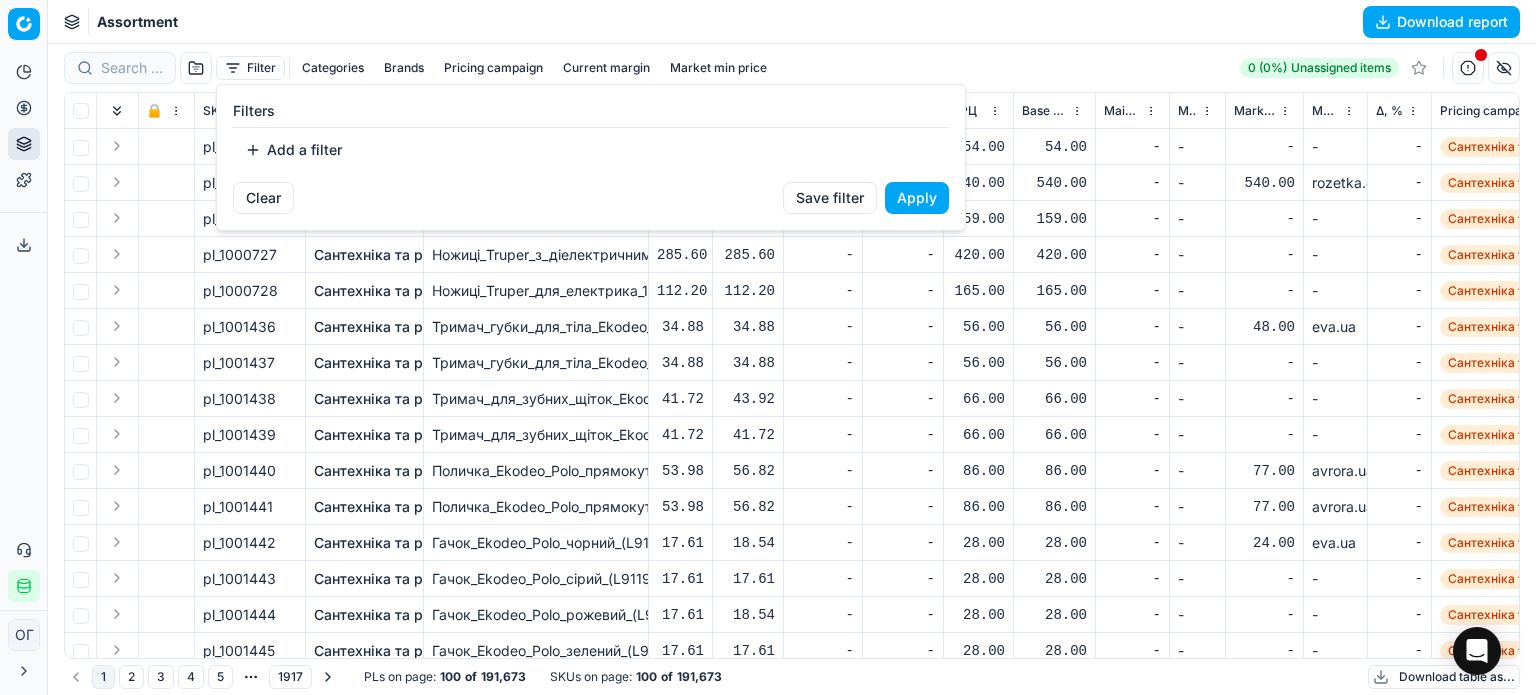 click on "Add a filter" at bounding box center [293, 150] 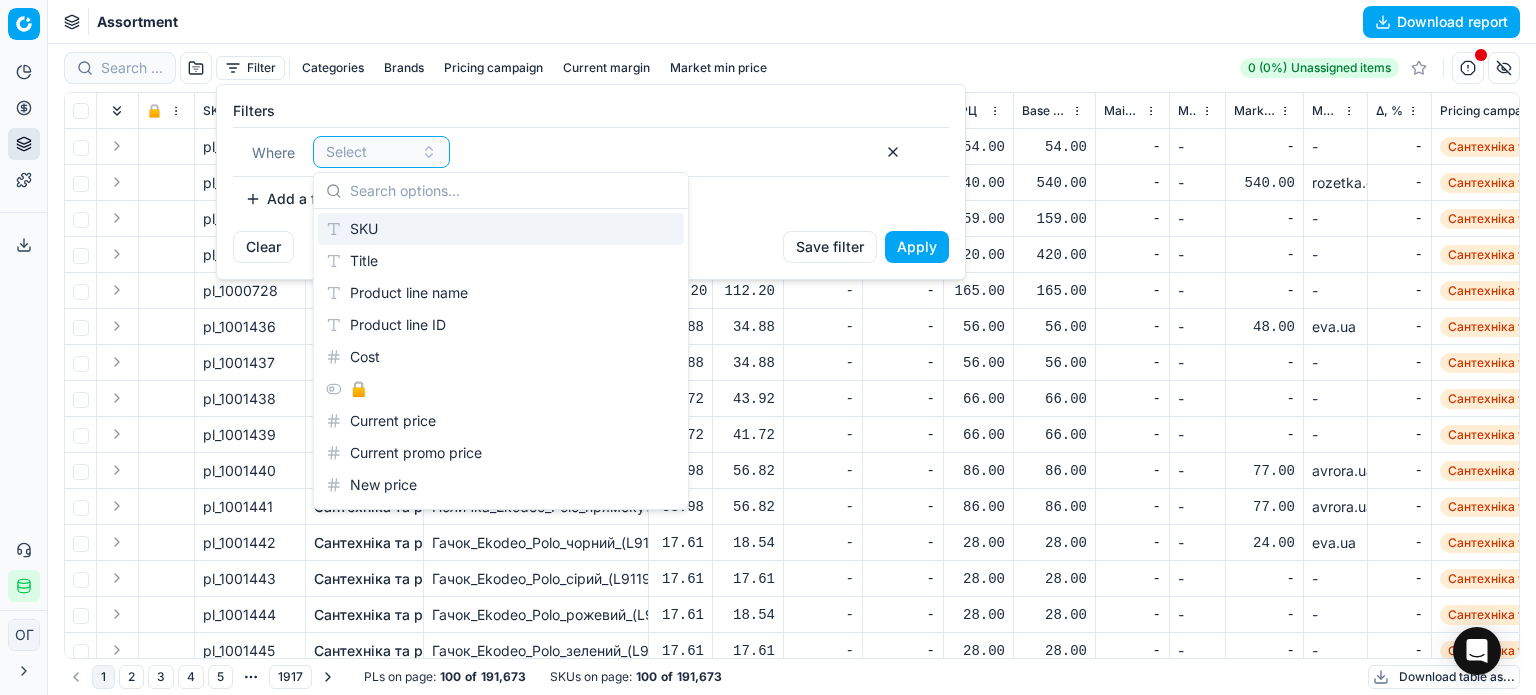 click on "SKU" at bounding box center (501, 229) 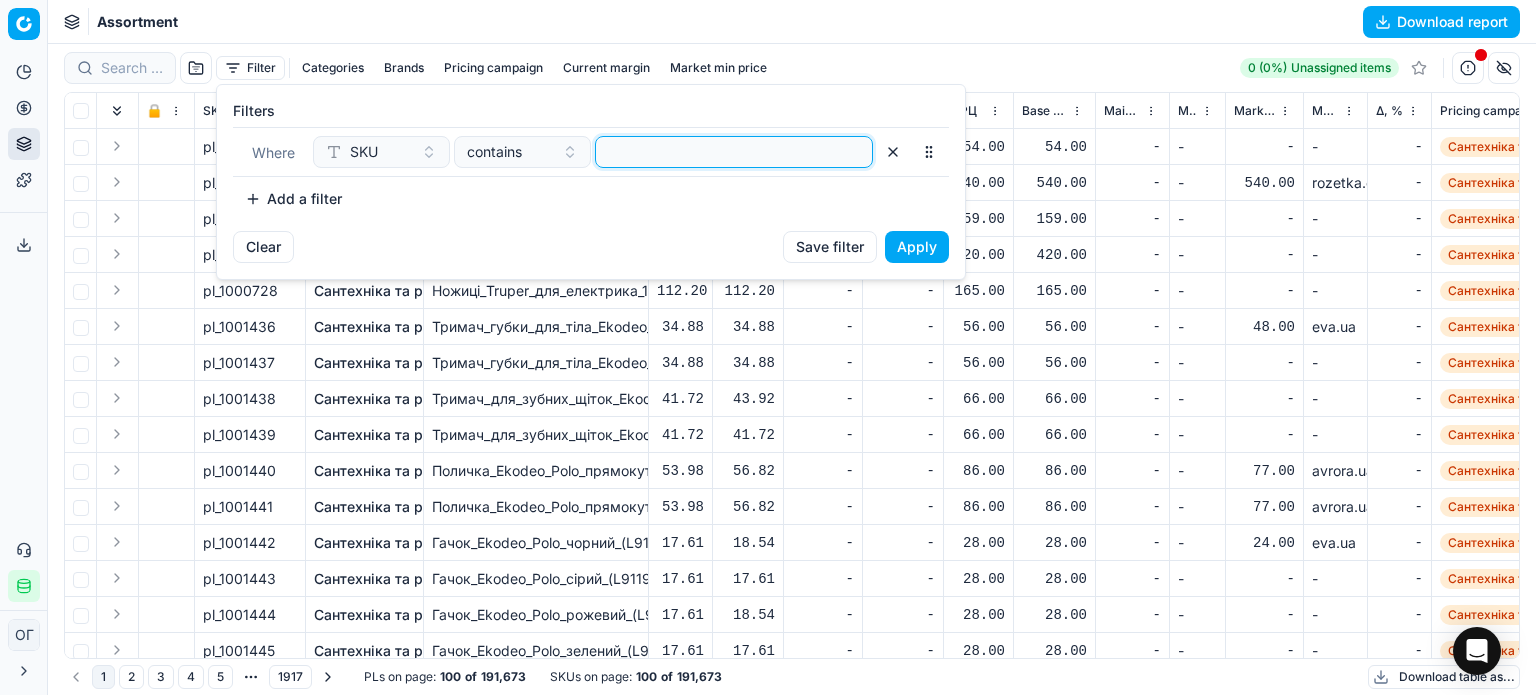 click at bounding box center (734, 152) 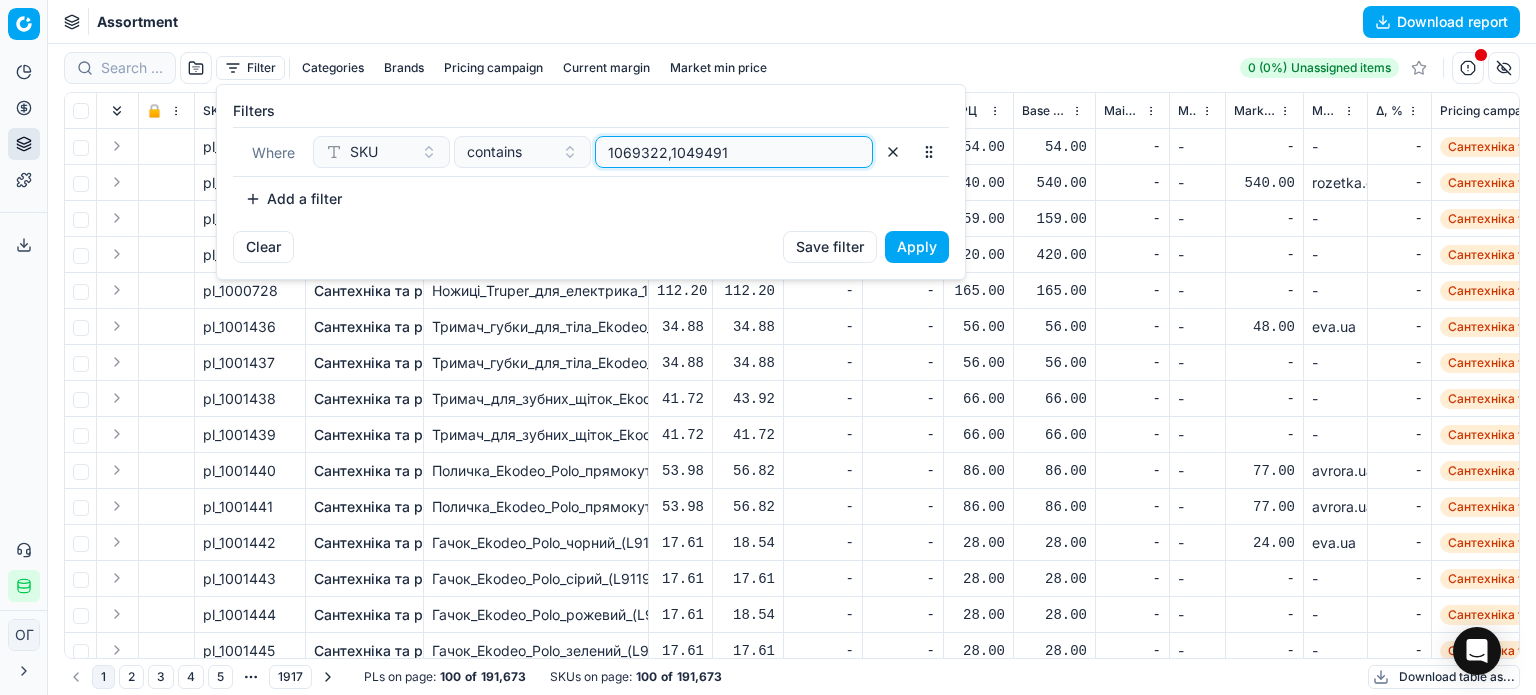 type on "1069322,1049491" 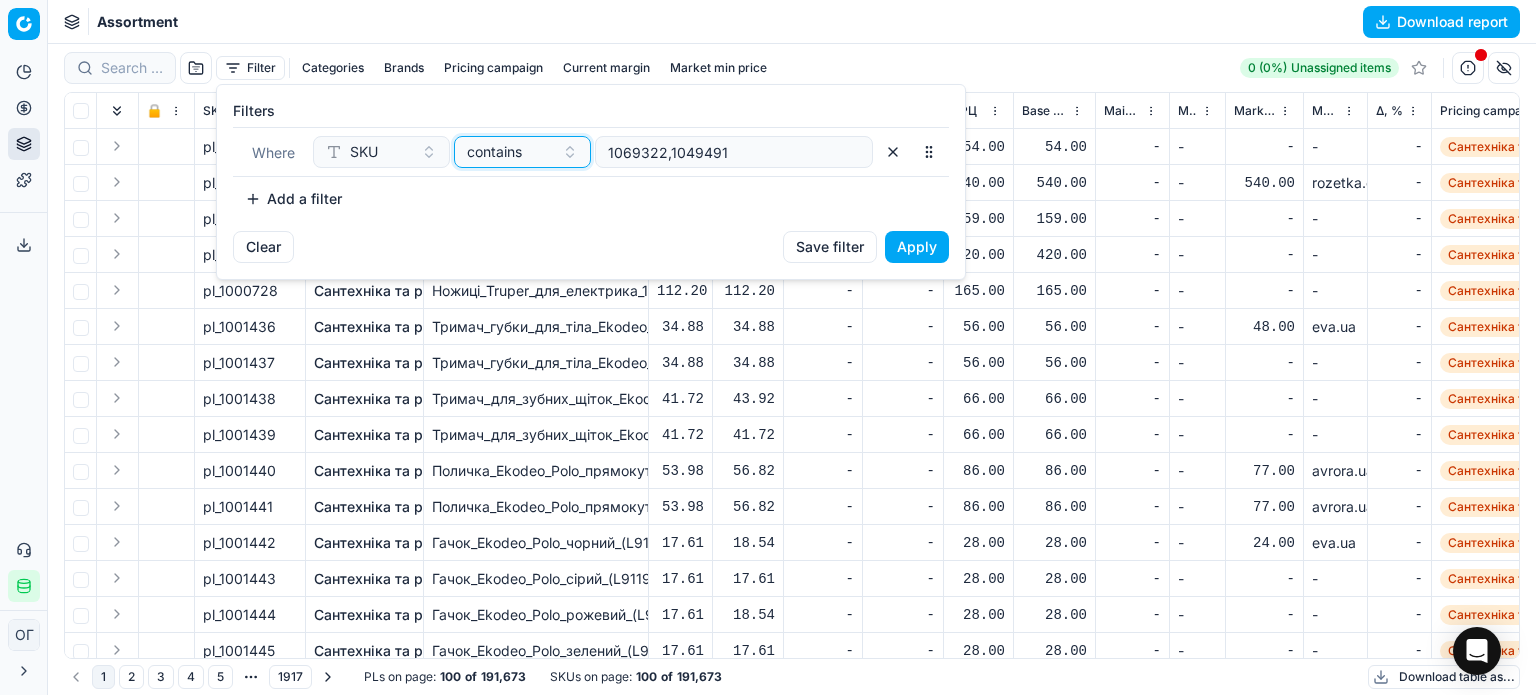 click on "contains" at bounding box center (494, 152) 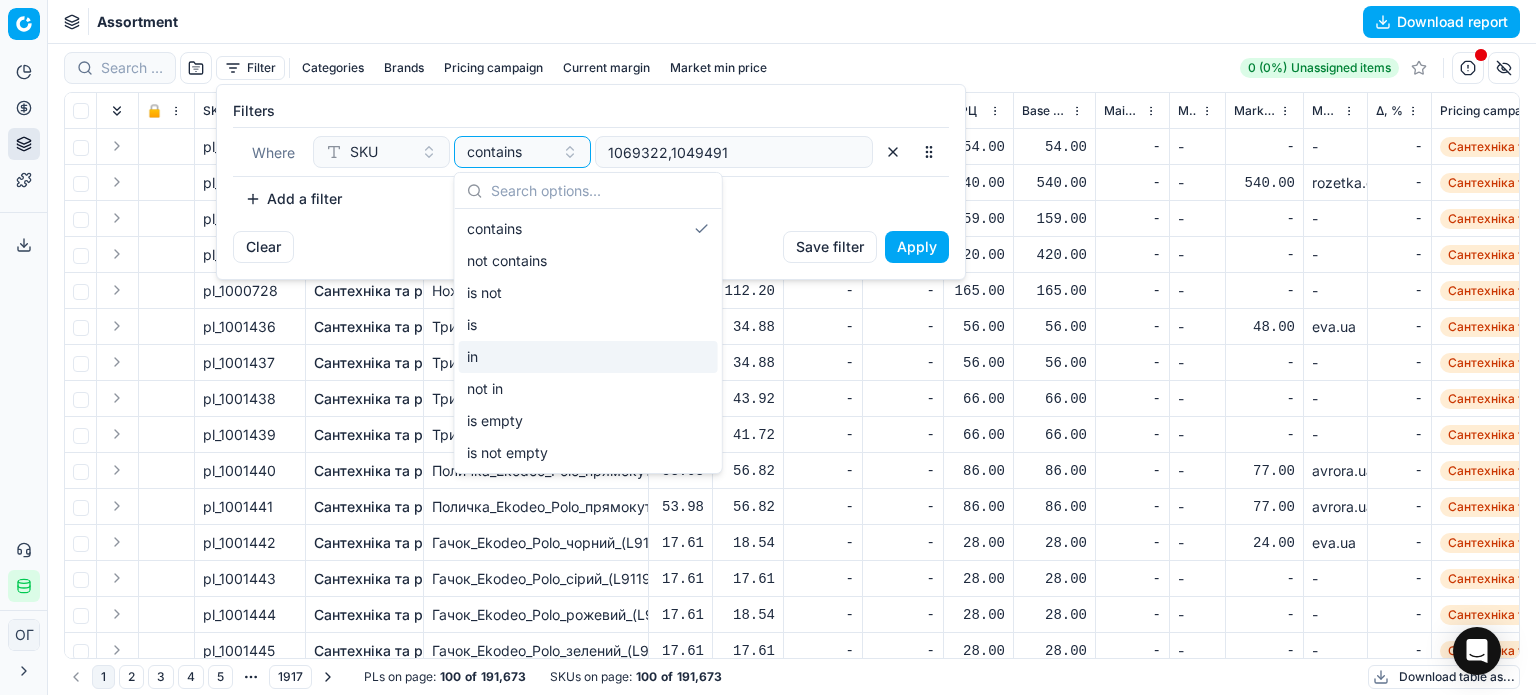 click on "in" at bounding box center [588, 357] 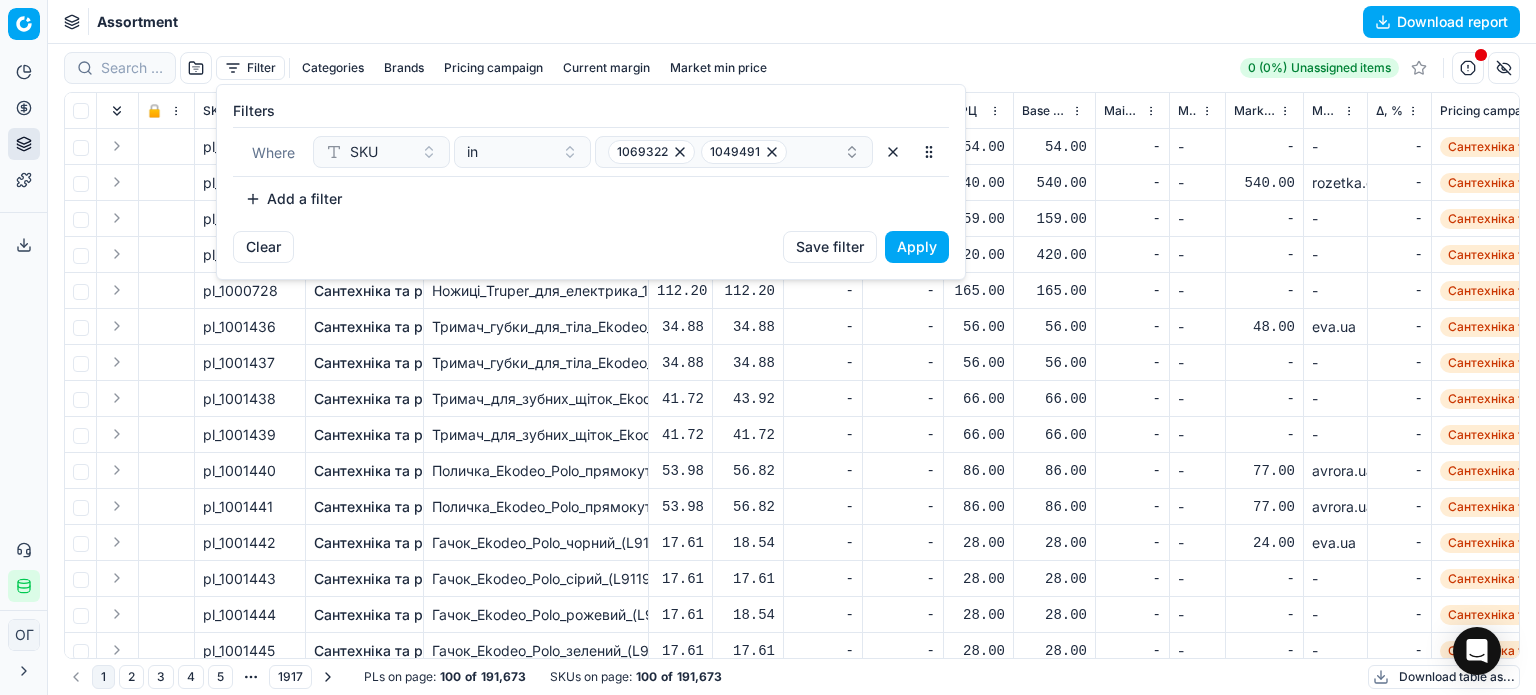 click on "Apply" at bounding box center (917, 247) 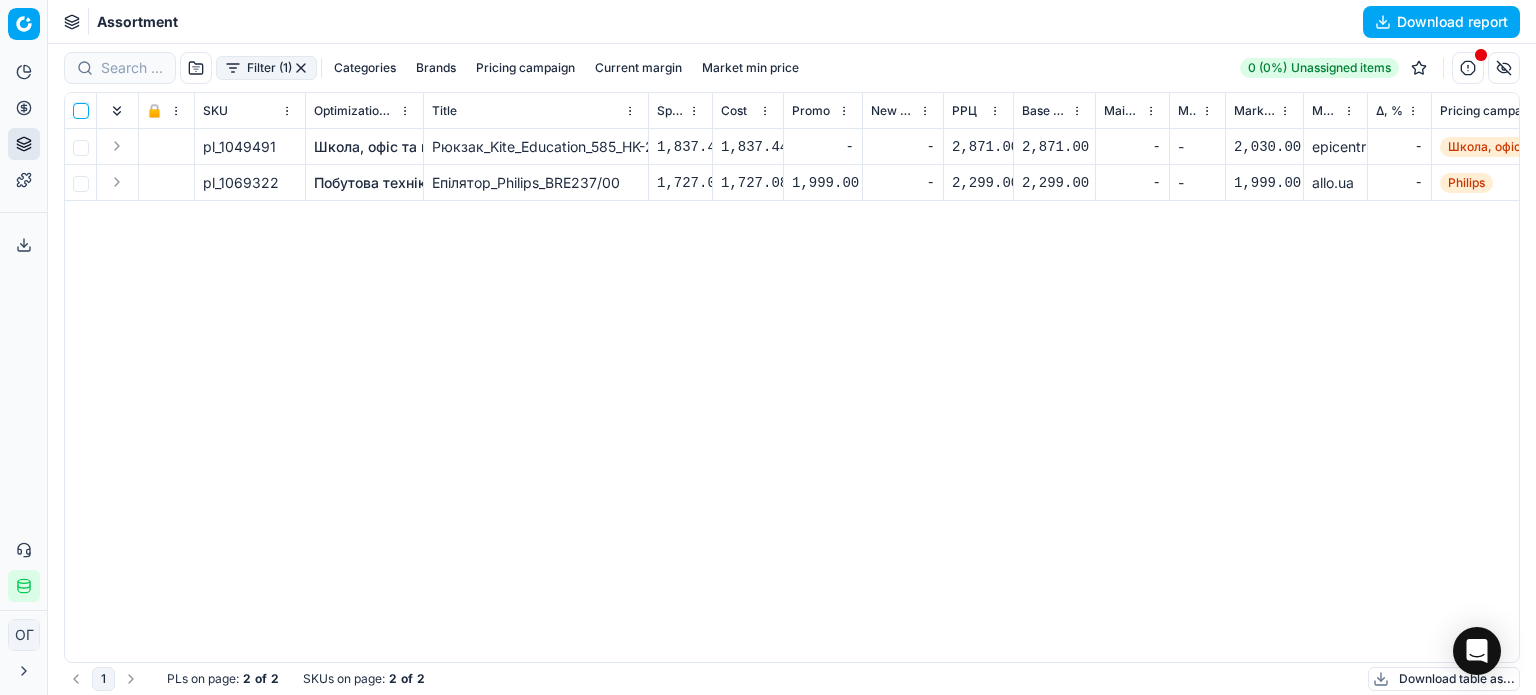 click at bounding box center [81, 111] 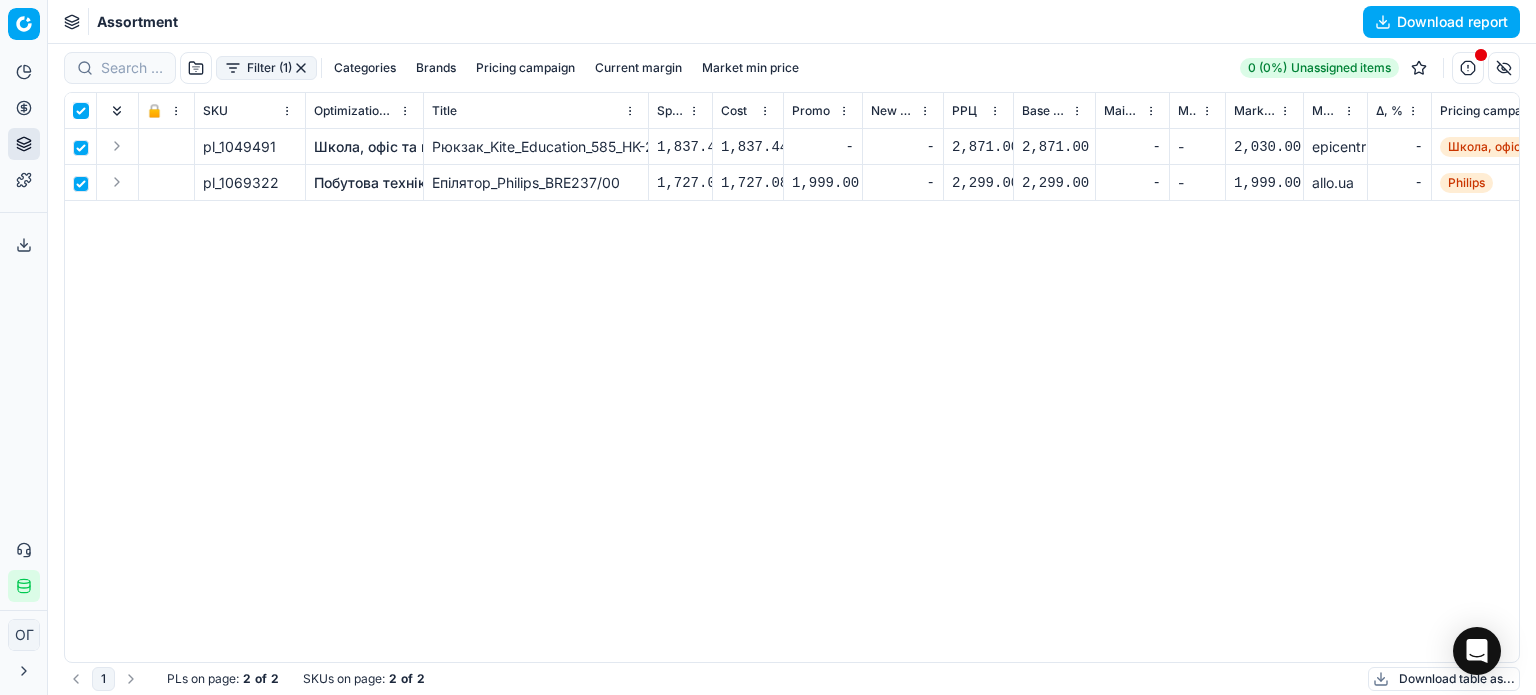 checkbox on "true" 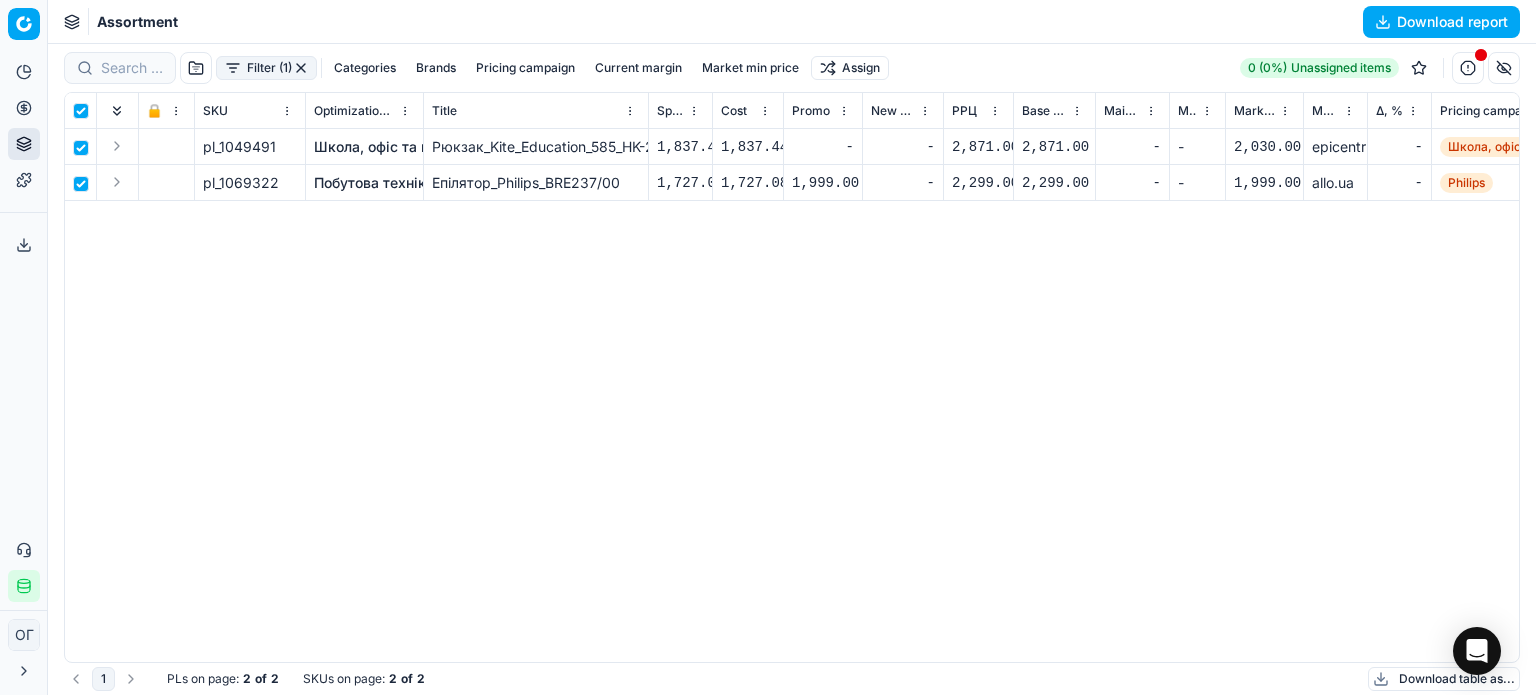 click on "Pricing platform Analytics Pricing Product portfolio Templates Export service 172 Contact support Integration status ОГ Ольга Гудзенко o.gudzenko@maudau.com.ua Close menu Command Palette Search for a command to run... Assortment Download report Filter   (1) Categories   Brands   Pricing campaign   Current margin   Market min price   Assign 0 (0%) Unassigned items 🔒 SKU Optimization group Title Specification Cost Cost Promo New promo price РРЦ Base price Main CD min price Main CD min price competitor name Market min price Market min price competitor name Δ, % Pricing campaign Current promo price Optimization status RRP mandatority Total stock quantity Aging stock (викл. дні без продажів) Середня кількість продажів за 5 днів, шт Оборотність, днів (викл. дні без продажів) Target promo margin Target margin Product line ID Current price New price New discount New discount, % New markup (common), % Δ, abs KVI -" at bounding box center [768, 347] 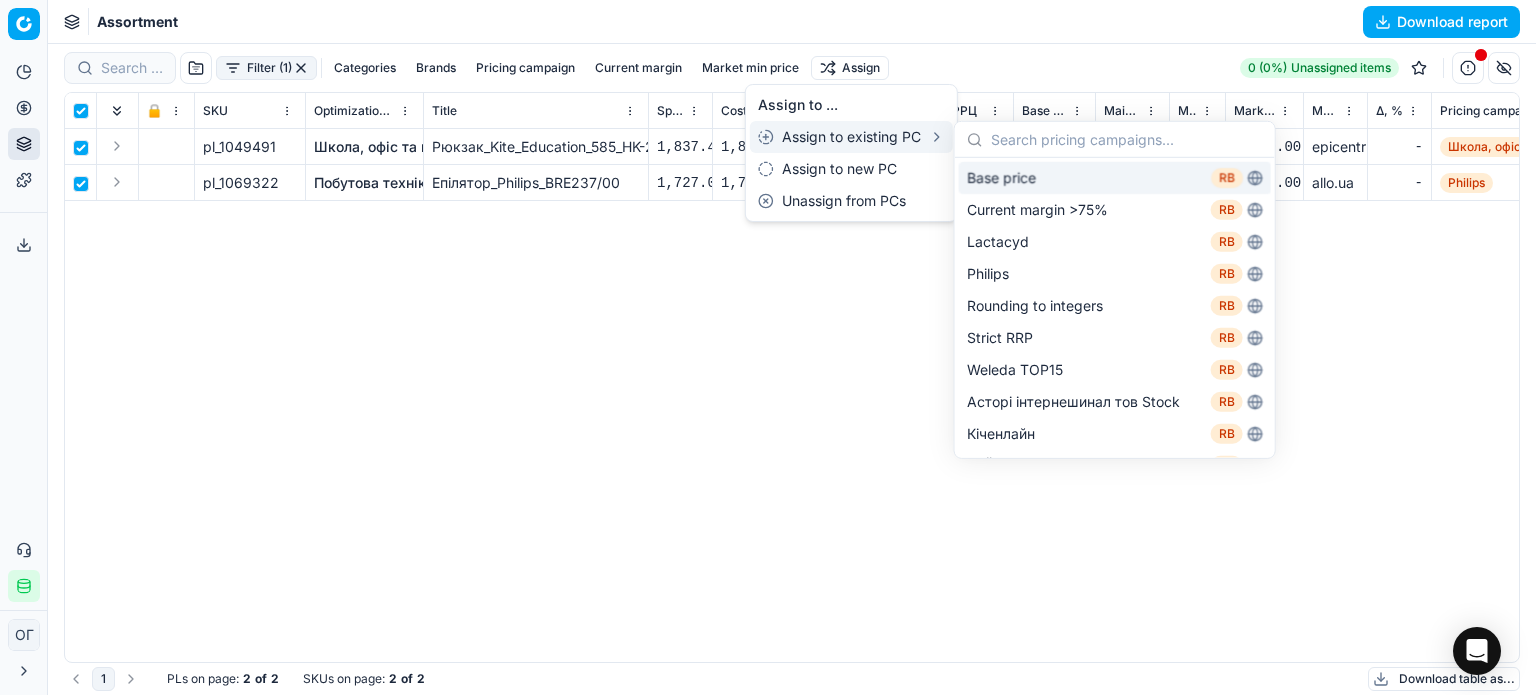 click on "Base price RB" at bounding box center [1115, 178] 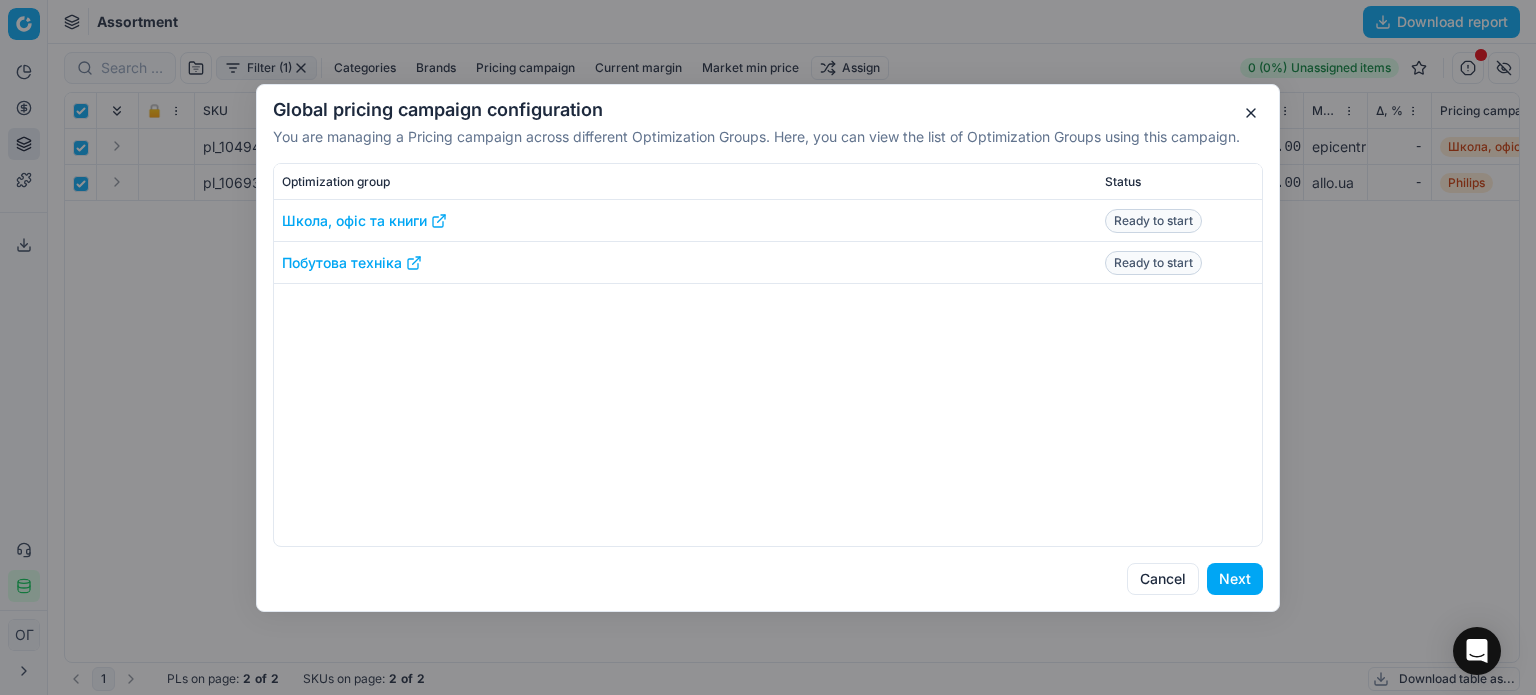 click on "Next" at bounding box center (1235, 579) 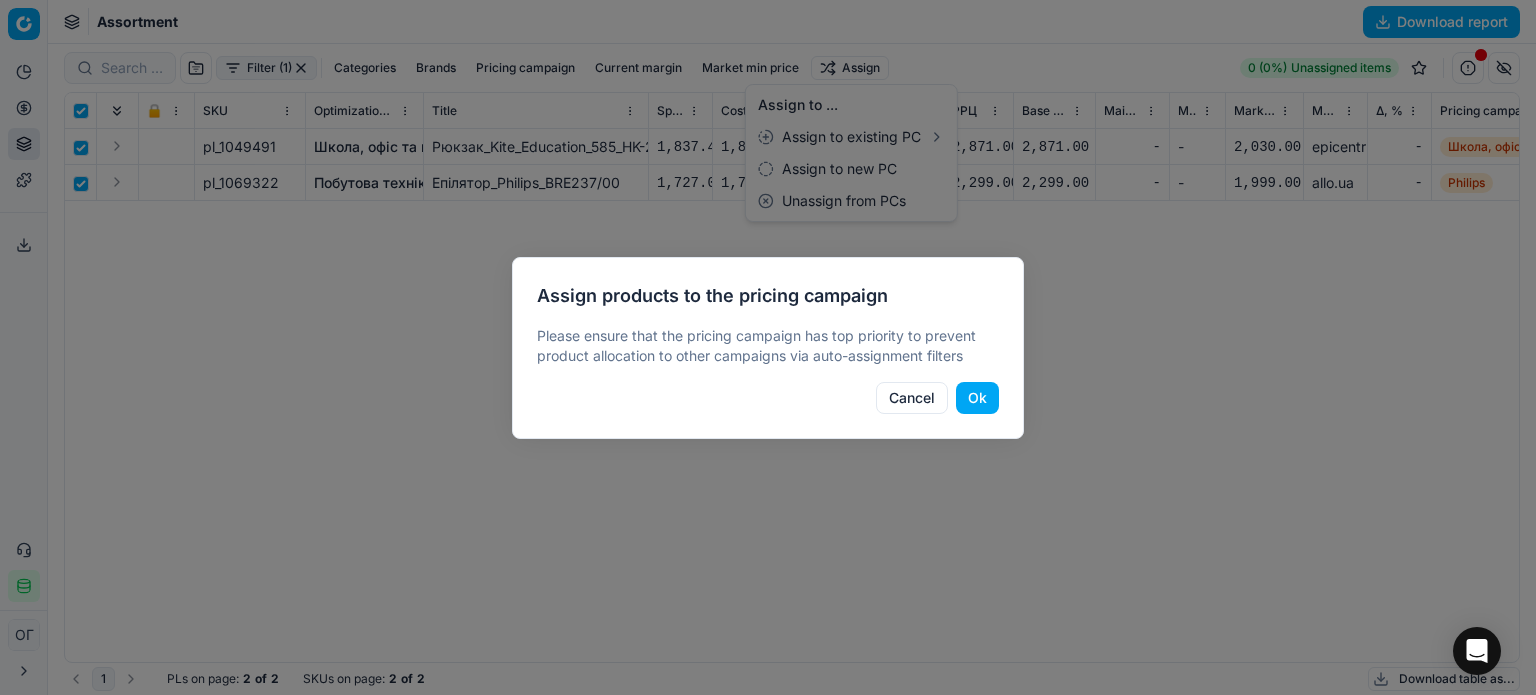 click on "Ok" at bounding box center (977, 398) 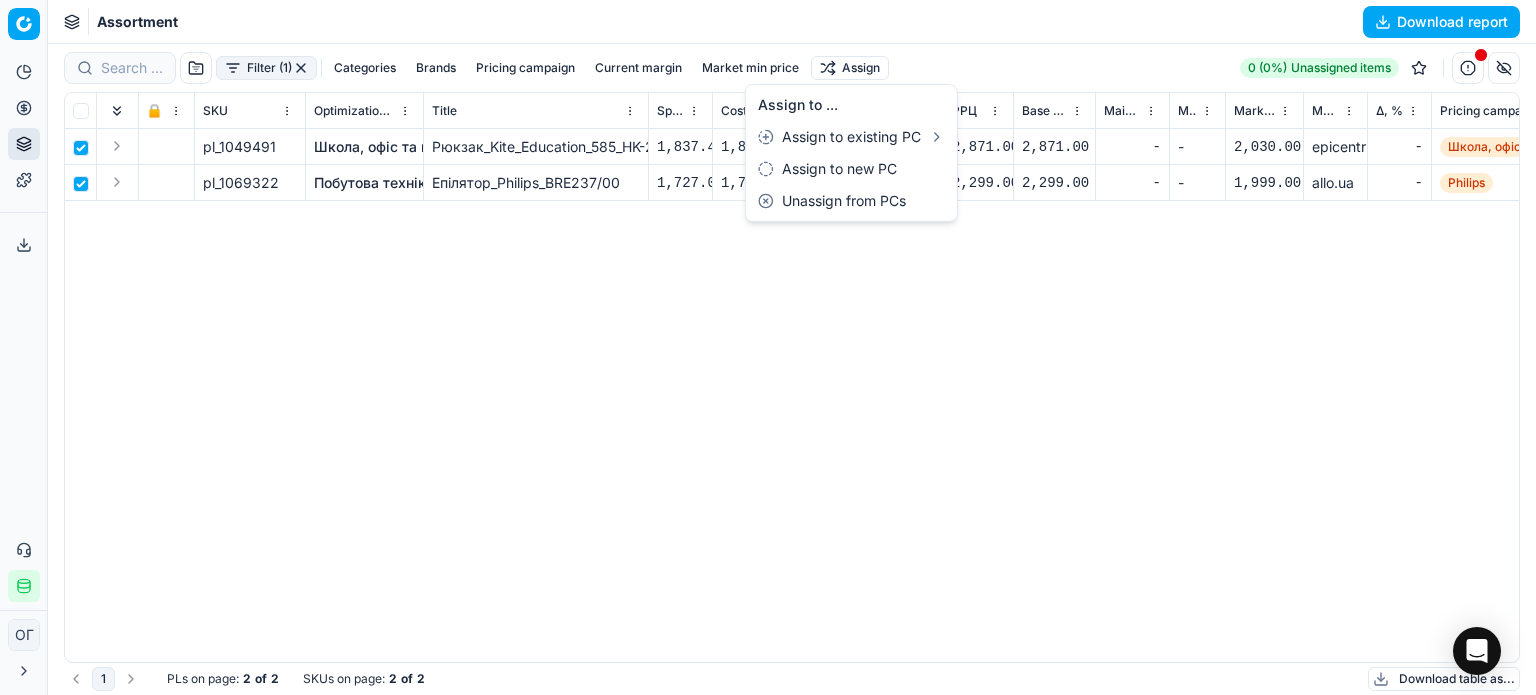 checkbox on "false" 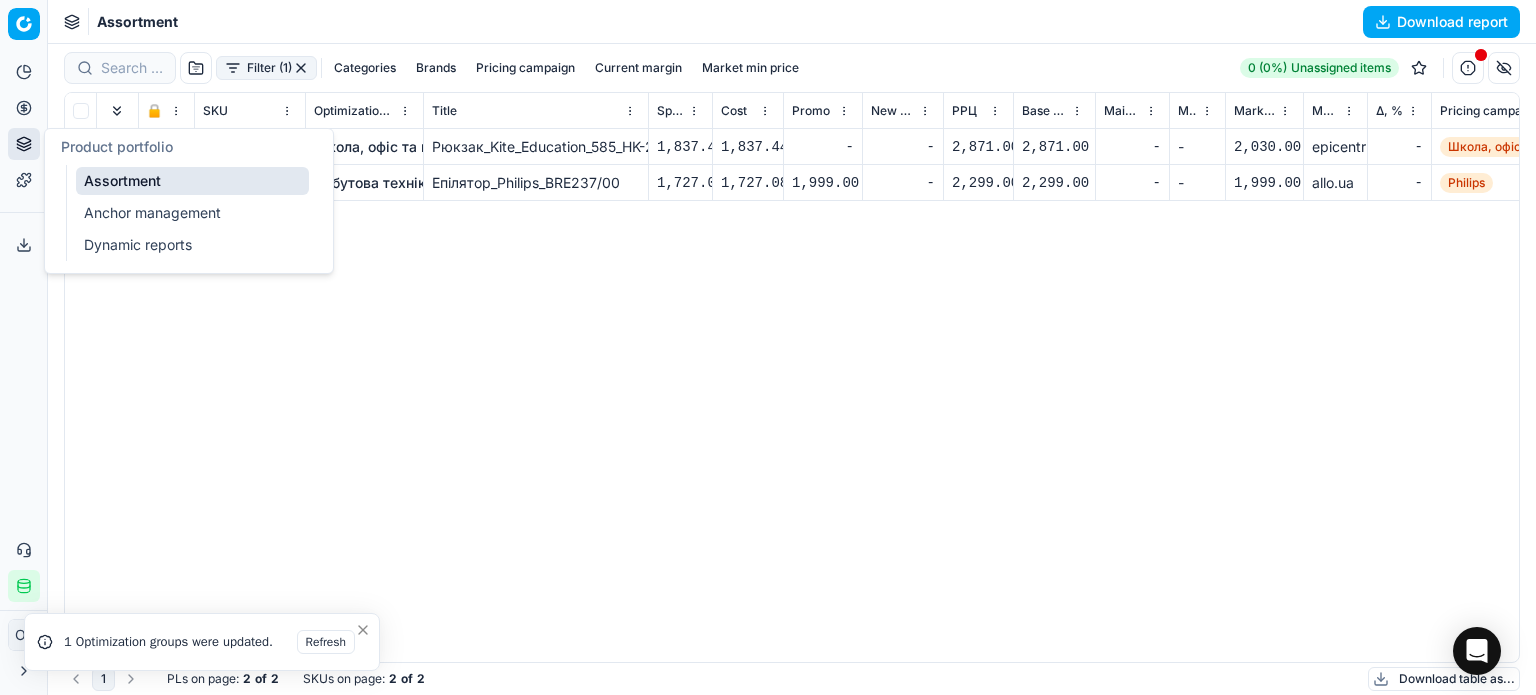 click 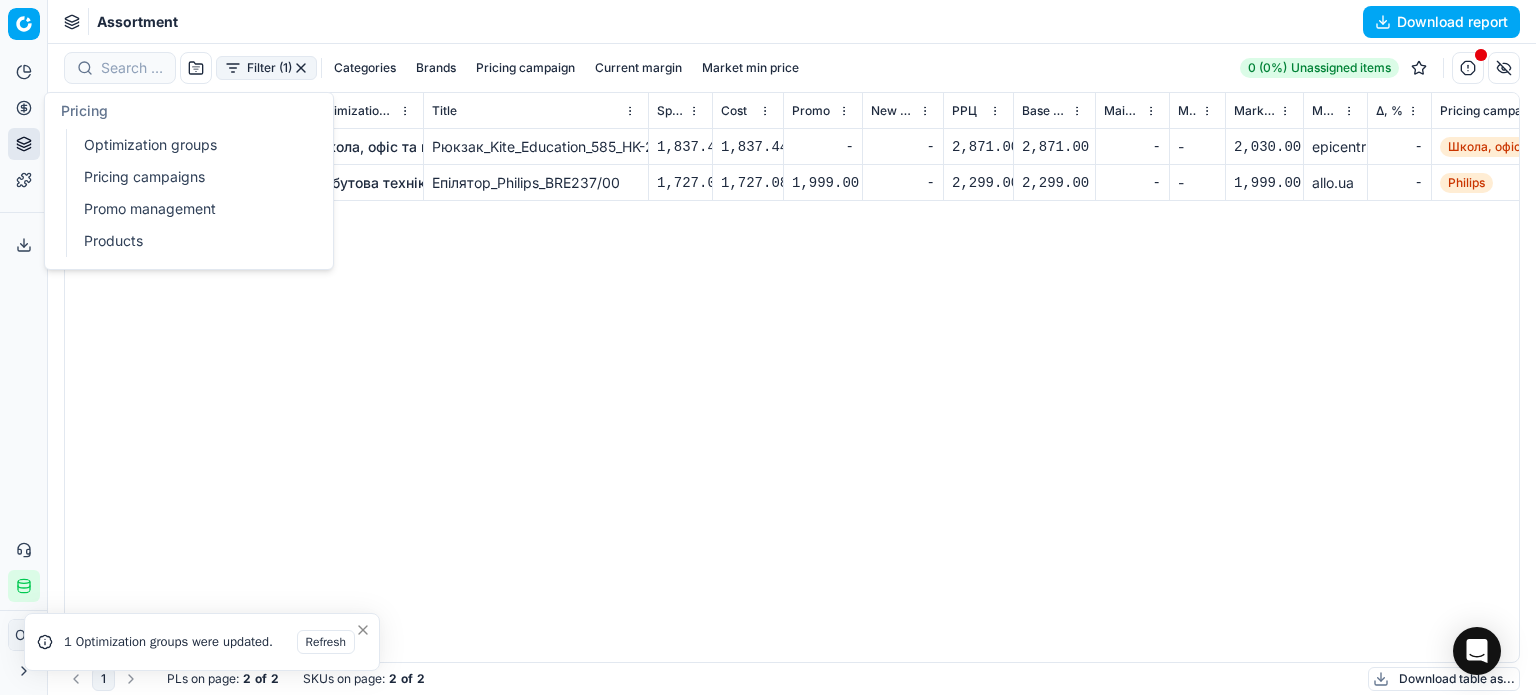 click on "Optimization groups" at bounding box center [192, 145] 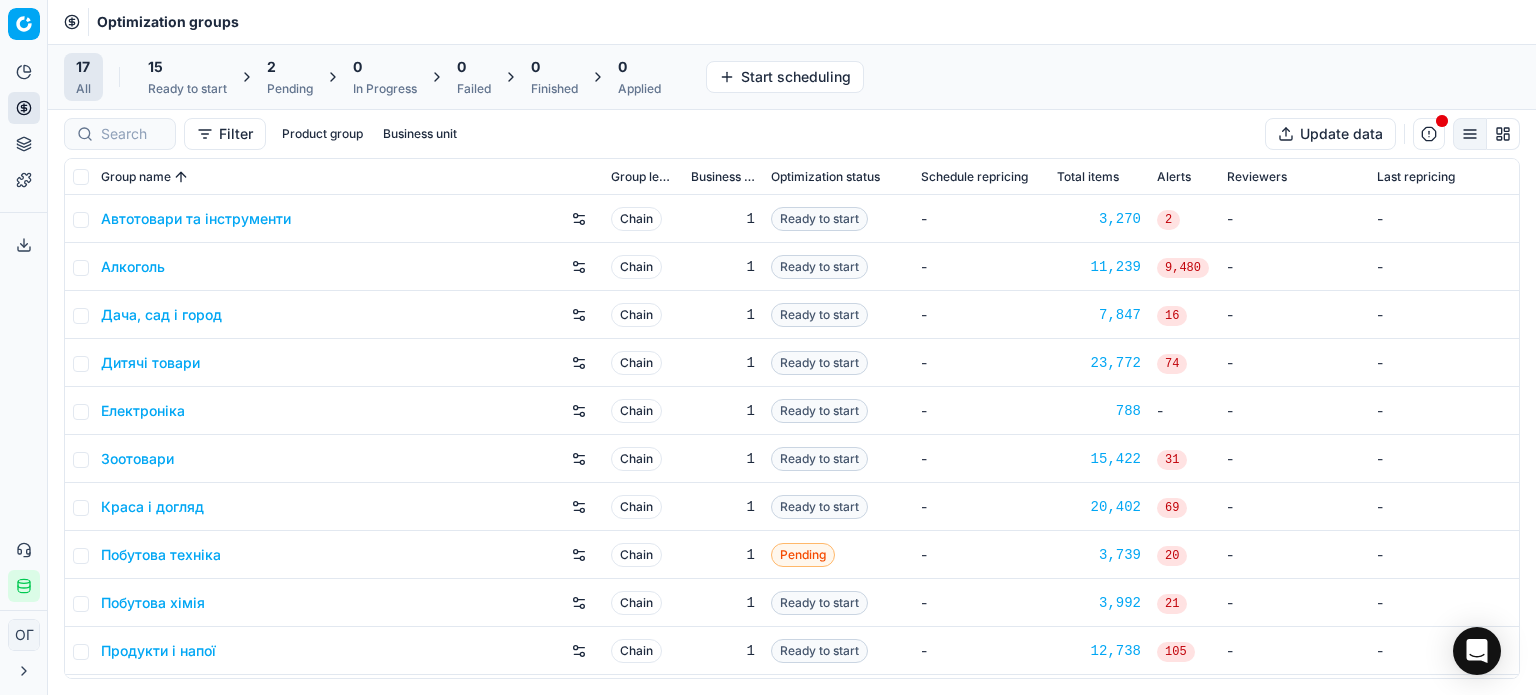 drag, startPoint x: 280, startPoint y: 74, endPoint x: 294, endPoint y: 78, distance: 14.56022 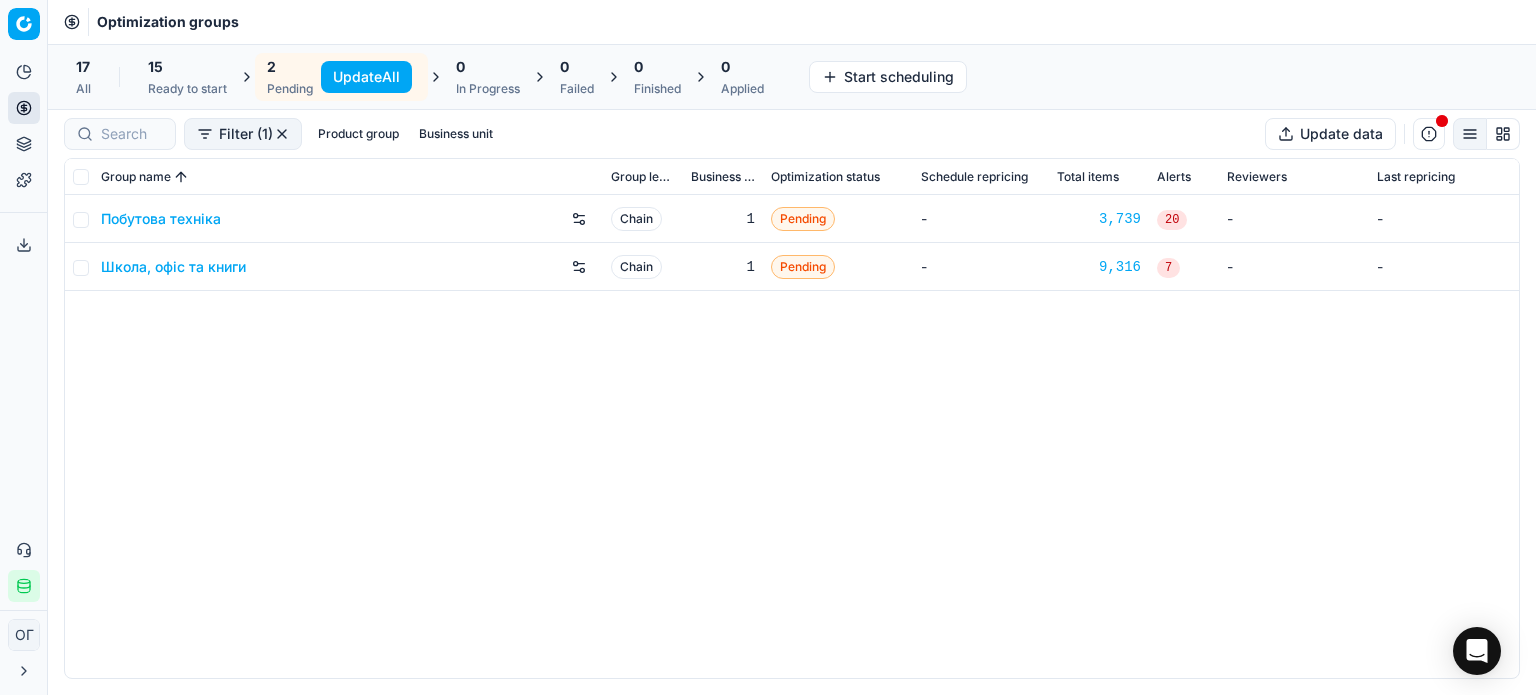 click on "Update  All" at bounding box center (366, 77) 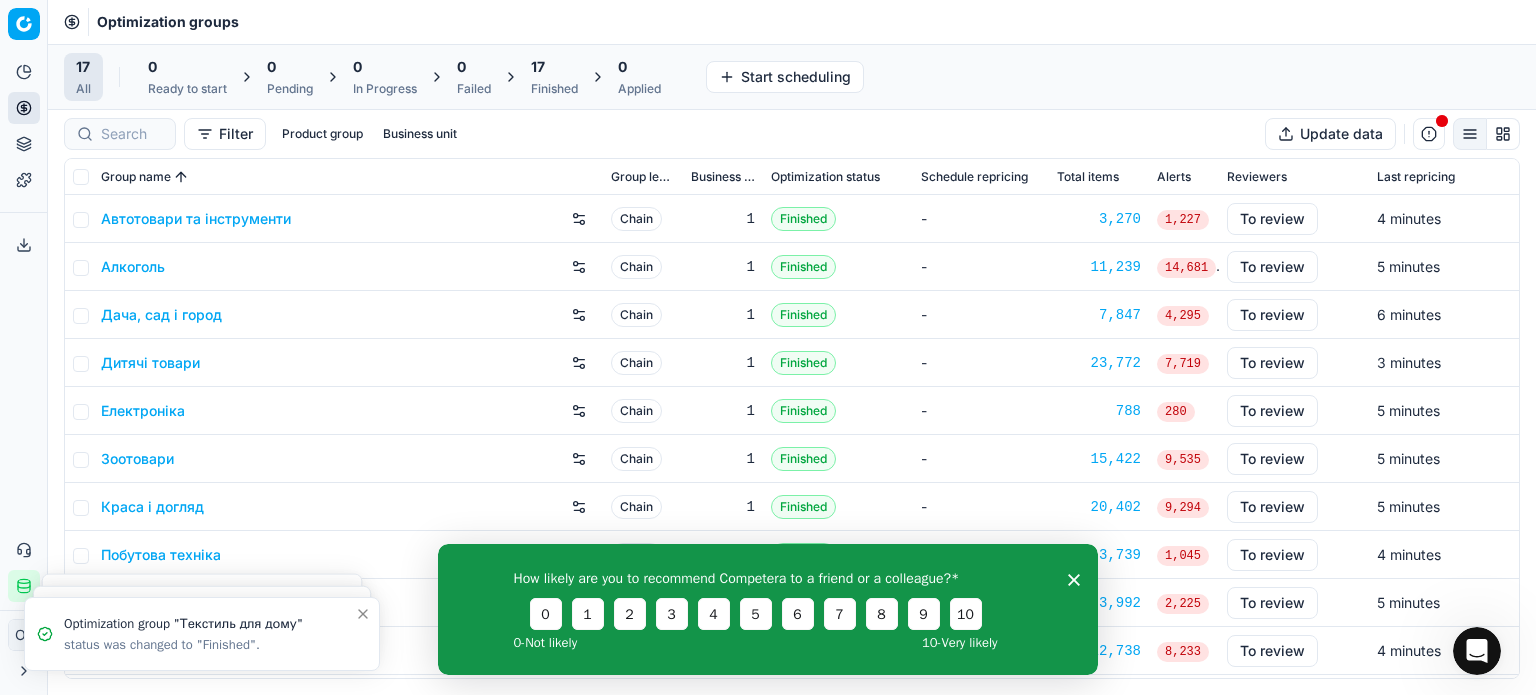 scroll, scrollTop: 0, scrollLeft: 0, axis: both 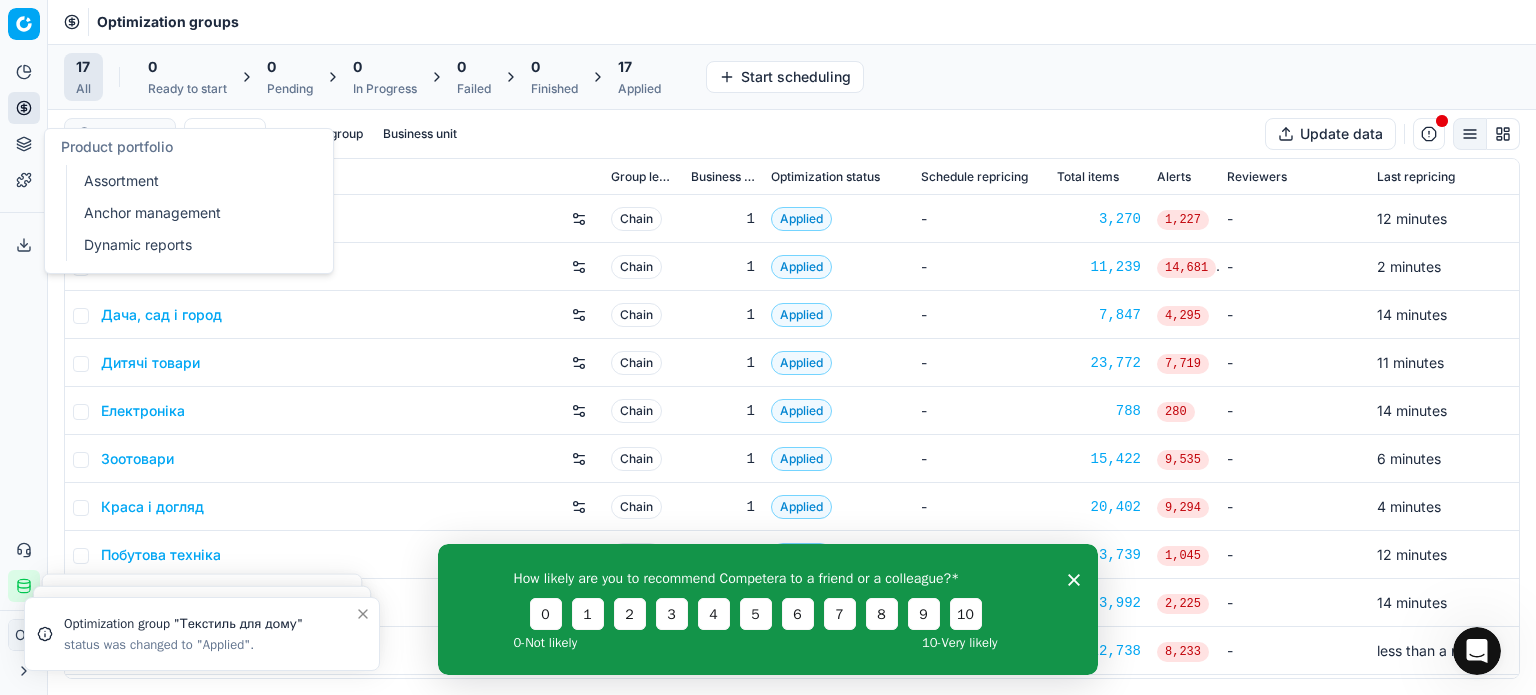 click on "Product portfolio" at bounding box center (24, 144) 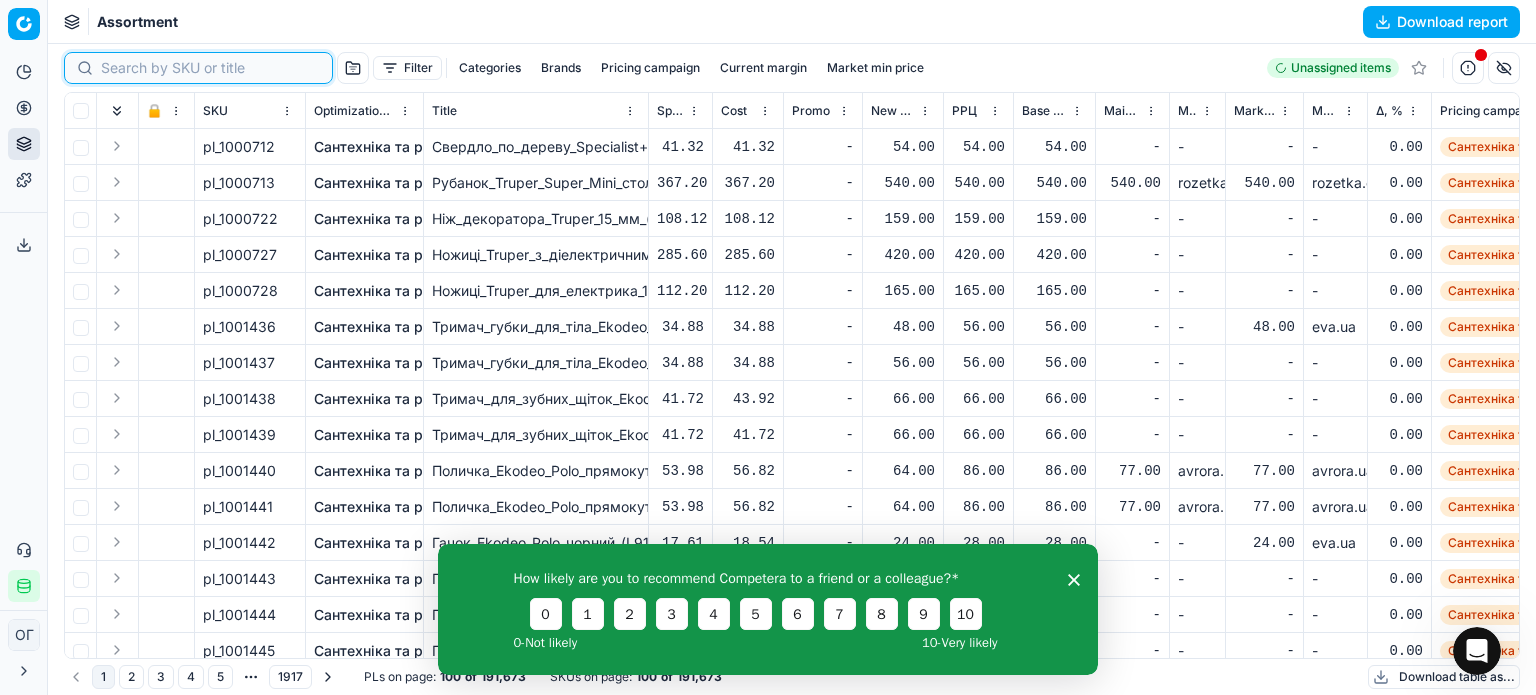 click at bounding box center (210, 68) 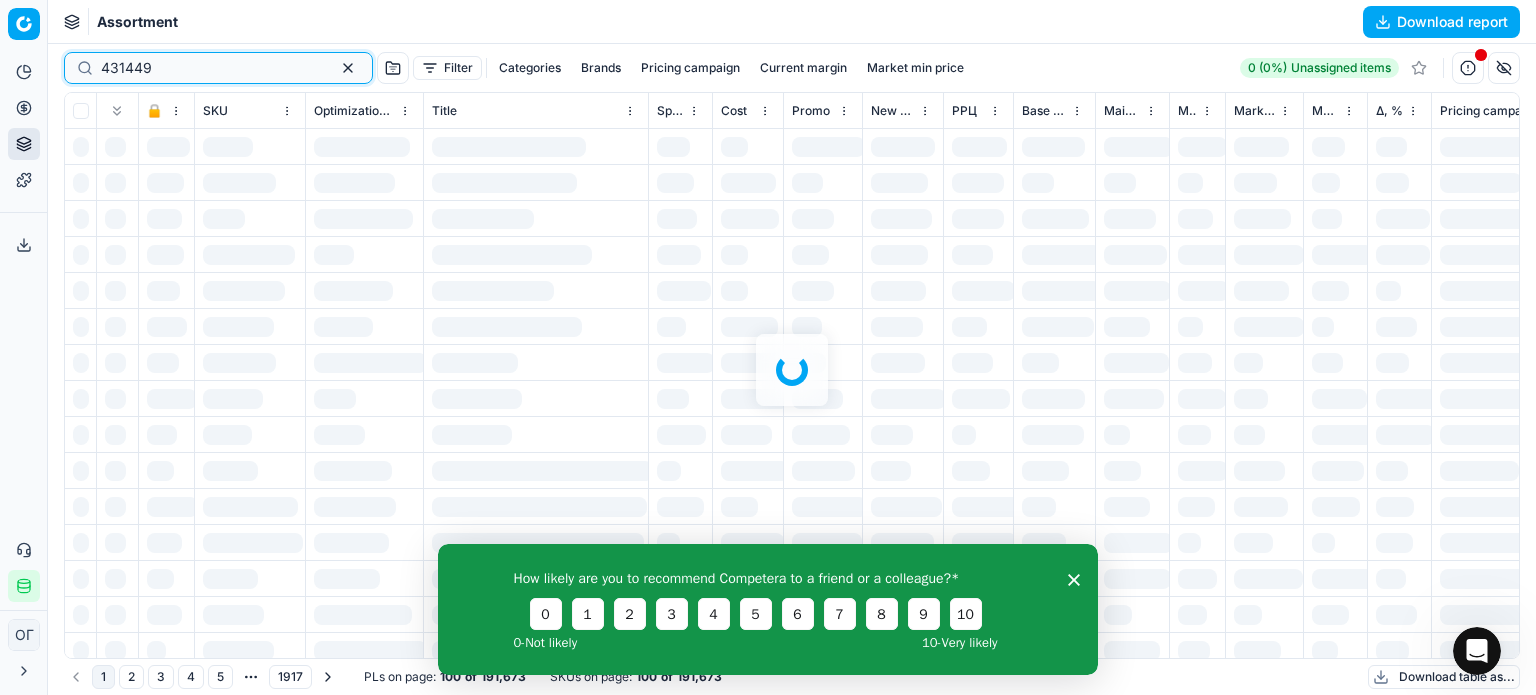 type on "431449" 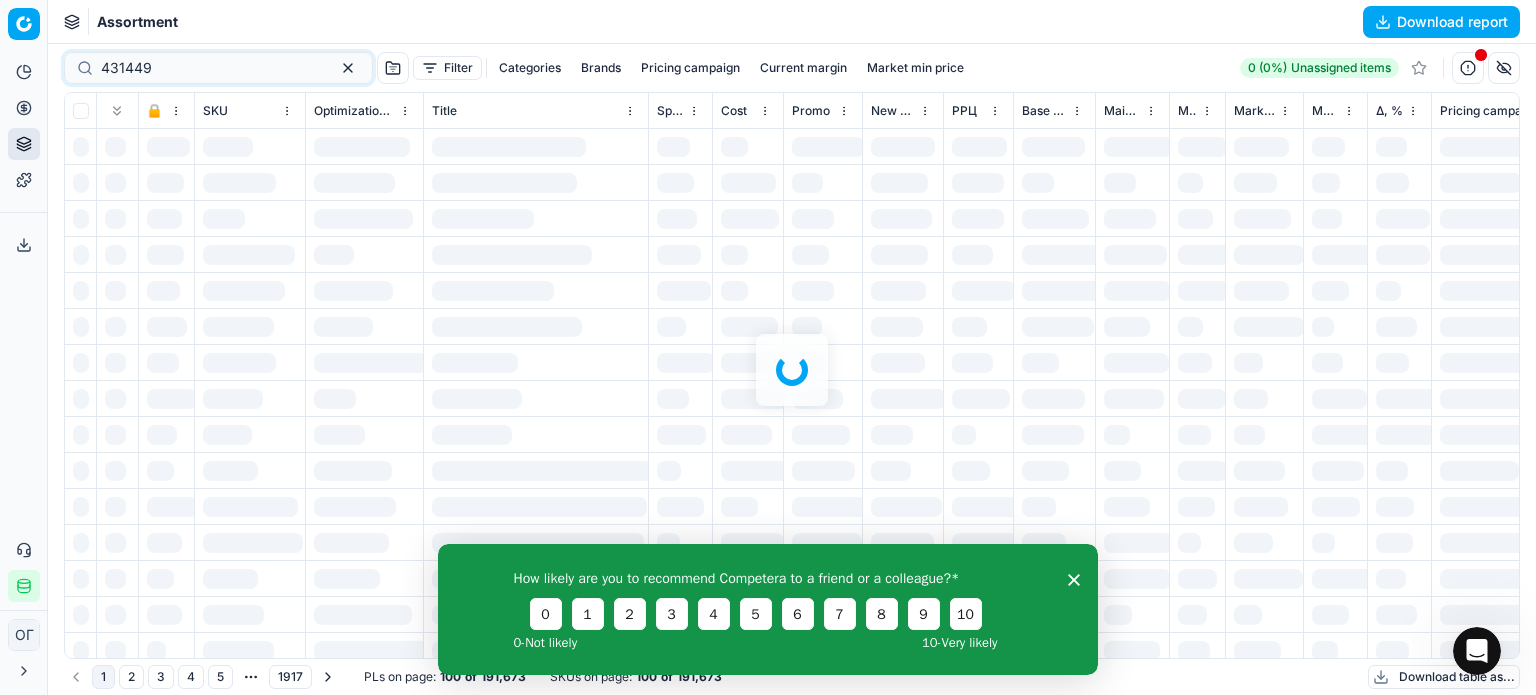 click 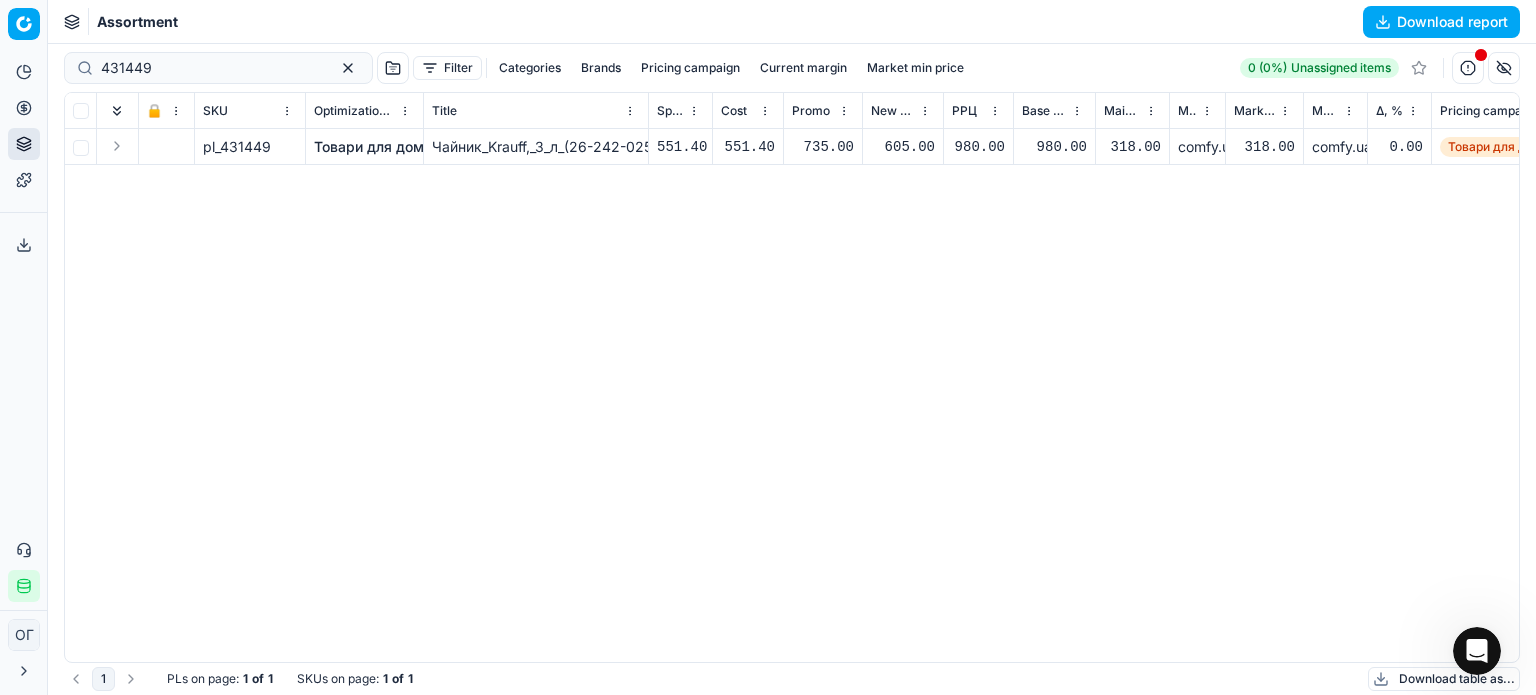 click on "Товари для дому" at bounding box center (373, 147) 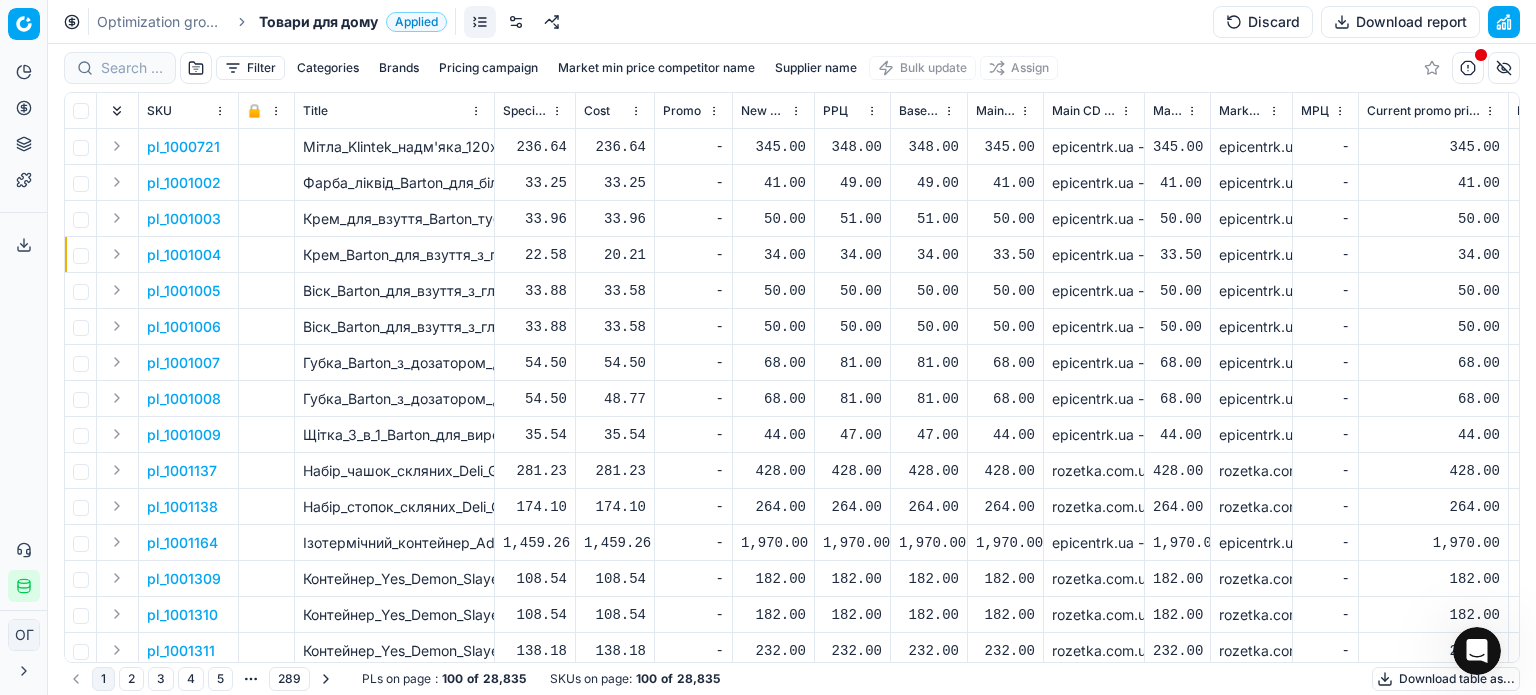 click on "Discard" at bounding box center (1263, 22) 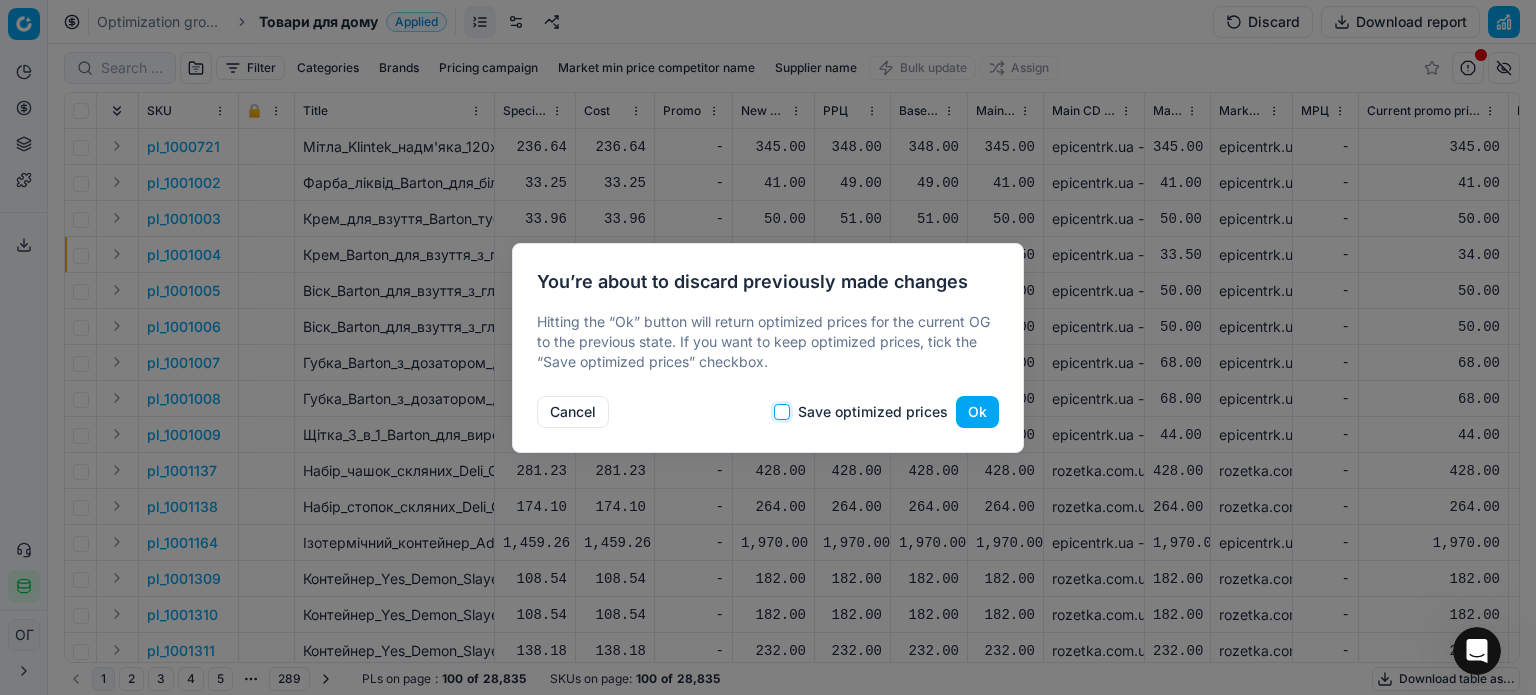click on "Save optimized prices" at bounding box center (782, 412) 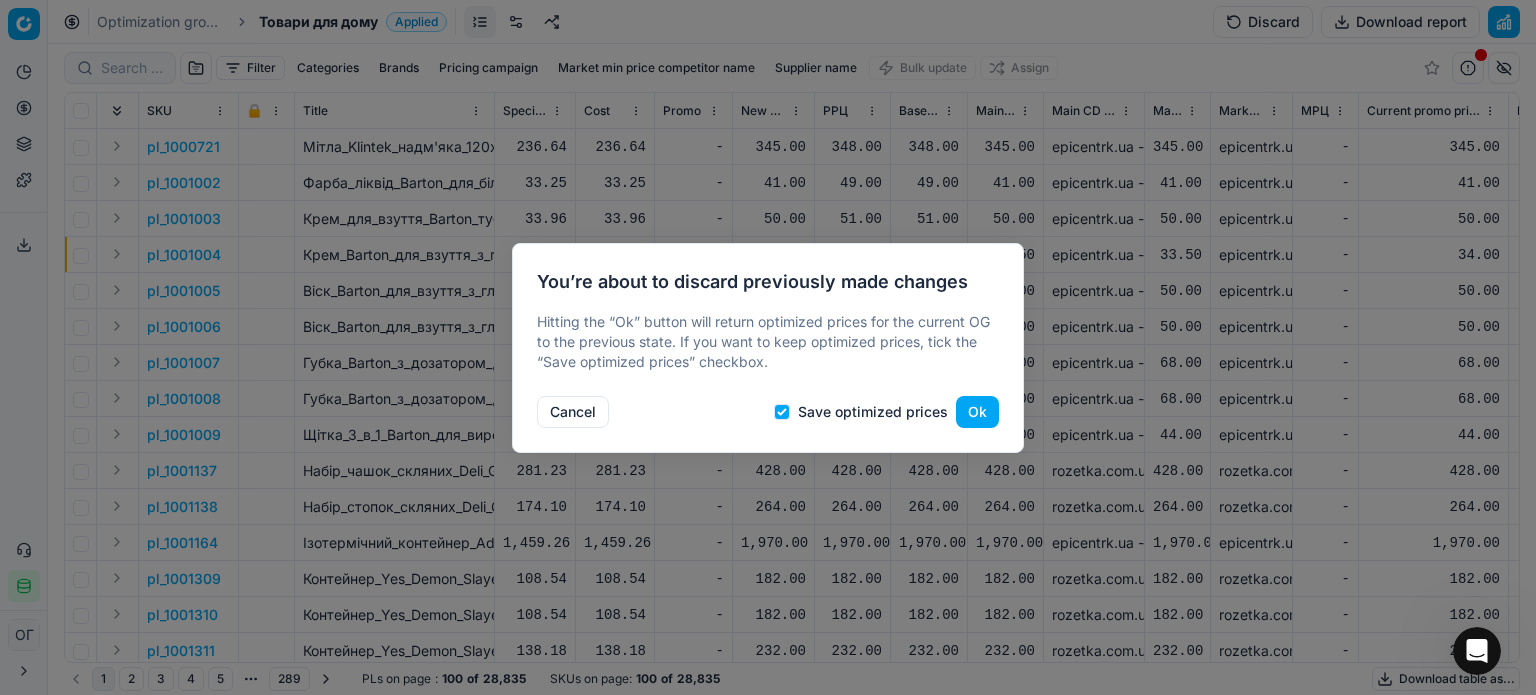 click on "Ok" at bounding box center (977, 412) 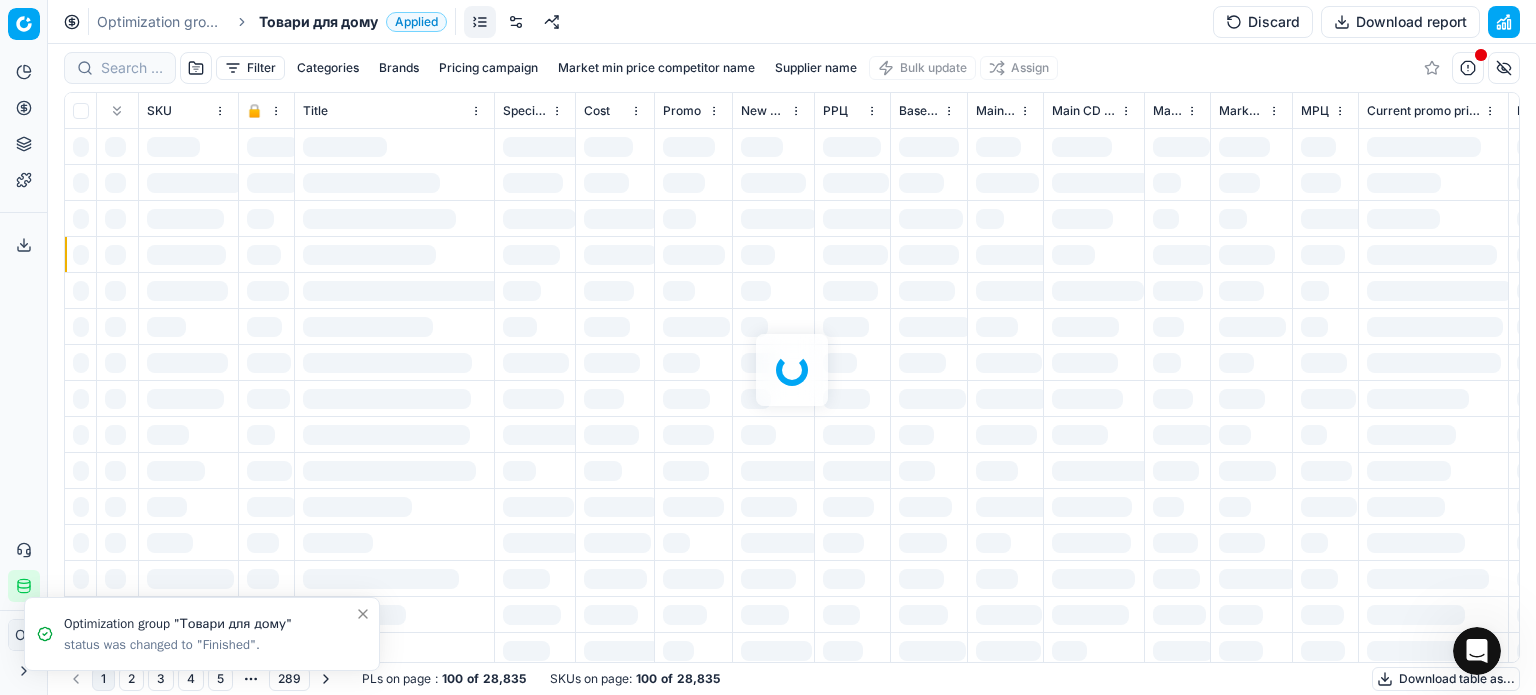 click at bounding box center (792, 369) 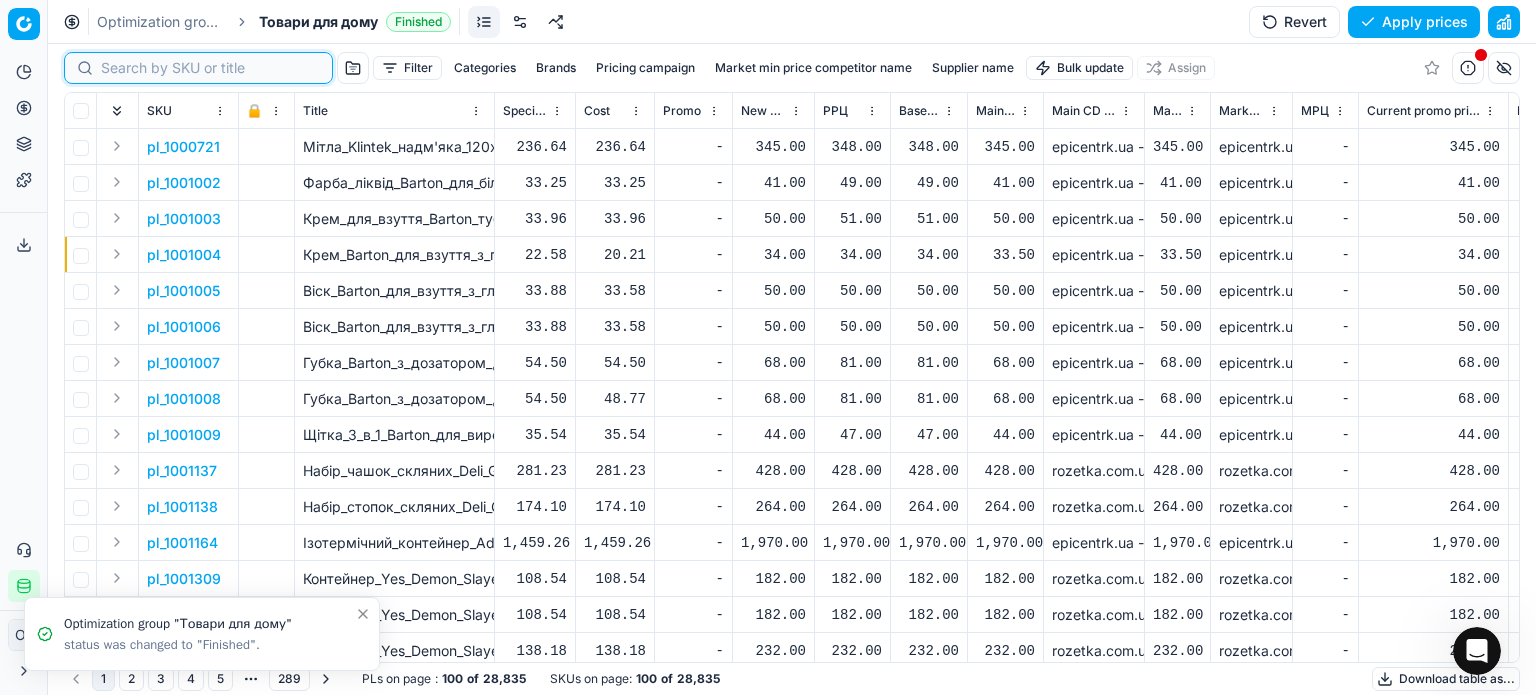click at bounding box center [210, 68] 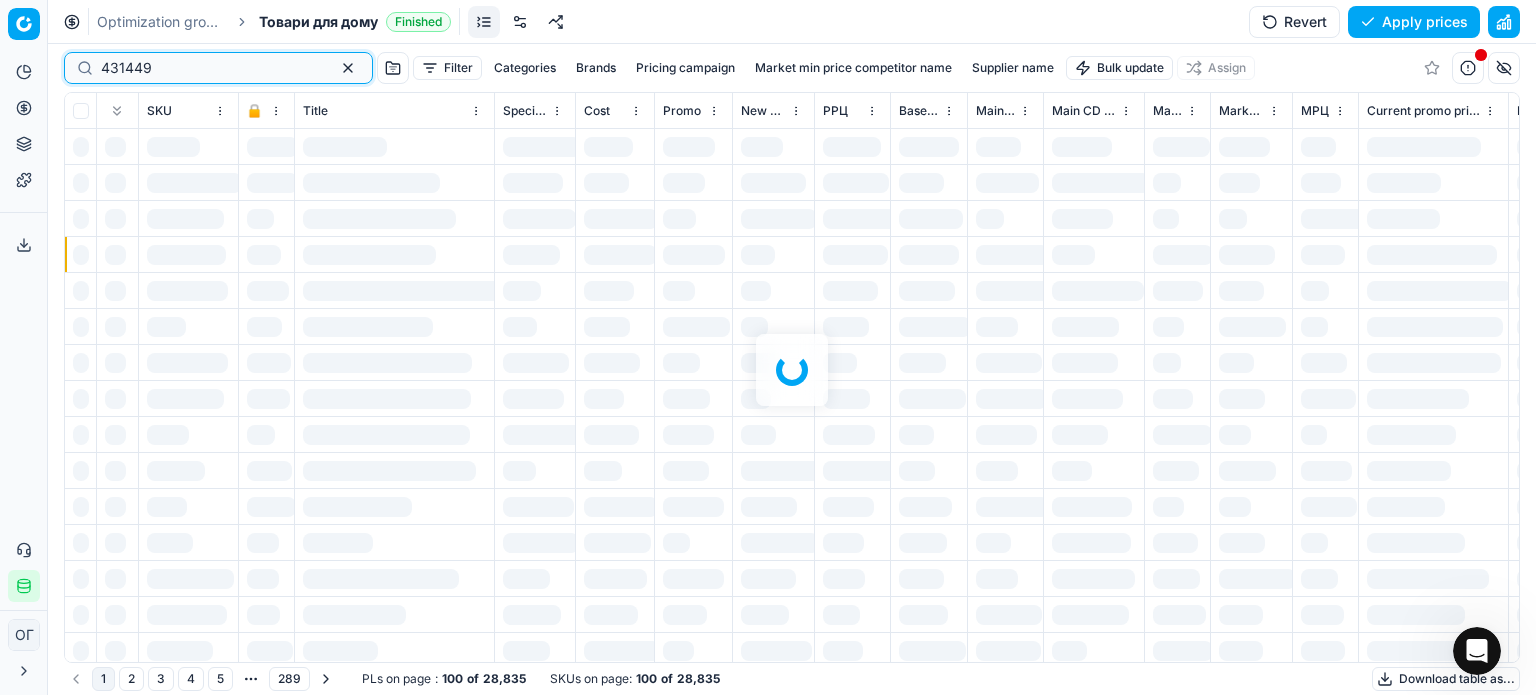 type on "431449" 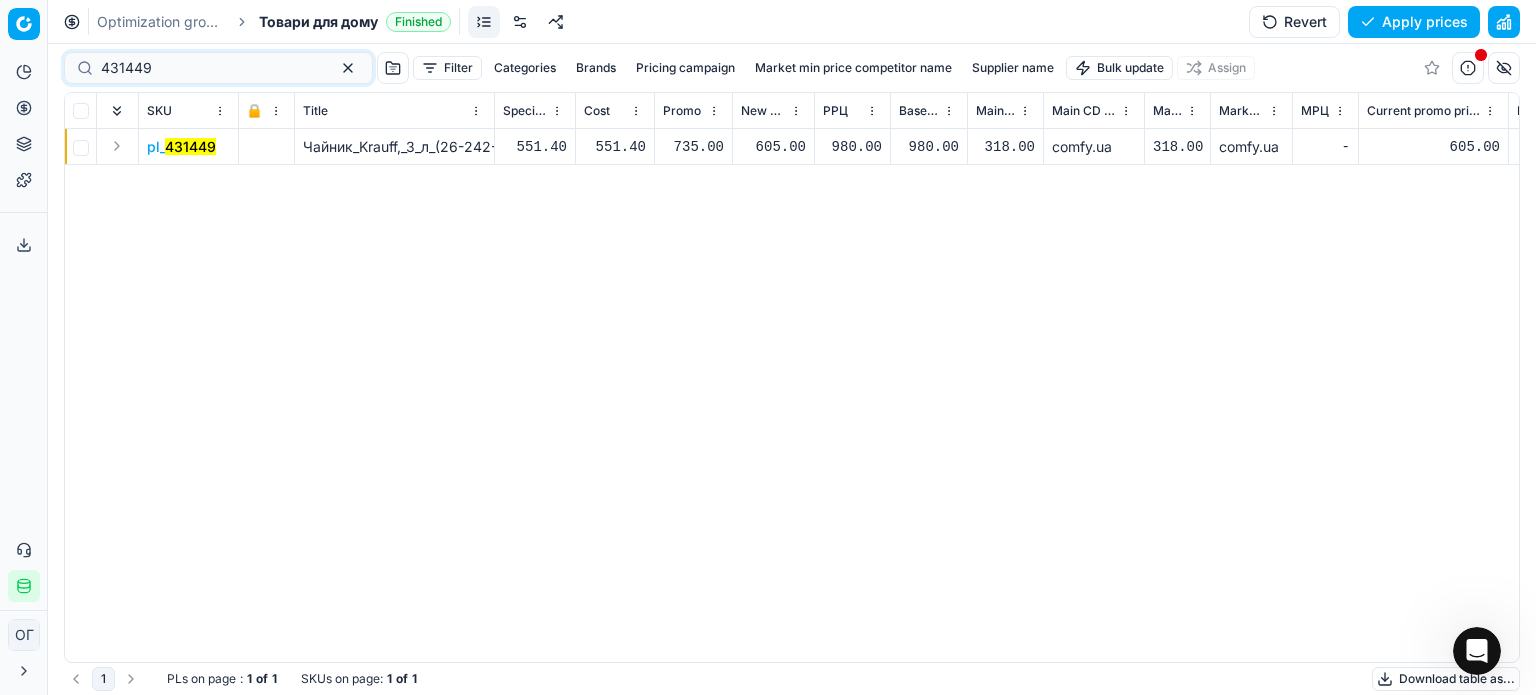 click on "605.00" at bounding box center [773, 147] 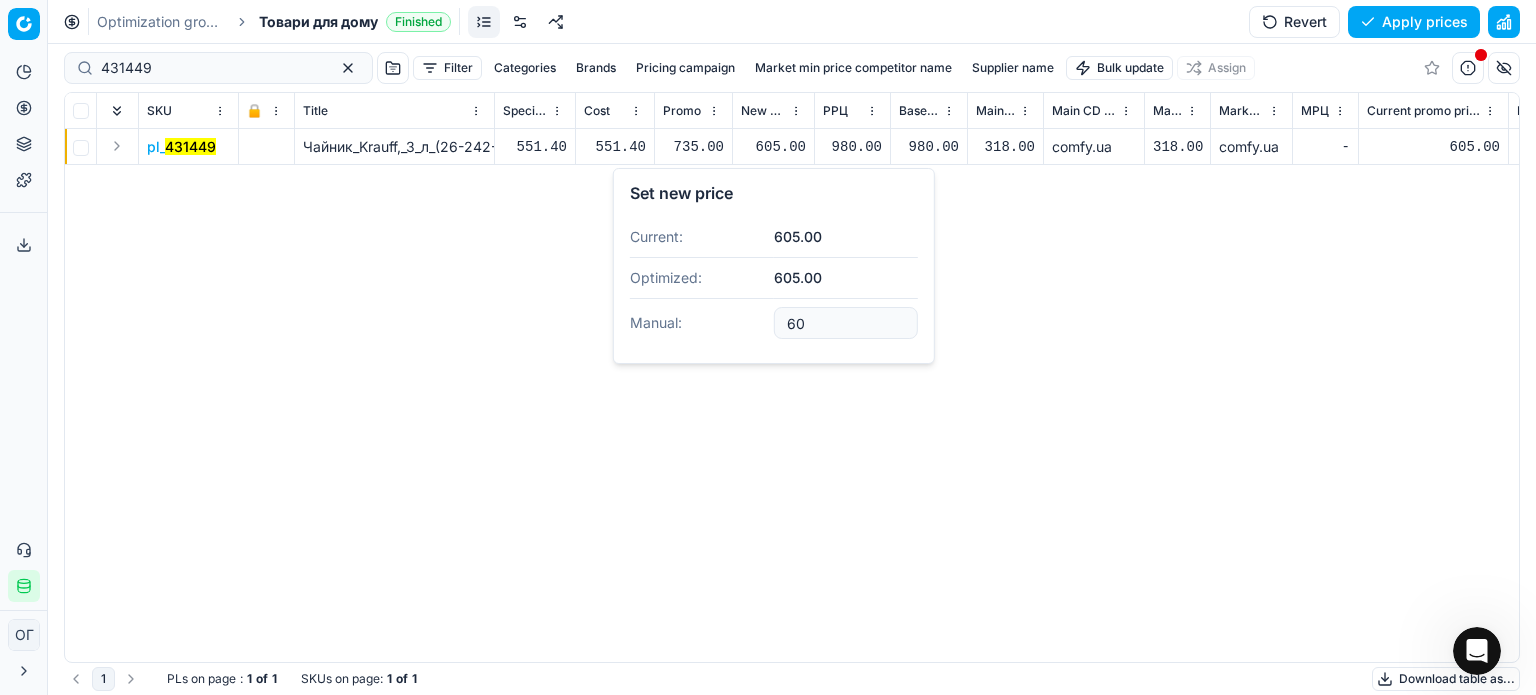 type on "6" 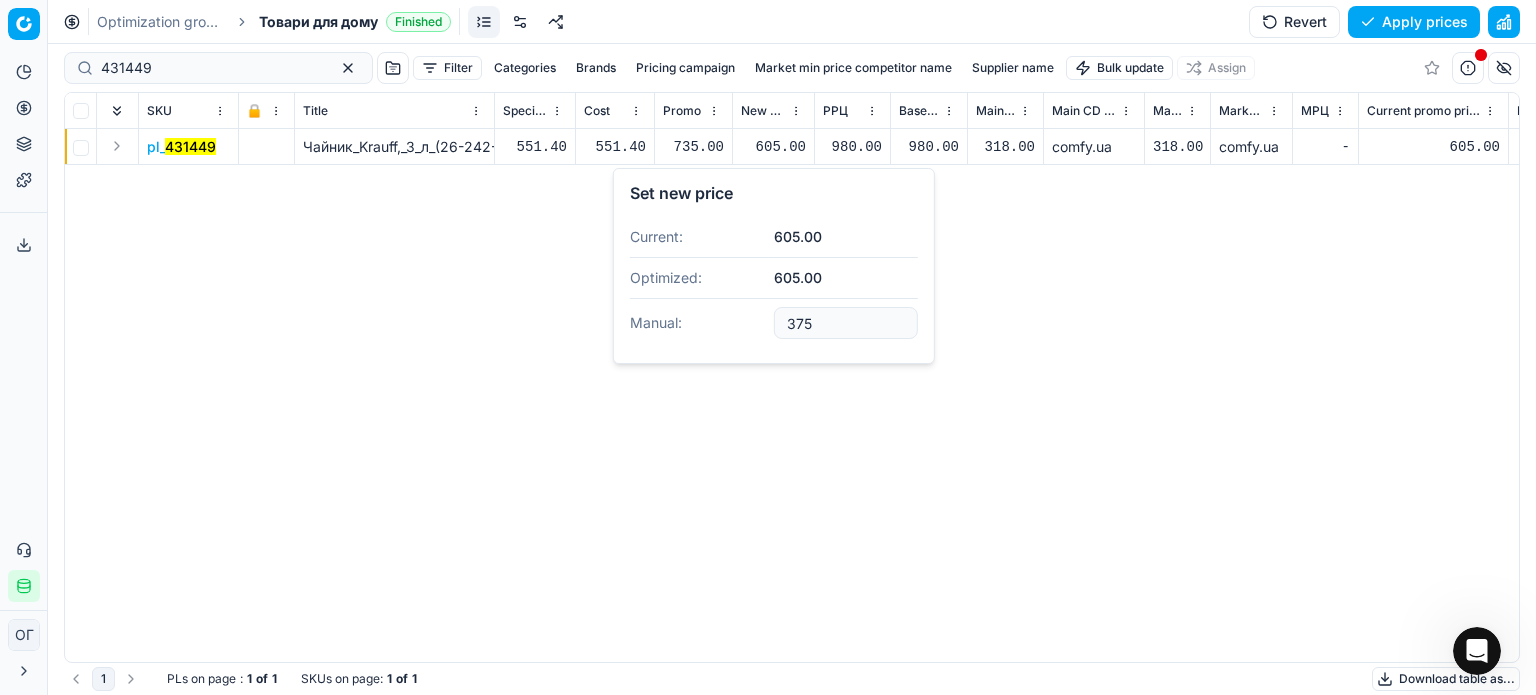 type on "375.00" 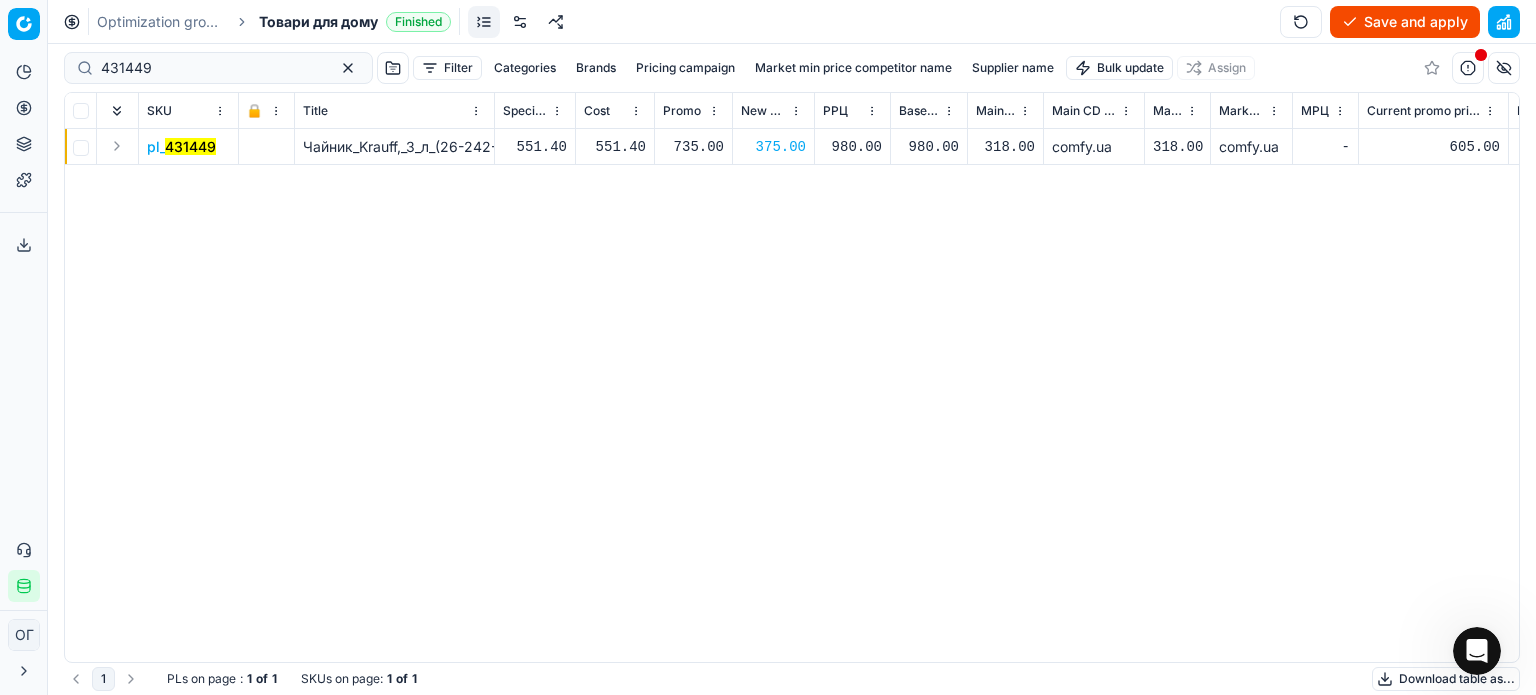 click on "375.00" at bounding box center (773, 147) 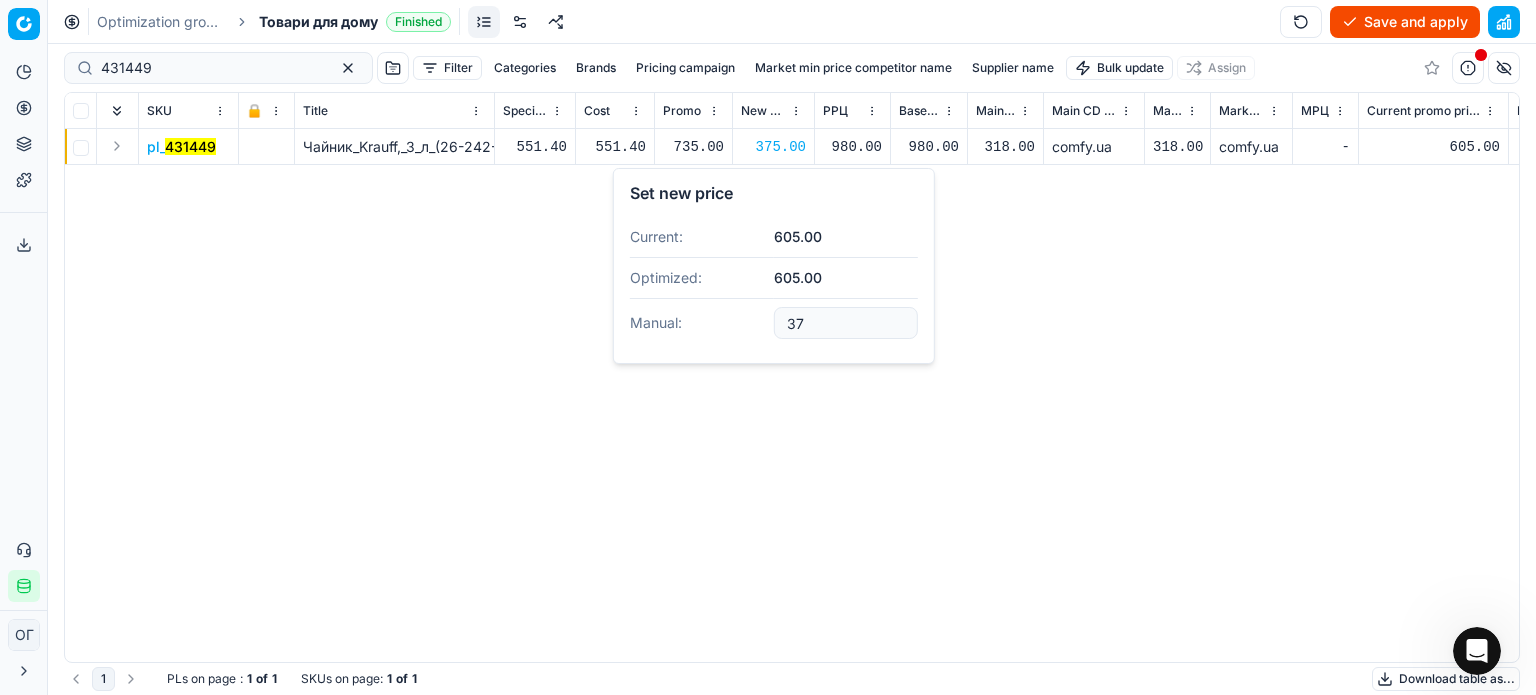 type on "3" 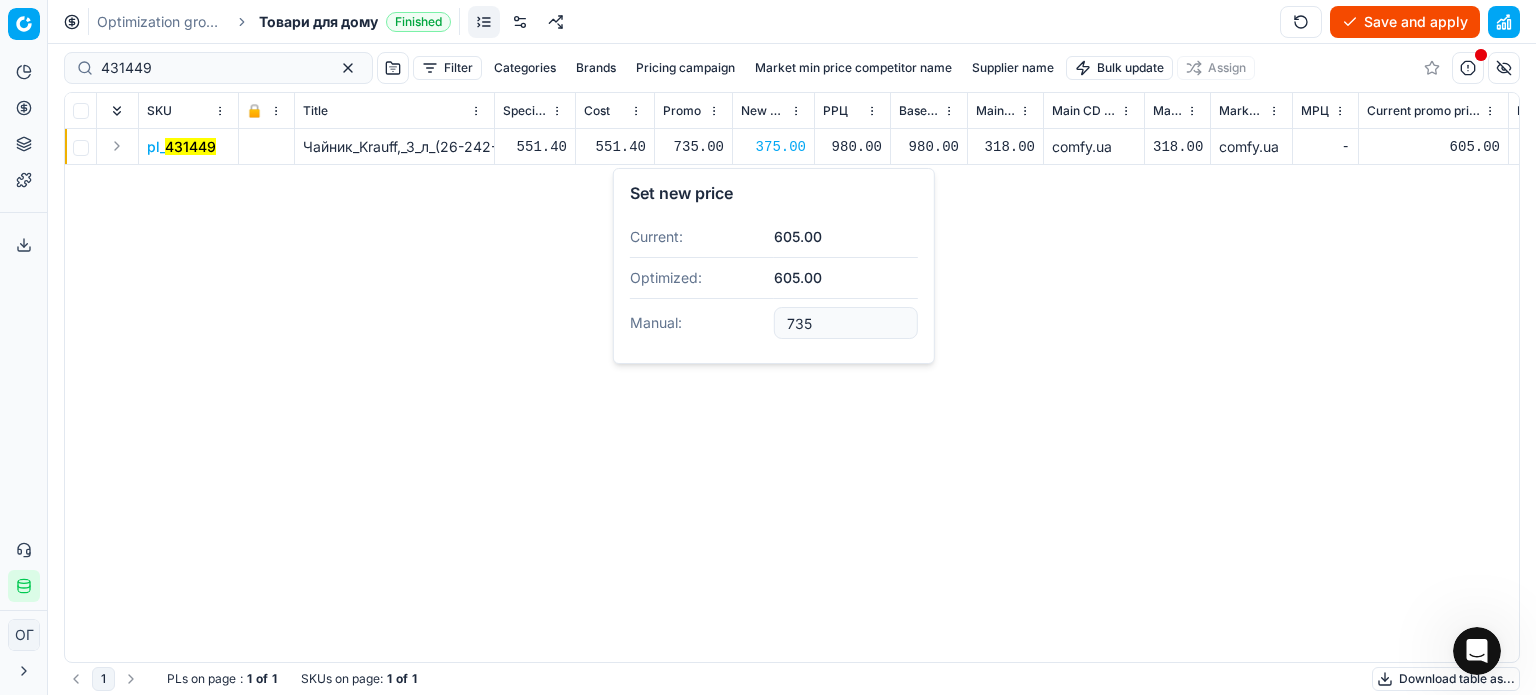 type on "735.00" 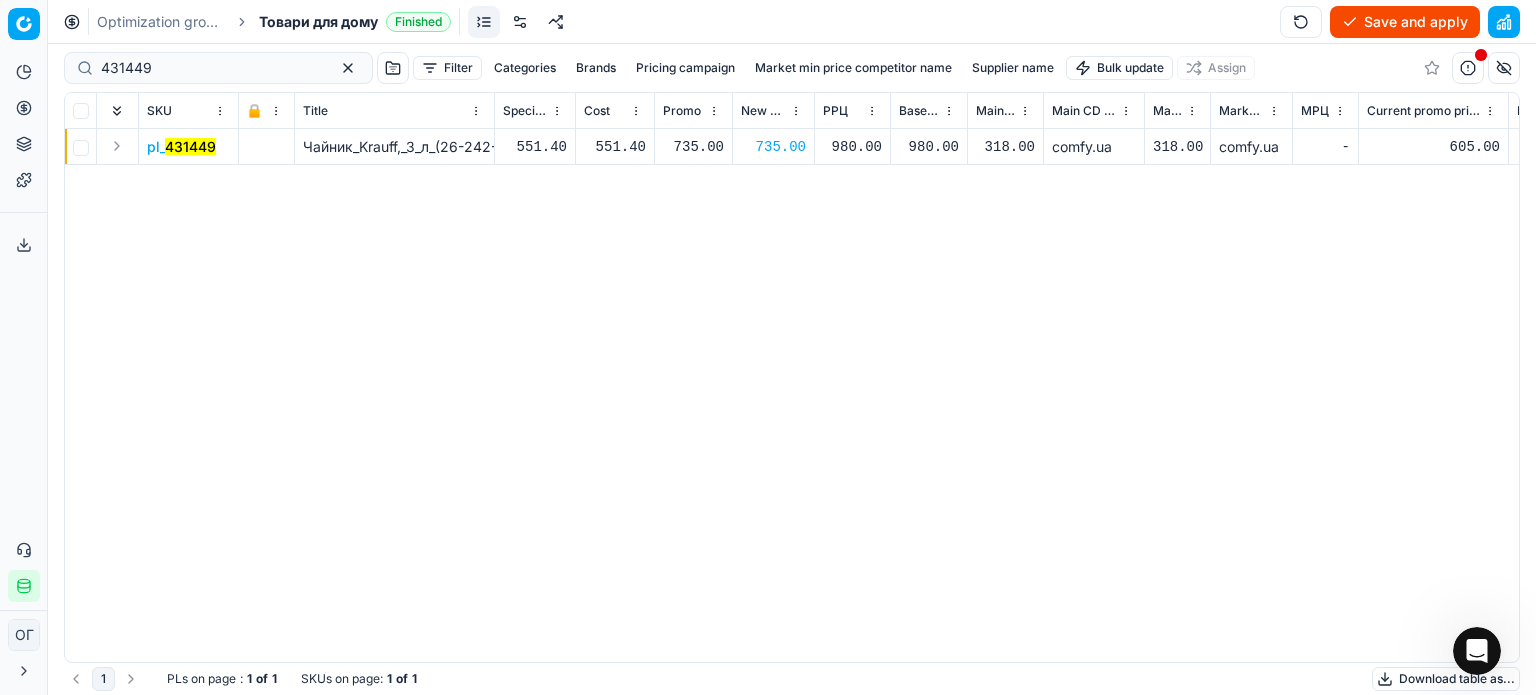 click on "Save and apply" at bounding box center [1405, 22] 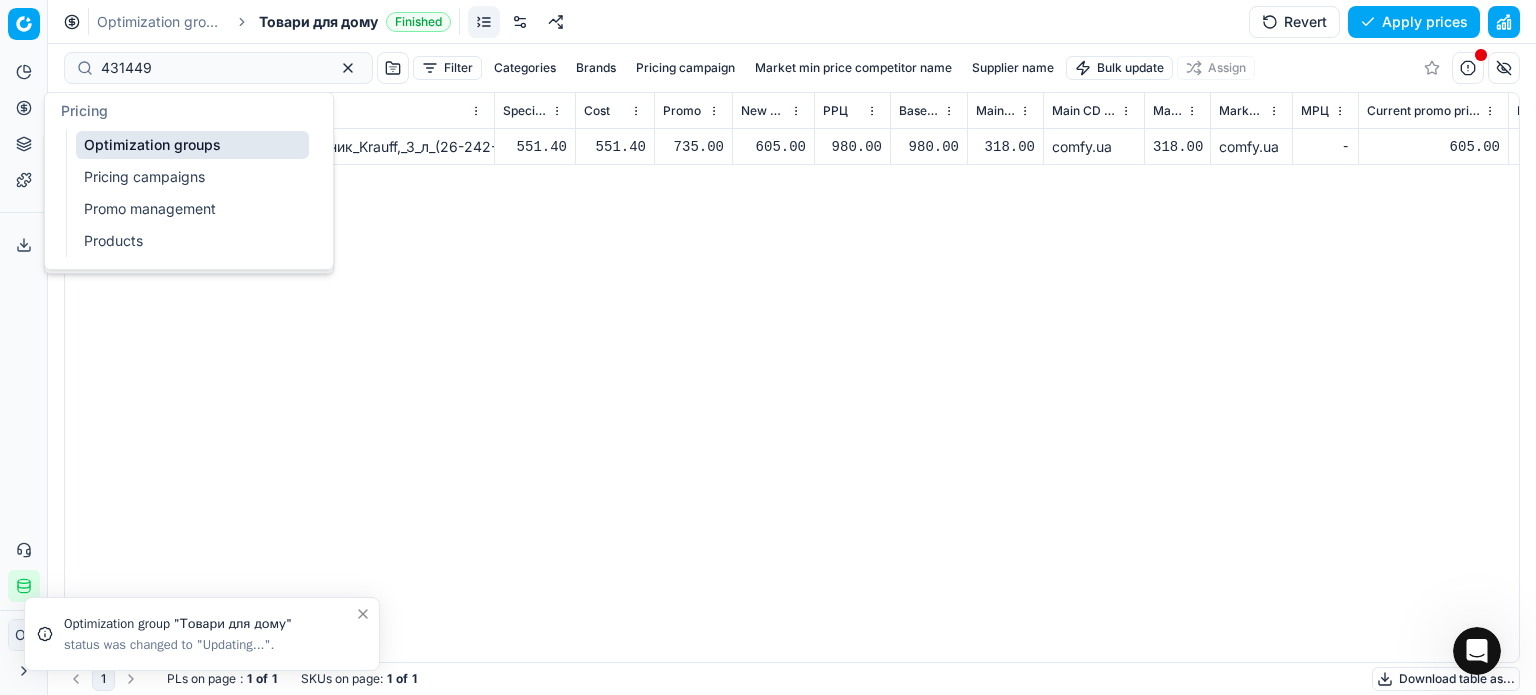 click 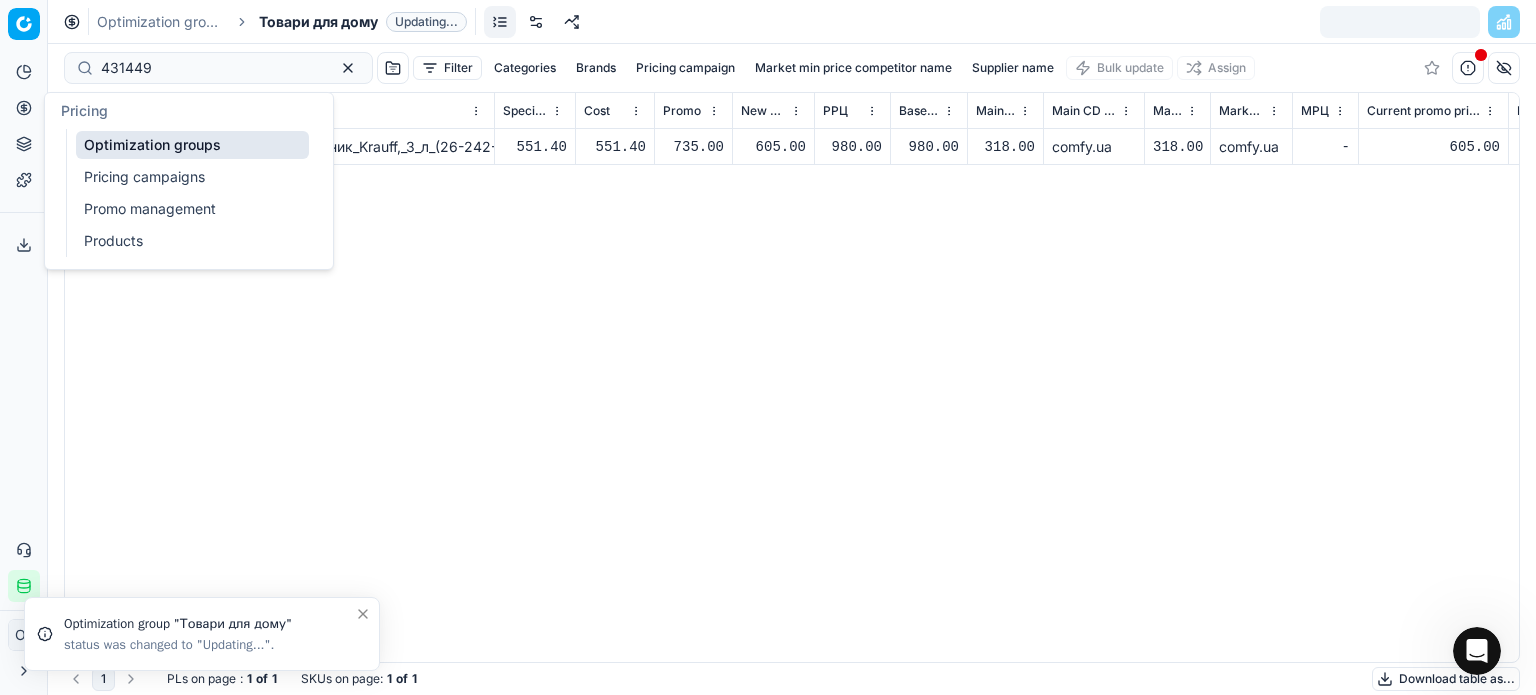 click on "Optimization groups" at bounding box center (192, 145) 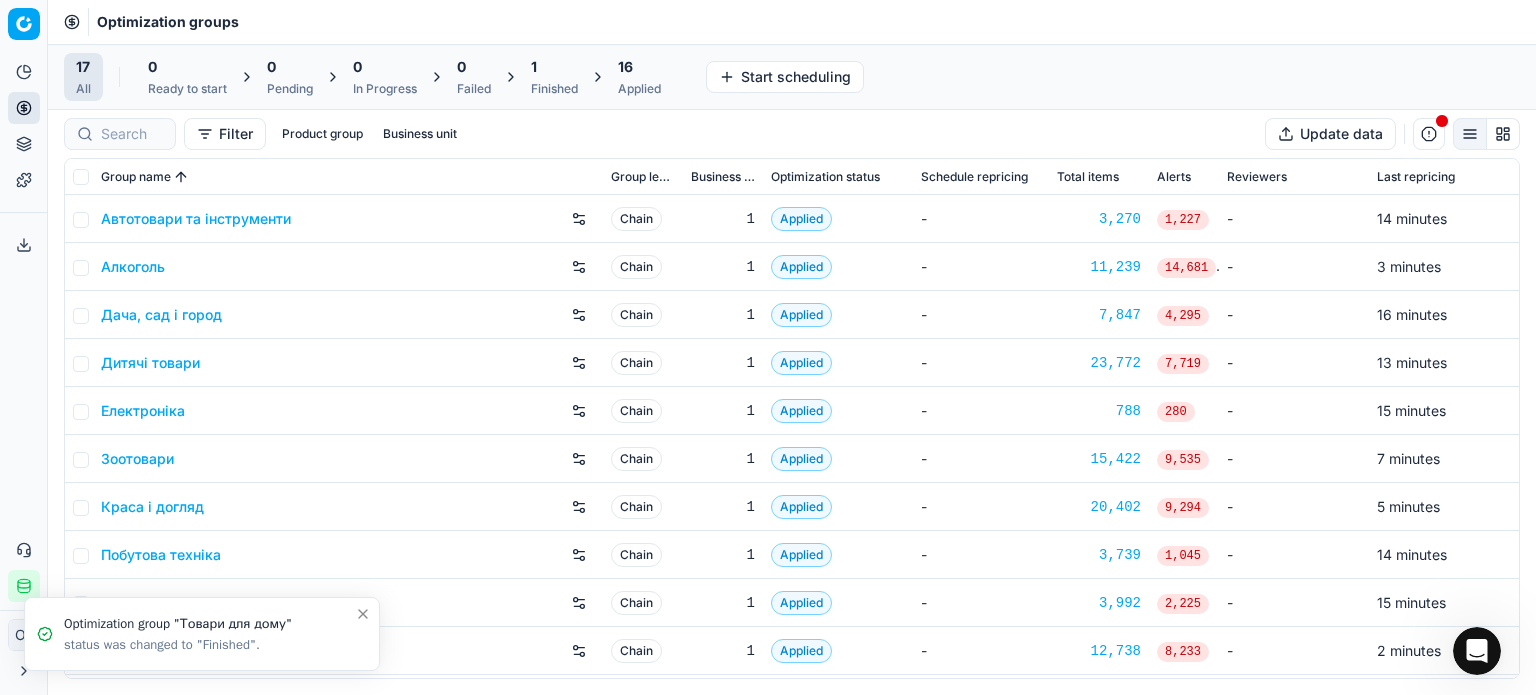 click on "1 Finished" at bounding box center [554, 77] 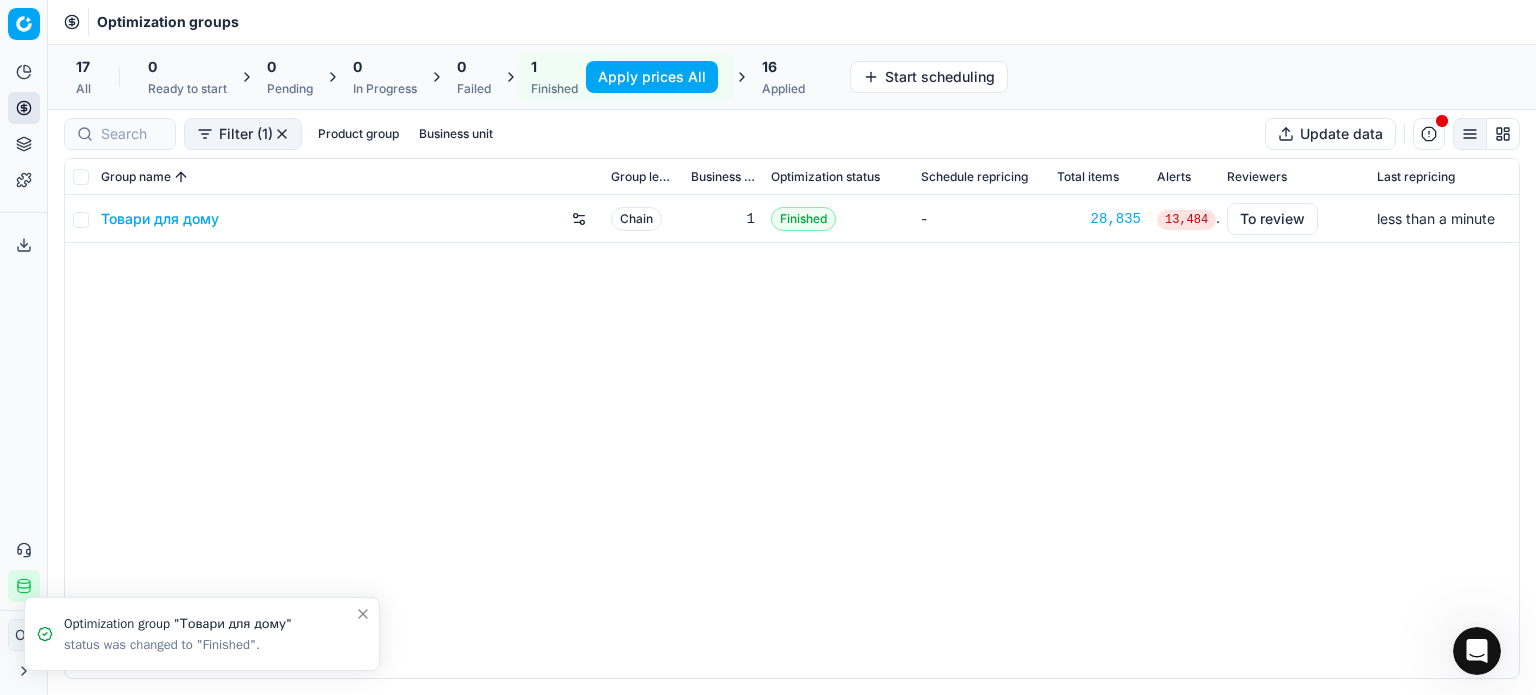 click on "Apply prices   All" at bounding box center (652, 77) 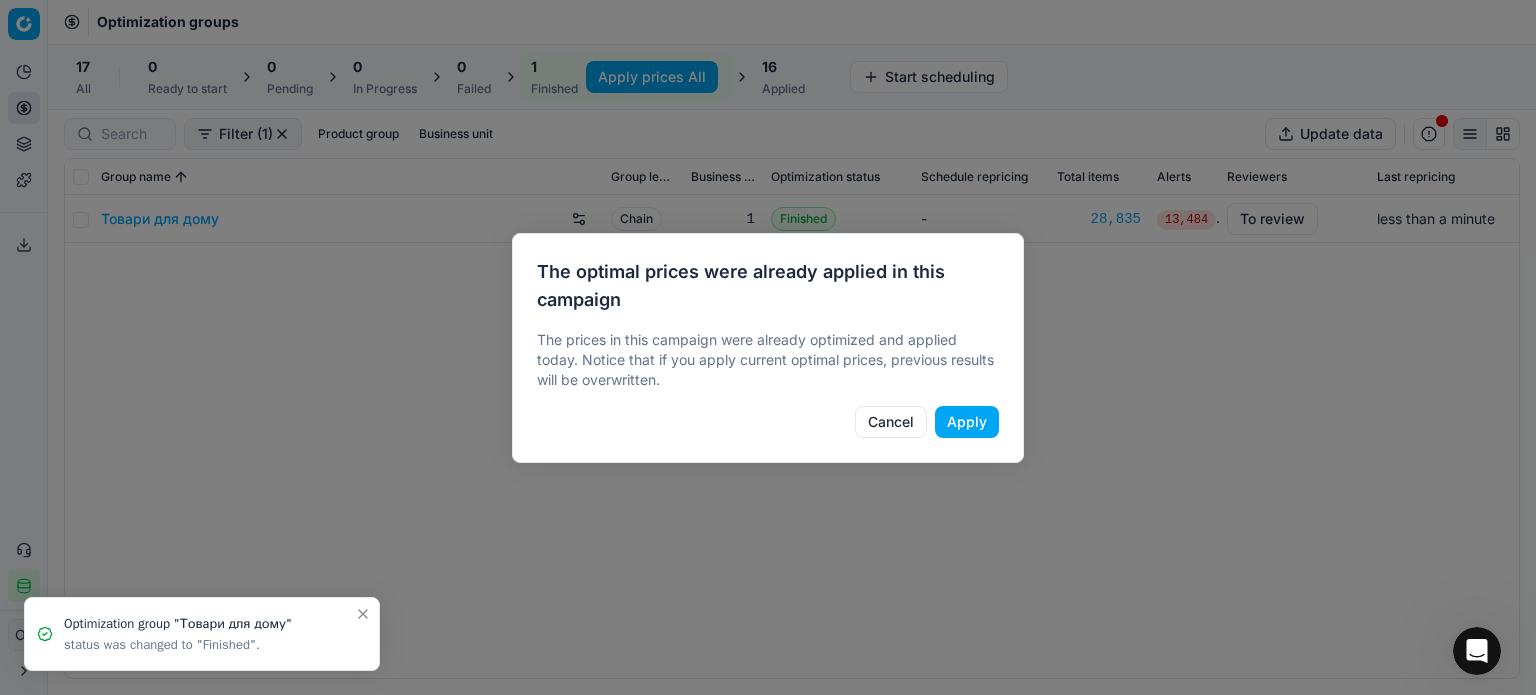 click on "Apply" at bounding box center (967, 422) 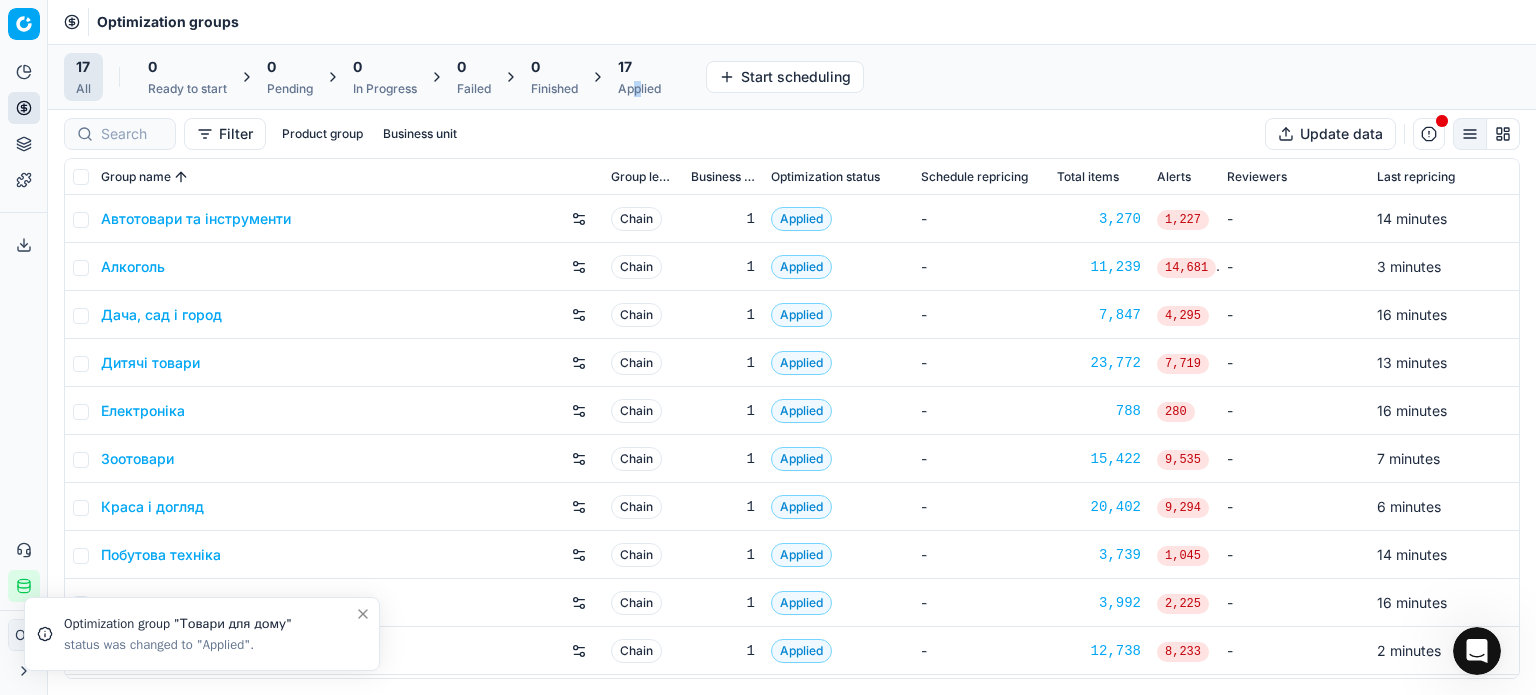 drag, startPoint x: 641, startPoint y: 89, endPoint x: 664, endPoint y: 86, distance: 23.194826 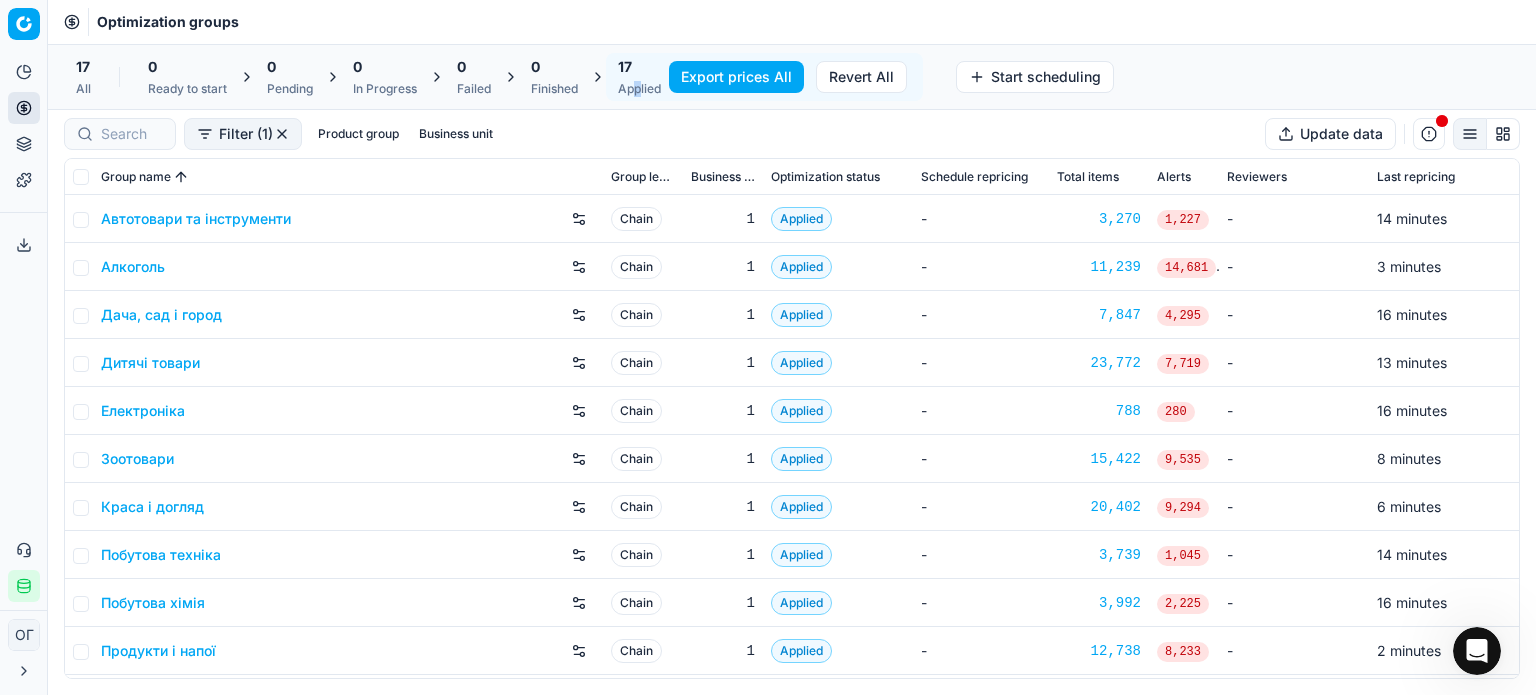 click on "Export prices   All" at bounding box center (736, 77) 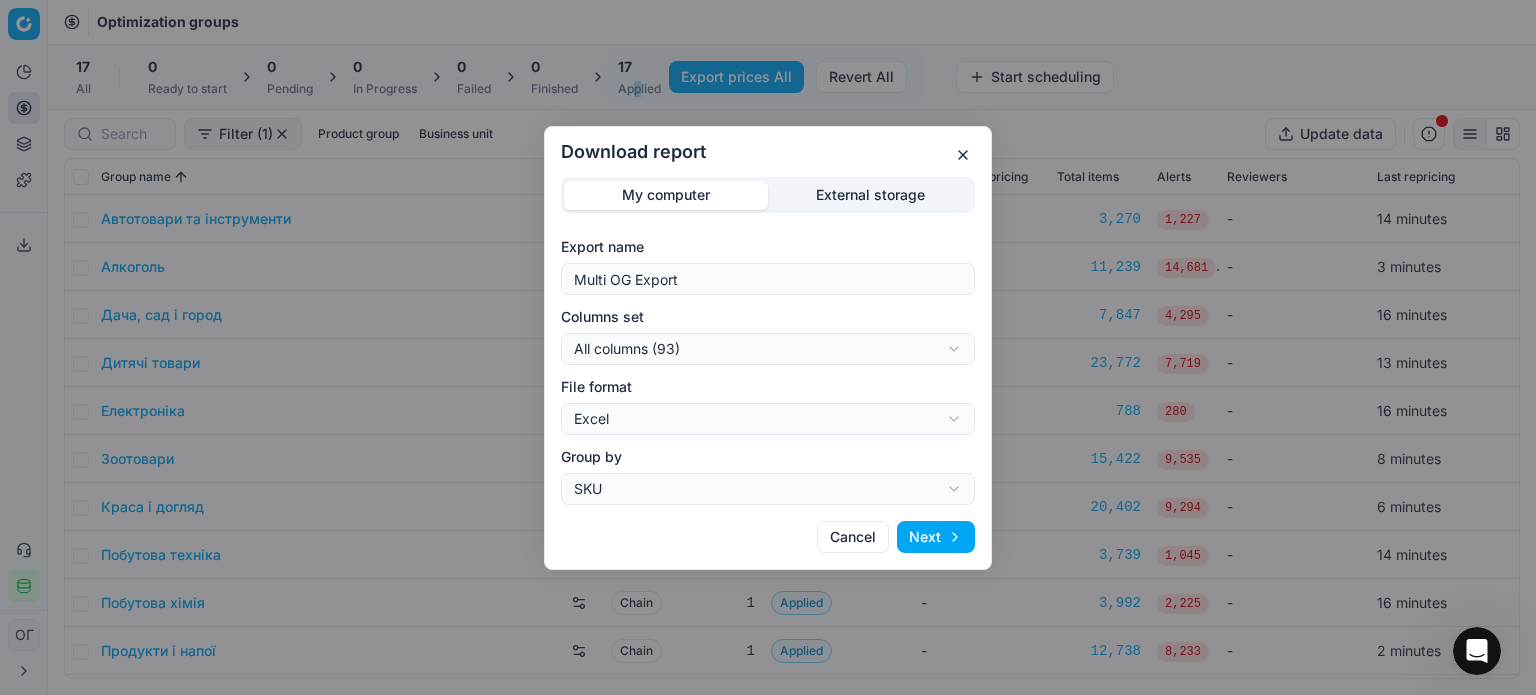 click on "Download report My computer External storage Export name Multi OG Export Columns set All columns (93) All columns (93) Current table state (74) My export template (67) Export (6) File format Excel Excel CSV Group by SKU SKU Product line Cancel Next" at bounding box center [768, 347] 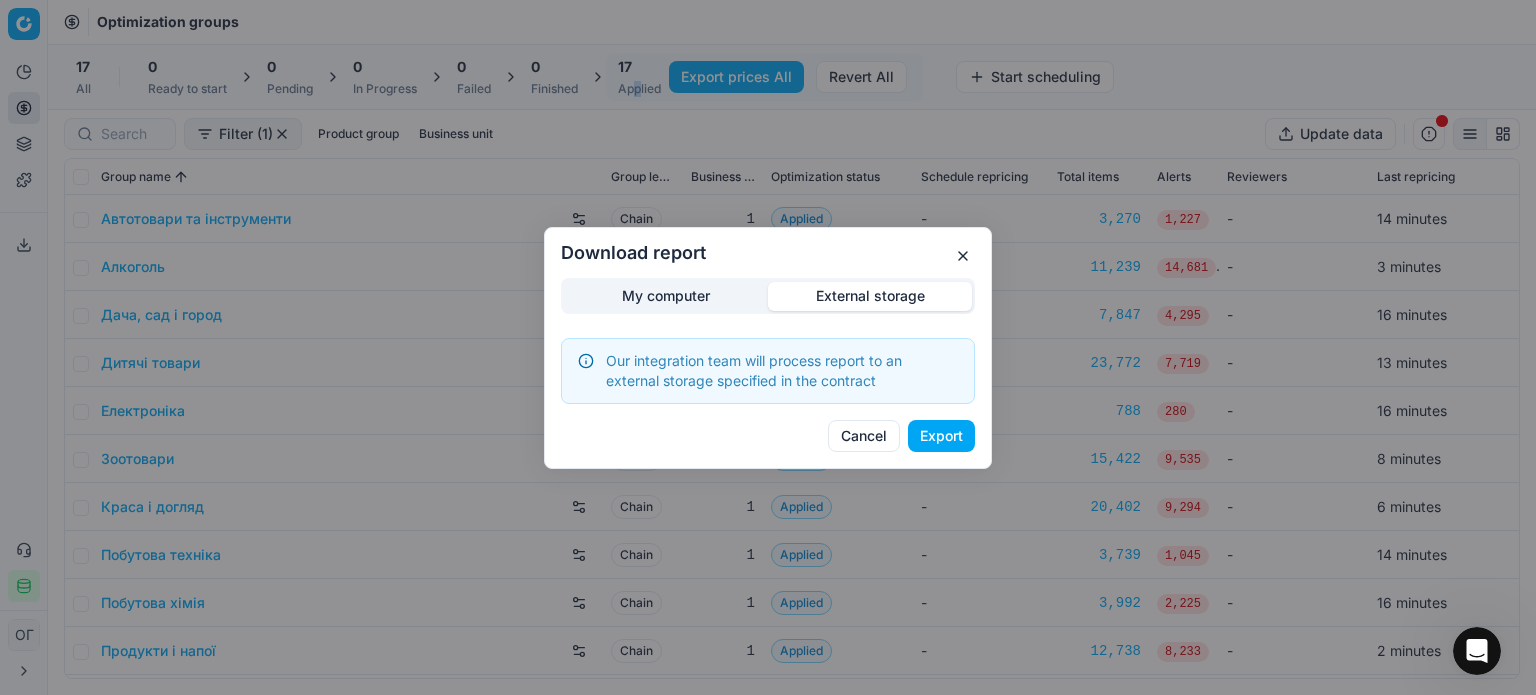 click on "Export" at bounding box center [941, 436] 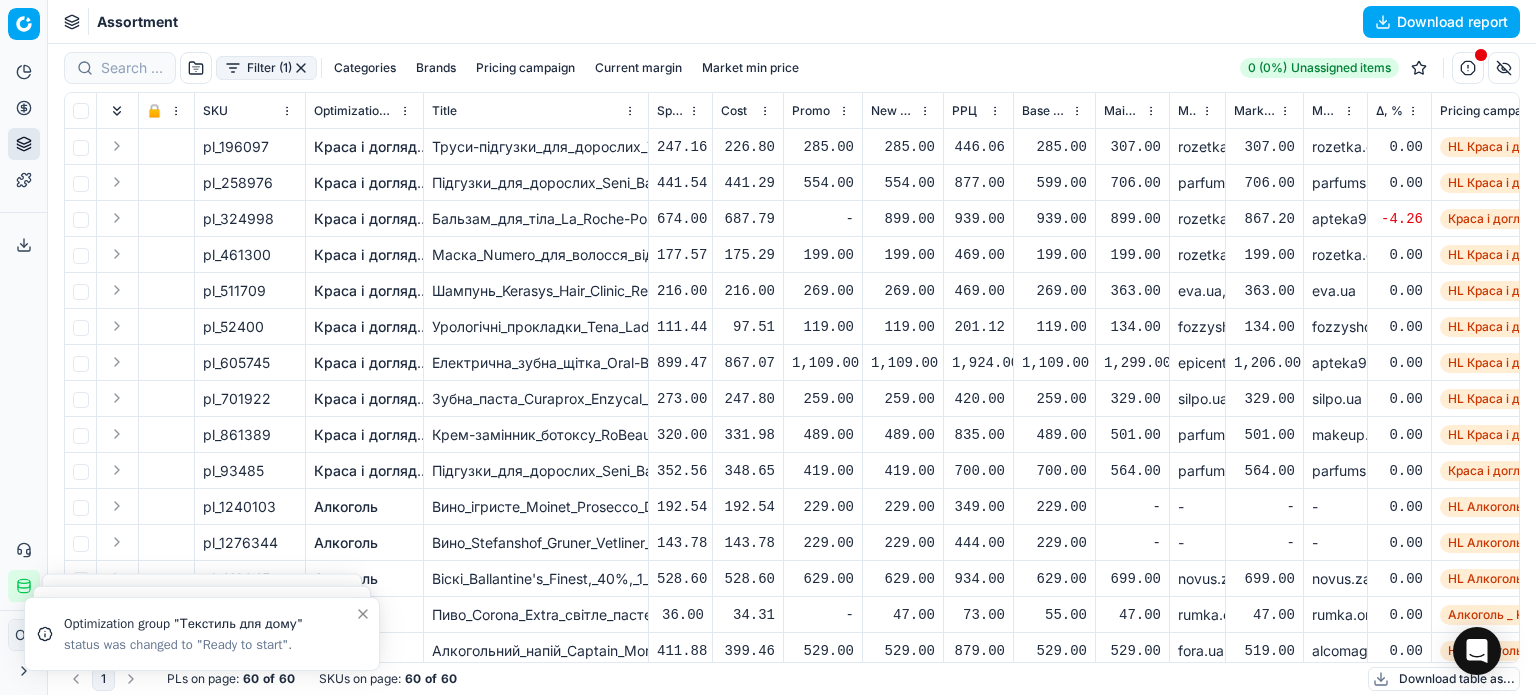 scroll, scrollTop: 0, scrollLeft: 0, axis: both 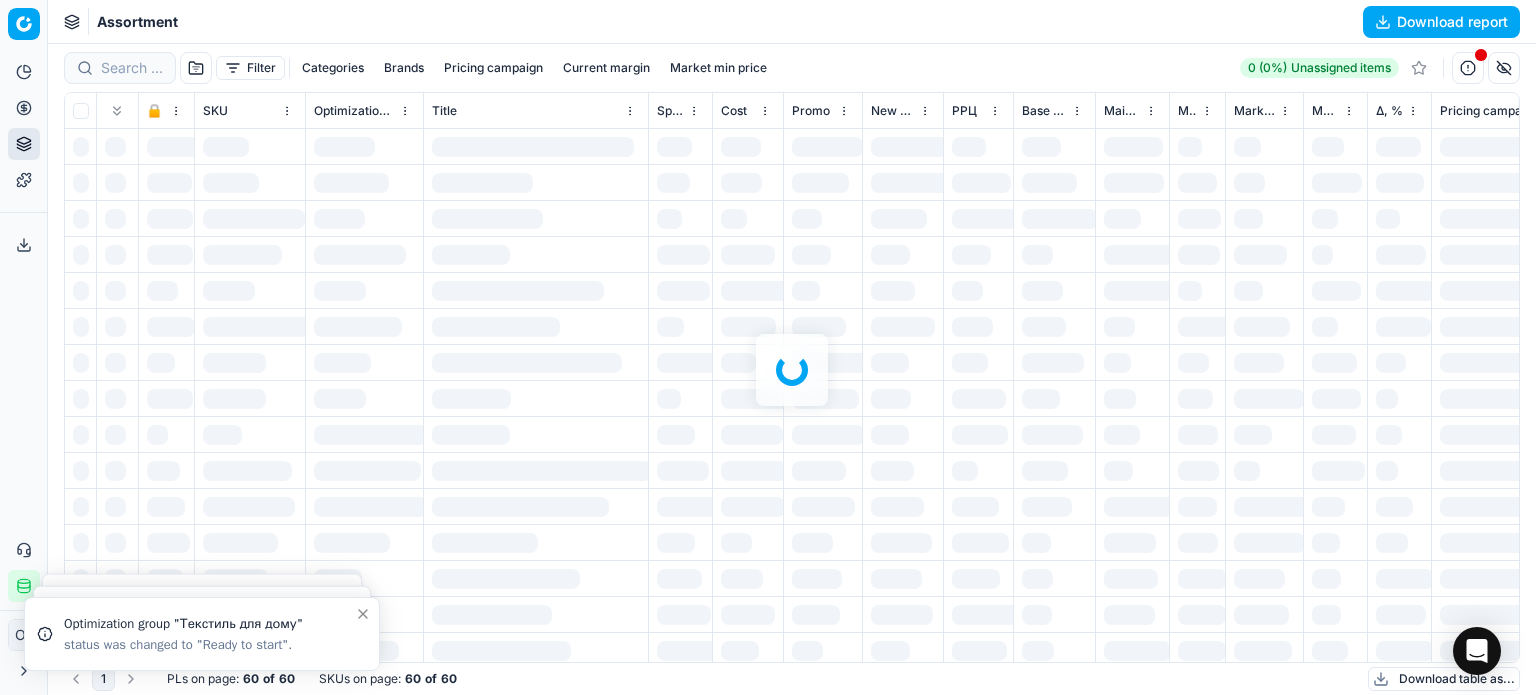 click on "Assortment Download report" at bounding box center (792, 22) 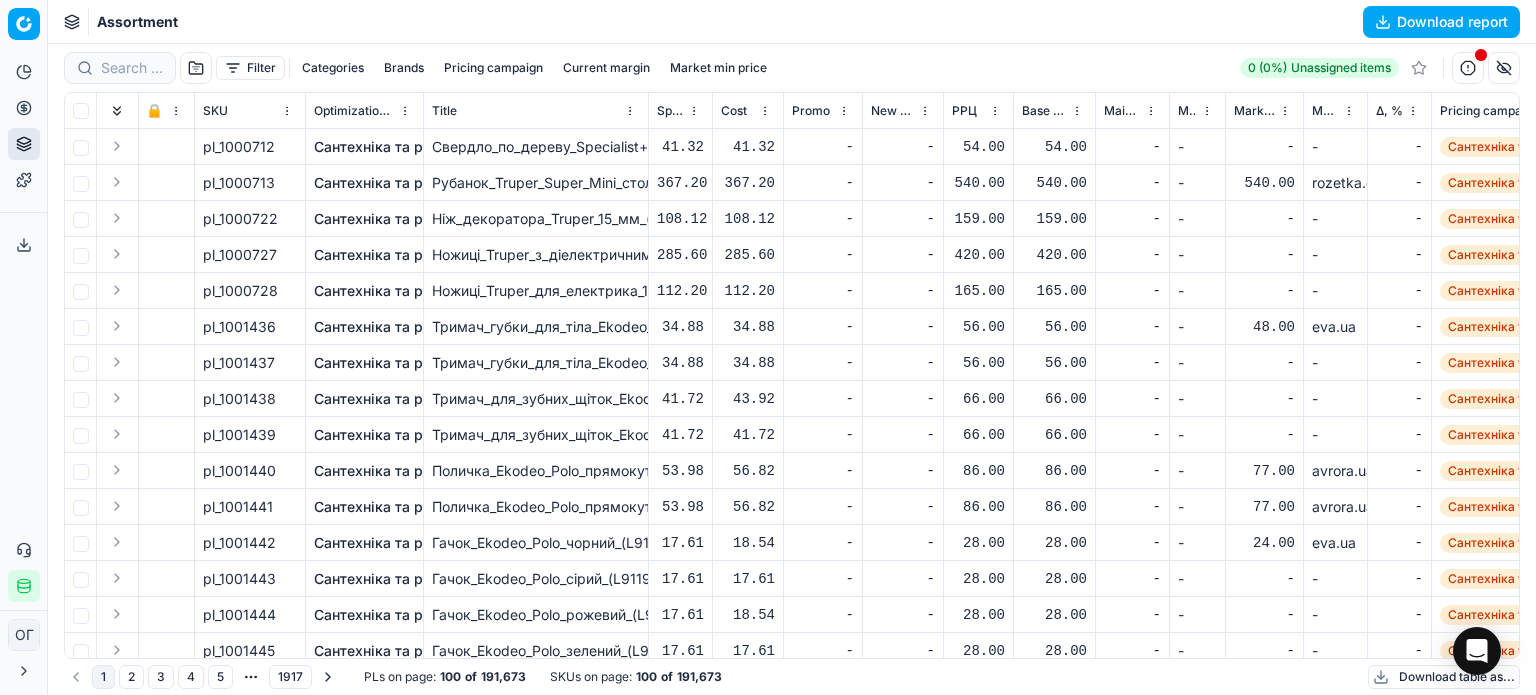 click on "Filter" at bounding box center (250, 68) 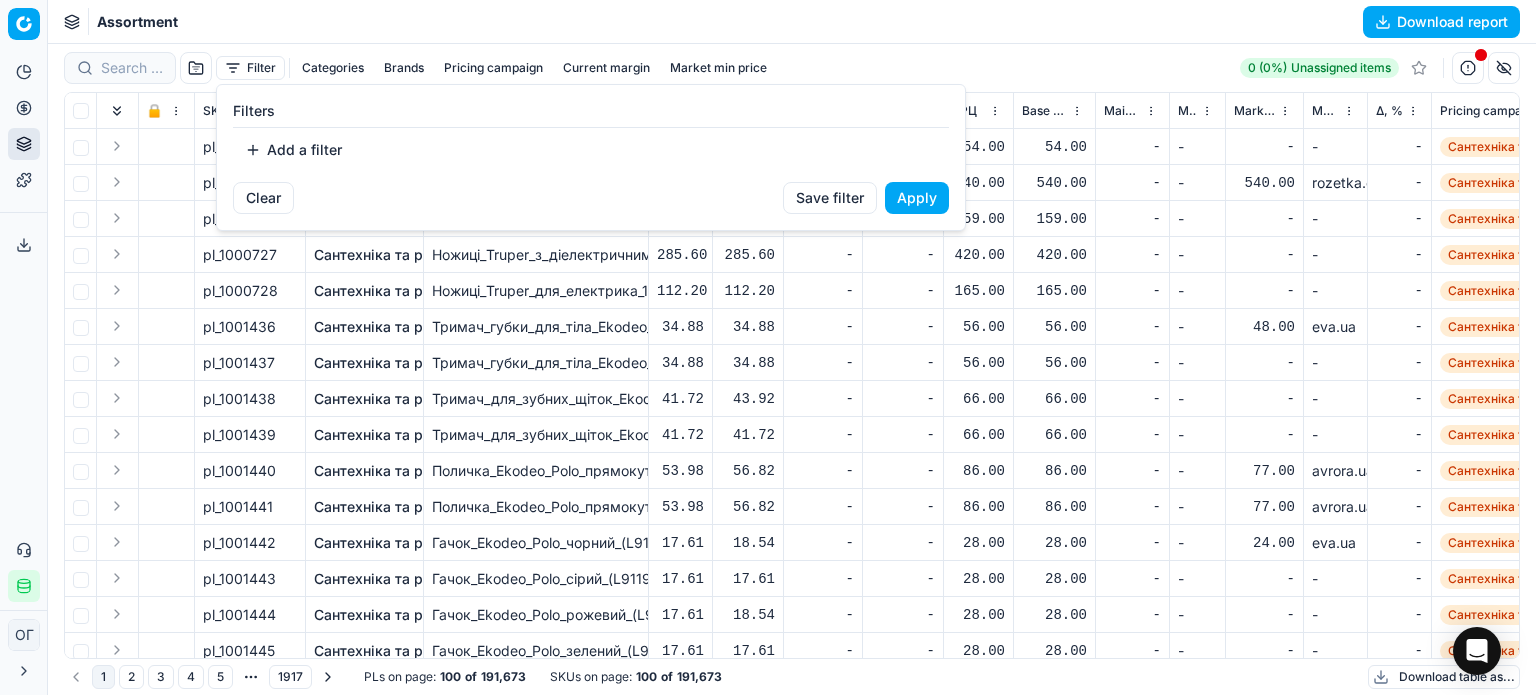 click on "Add a filter" at bounding box center [293, 150] 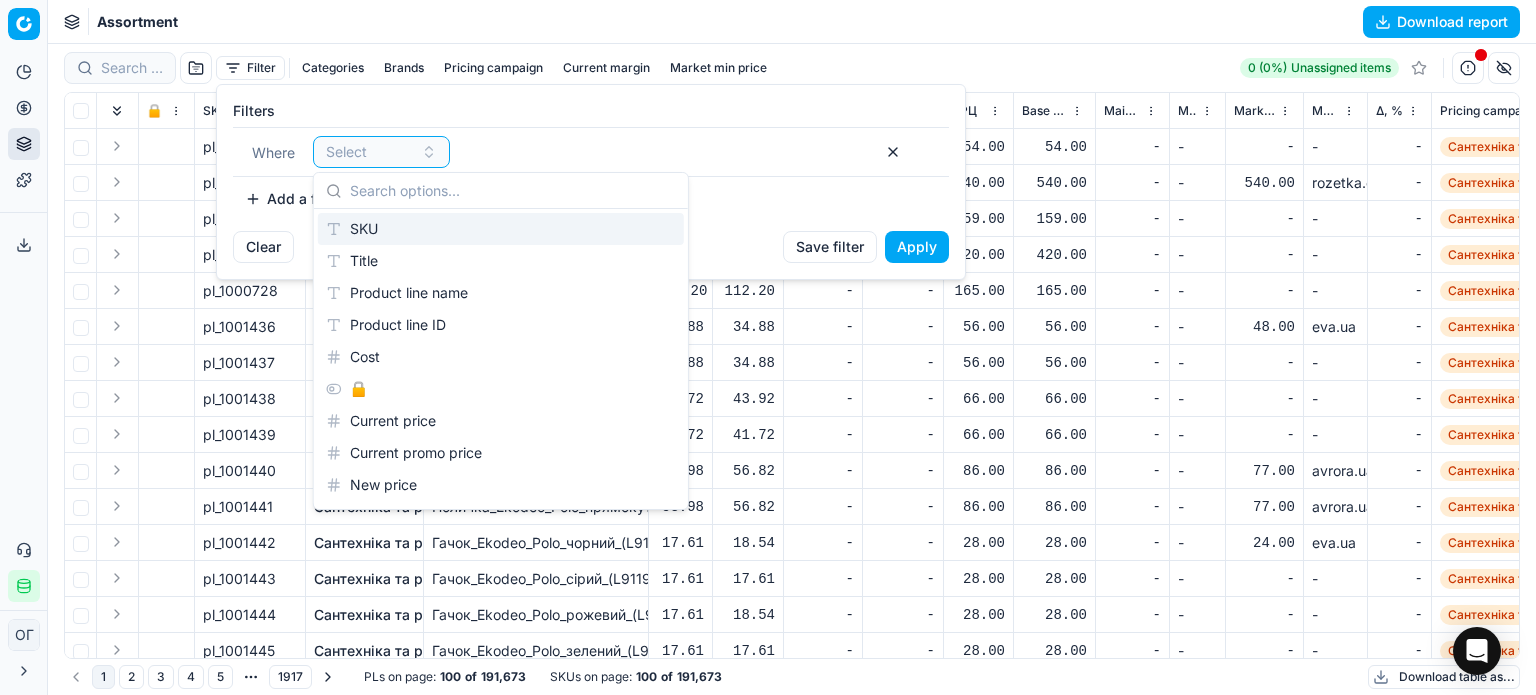click on "SKU" at bounding box center [501, 229] 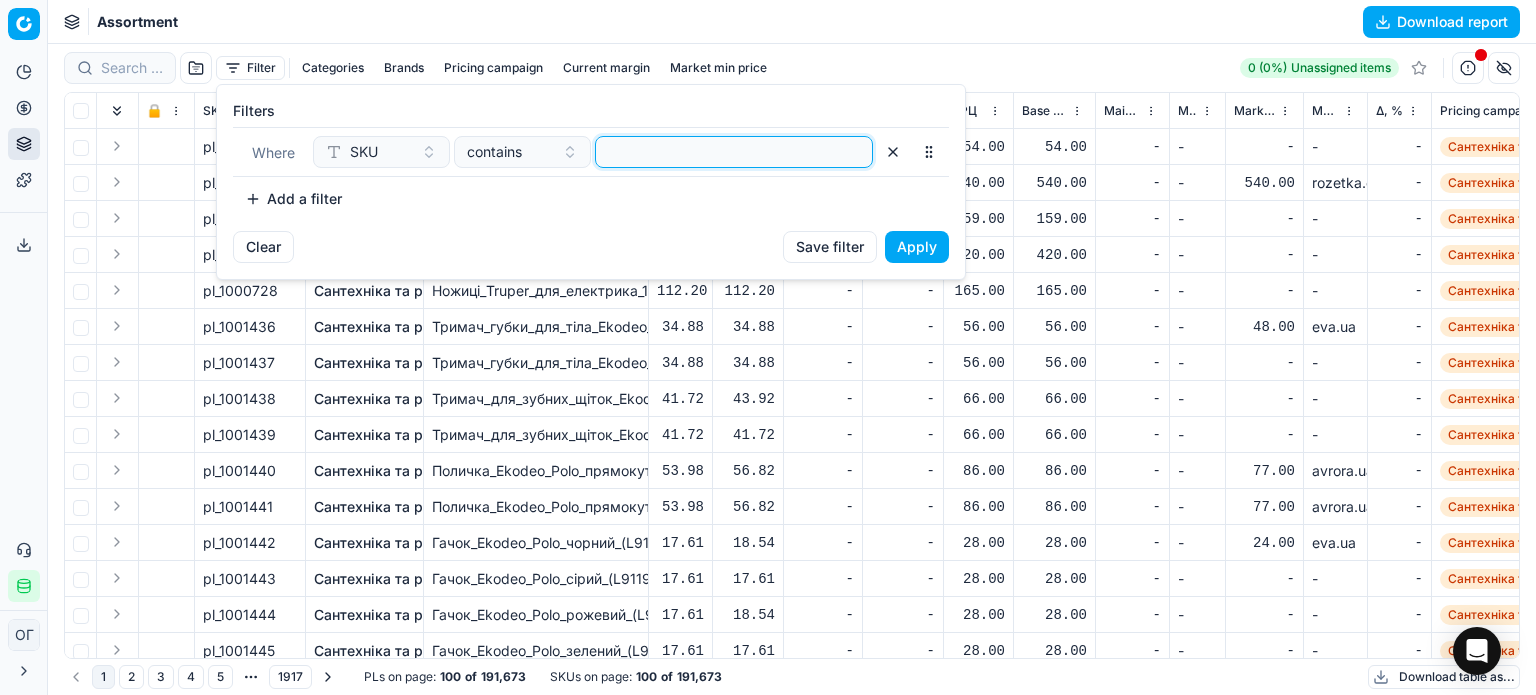 click at bounding box center [734, 152] 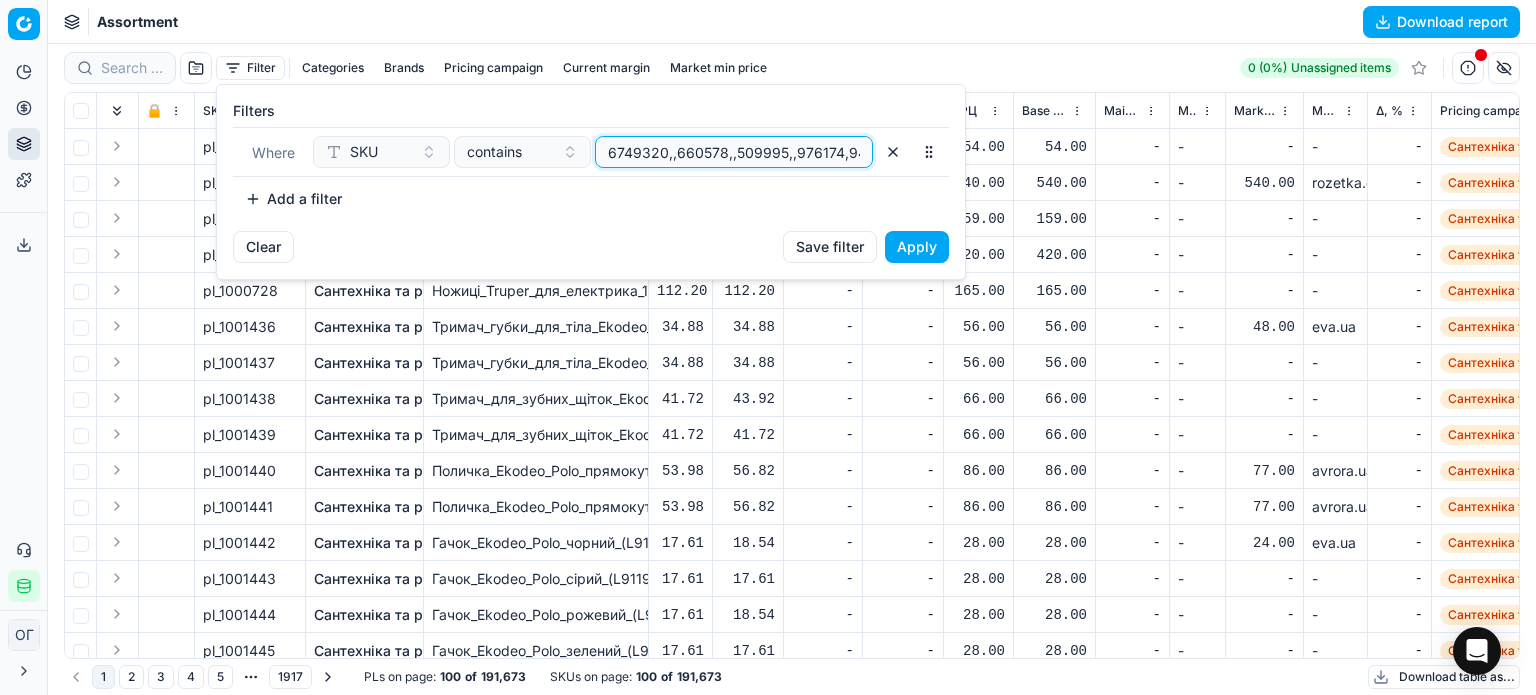 scroll, scrollTop: 0, scrollLeft: 22738, axis: horizontal 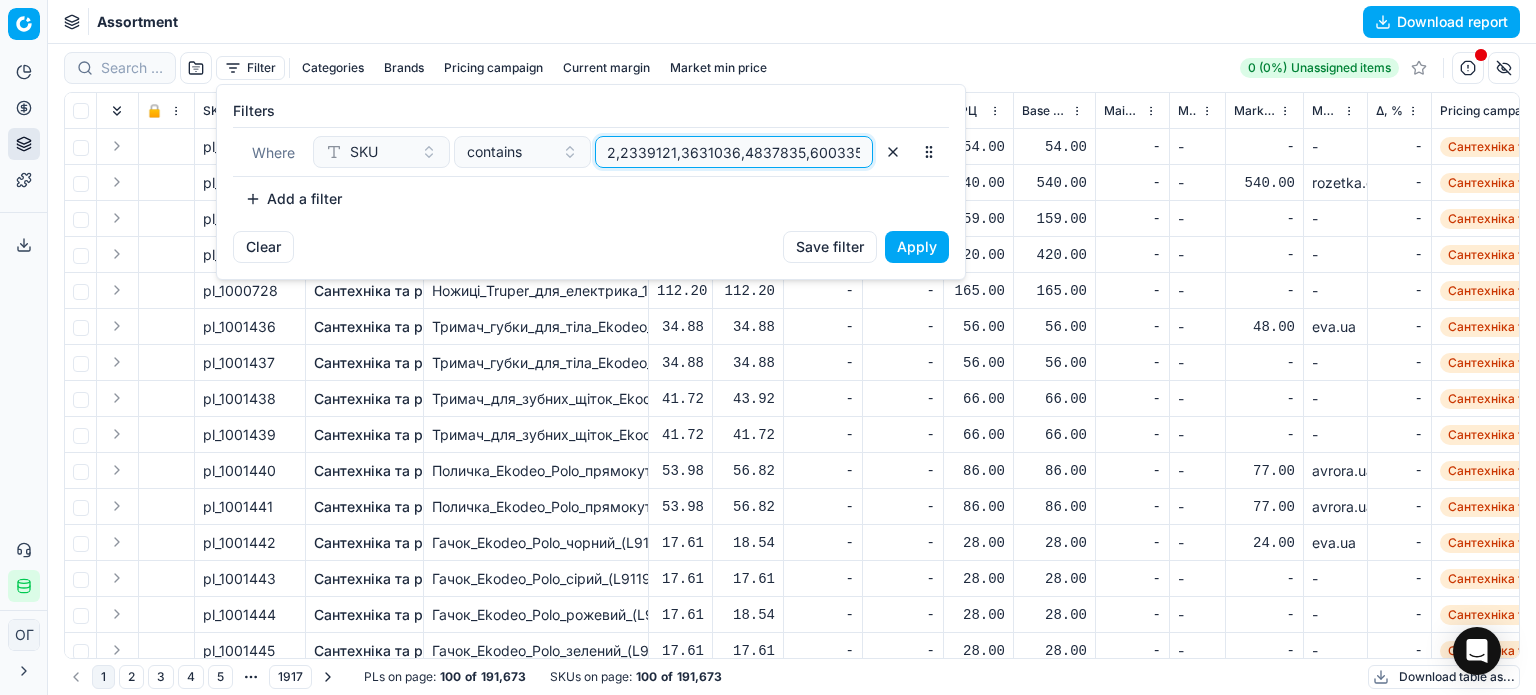 type on "1069322,,912301,,912319,,536025,713693,991121,1000921,324336,654383,798418,110101,208976,358700,453437,356616,525991,654390,675537,258334,370000,642458,654386,134014,447578,144708,395860,60220,822339,822338,649924,649921,649911,713680,88342,252616,622736,389946,447620,654362,654379,835028,835027,865397,865421,865443,835030,665403,665402,525951,642446,483606,483604,578627,578621,634066,659529,661295,791421,791423,791420,822290,1080816,665435,420992,762261,37732,339988,484450,822355,905560,676928,676927,649951,649946,649943,649936,649953,649948,783707,783702,783706,822365,661324,783714,783713,783715,619584,676931,783687,822333,634071,452067,783665,783662,783664,1080852,420933,152557,137514,1080779,1014646,170994,587870,500154,587869,480748,634084,822368,386094,62007,525853,702453,594188,594192,594189,644713,644721,693857,762269,288712,564131,611992,618440,421159,455926,1049956,502523,875292,426818,418867,461294,461301,461302,461303,461304,461305,461306,461307,461309,461310,461311,461312,461313,461316,461318,..." 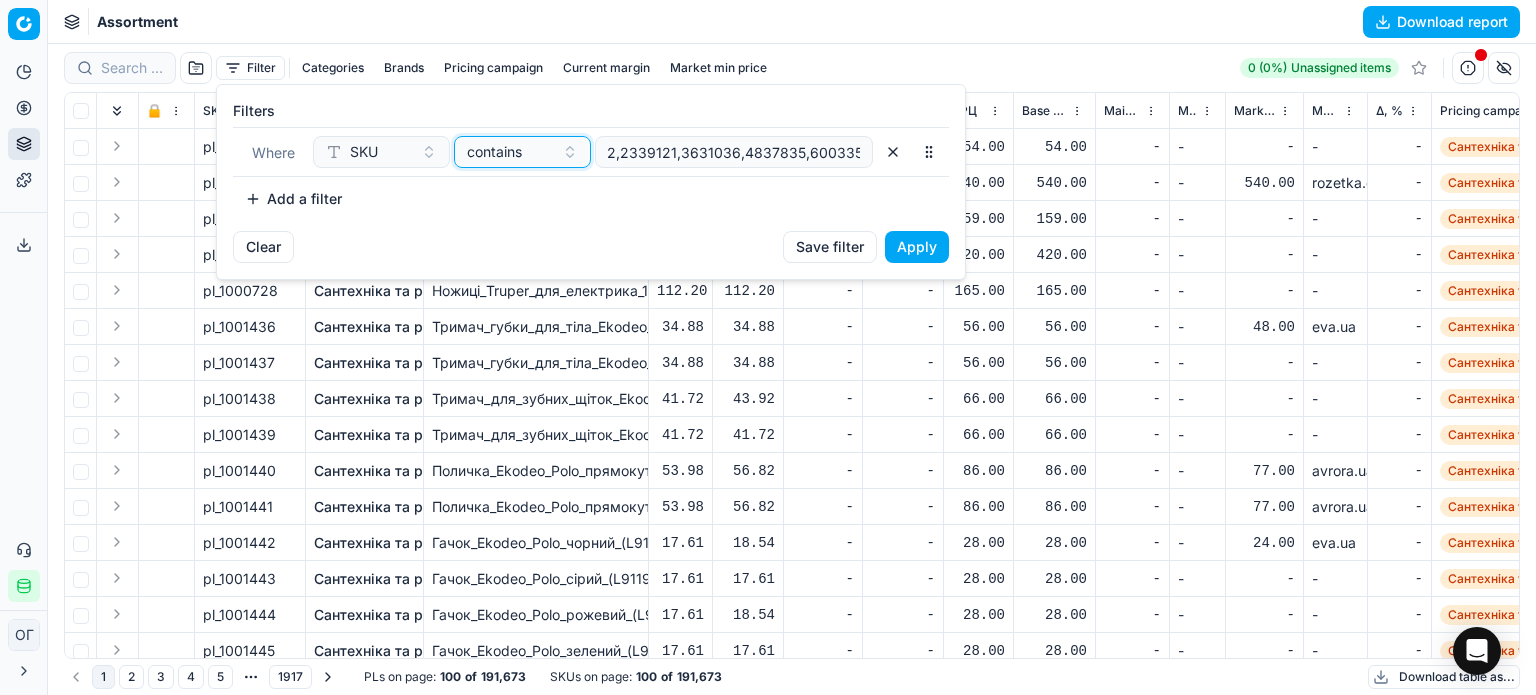 click on "contains" at bounding box center [494, 152] 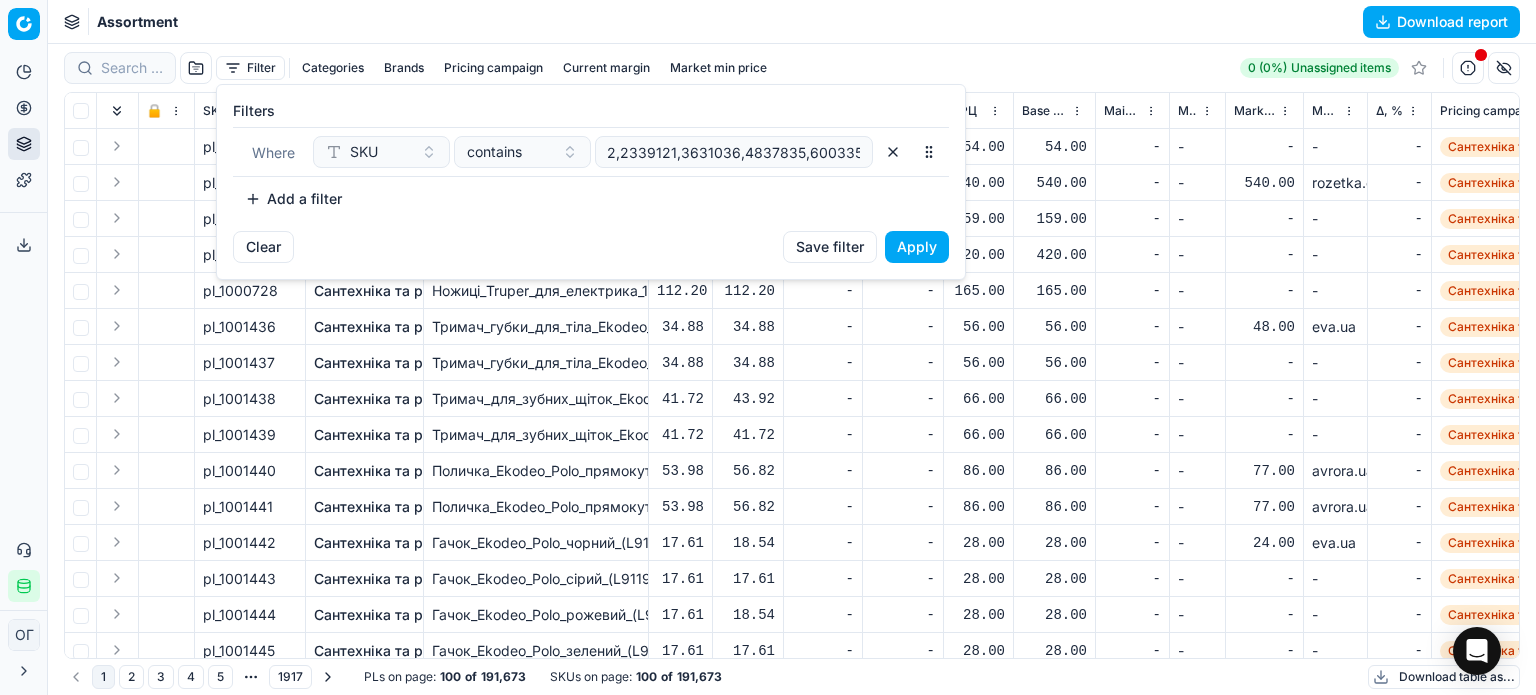 scroll, scrollTop: 0, scrollLeft: 0, axis: both 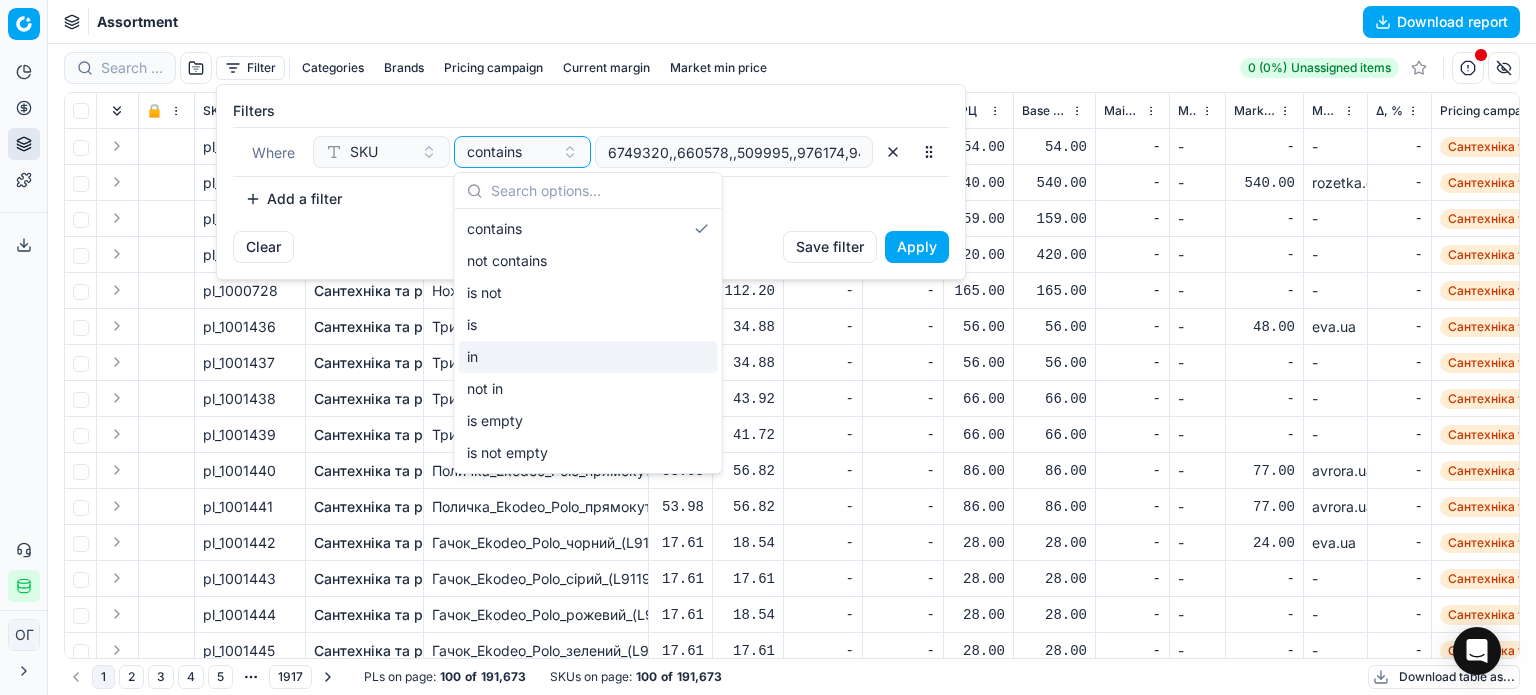 click on "in" at bounding box center (588, 357) 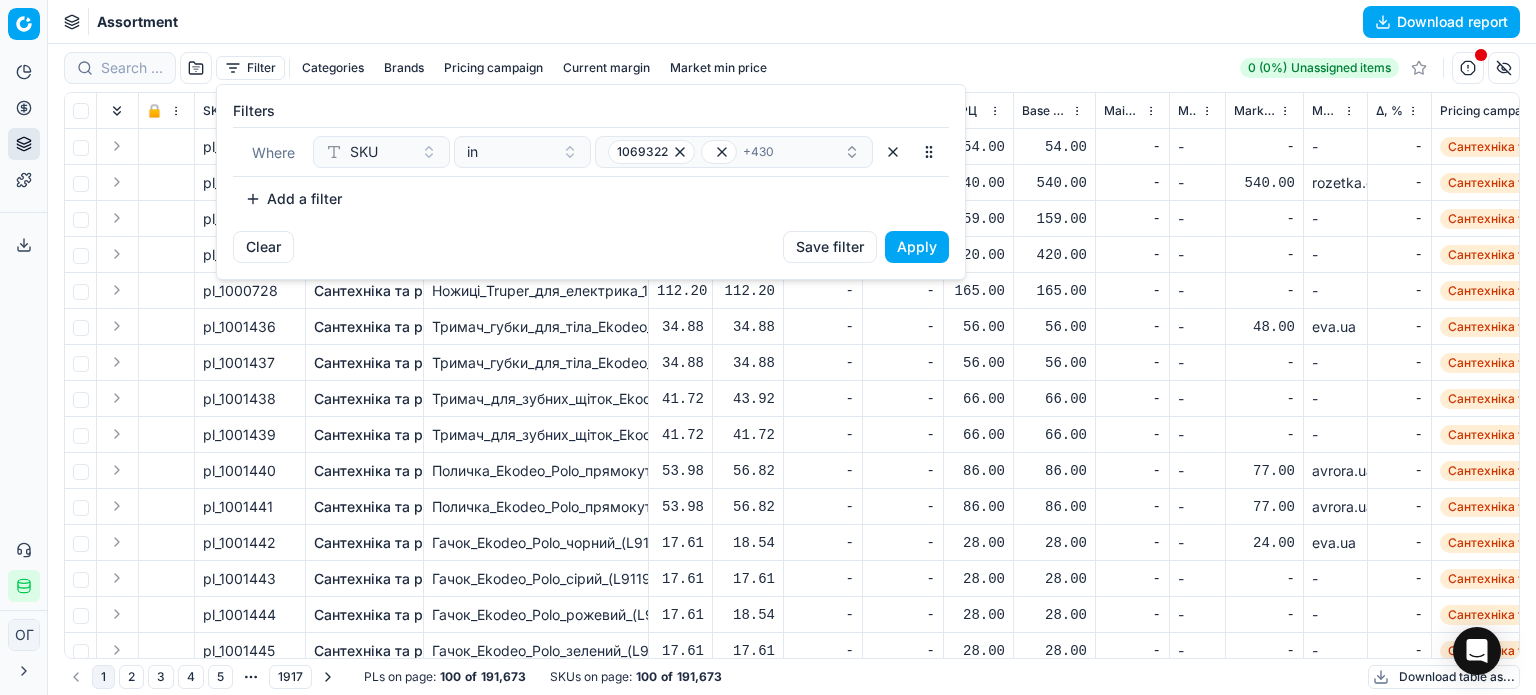 click on "Apply" at bounding box center (917, 247) 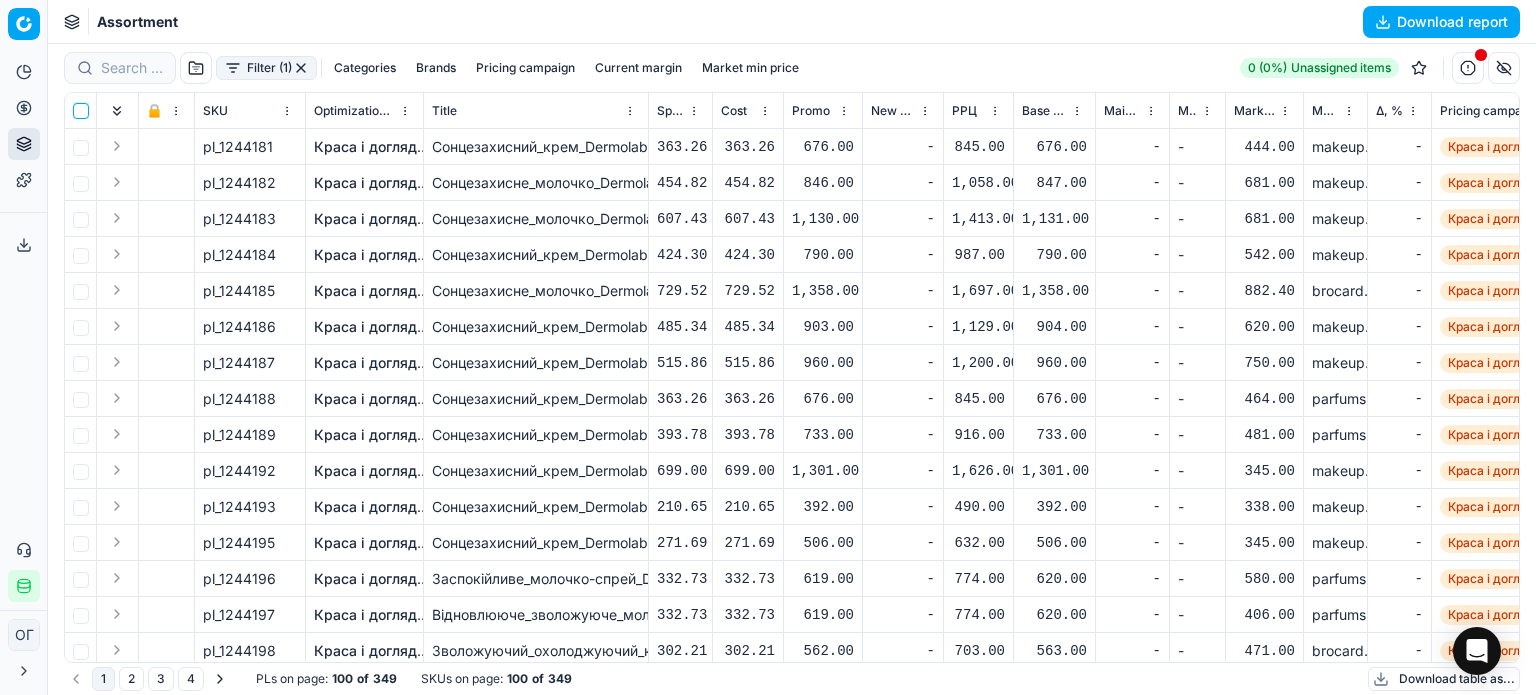 click at bounding box center [81, 111] 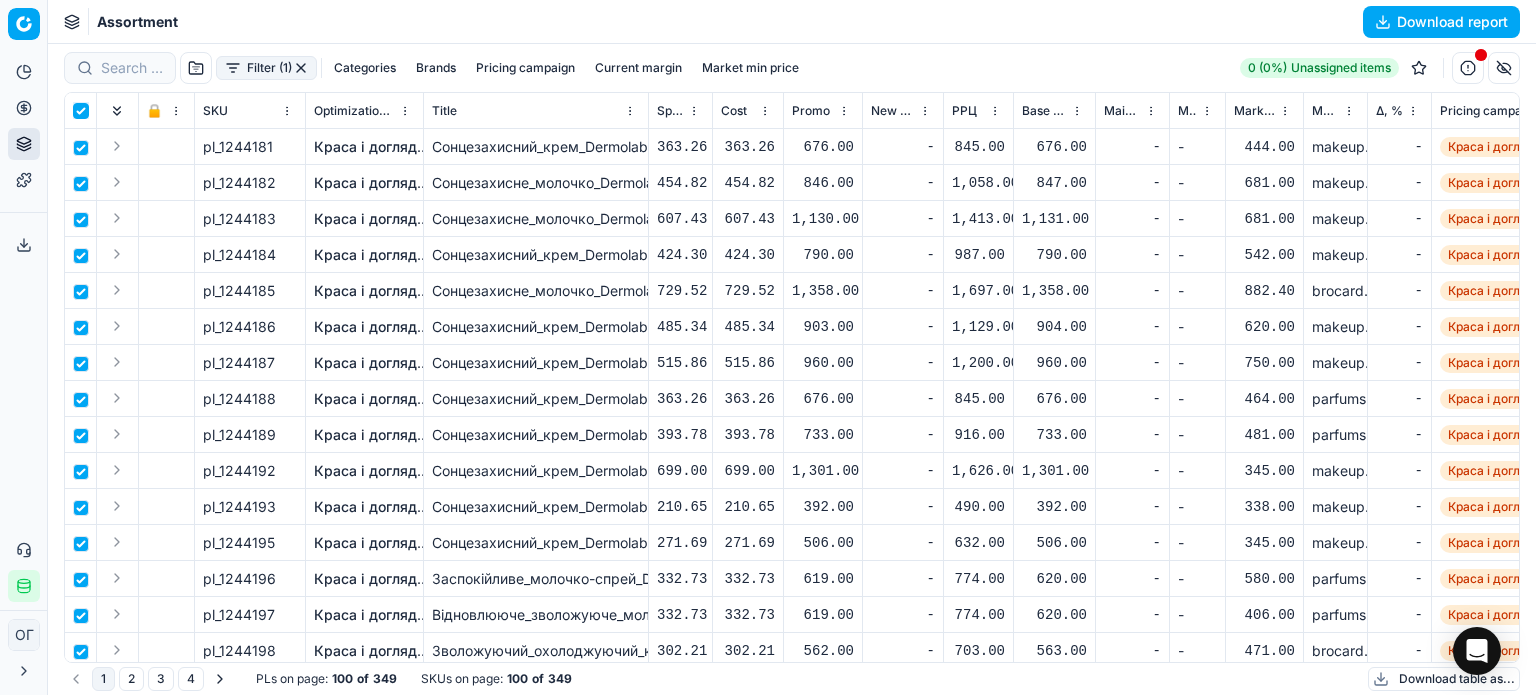checkbox on "true" 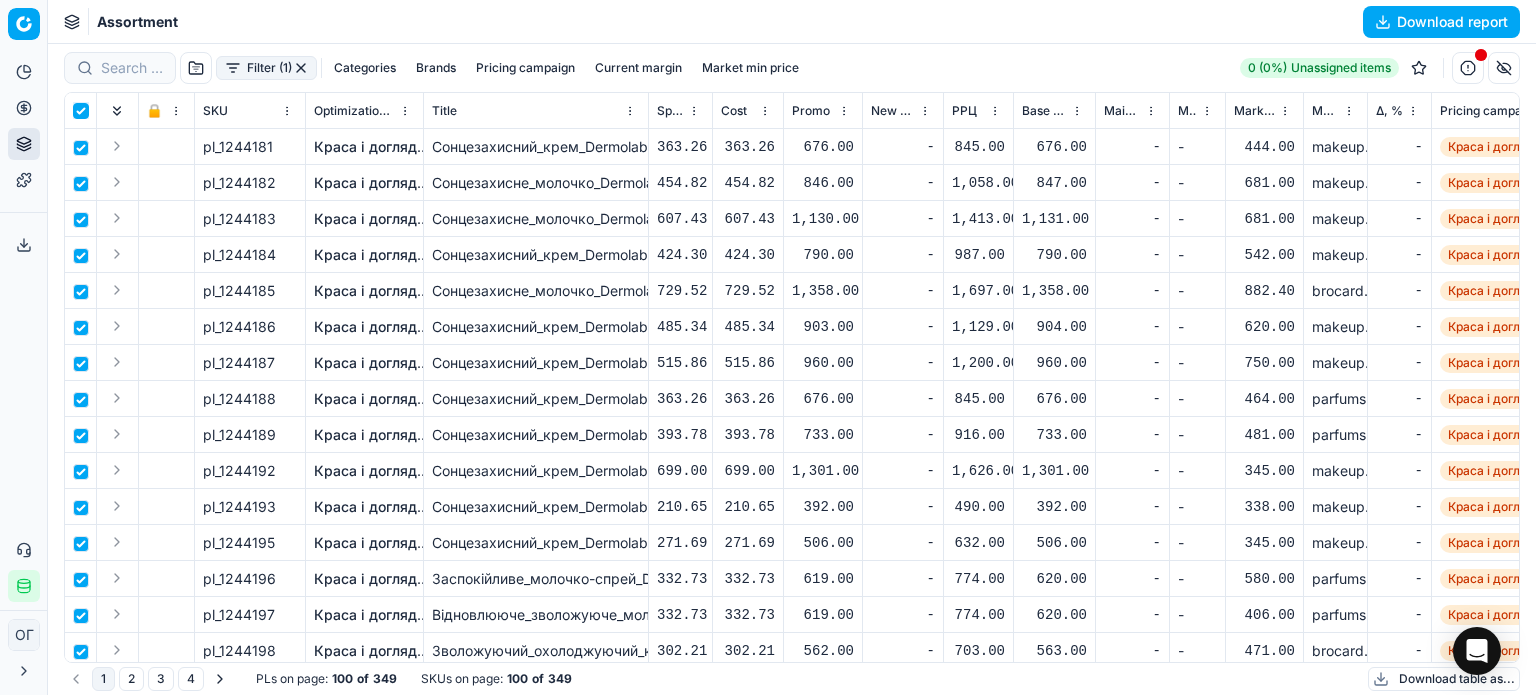 checkbox on "true" 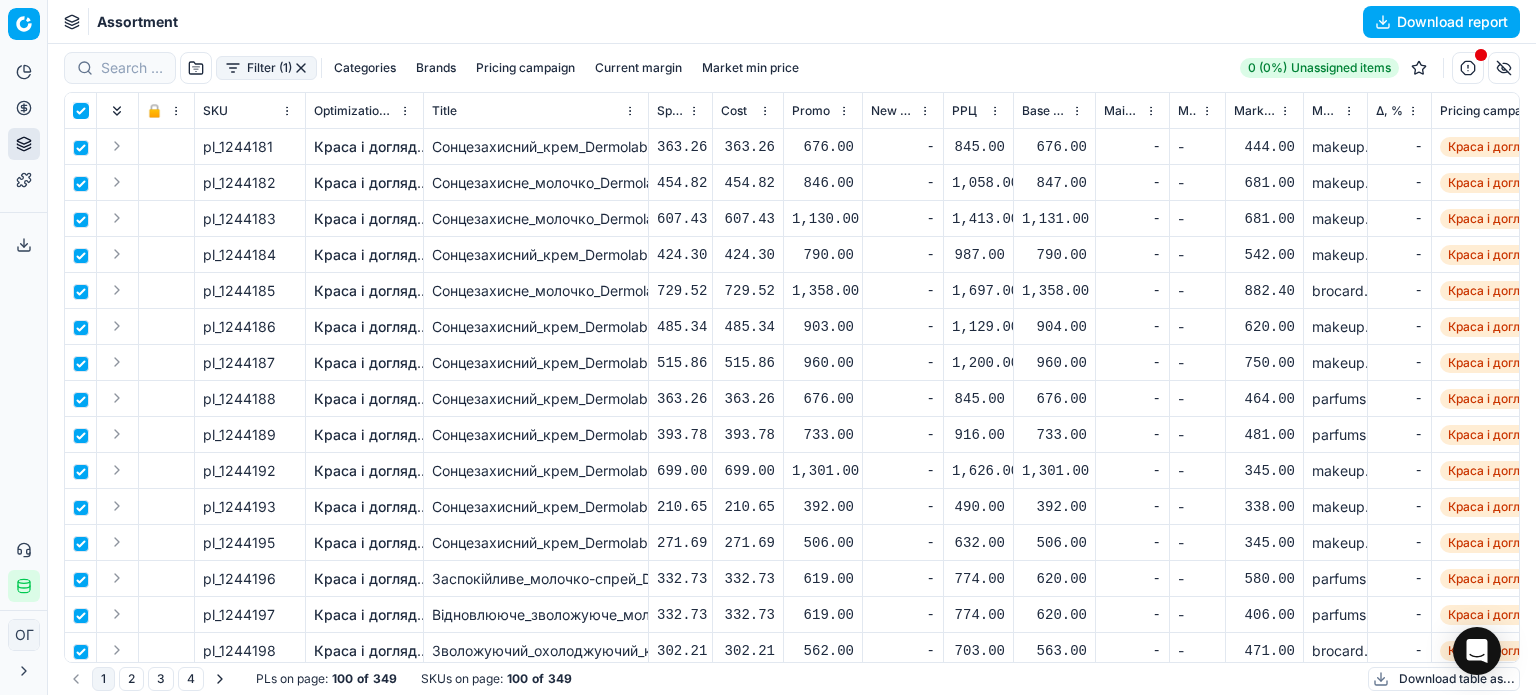 checkbox on "true" 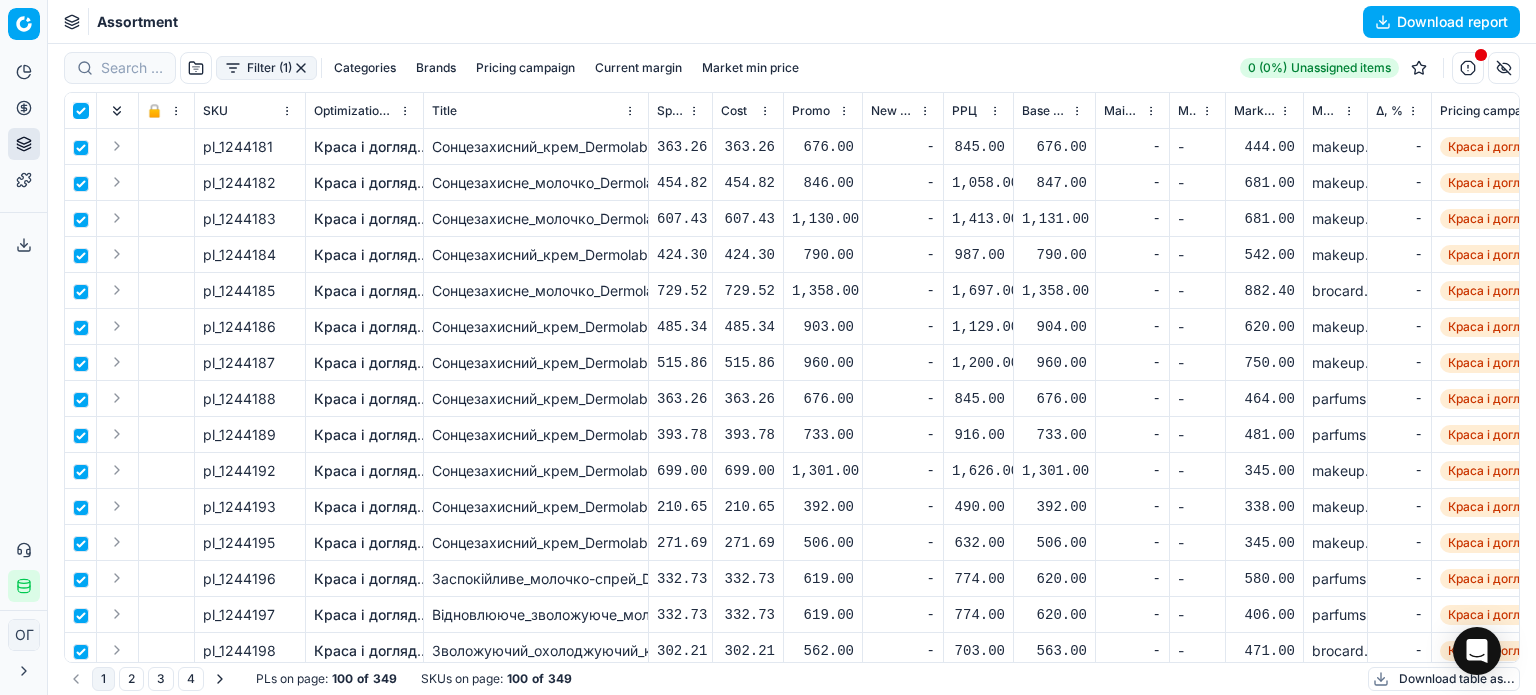 checkbox on "true" 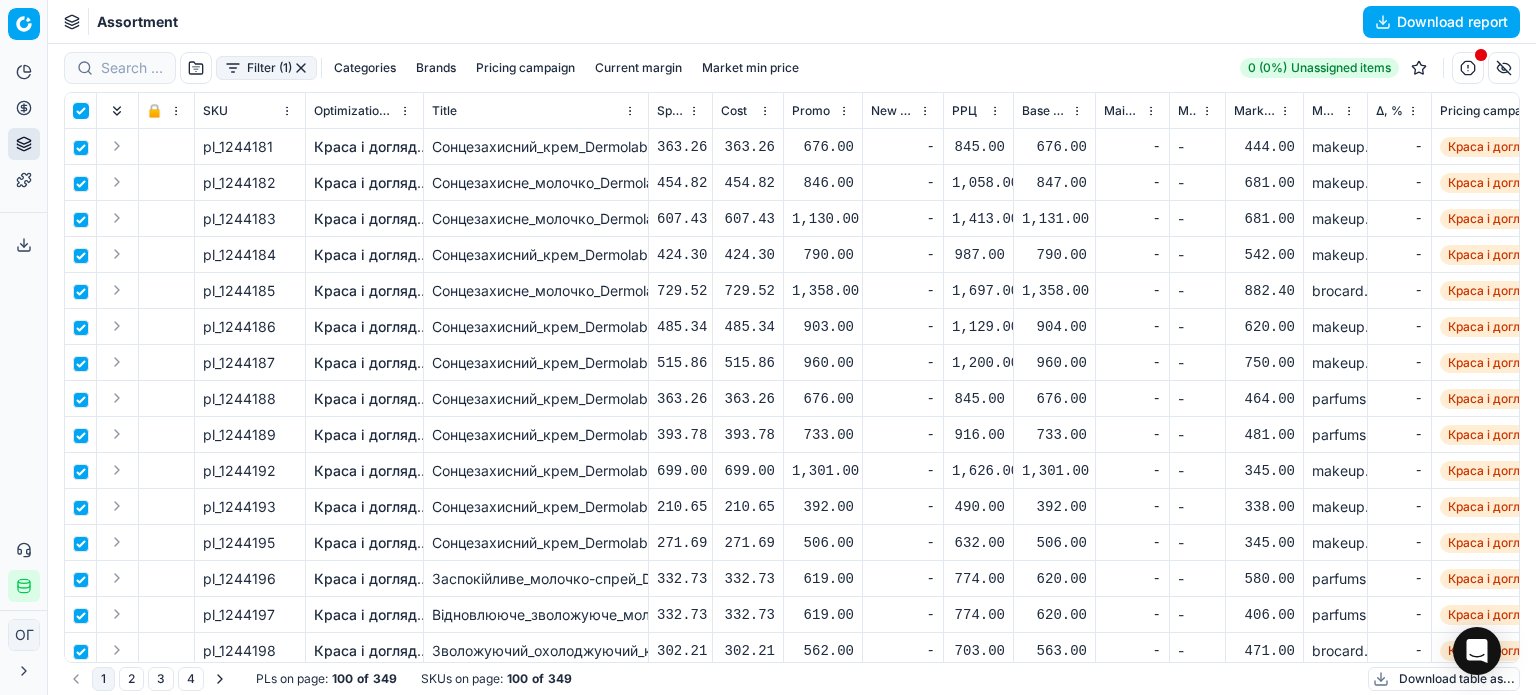 checkbox on "true" 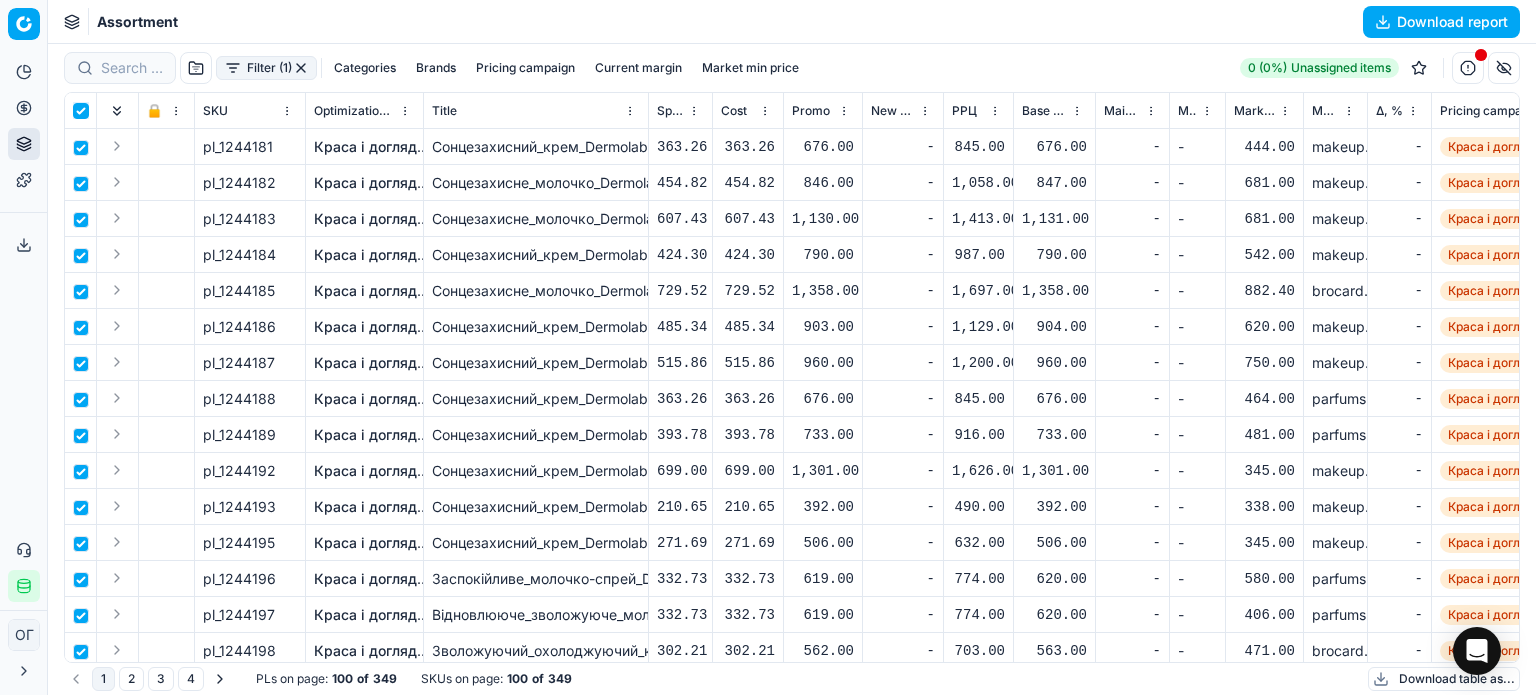 checkbox on "true" 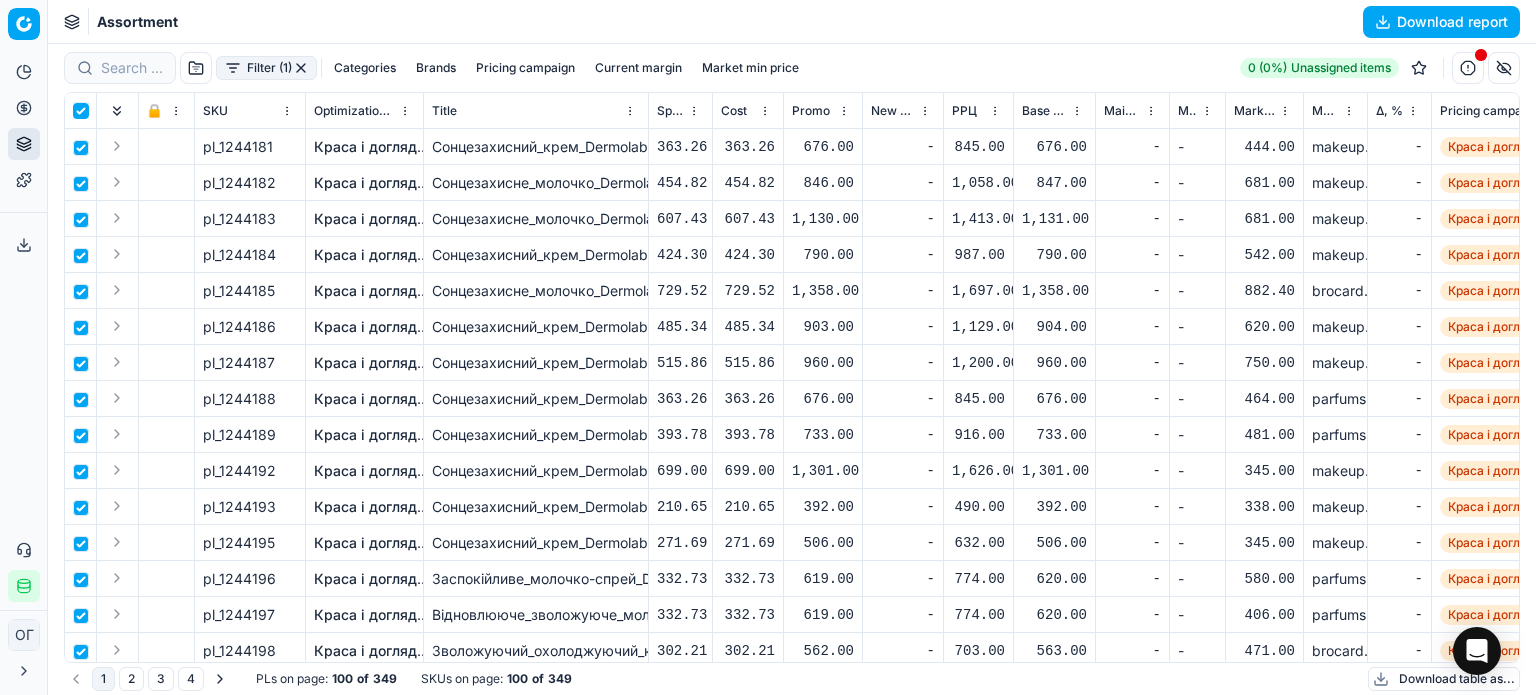 checkbox on "true" 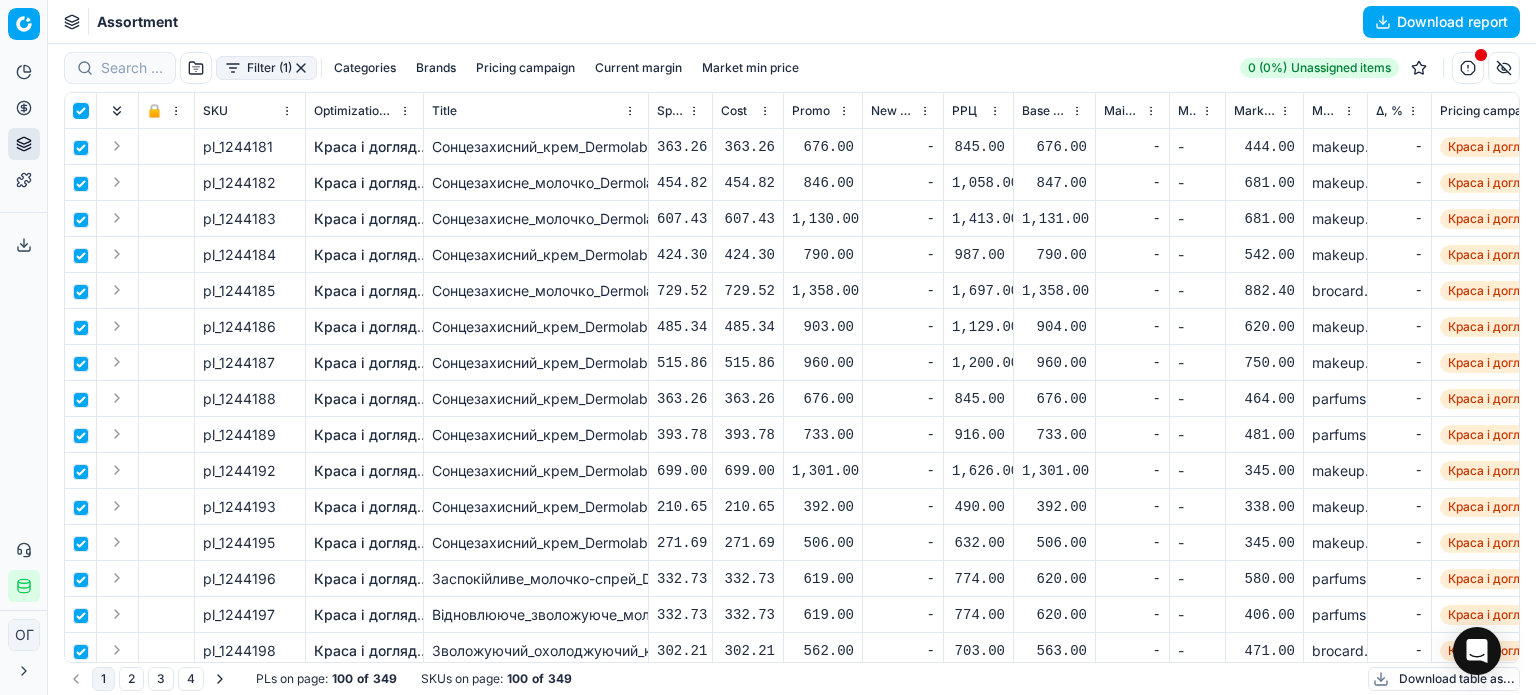 checkbox on "true" 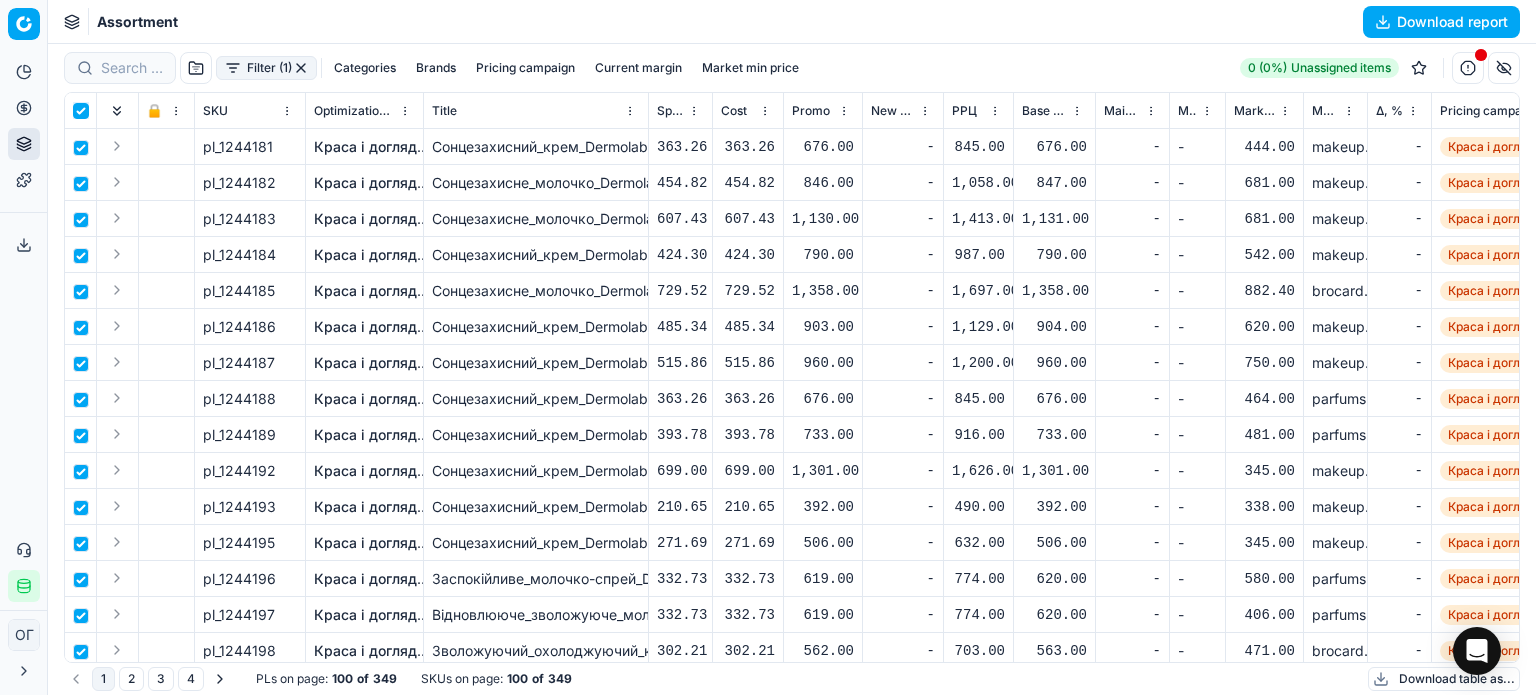checkbox on "true" 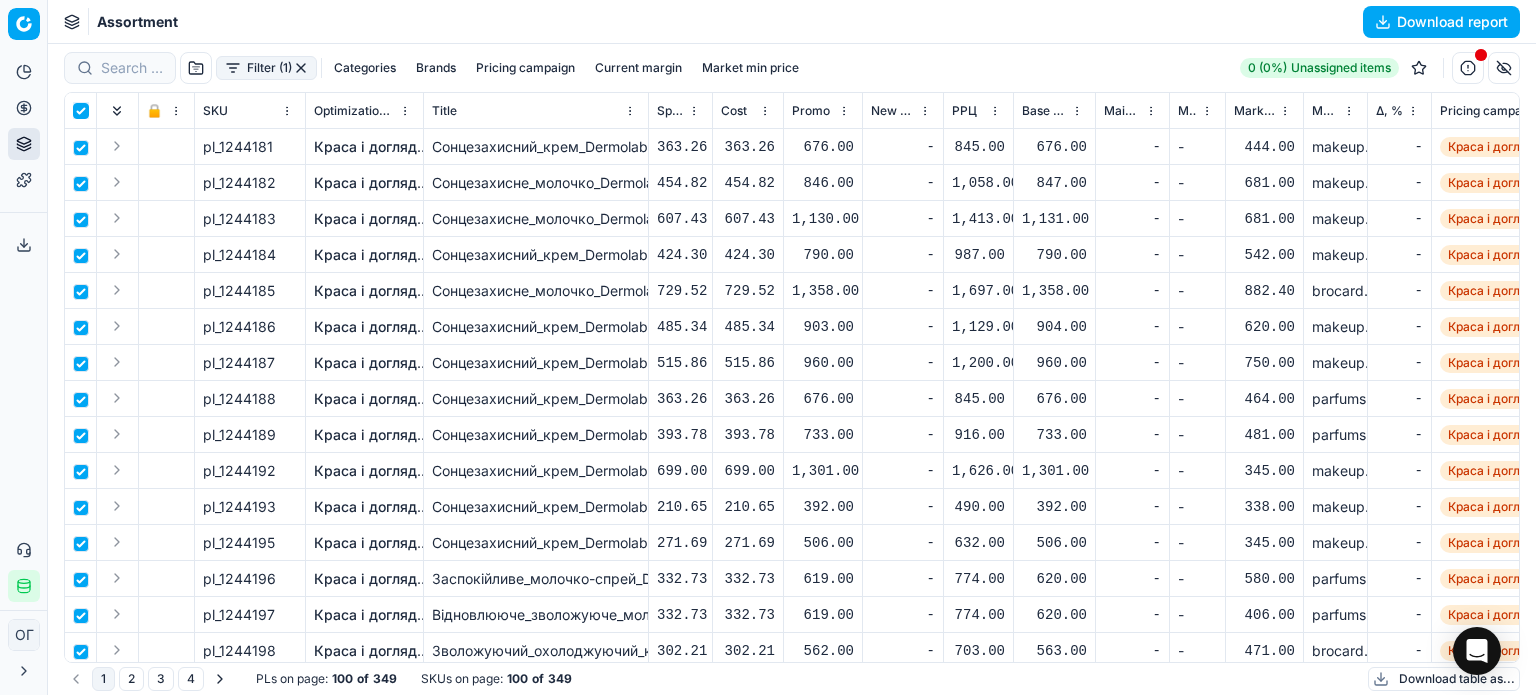 checkbox on "true" 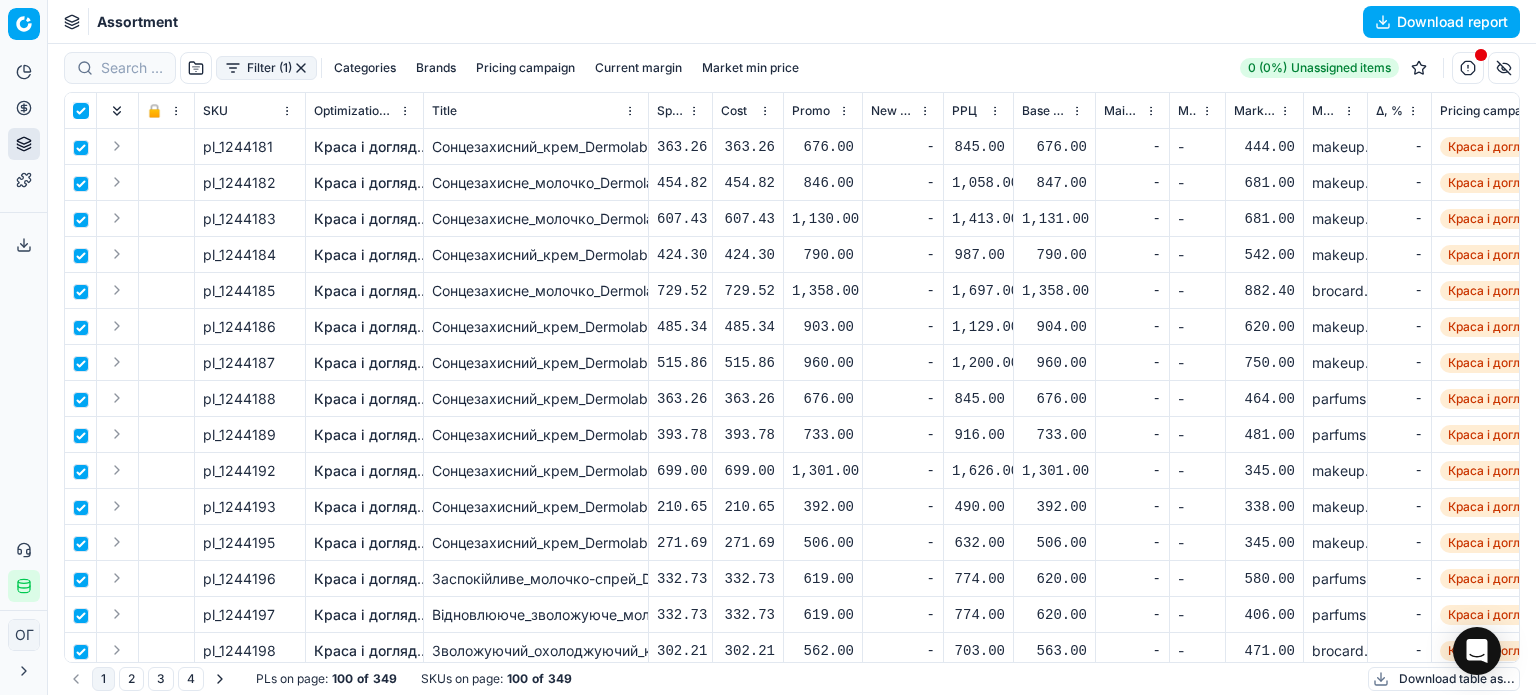 checkbox on "true" 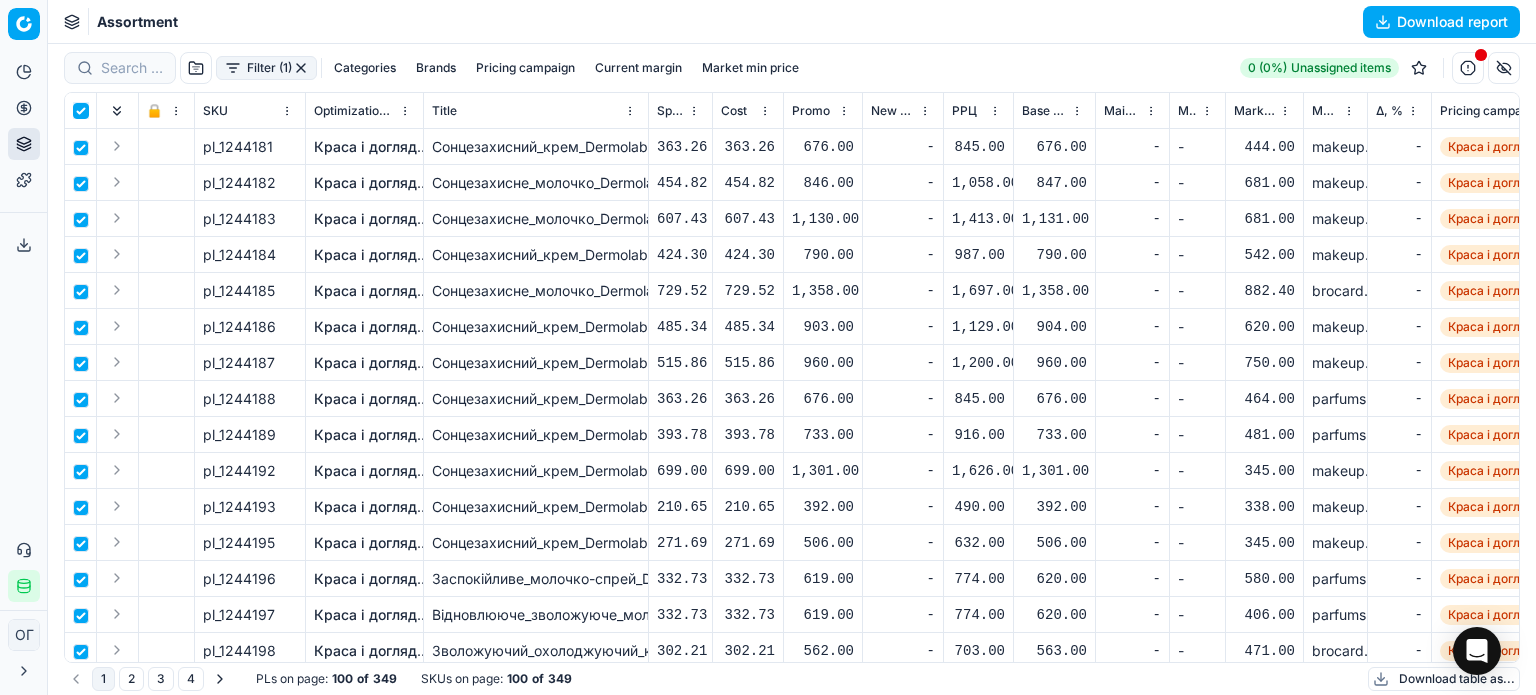 checkbox on "true" 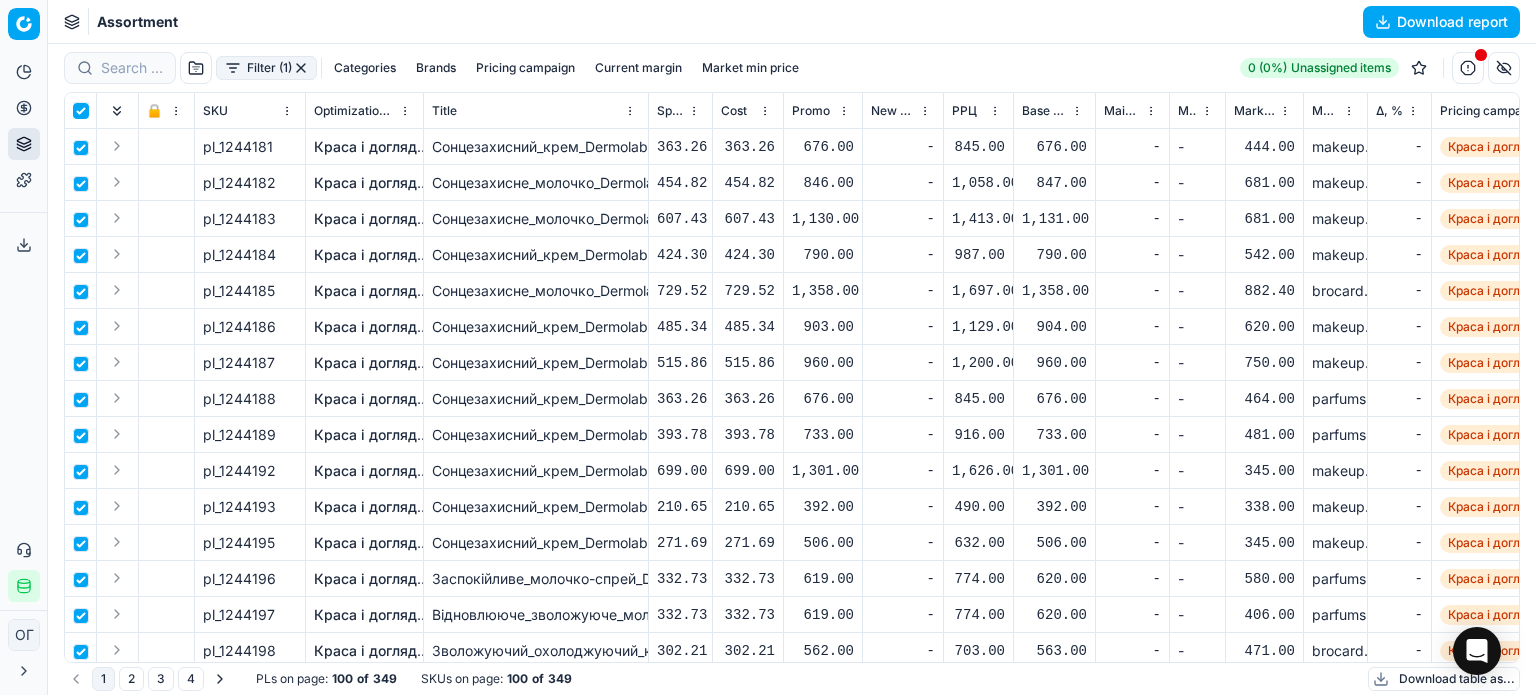 checkbox on "true" 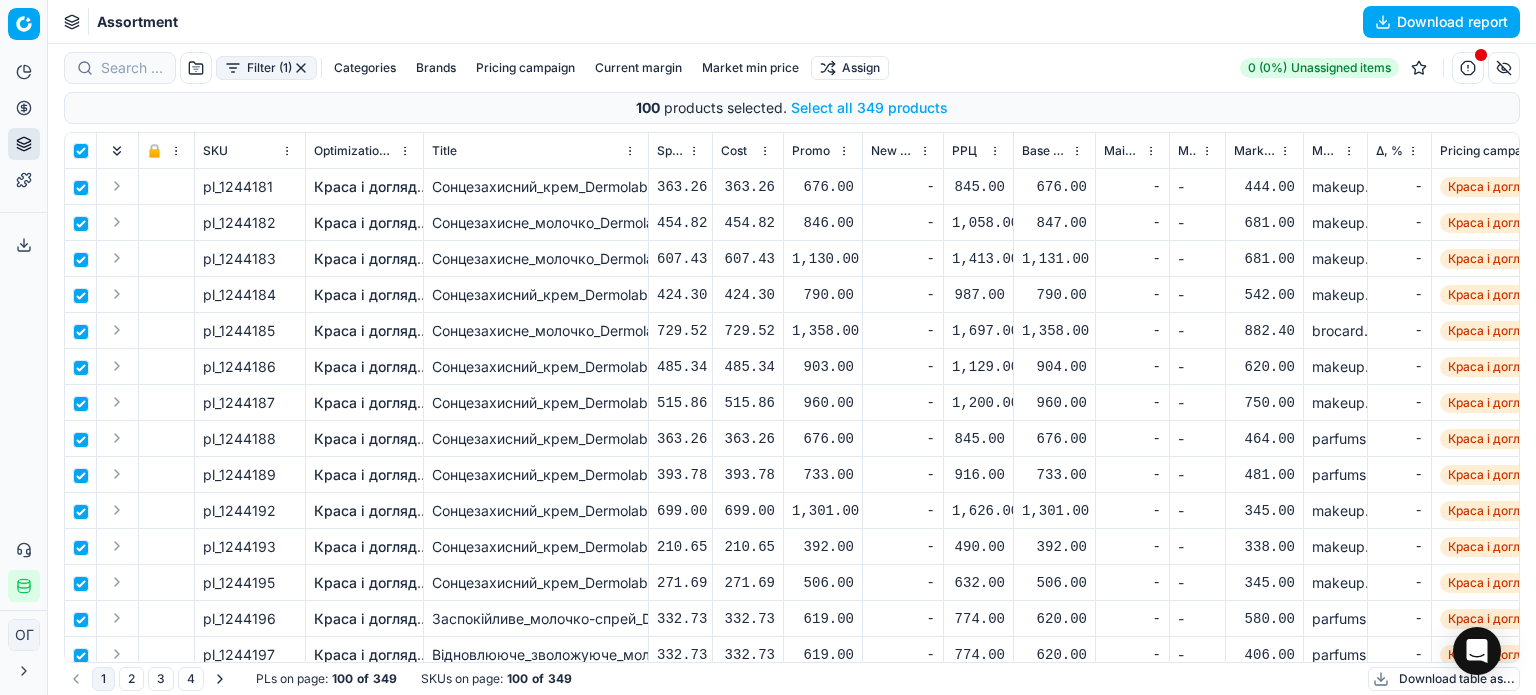 click on "Select all 349 products" at bounding box center (869, 108) 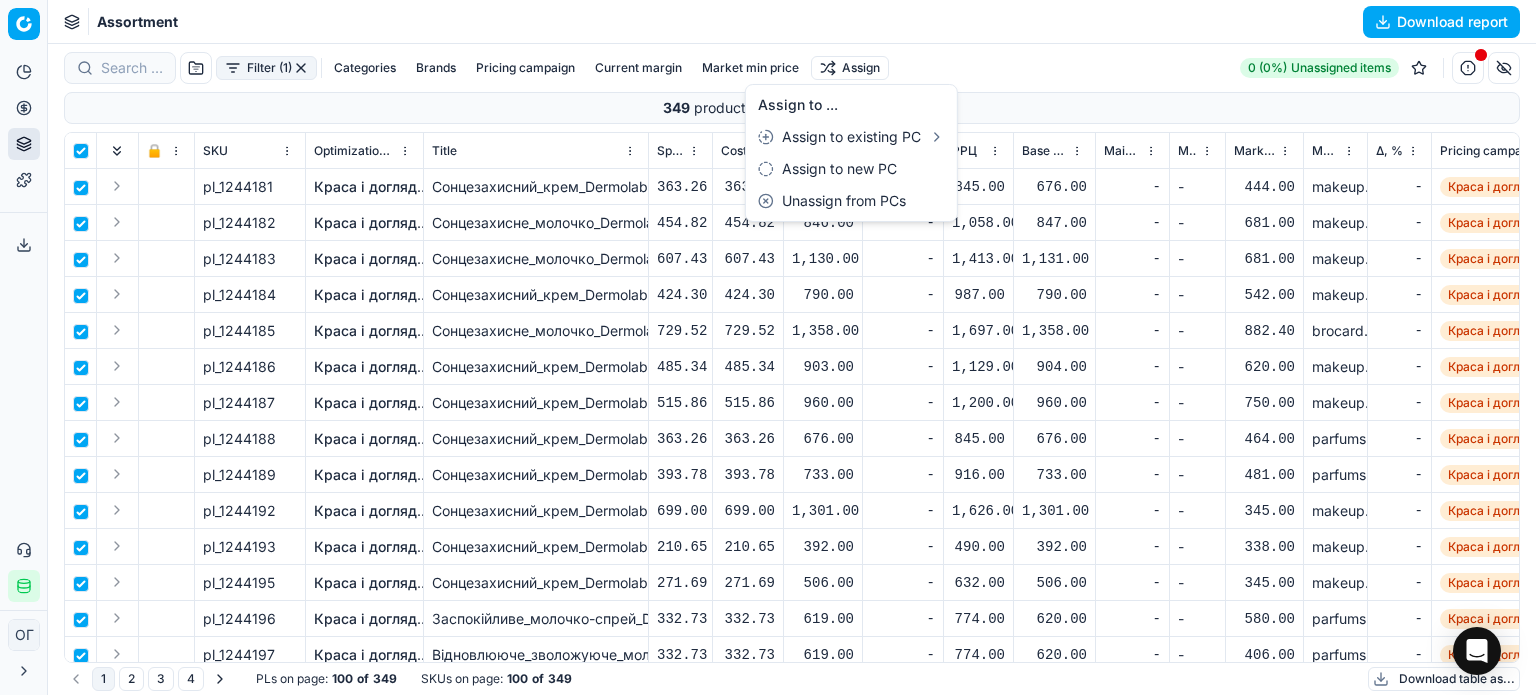 click on "Pricing platform Analytics Pricing Product portfolio Templates Export service 172 Contact support Integration status ОГ [FIRST] [LAST] [EMAIL] Close menu Command Palette Search for a command to run... Assortment Download report Filter   (1) Categories   Brands   Pricing campaign   Current margin   Market min price   Assign 0 (0%) Unassigned items 349 products selected . Clear selection 🔒 SKU Optimization group Title Specification Cost Cost Promo New promo price РРЦ Base price Main CD min price Main CD min price competitor name Market min price Market min price competitor name Δ, % Pricing campaign Current promo price Optimization status RRP mandatority Total stock quantity Aging stock (викл. дні без продажів) Середня кількість продажів за 5 днів, шт Оборотність, днів (викл. дні без продажів) Target promo margin Target margin Product line ID Current price New price New discount Δ, abs KVI" at bounding box center [768, 347] 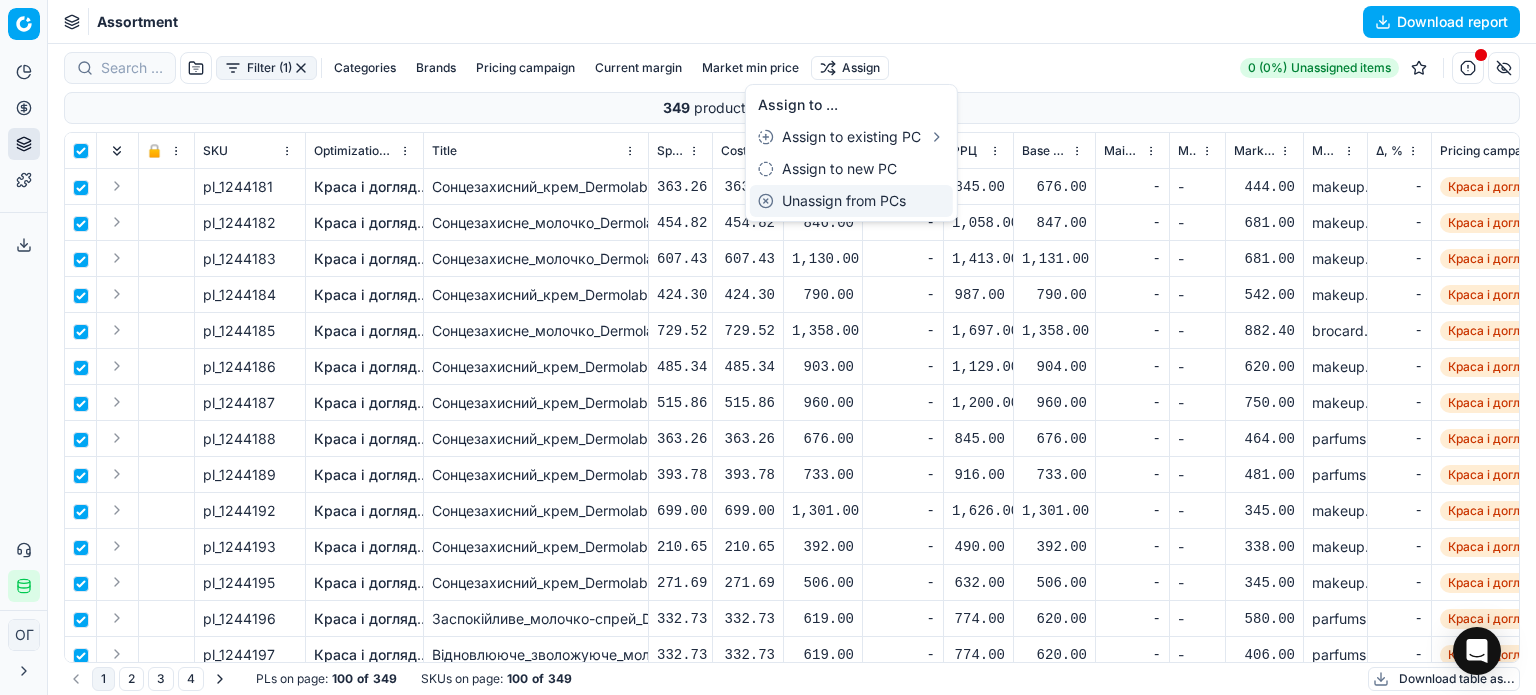 click on "Unassign from PCs" at bounding box center [851, 201] 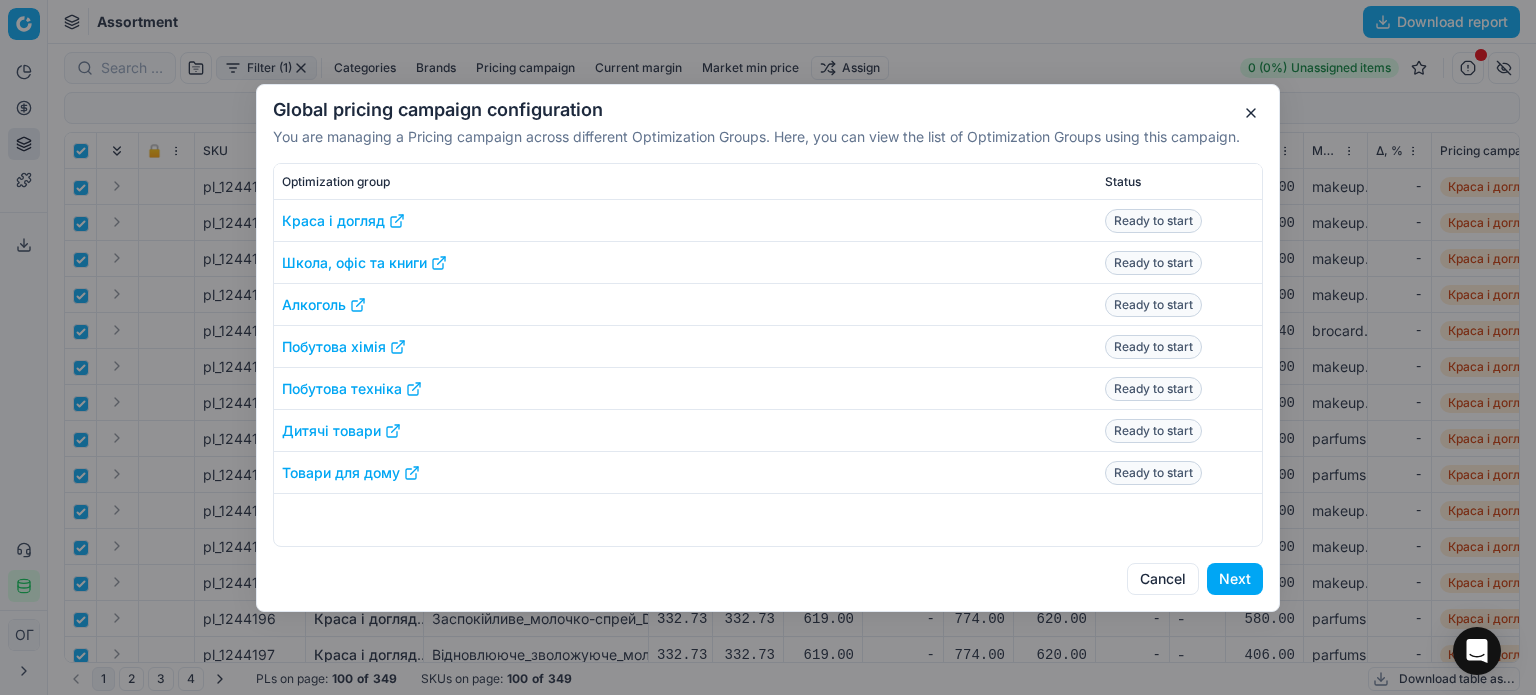 click on "Next" at bounding box center (1235, 579) 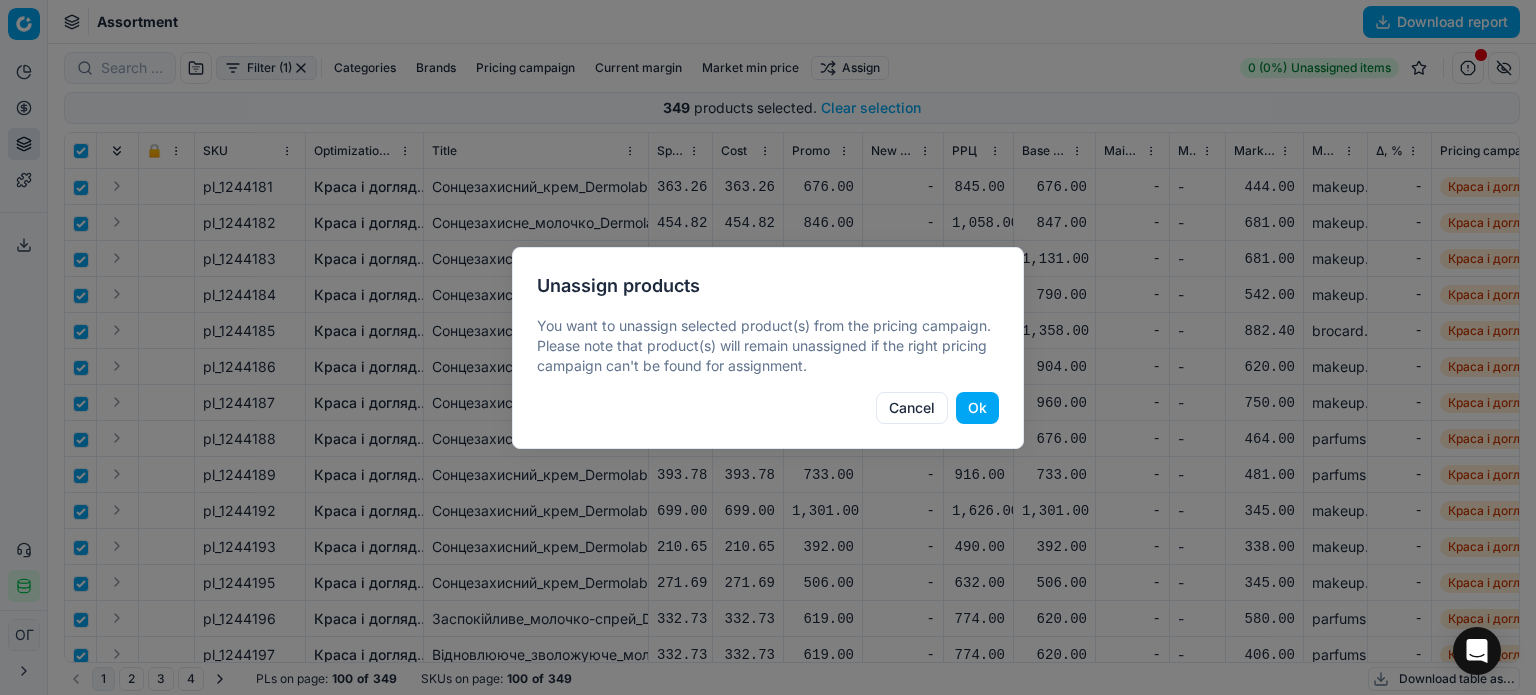 click on "Ok" at bounding box center (977, 408) 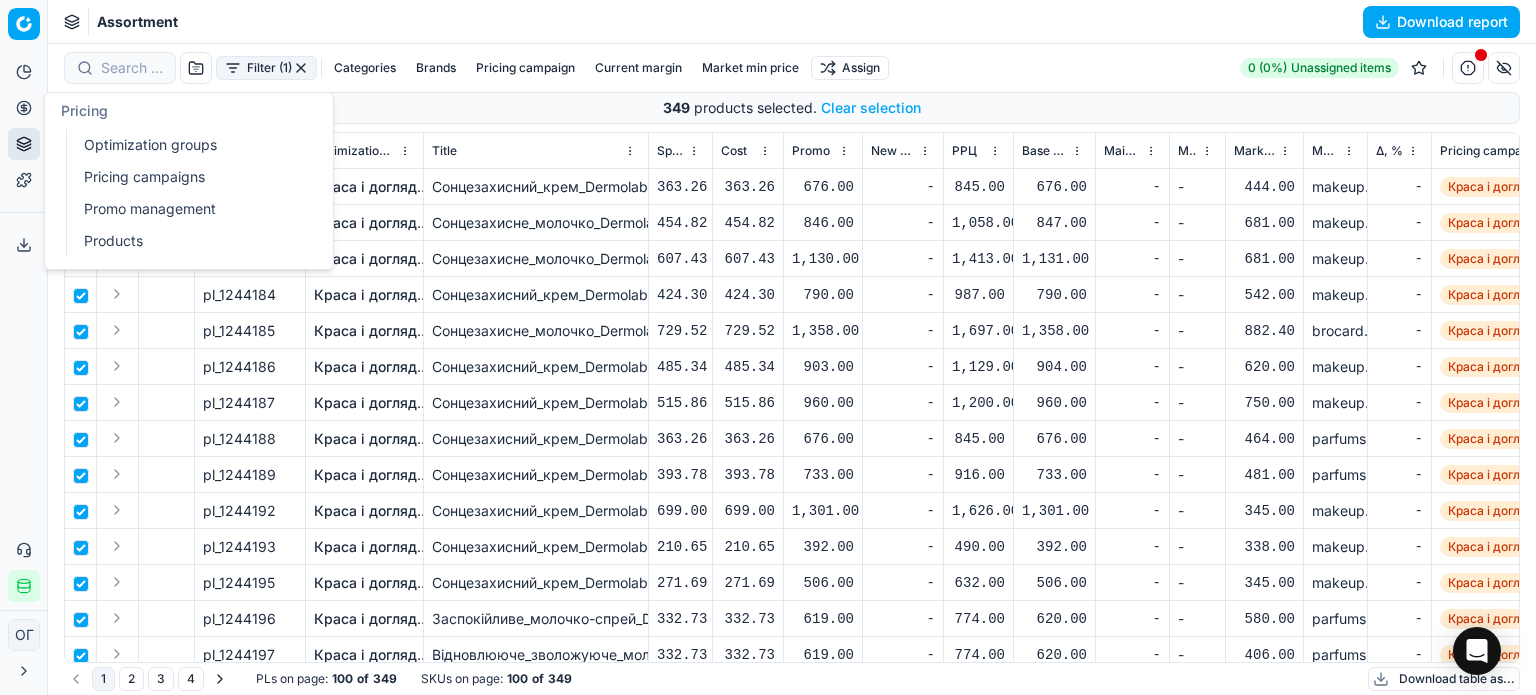 checkbox on "false" 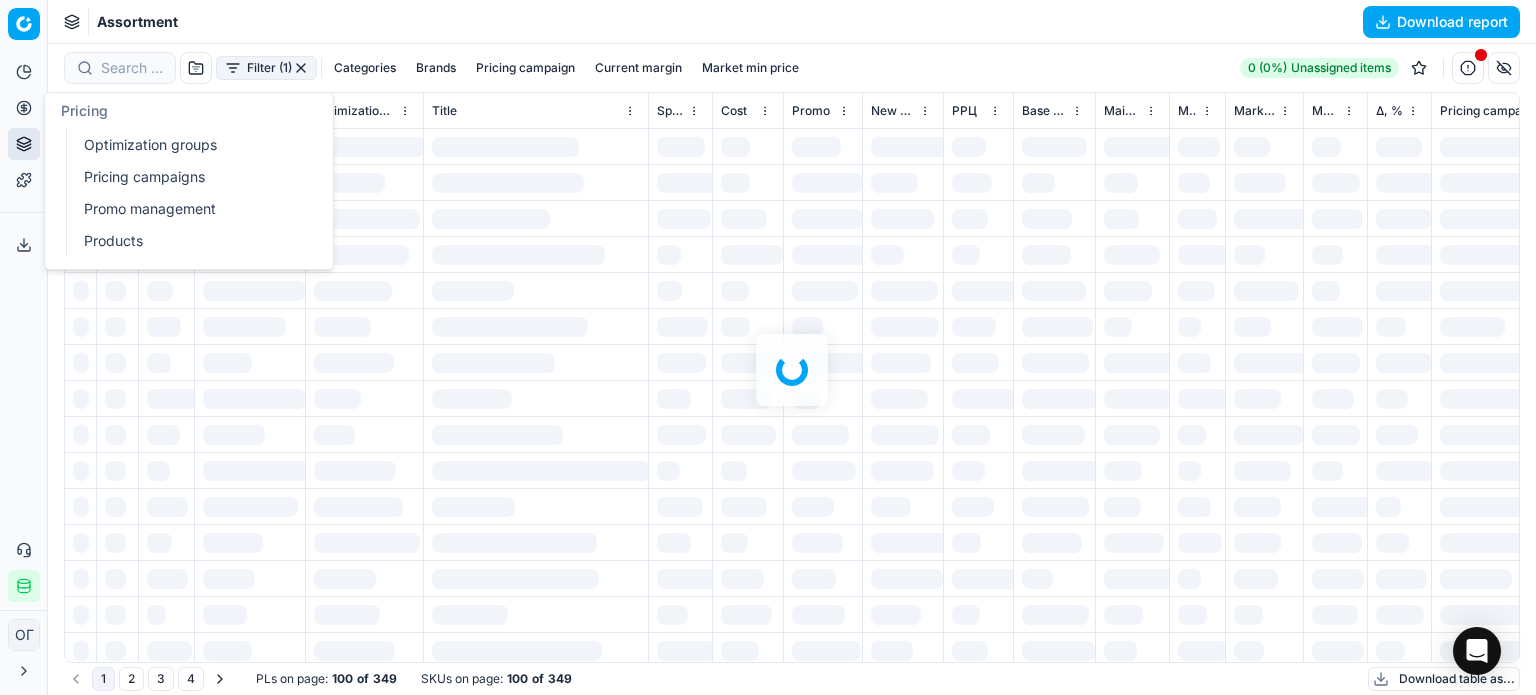 click on "Pricing" at bounding box center (24, 108) 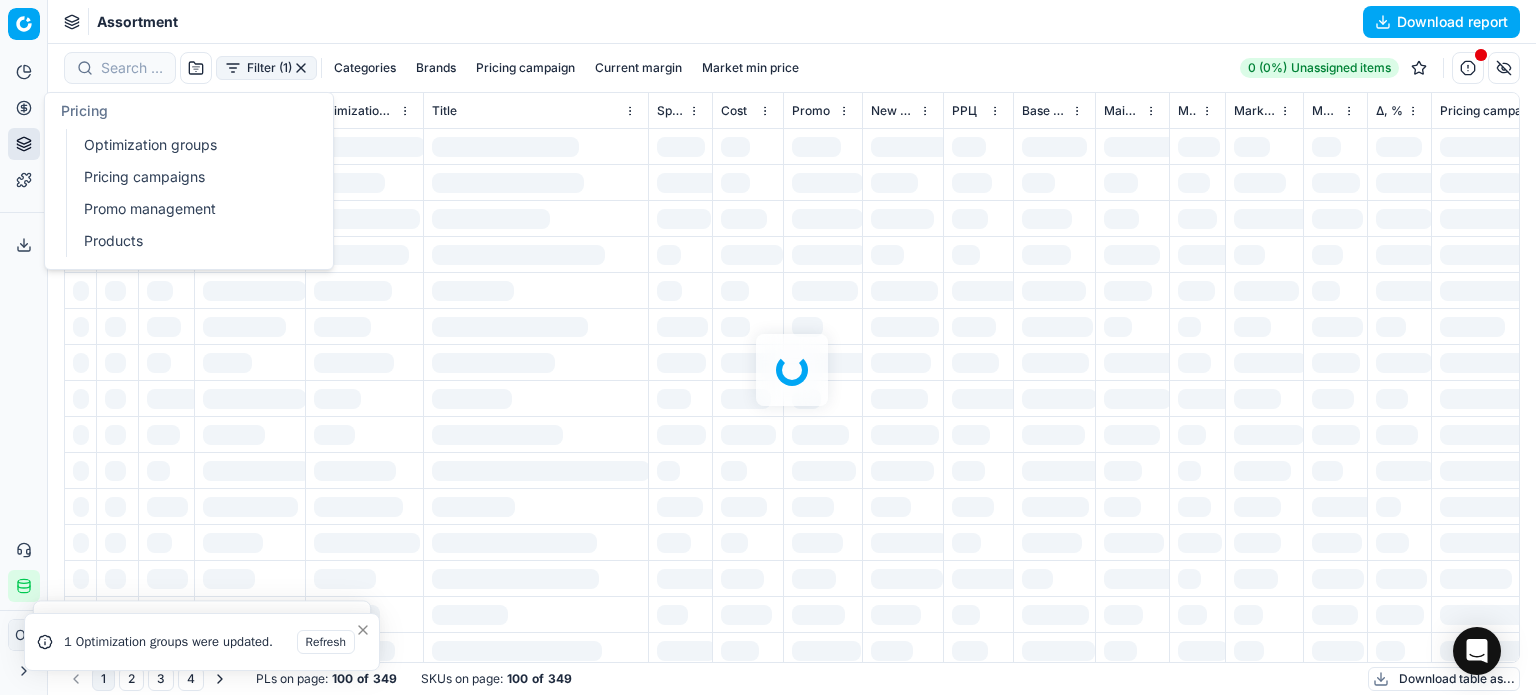 click on "Optimization groups" at bounding box center [192, 145] 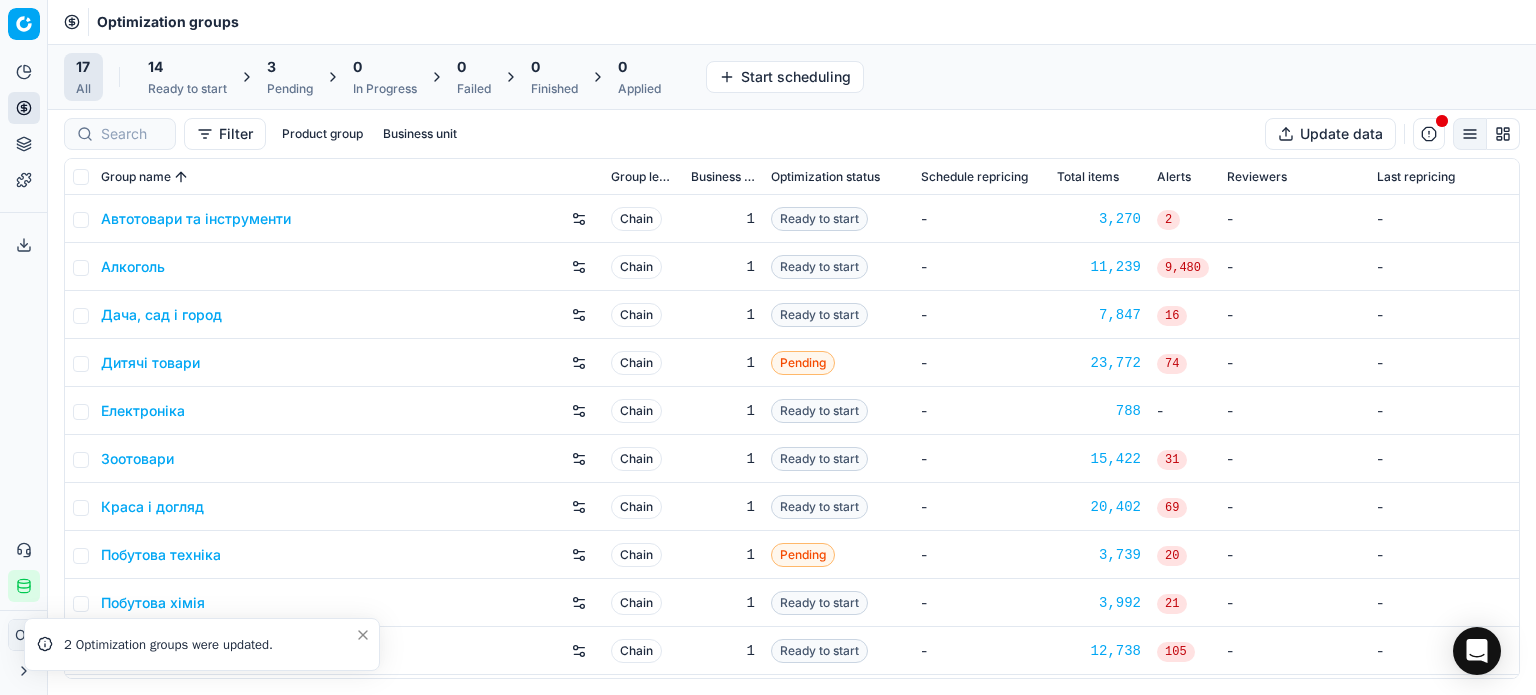 drag, startPoint x: 182, startPoint y: 76, endPoint x: 224, endPoint y: 71, distance: 42.296574 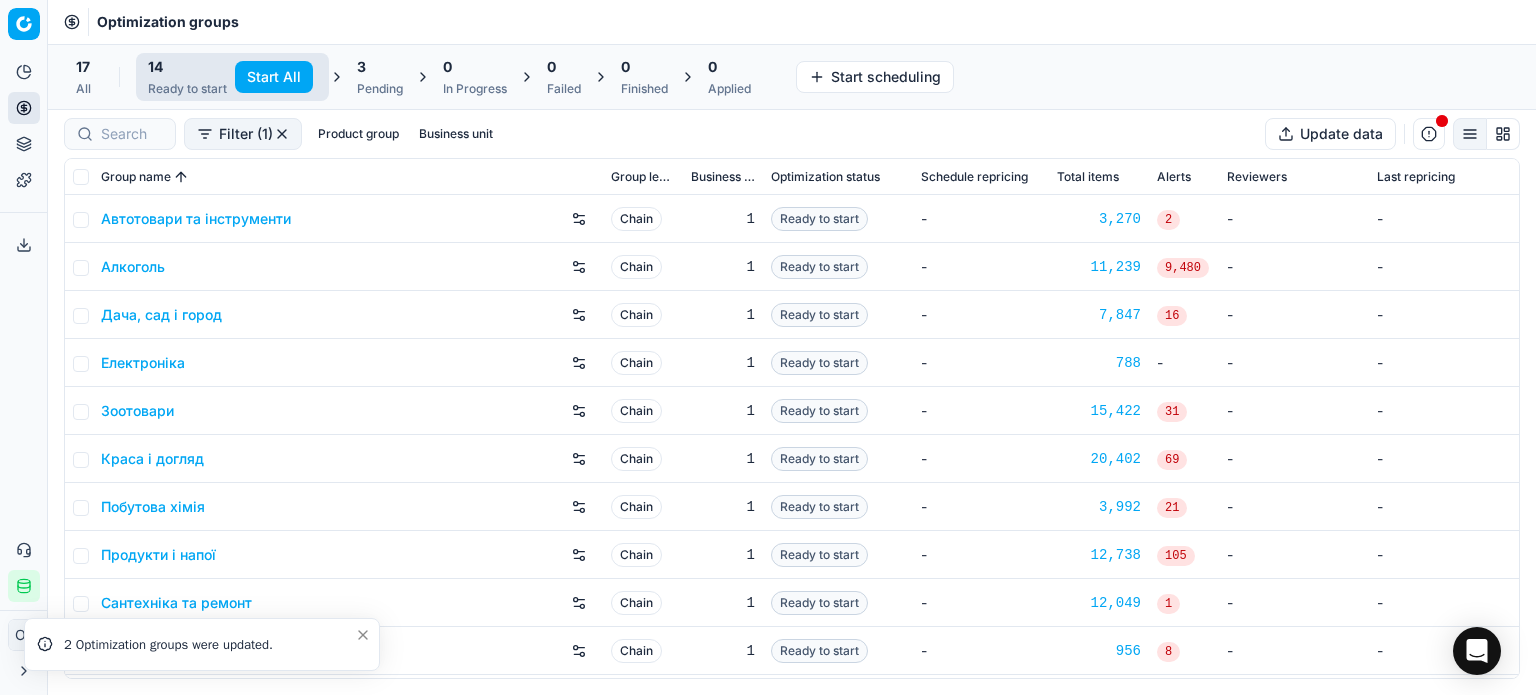 drag, startPoint x: 253, startPoint y: 72, endPoint x: 267, endPoint y: 72, distance: 14 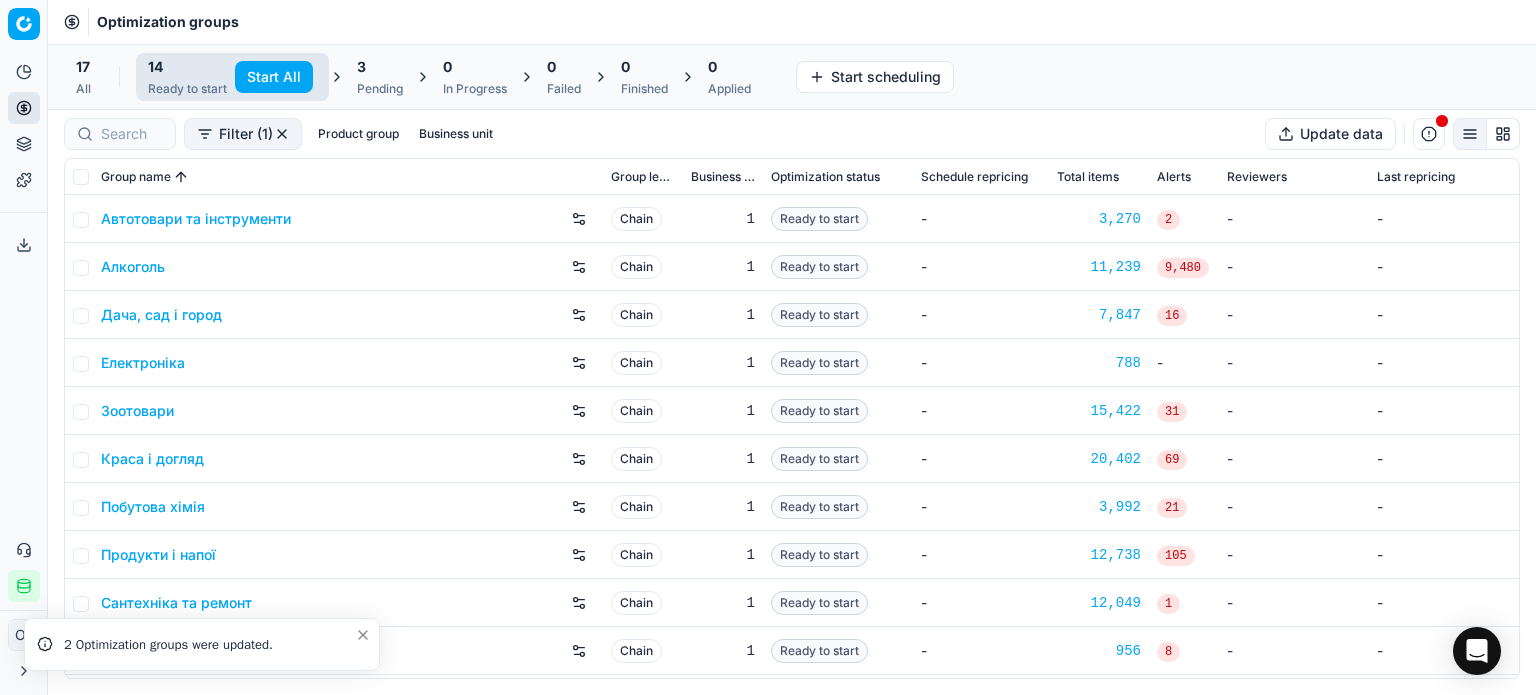click on "Start   All" at bounding box center (274, 77) 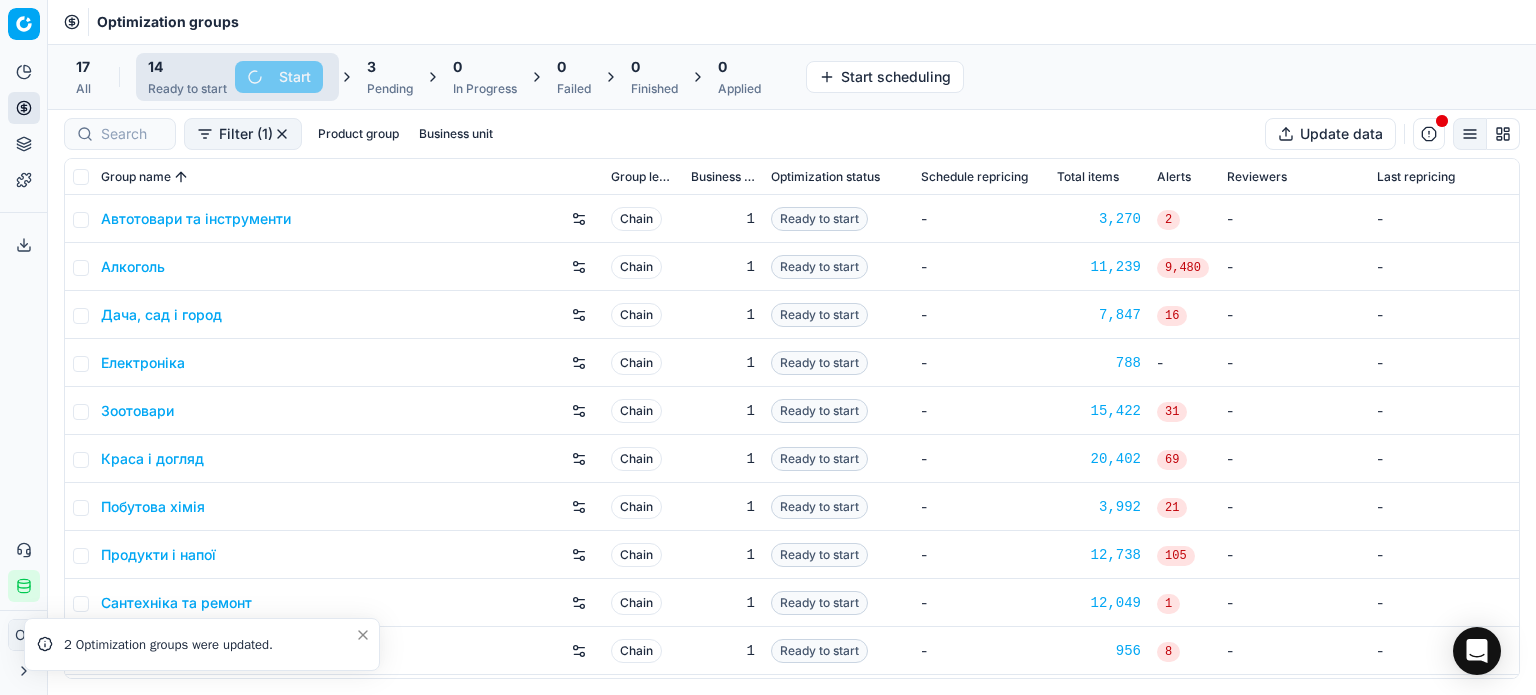 click on "3" at bounding box center [390, 67] 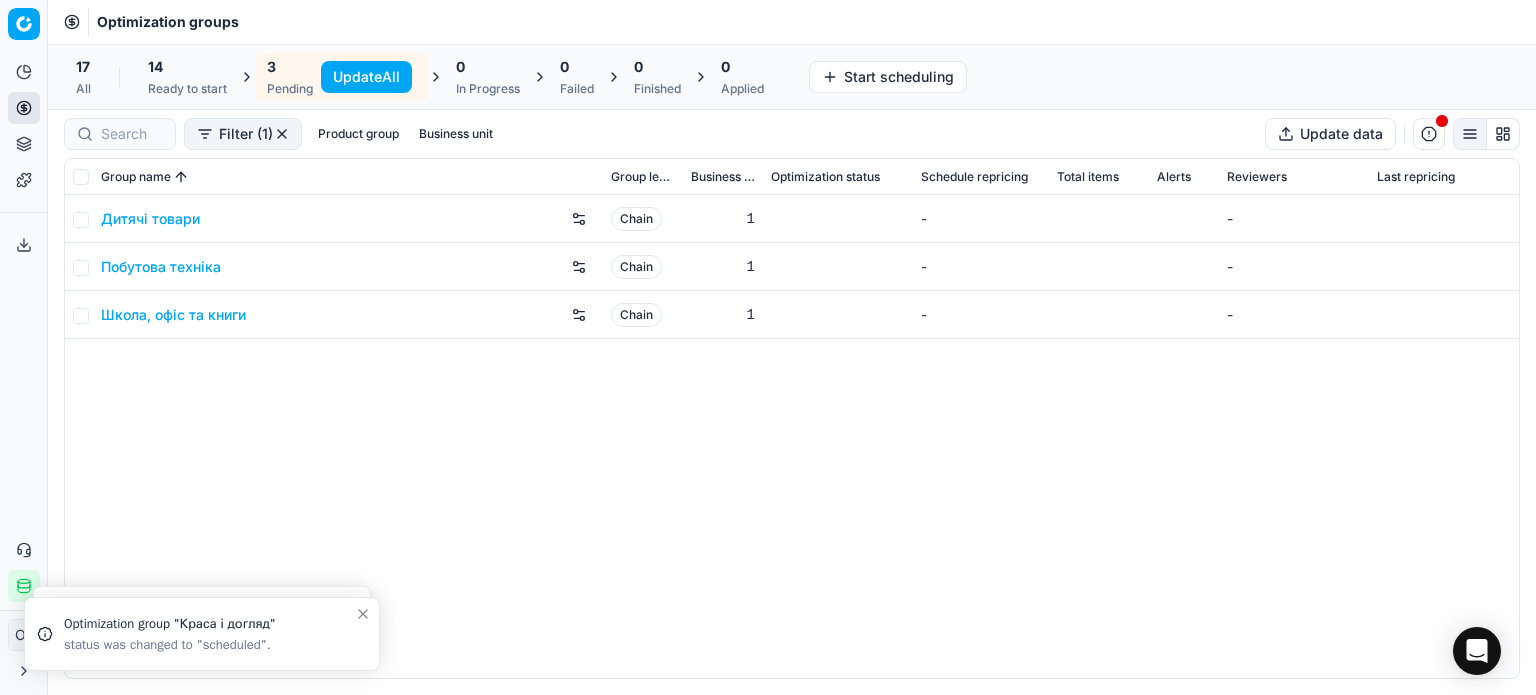 click on "Update  All" at bounding box center (366, 77) 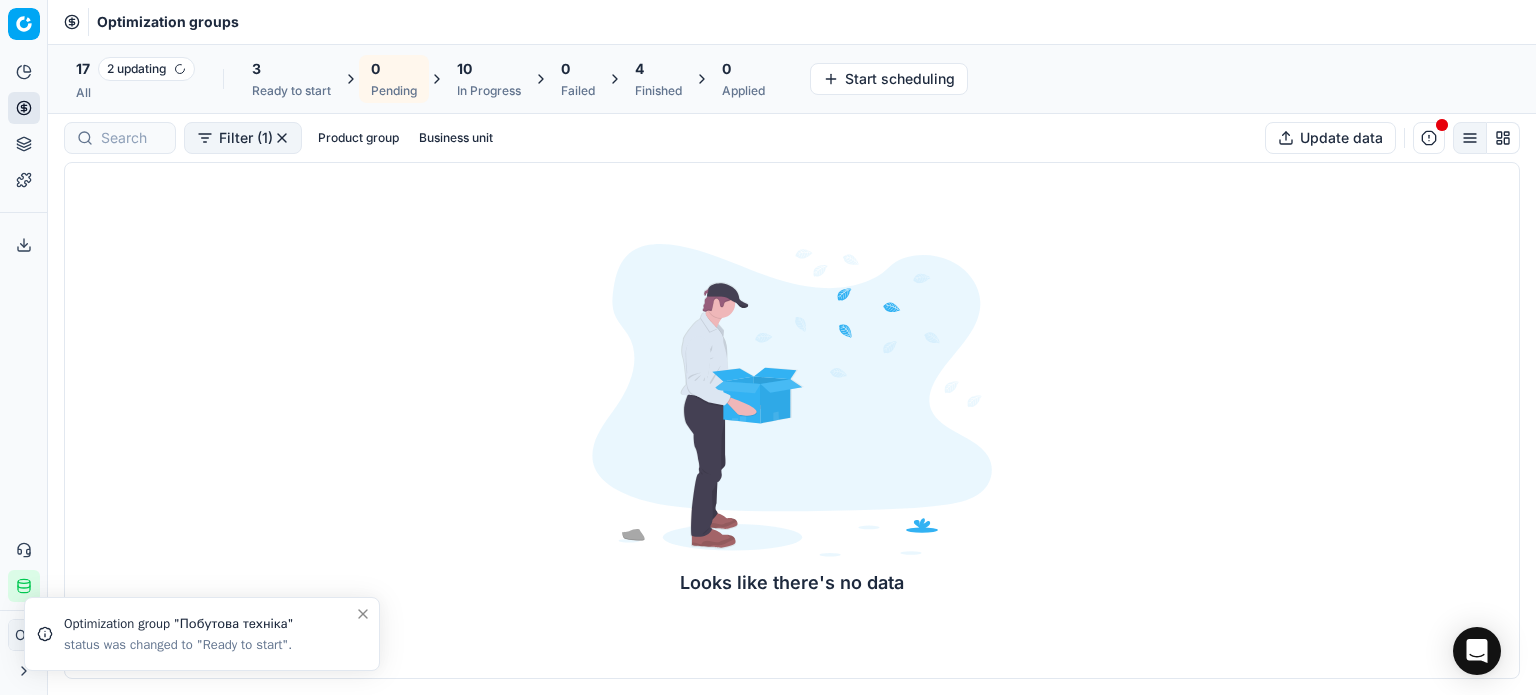 drag, startPoint x: 274, startPoint y: 72, endPoint x: 332, endPoint y: 20, distance: 77.89737 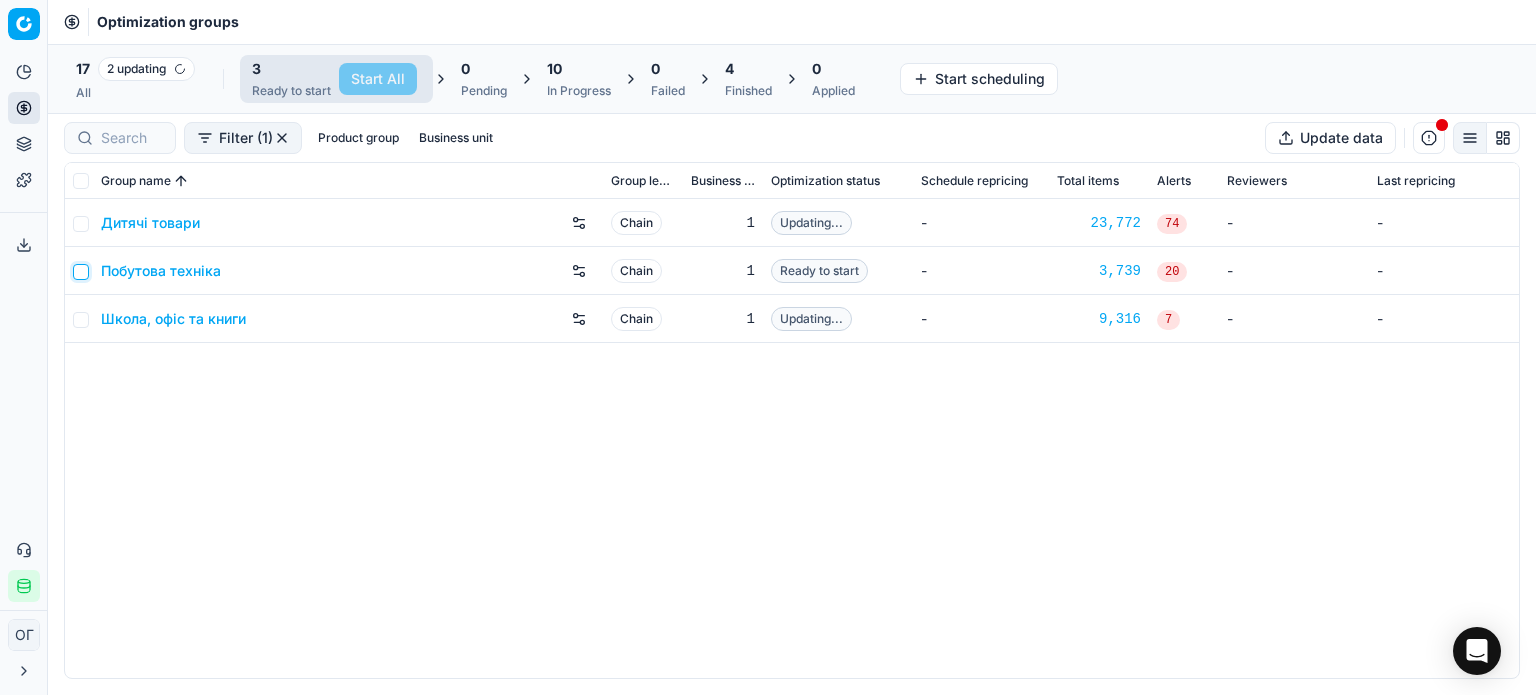 click at bounding box center [81, 272] 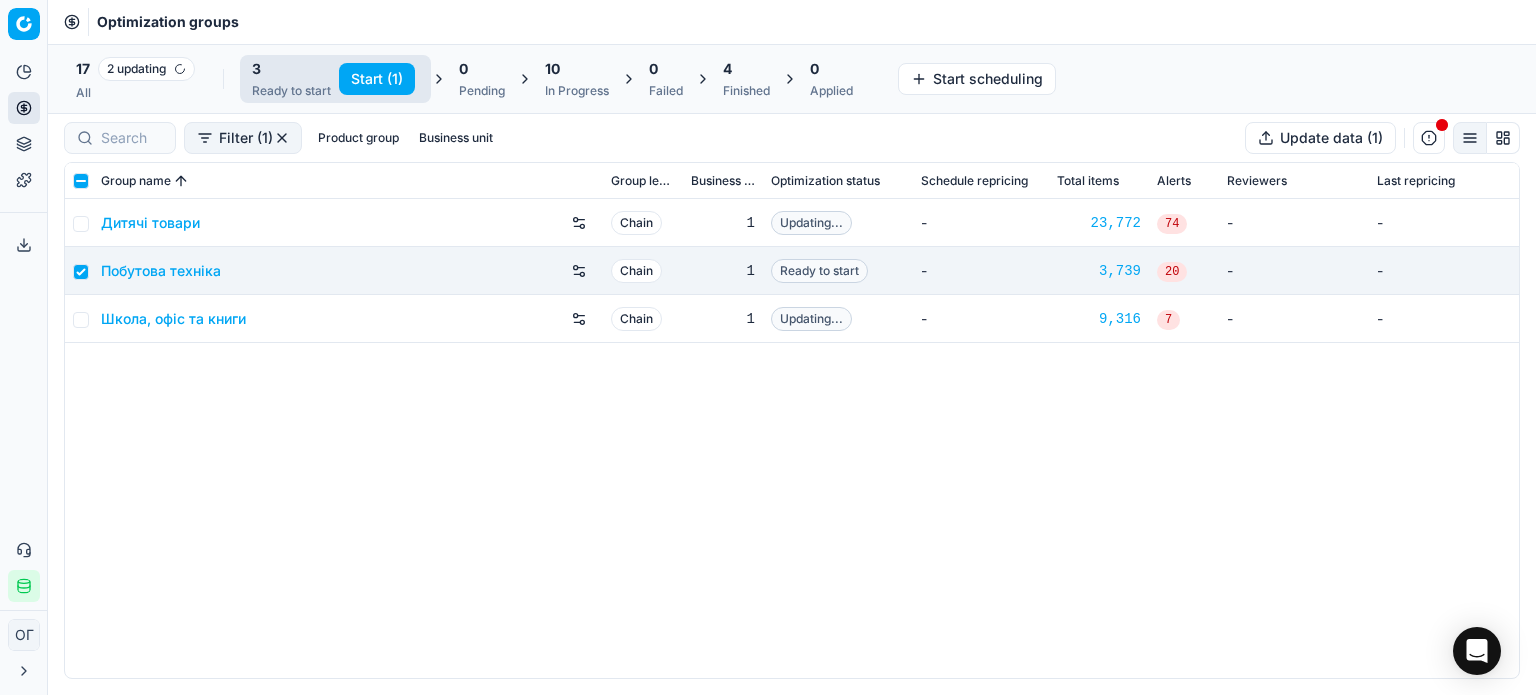 click on "Start   (1)" at bounding box center [377, 79] 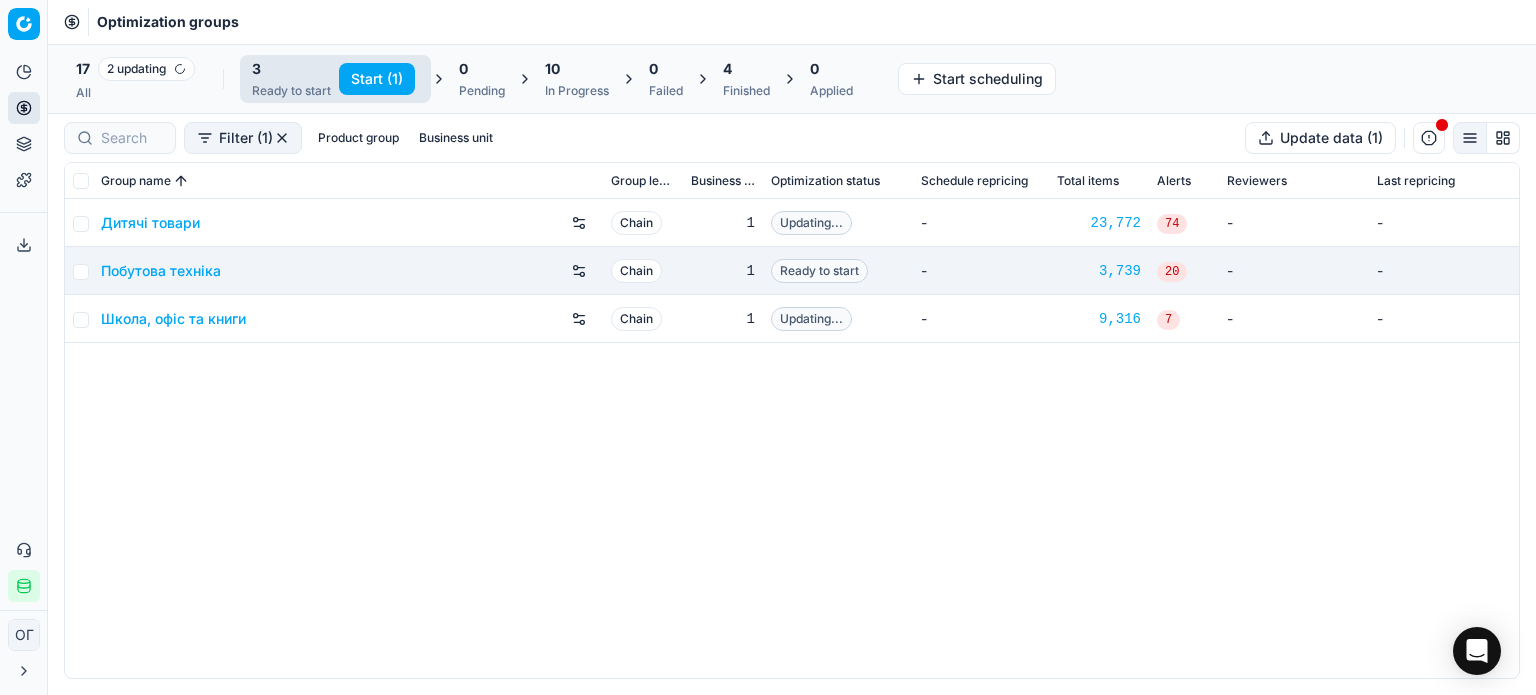checkbox on "false" 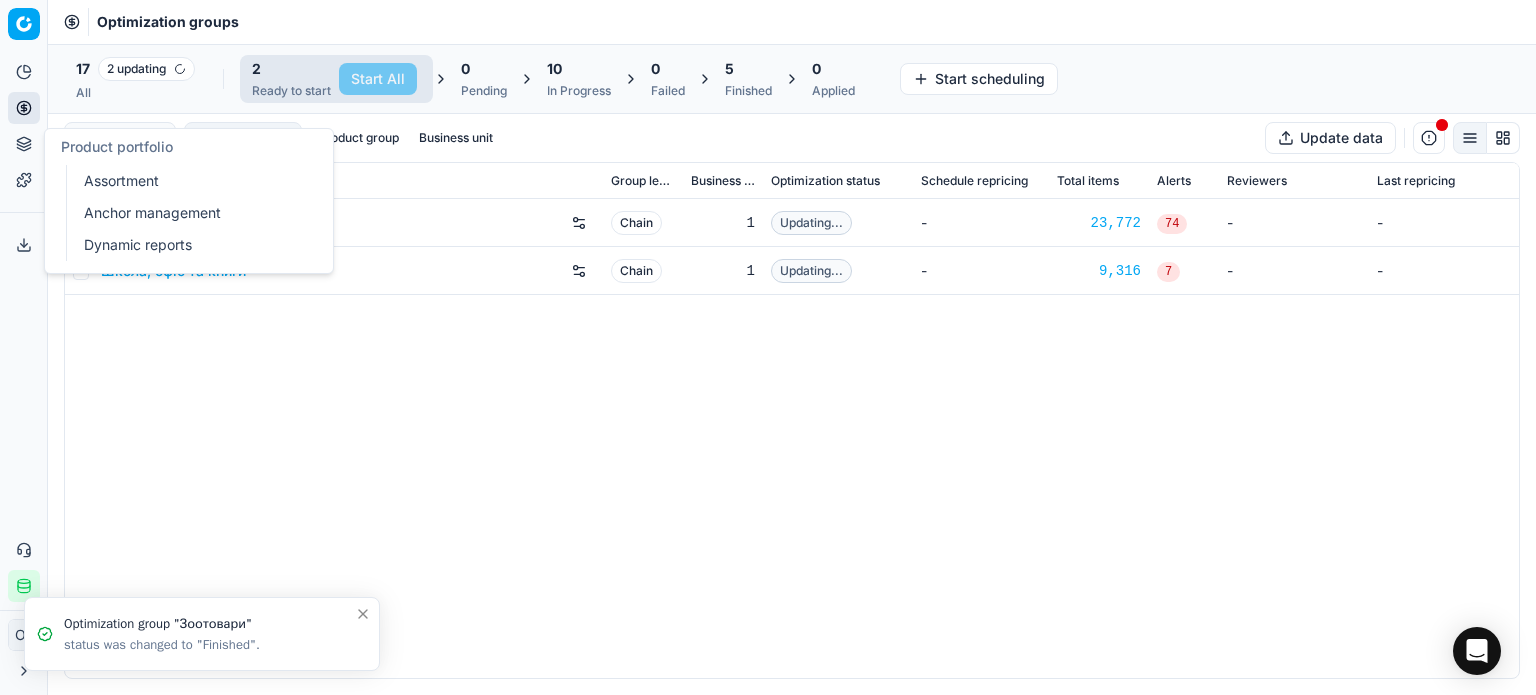 click 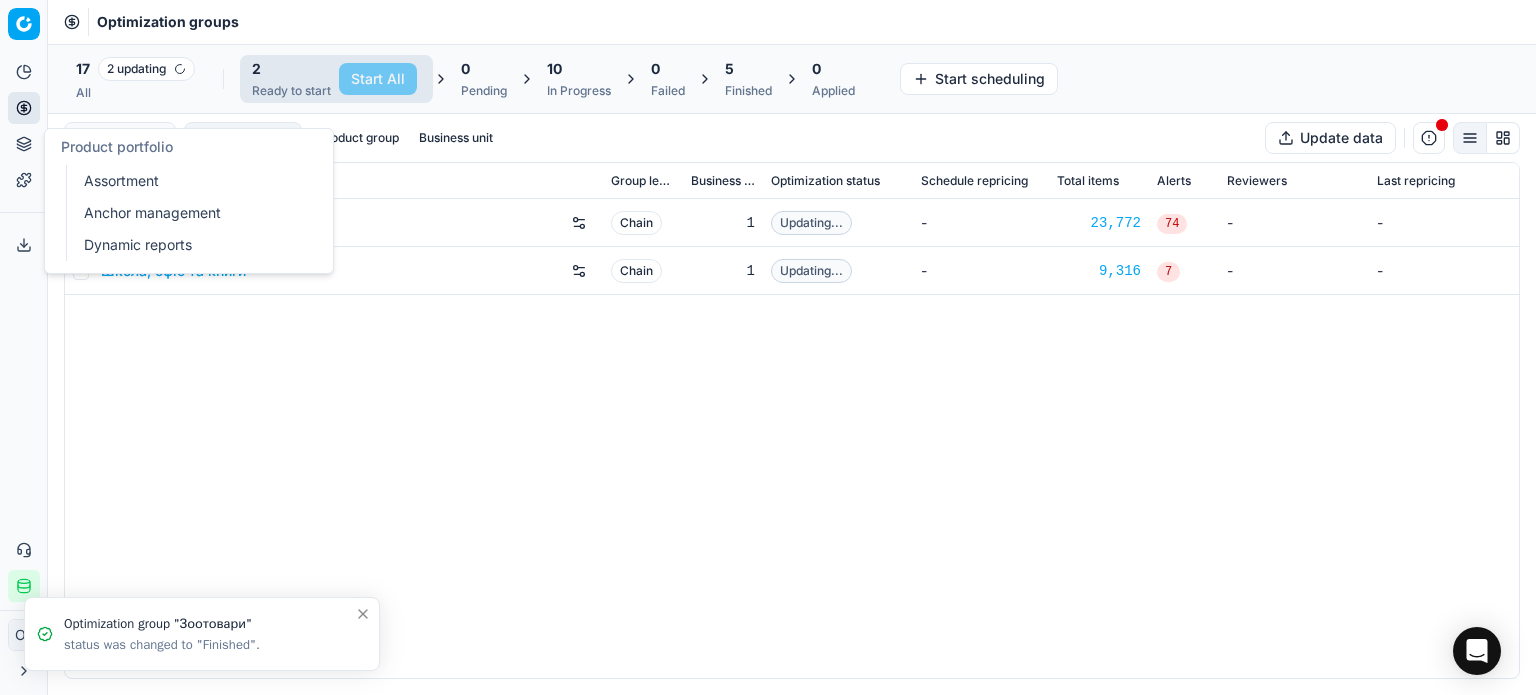 click on "Assortment" at bounding box center [192, 181] 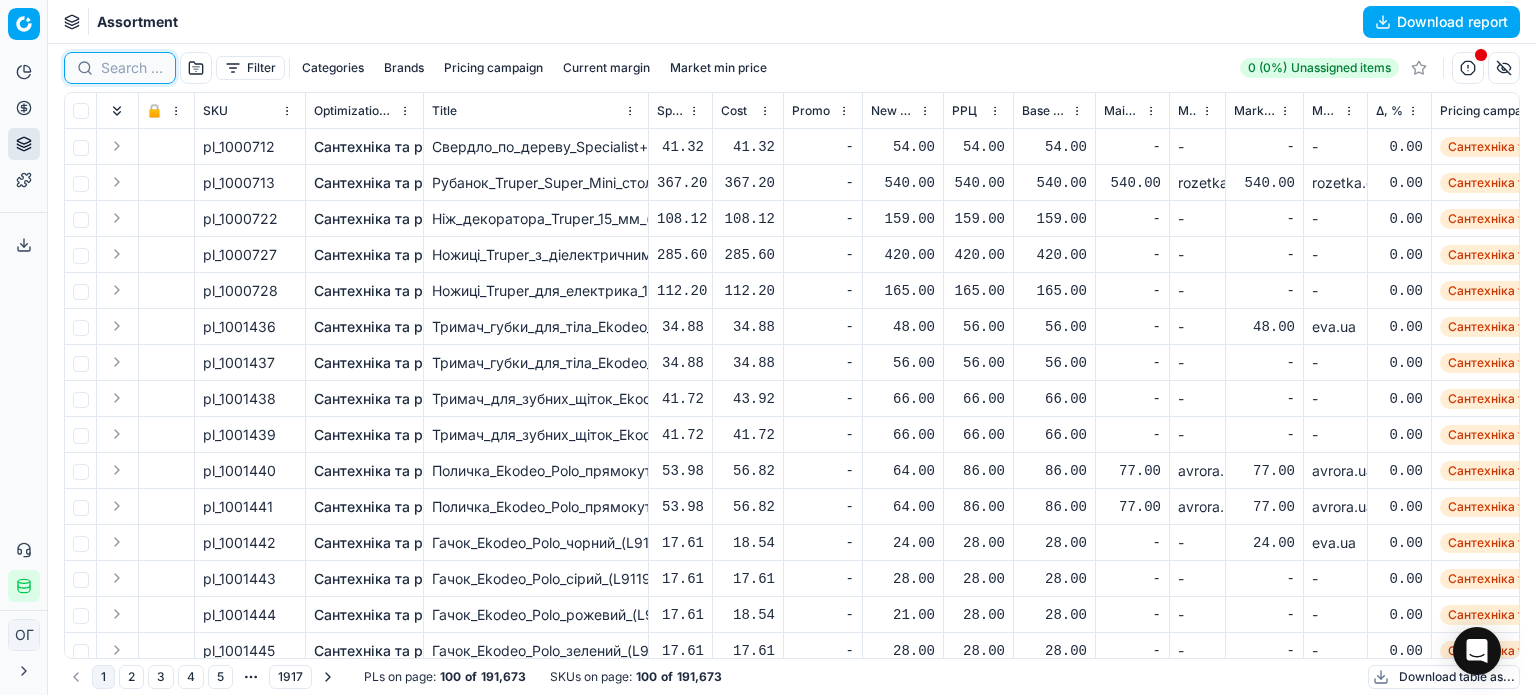 click at bounding box center (132, 68) 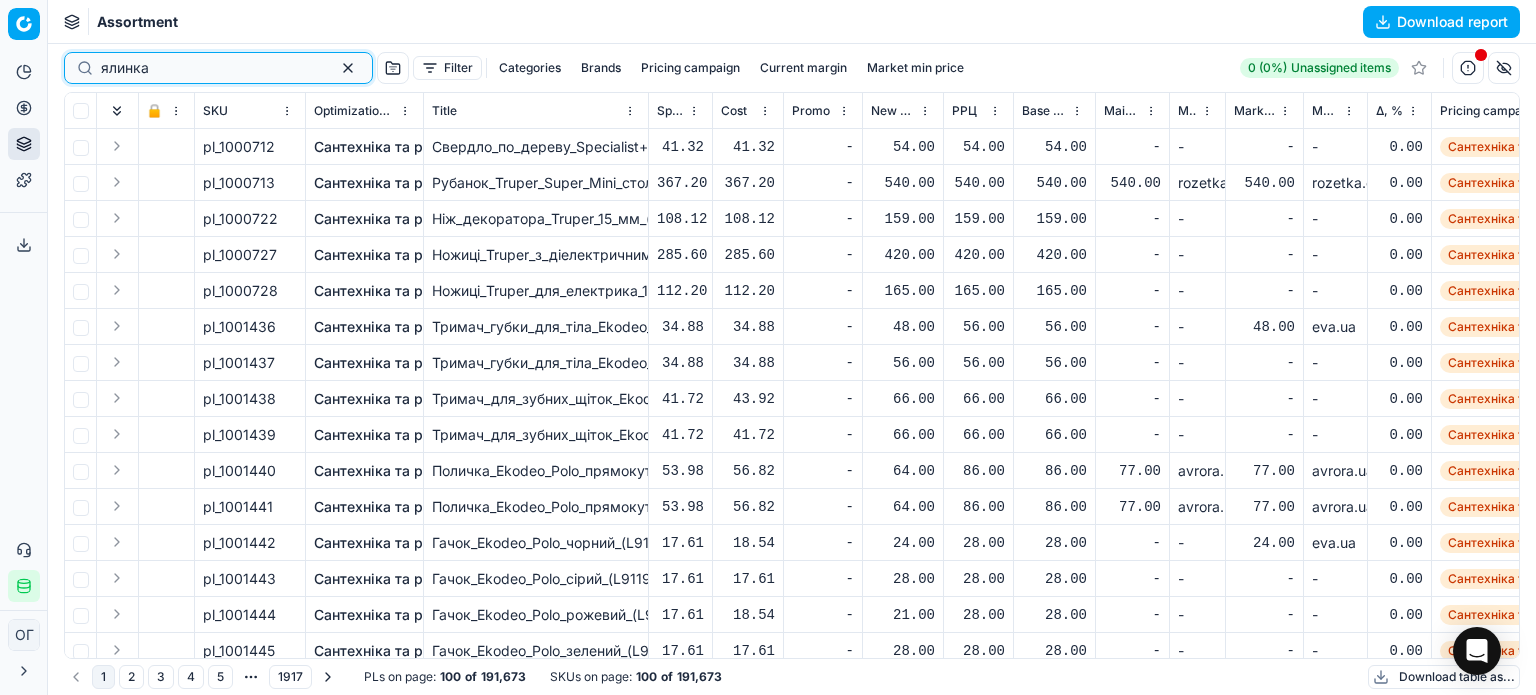 type on "ялинка" 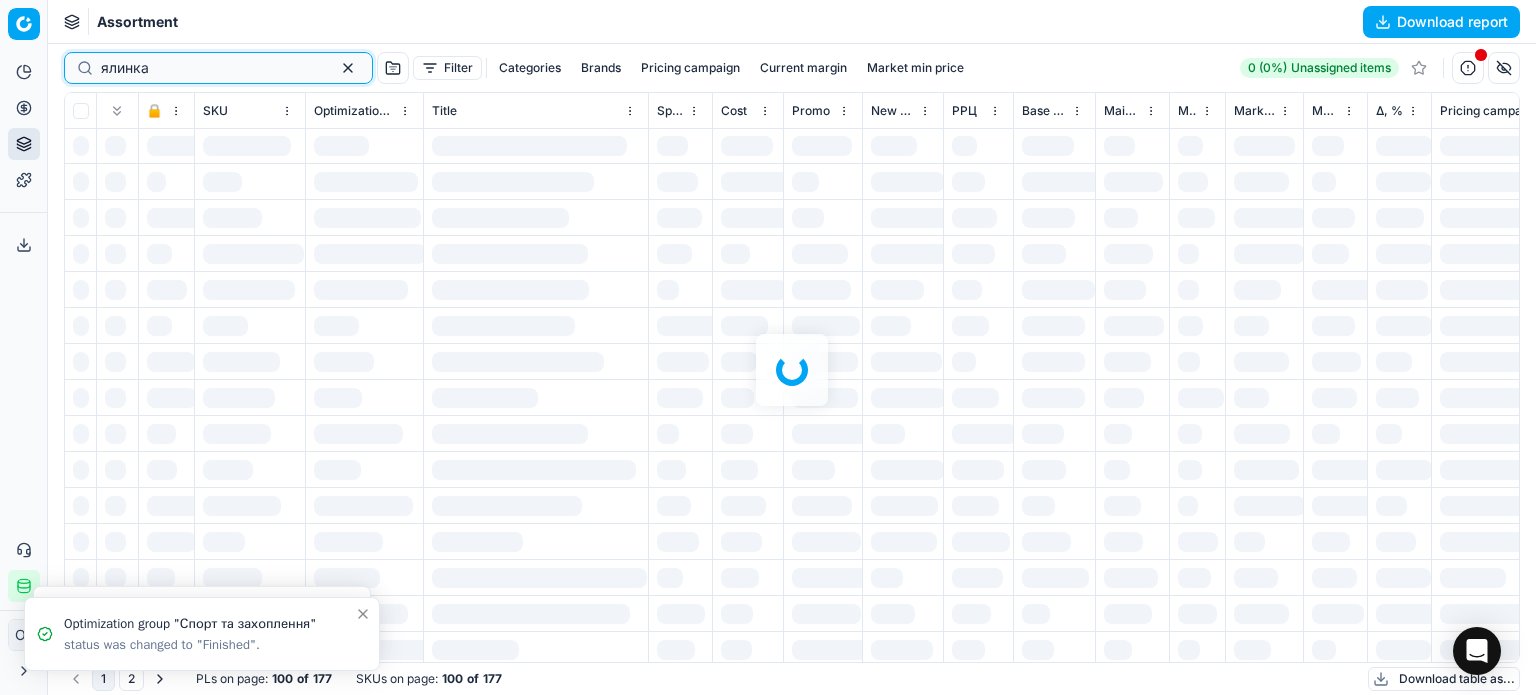 scroll, scrollTop: 0, scrollLeft: 0, axis: both 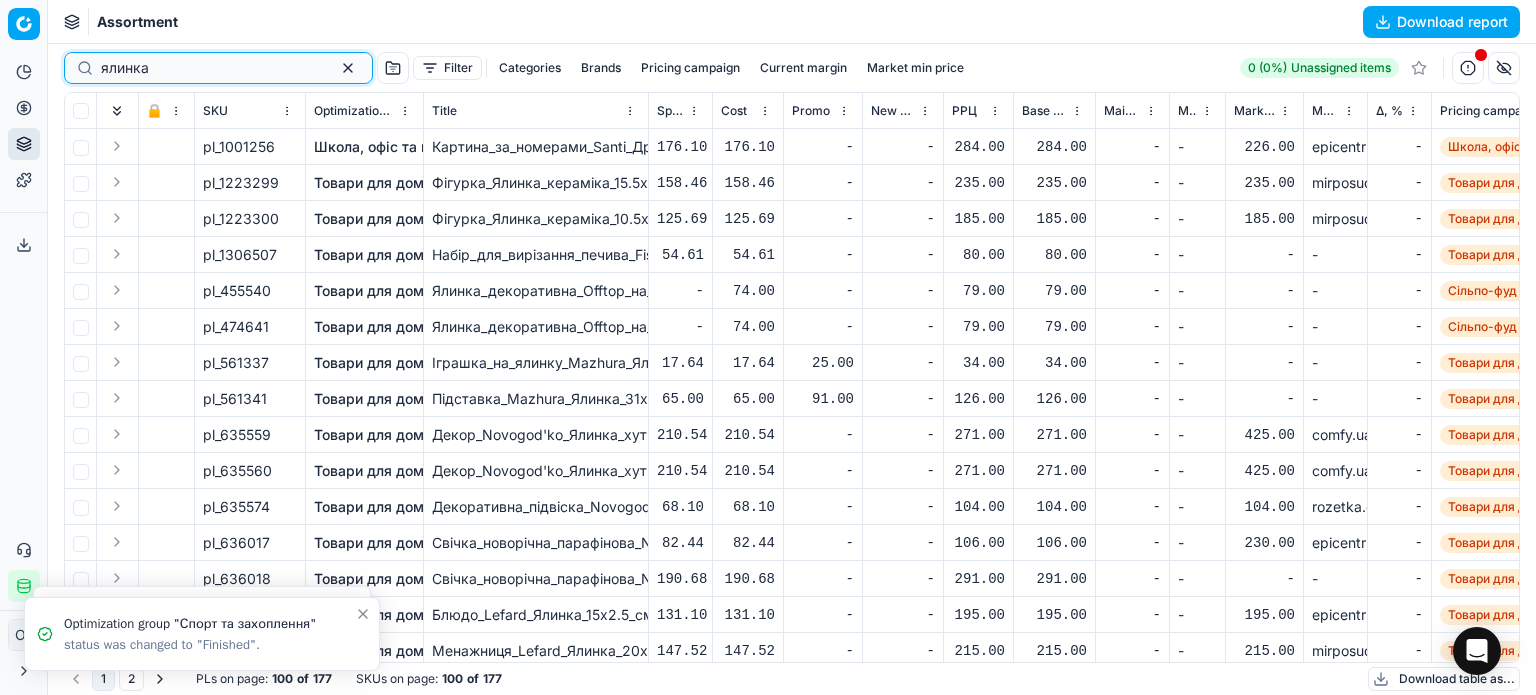 click at bounding box center (348, 68) 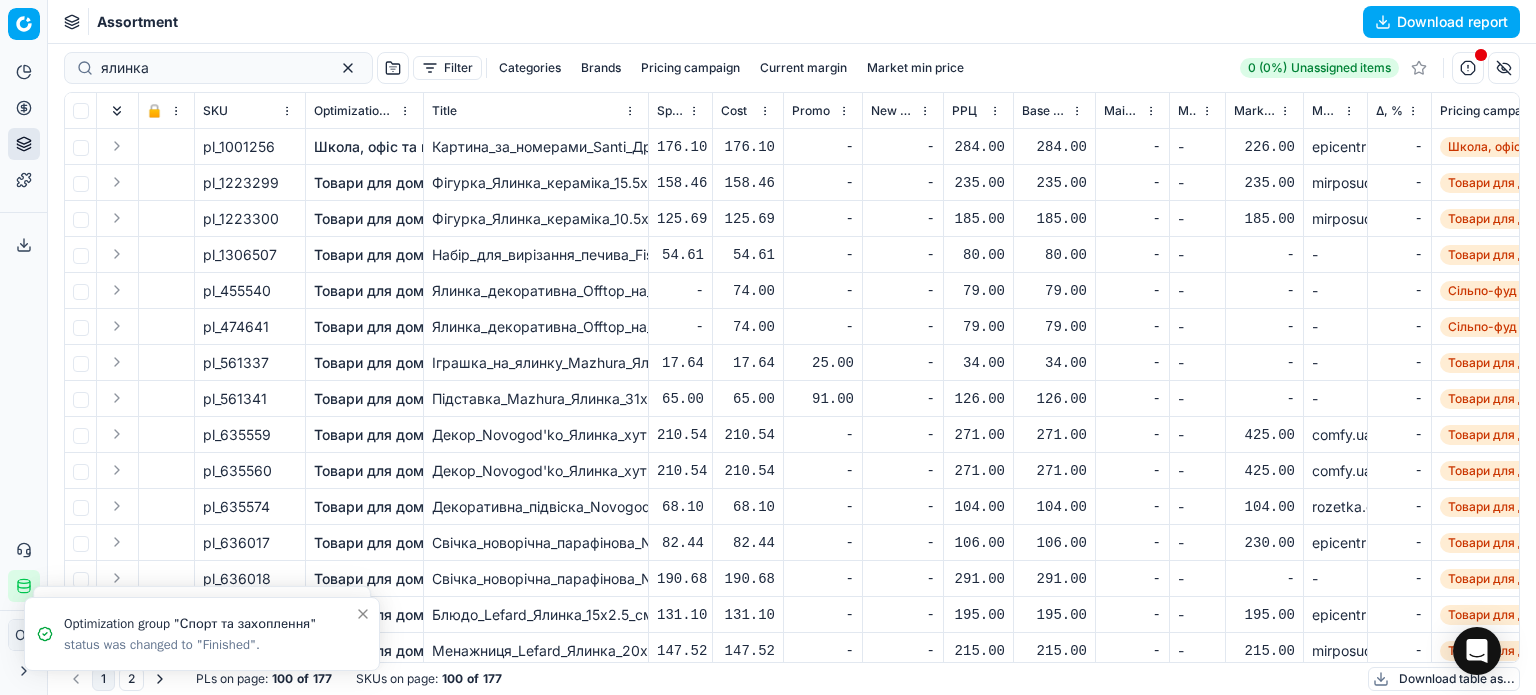 type 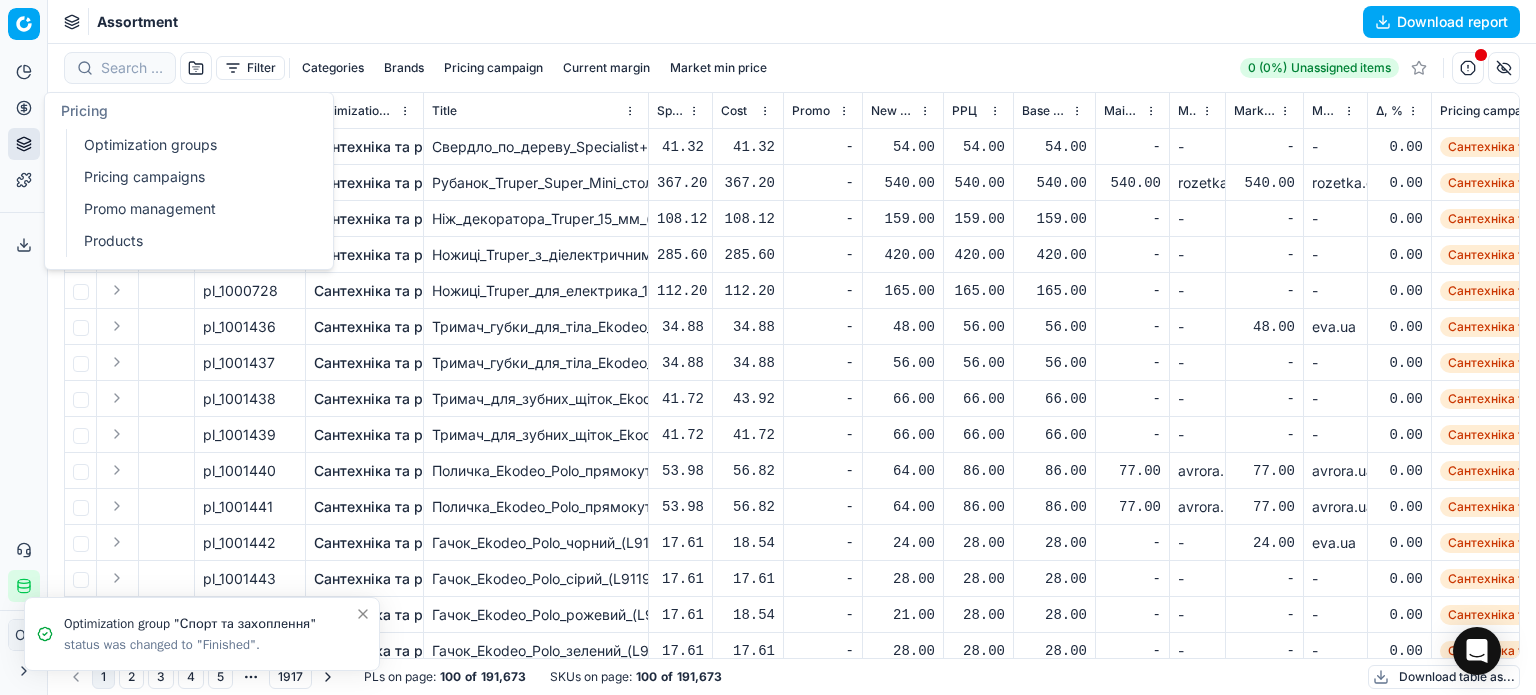click 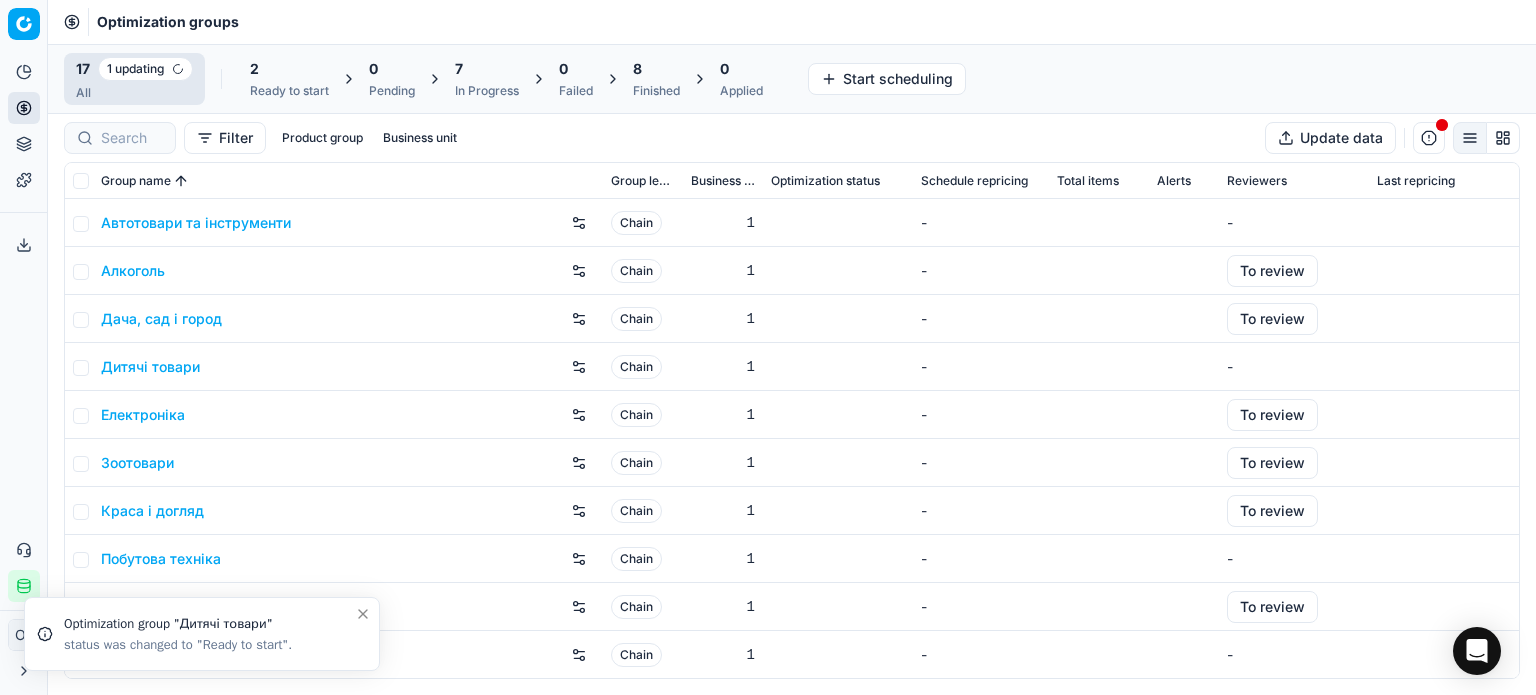 click on "2" at bounding box center [289, 69] 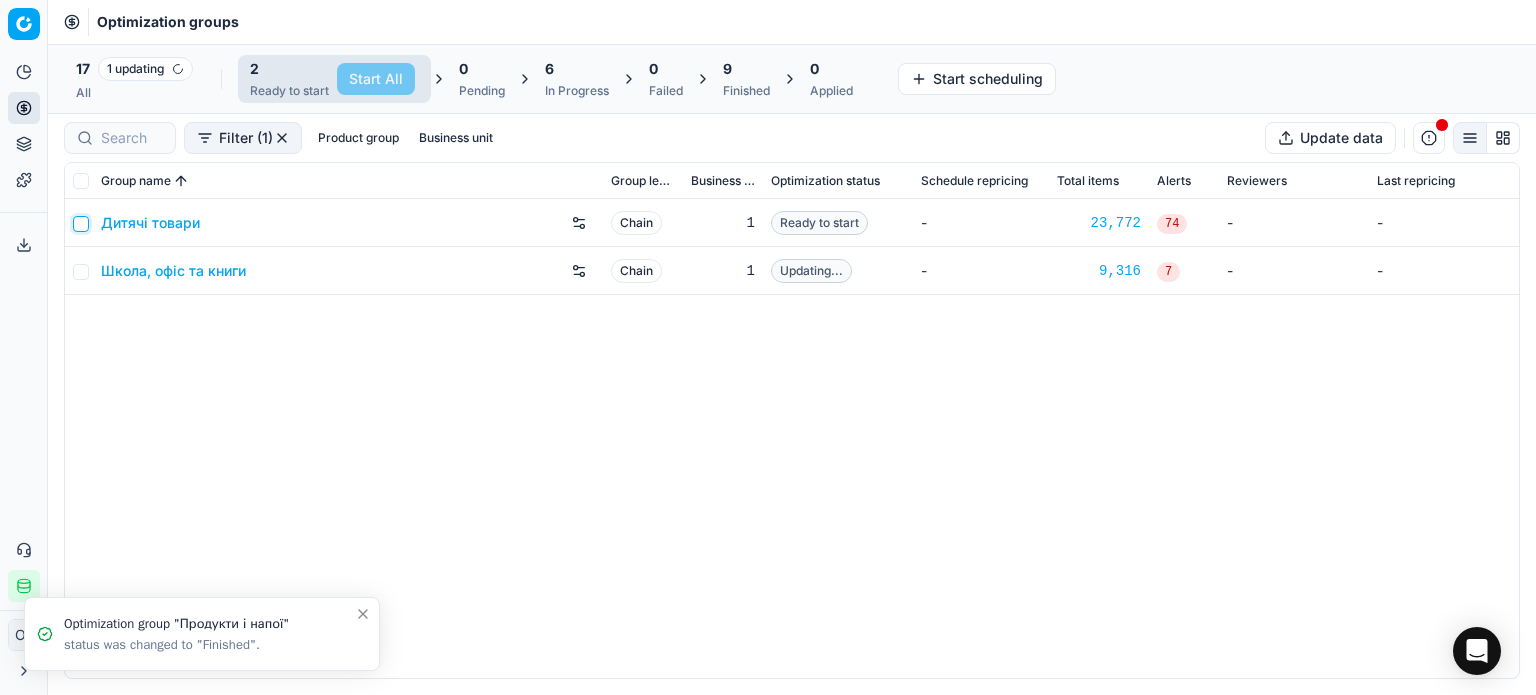 click at bounding box center [81, 224] 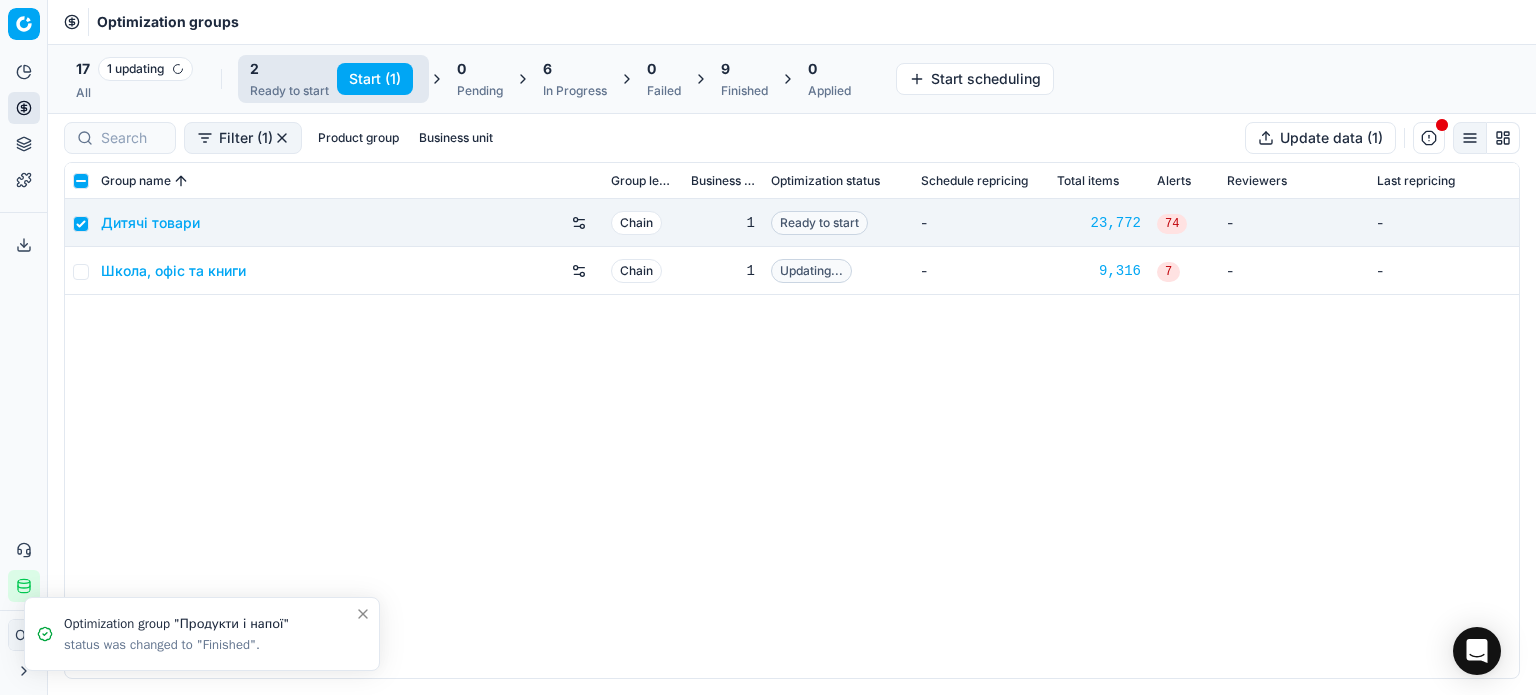 click on "Start   (1)" at bounding box center [375, 79] 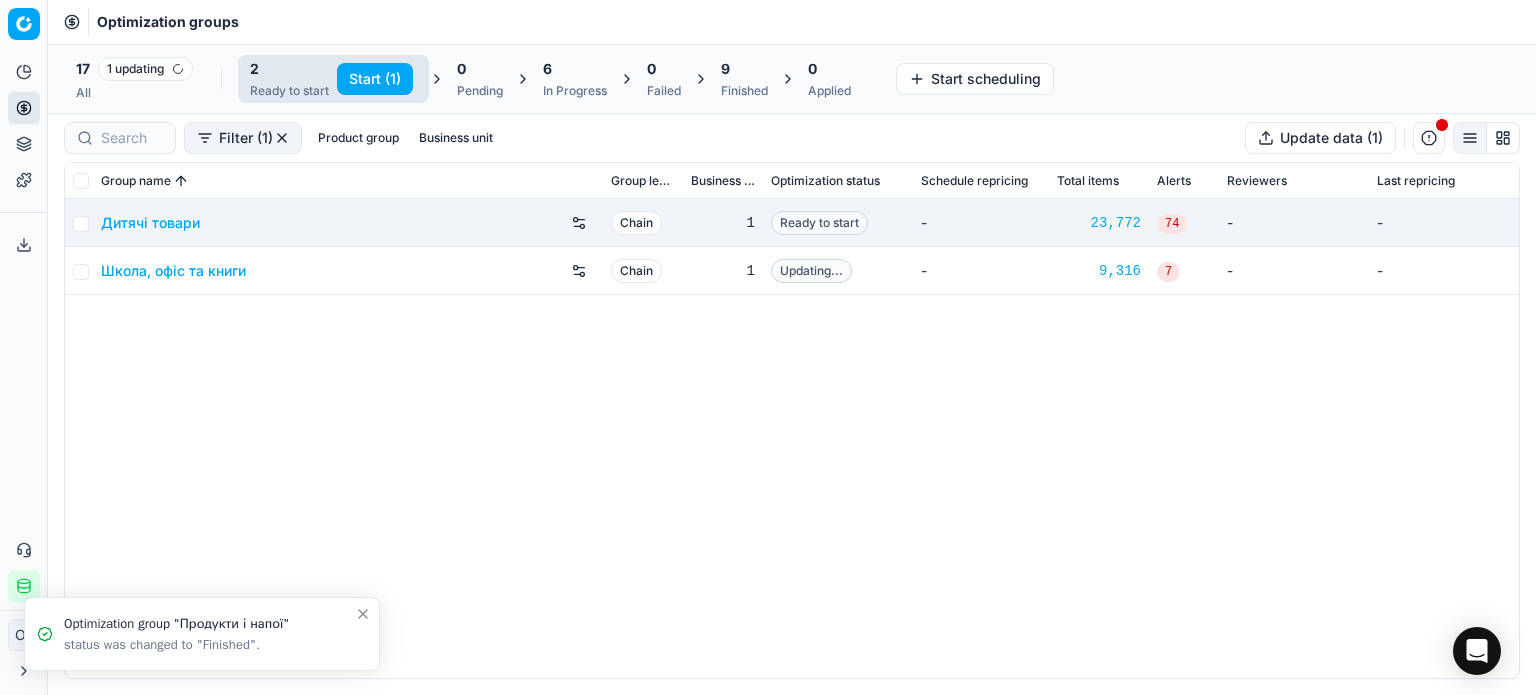 checkbox on "false" 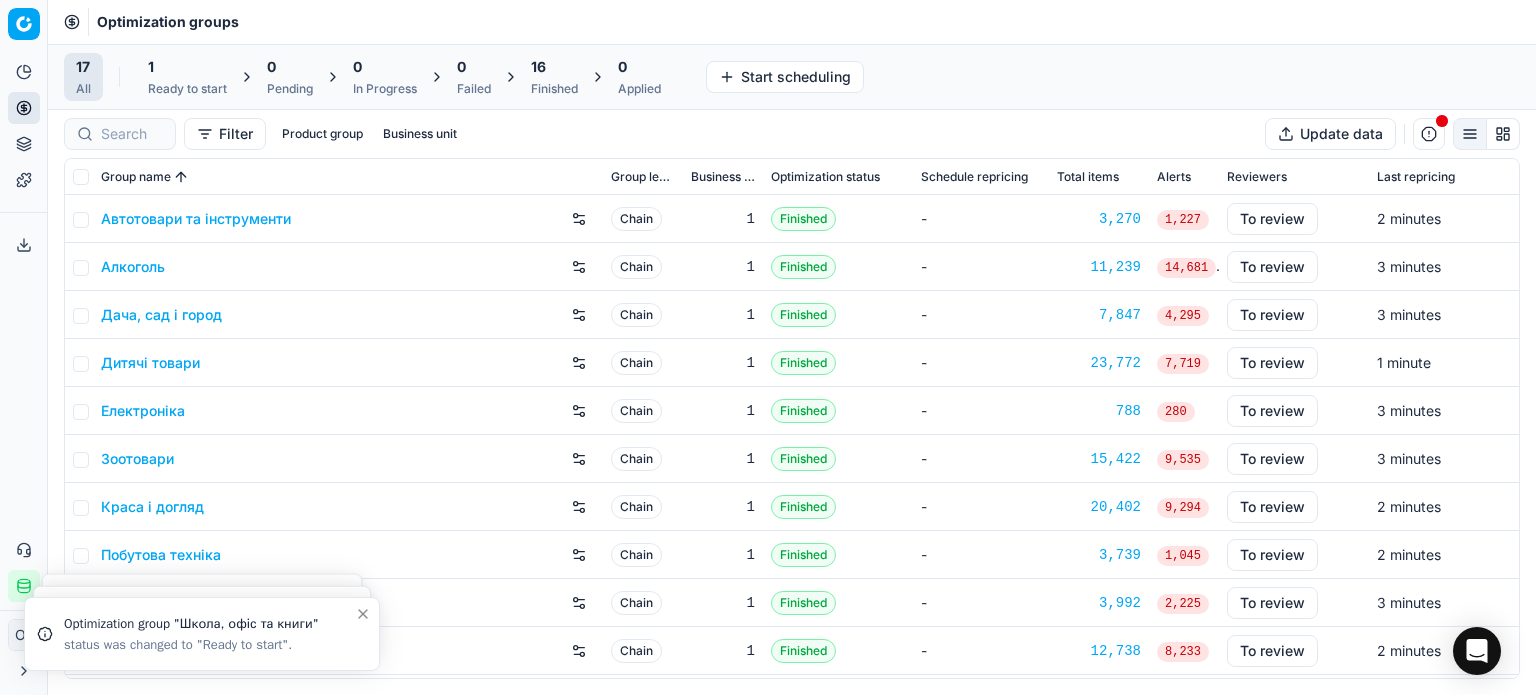 click on "Ready to start" at bounding box center [187, 89] 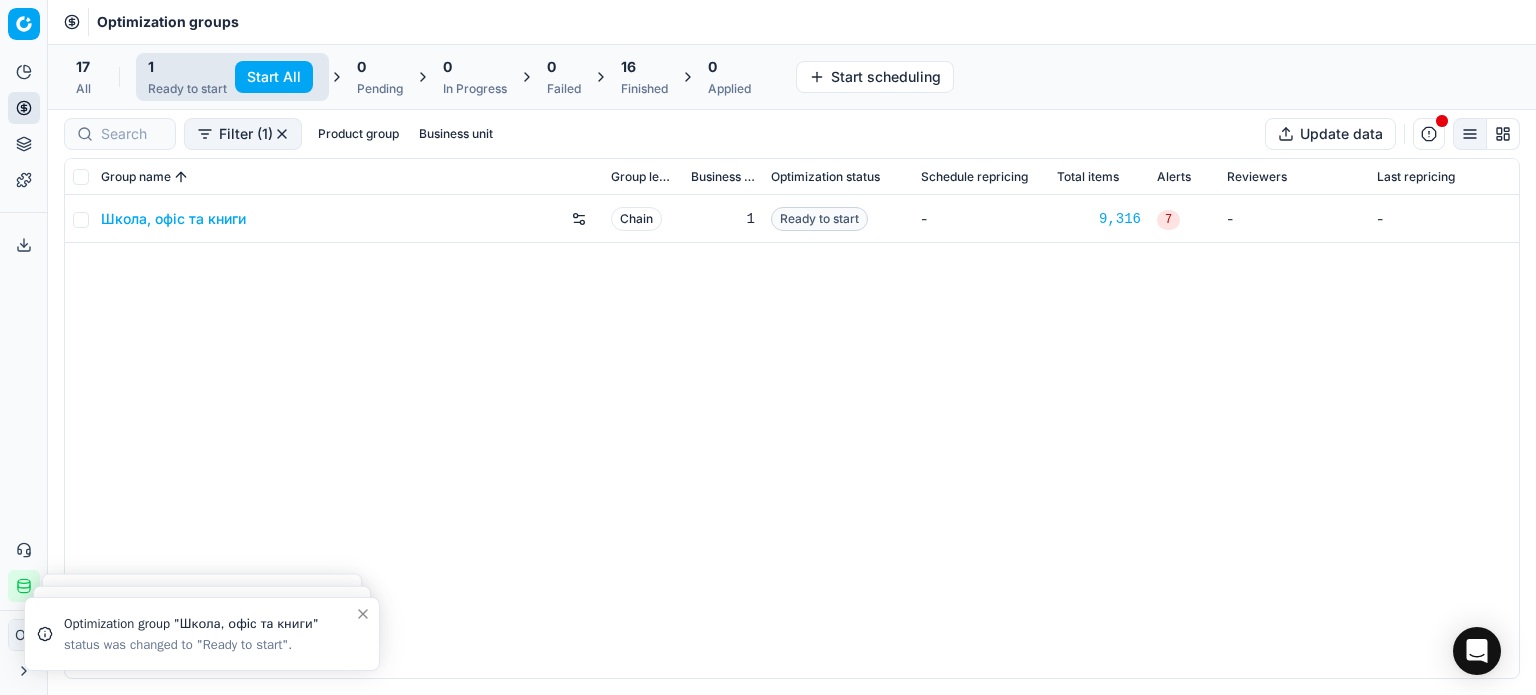 click on "Start   All" at bounding box center [274, 77] 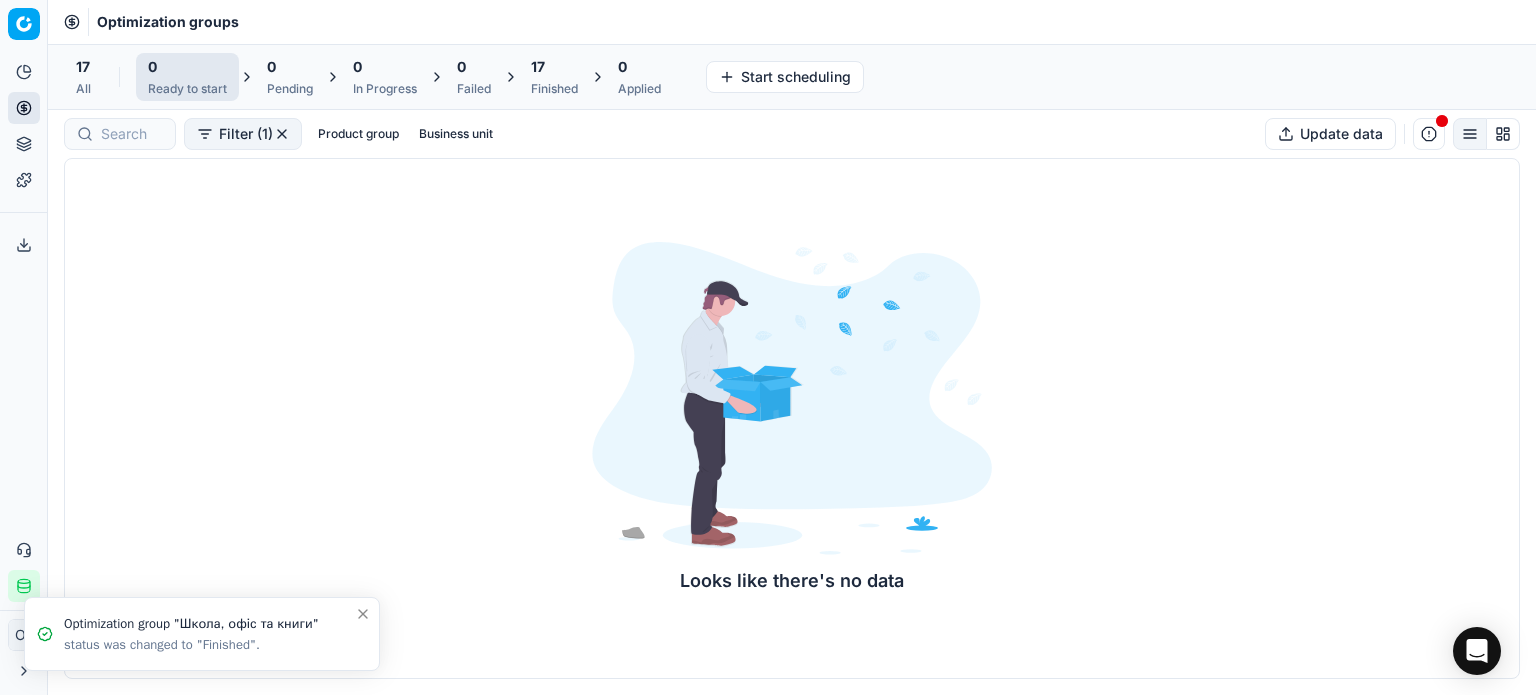 click 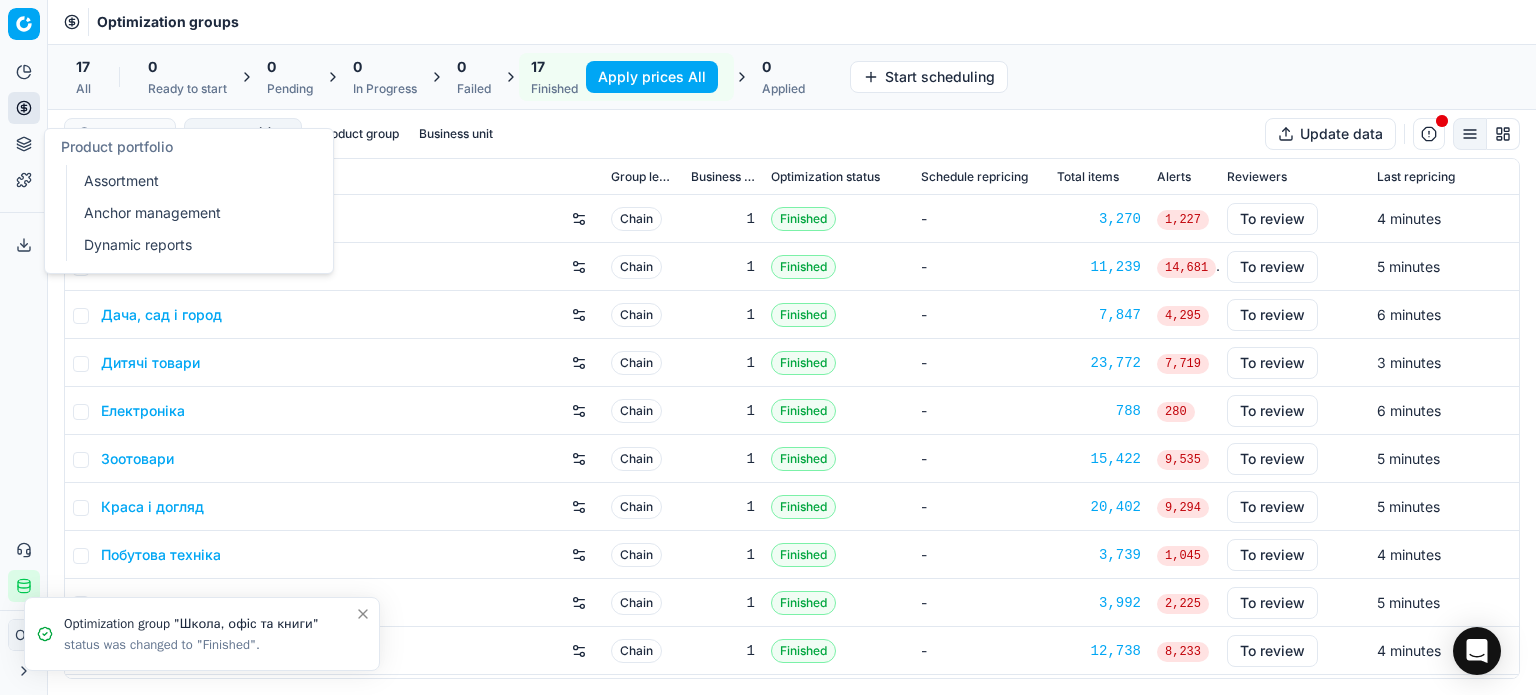 click 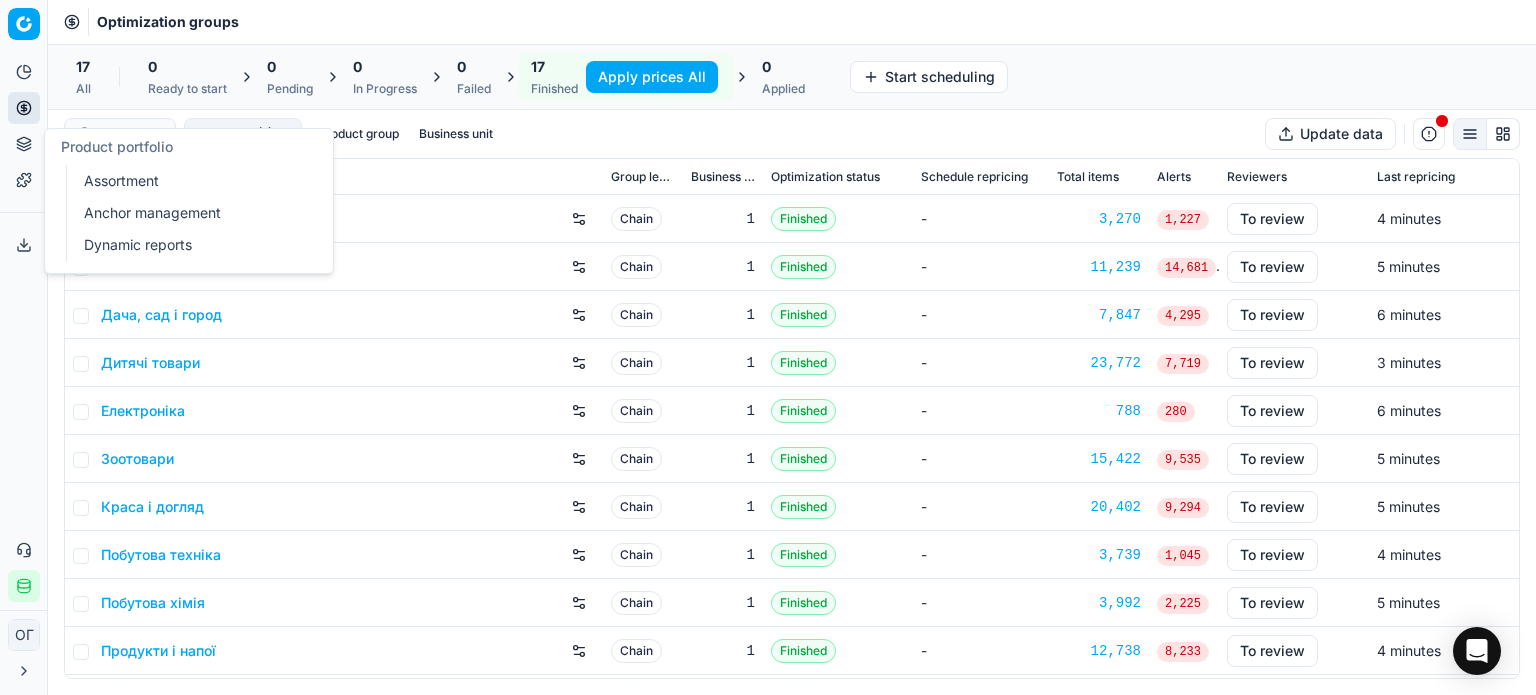 click on "Assortment" at bounding box center (192, 181) 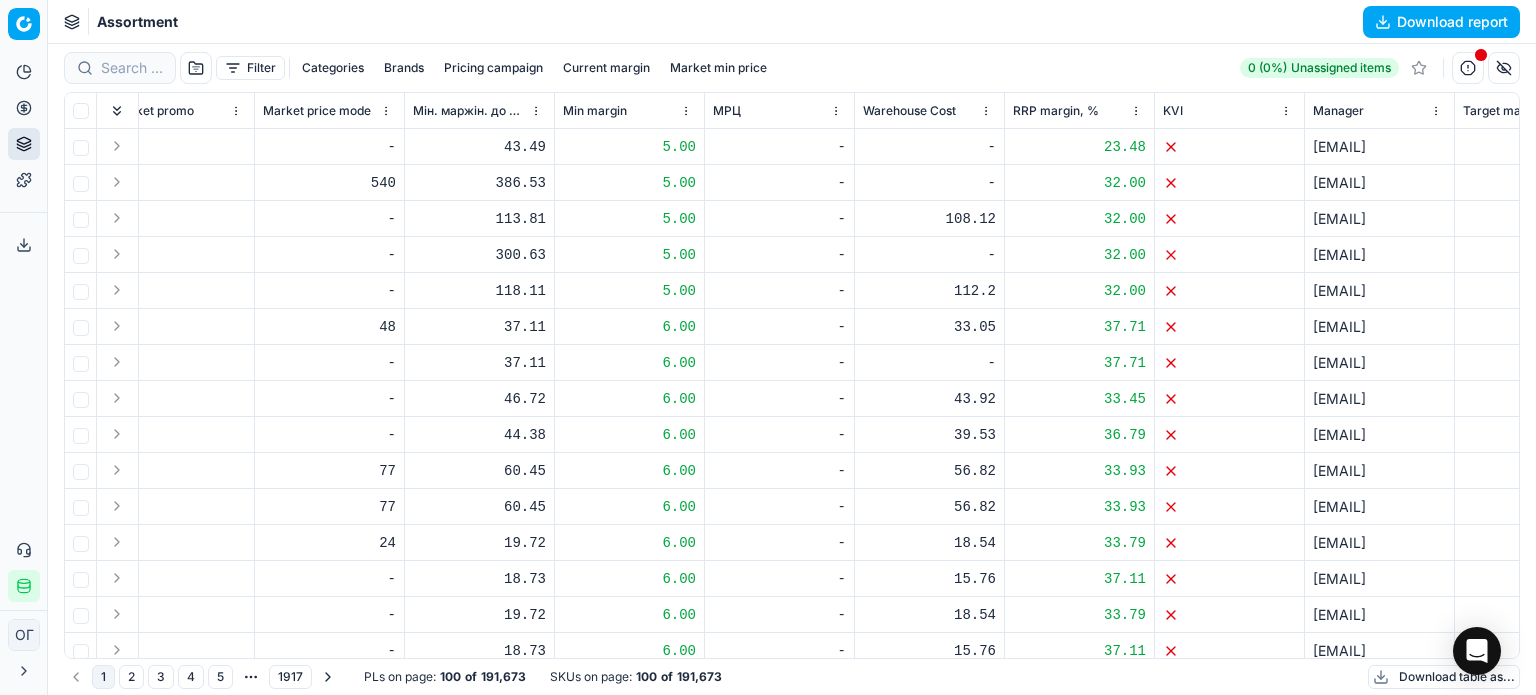 scroll, scrollTop: 0, scrollLeft: 6923, axis: horizontal 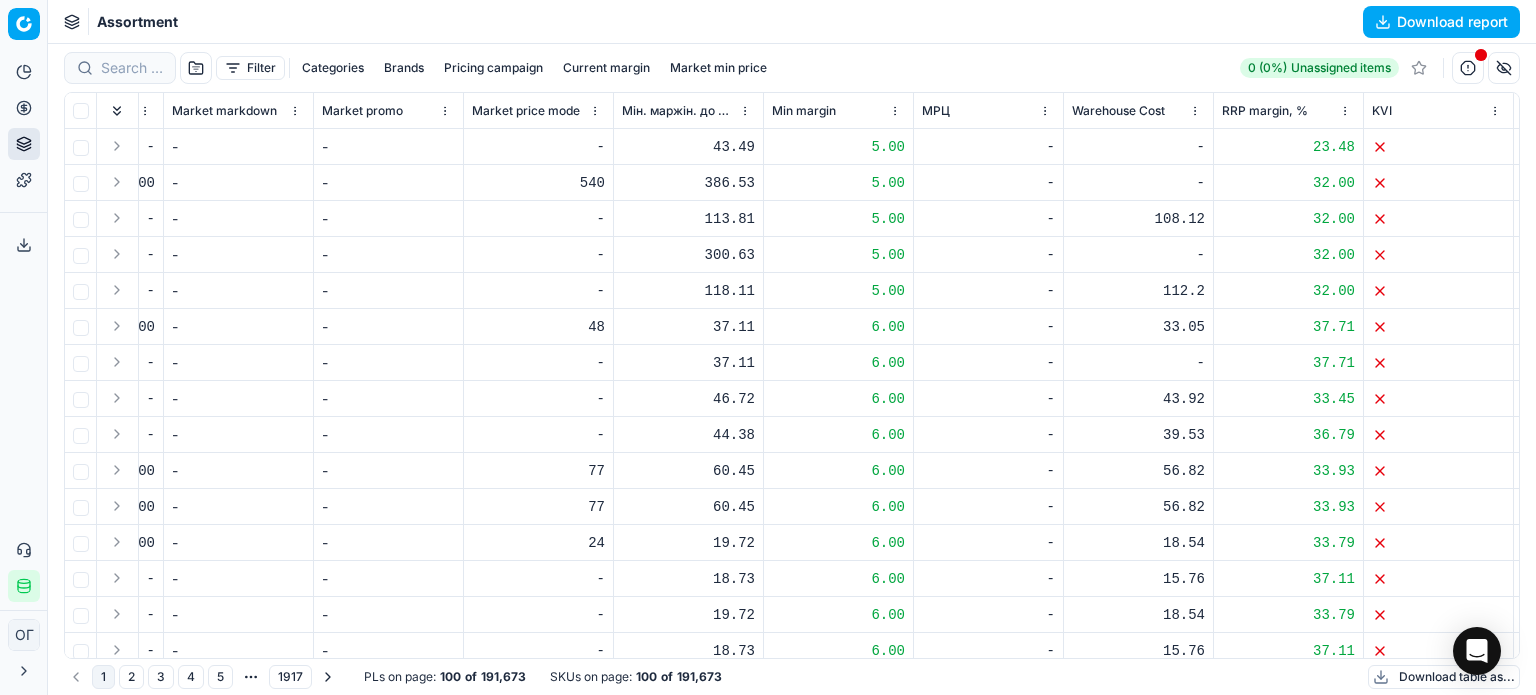 click on "Min margin" at bounding box center [804, 111] 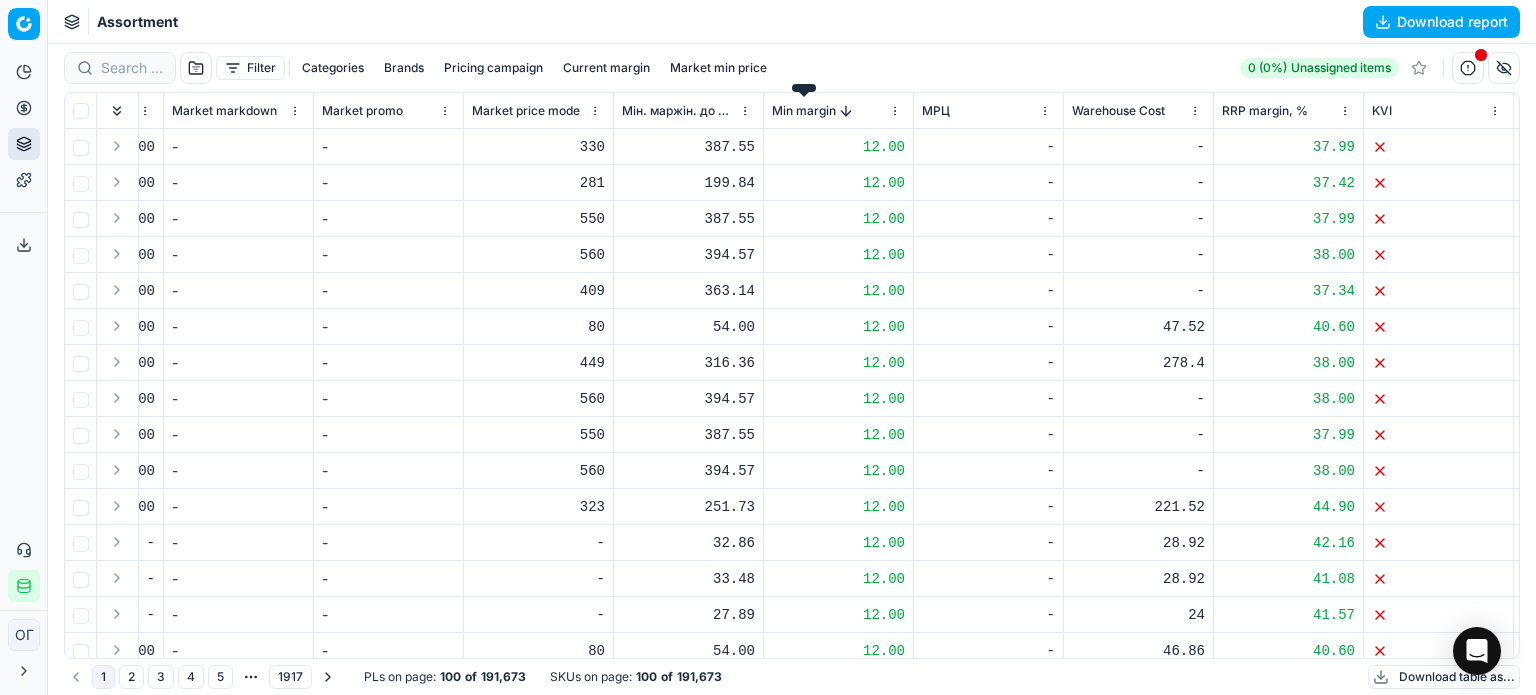 click on "Min margin" at bounding box center (804, 111) 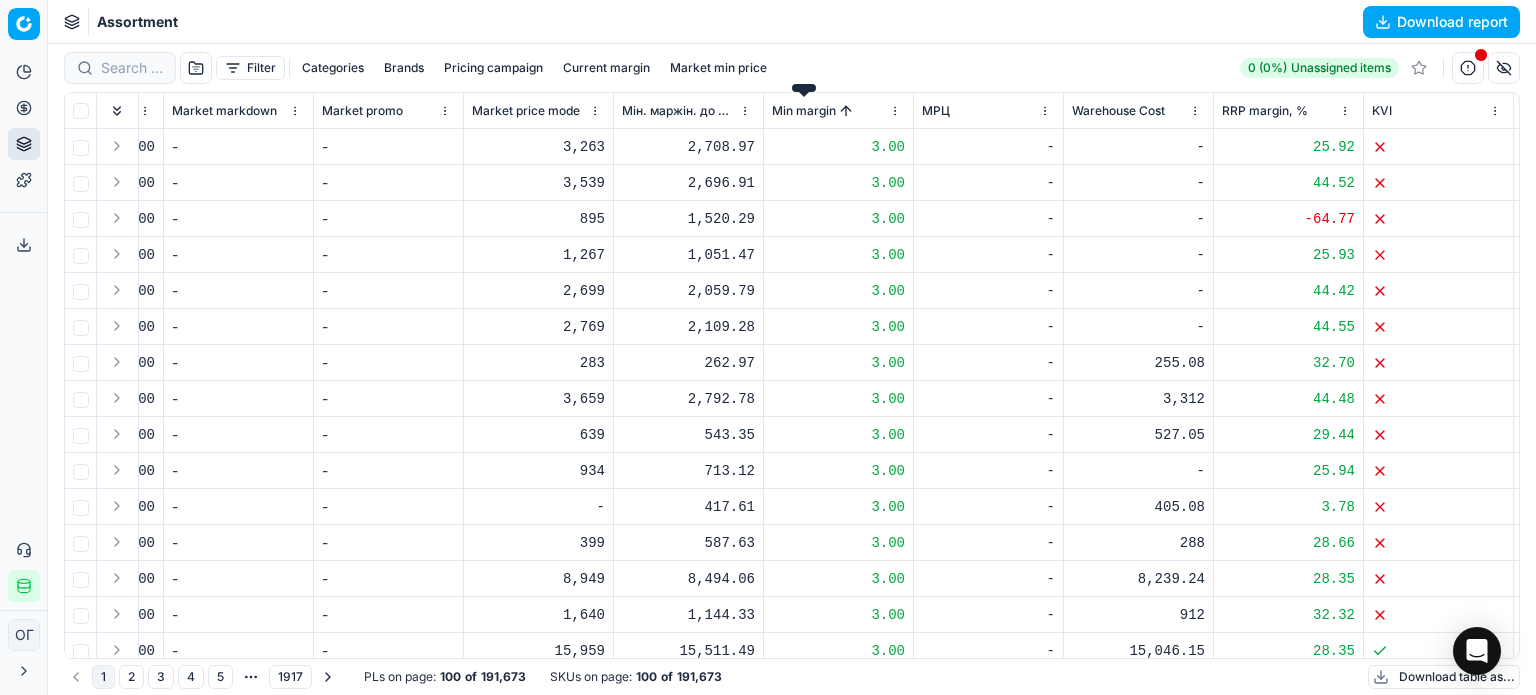 click on "Min margin" at bounding box center [804, 111] 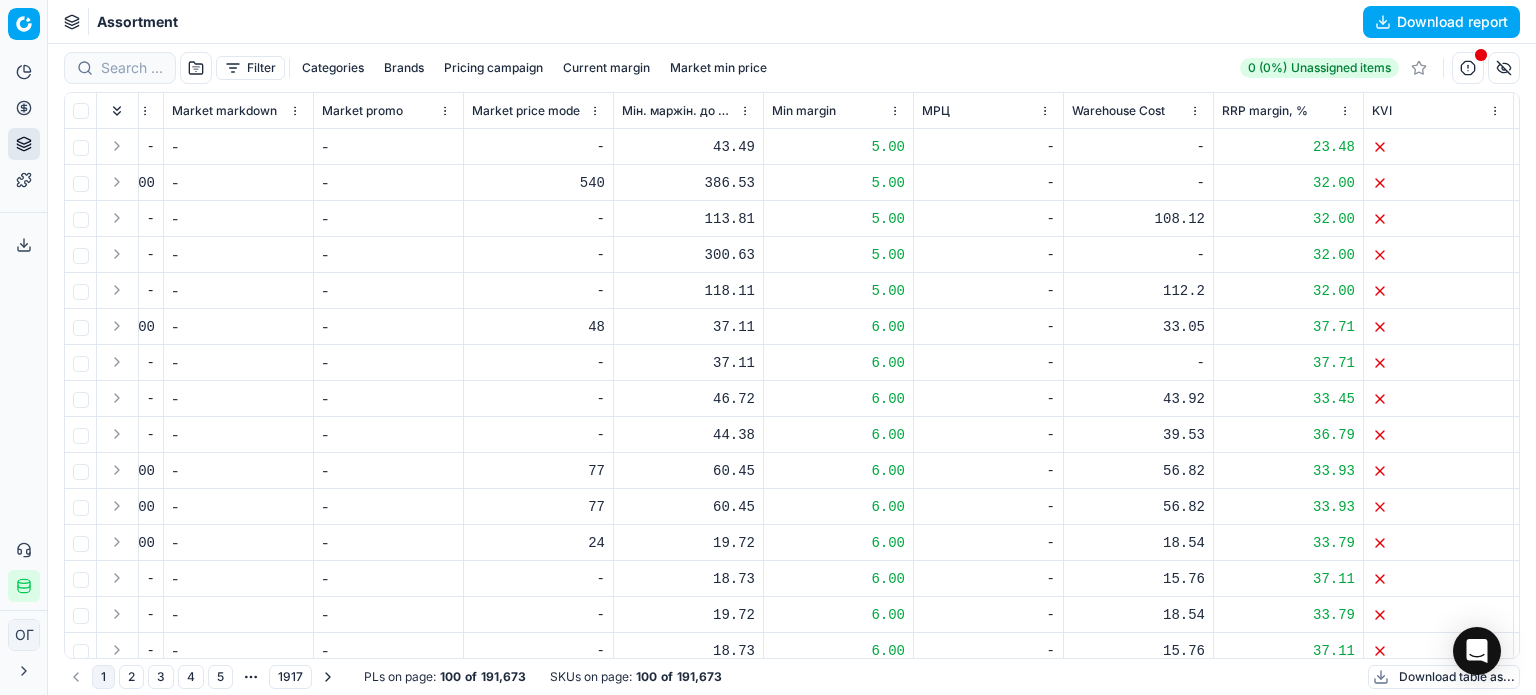 drag, startPoint x: 800, startPoint y: 89, endPoint x: 728, endPoint y: 89, distance: 72 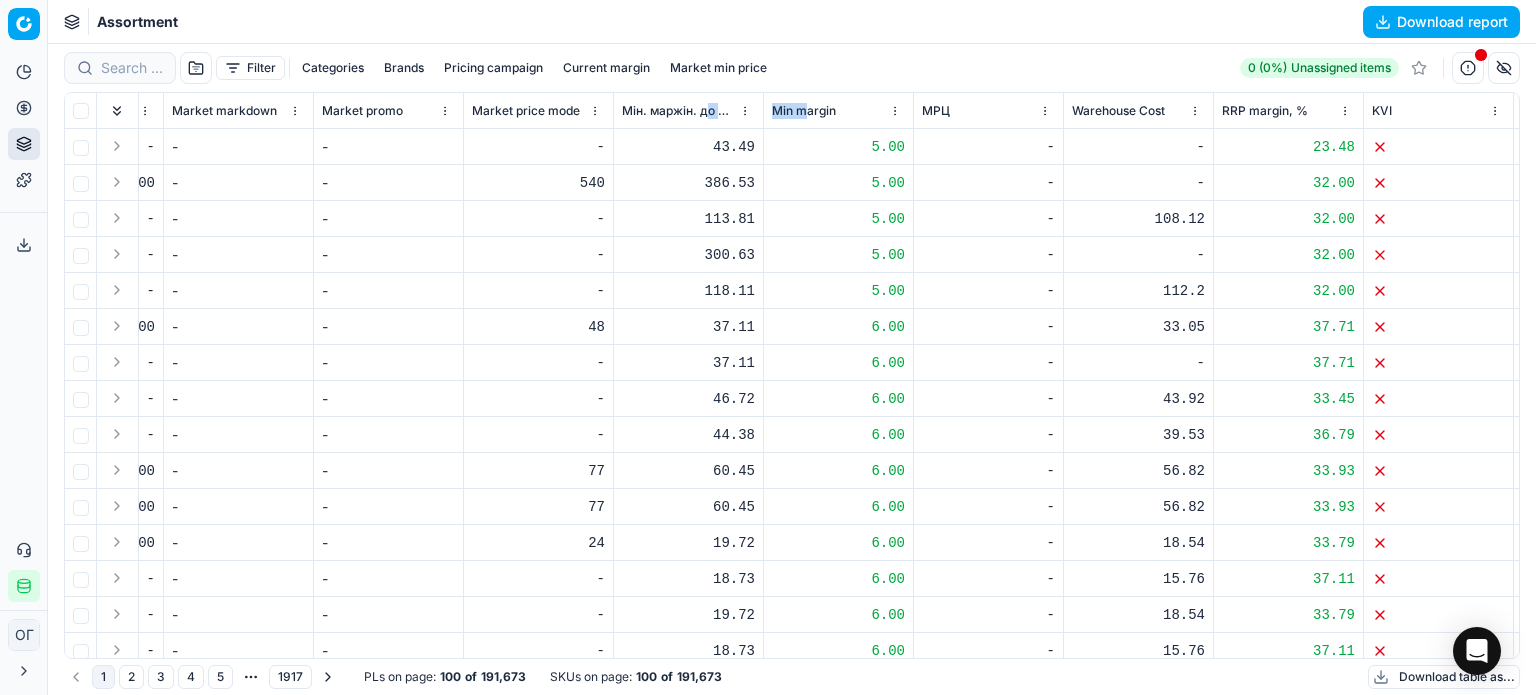 drag, startPoint x: 806, startPoint y: 103, endPoint x: 705, endPoint y: 103, distance: 101 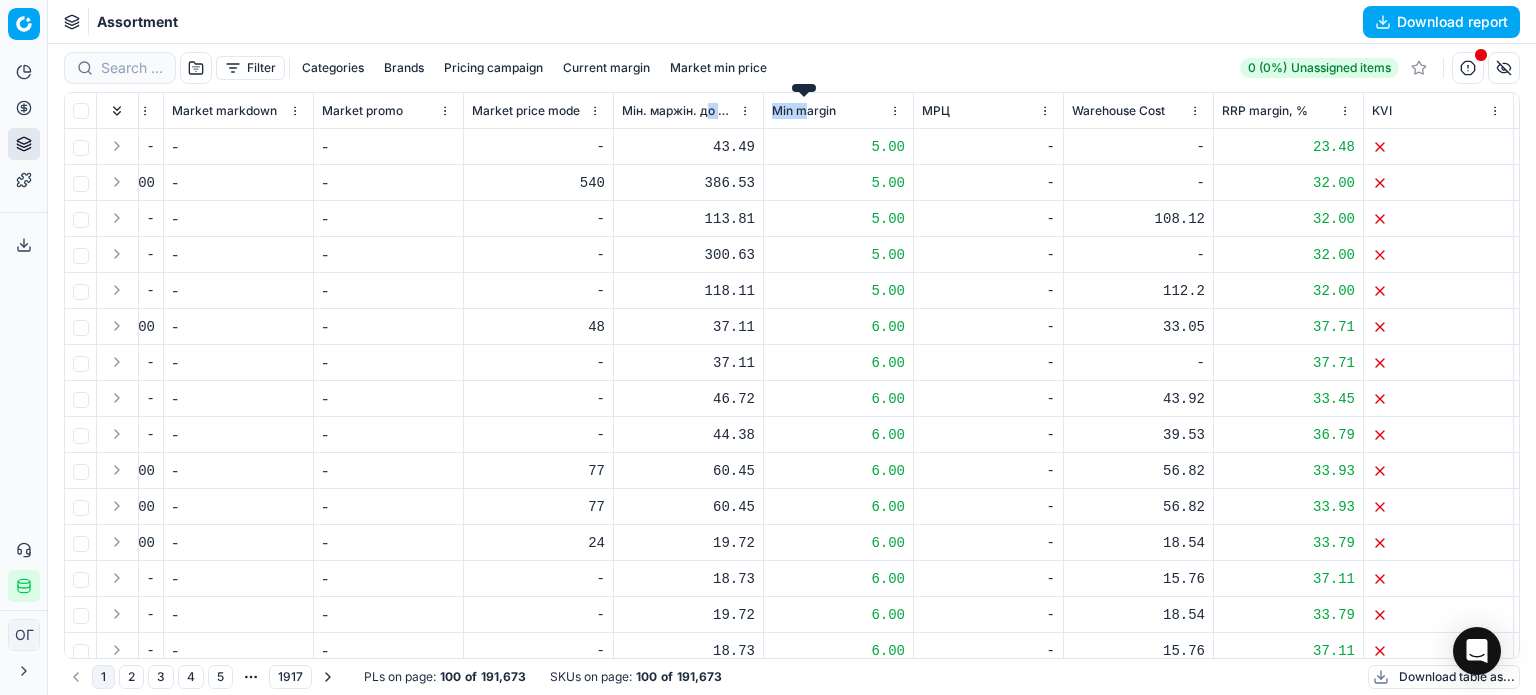 click on "Min margin" at bounding box center (804, 111) 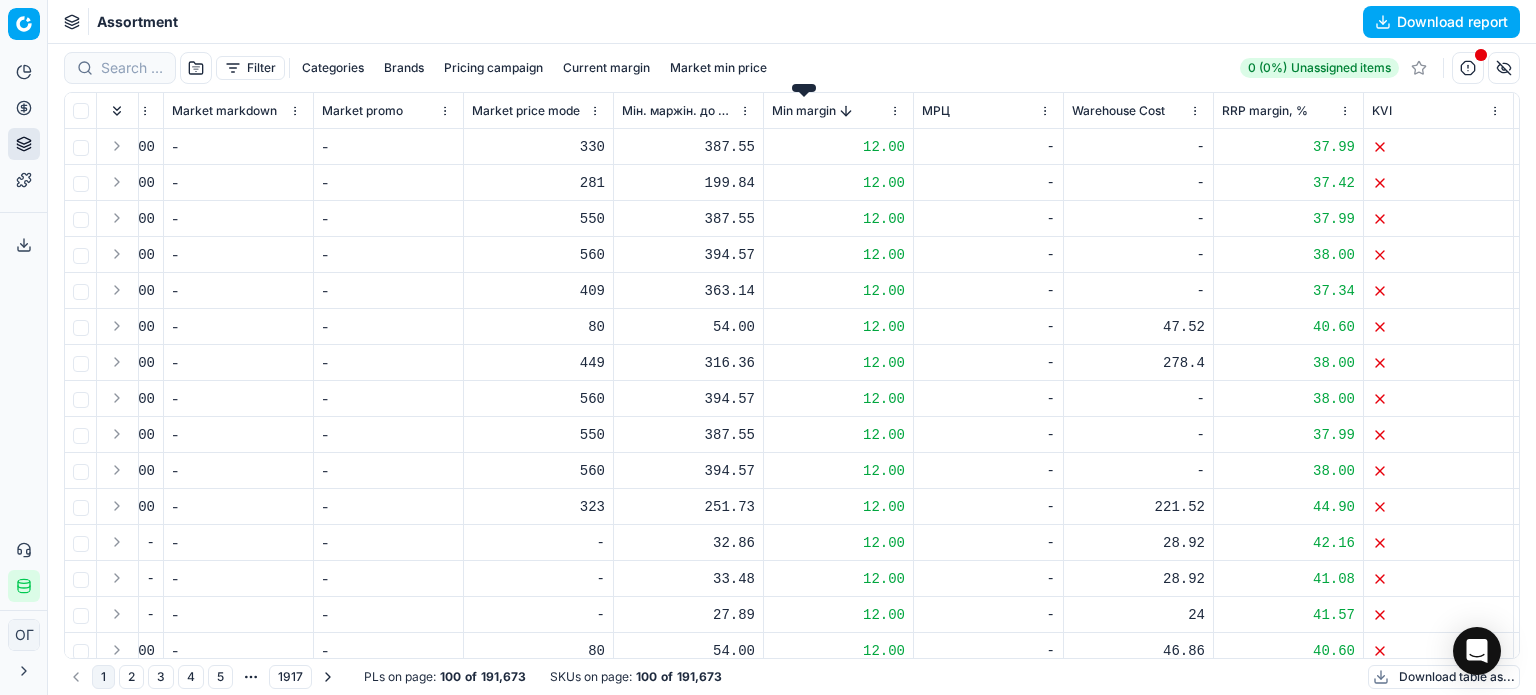 click on "Min margin" at bounding box center (804, 111) 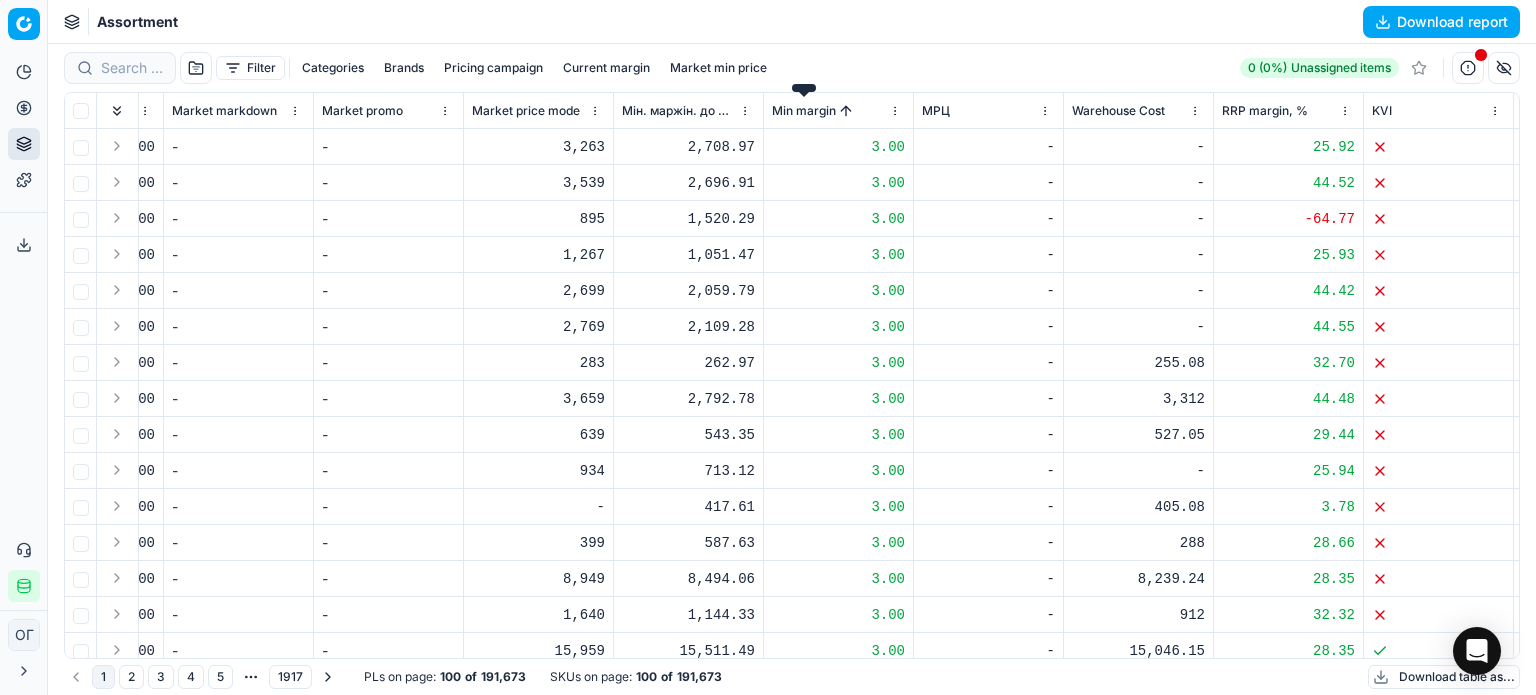 click on "Min margin" at bounding box center (804, 111) 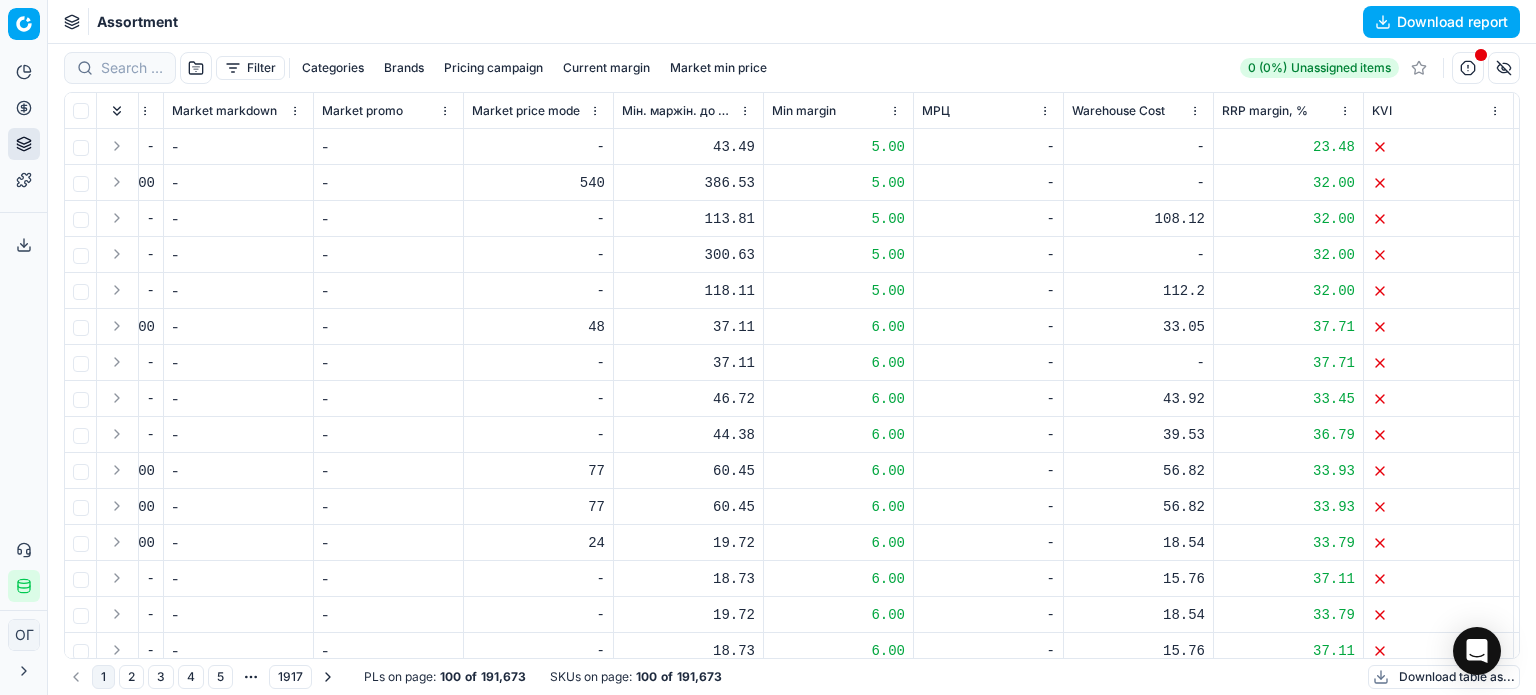drag, startPoint x: 803, startPoint y: 86, endPoint x: 649, endPoint y: 93, distance: 154.15901 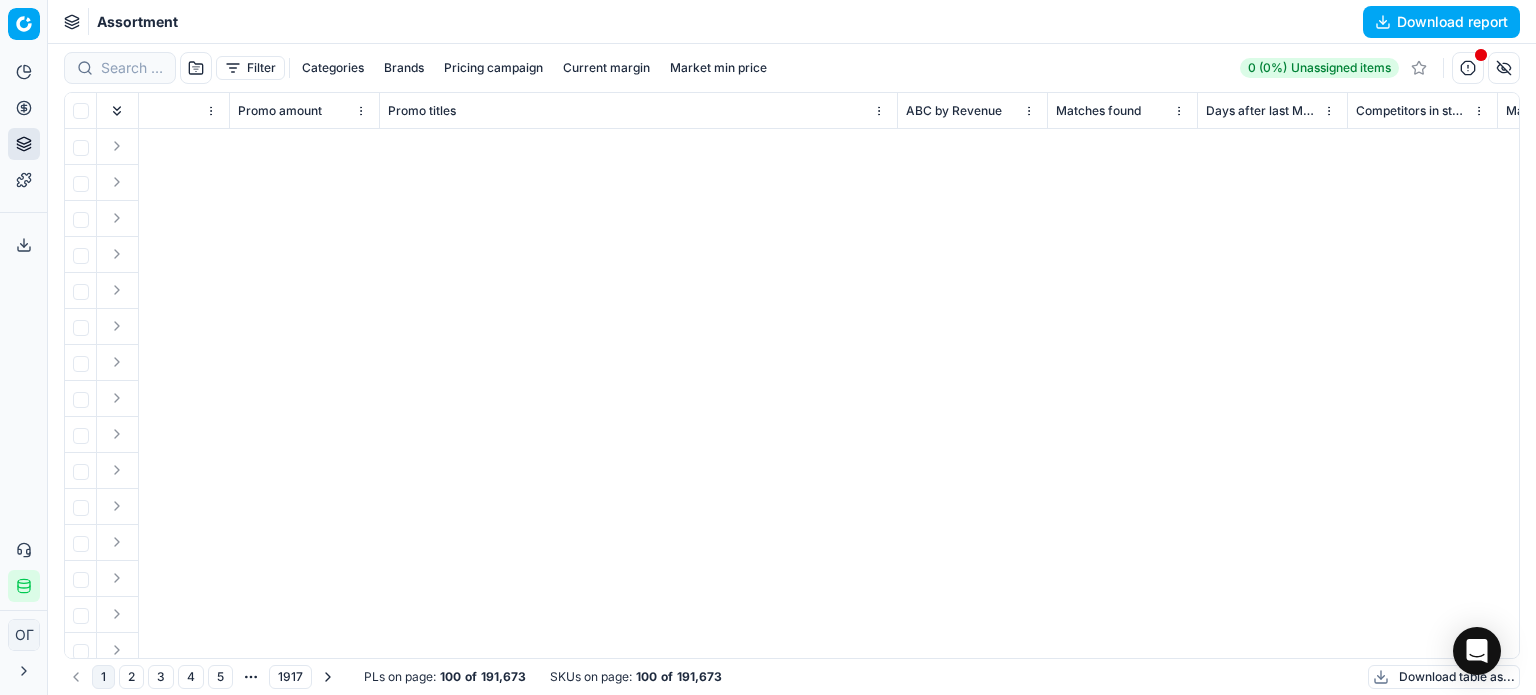 scroll, scrollTop: 0, scrollLeft: 453, axis: horizontal 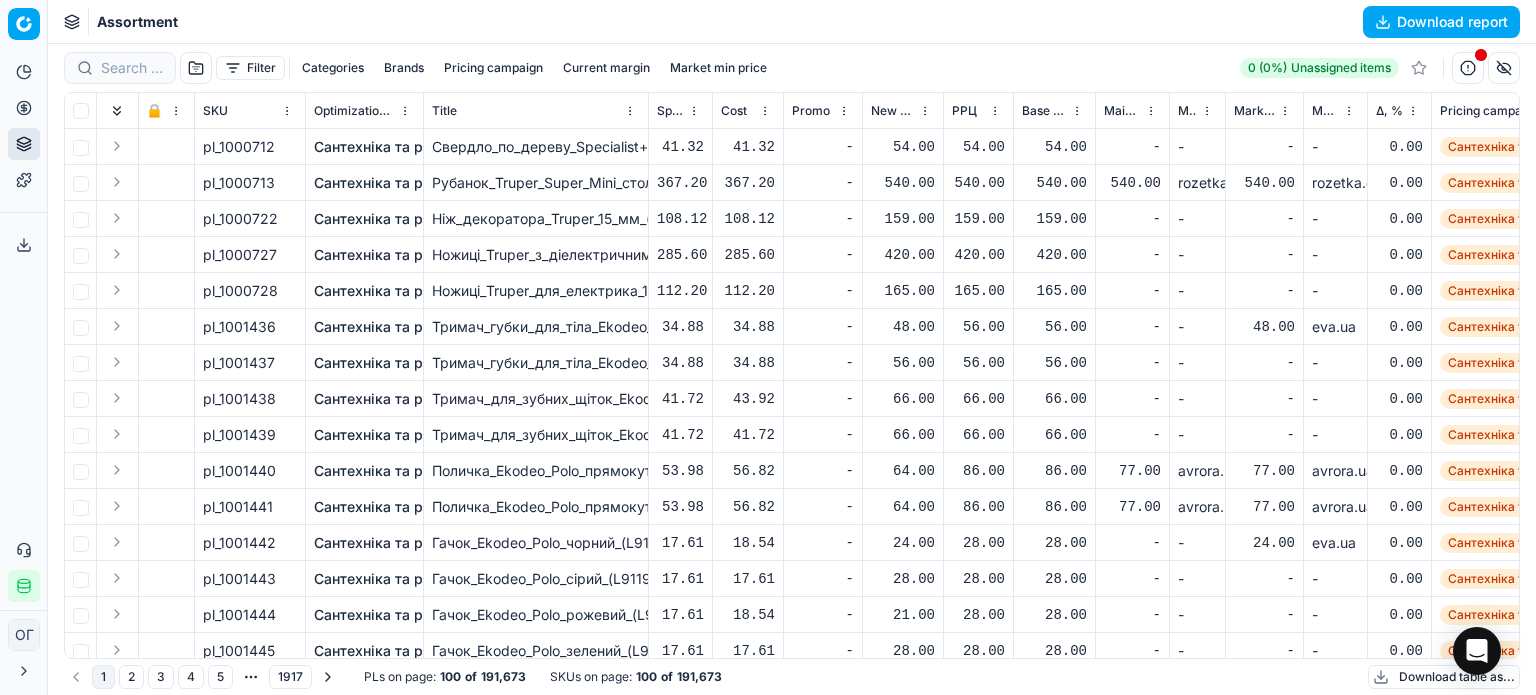 click on "Δ, %" at bounding box center (1389, 111) 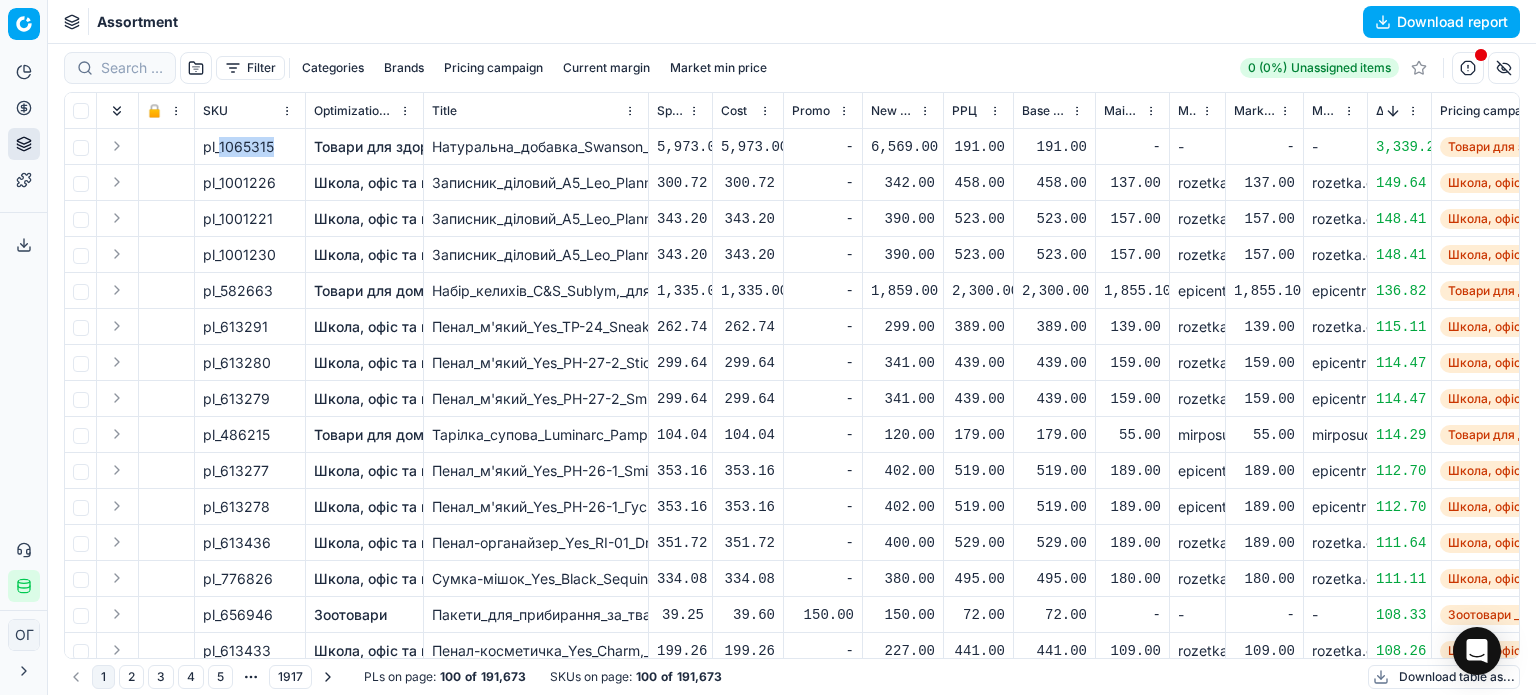 drag, startPoint x: 272, startPoint y: 151, endPoint x: 218, endPoint y: 151, distance: 54 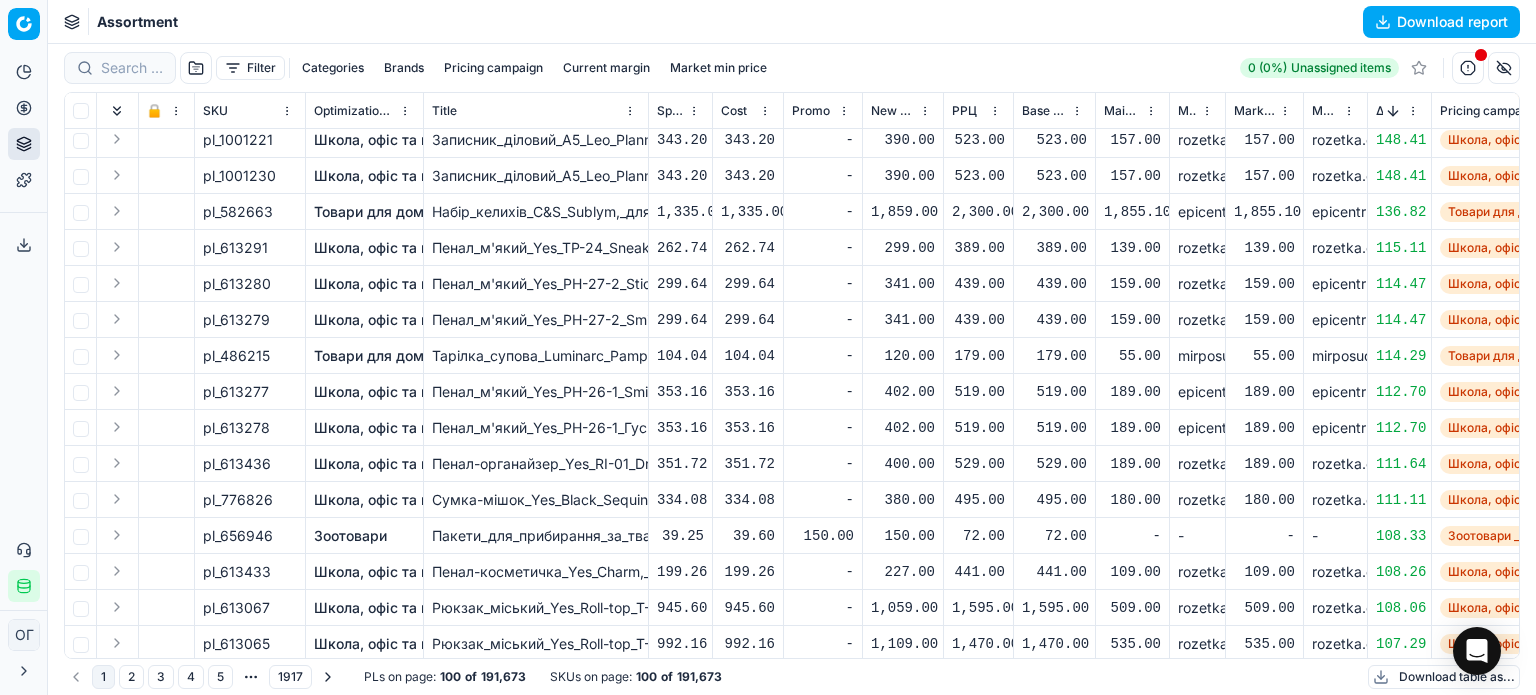 scroll, scrollTop: 200, scrollLeft: 0, axis: vertical 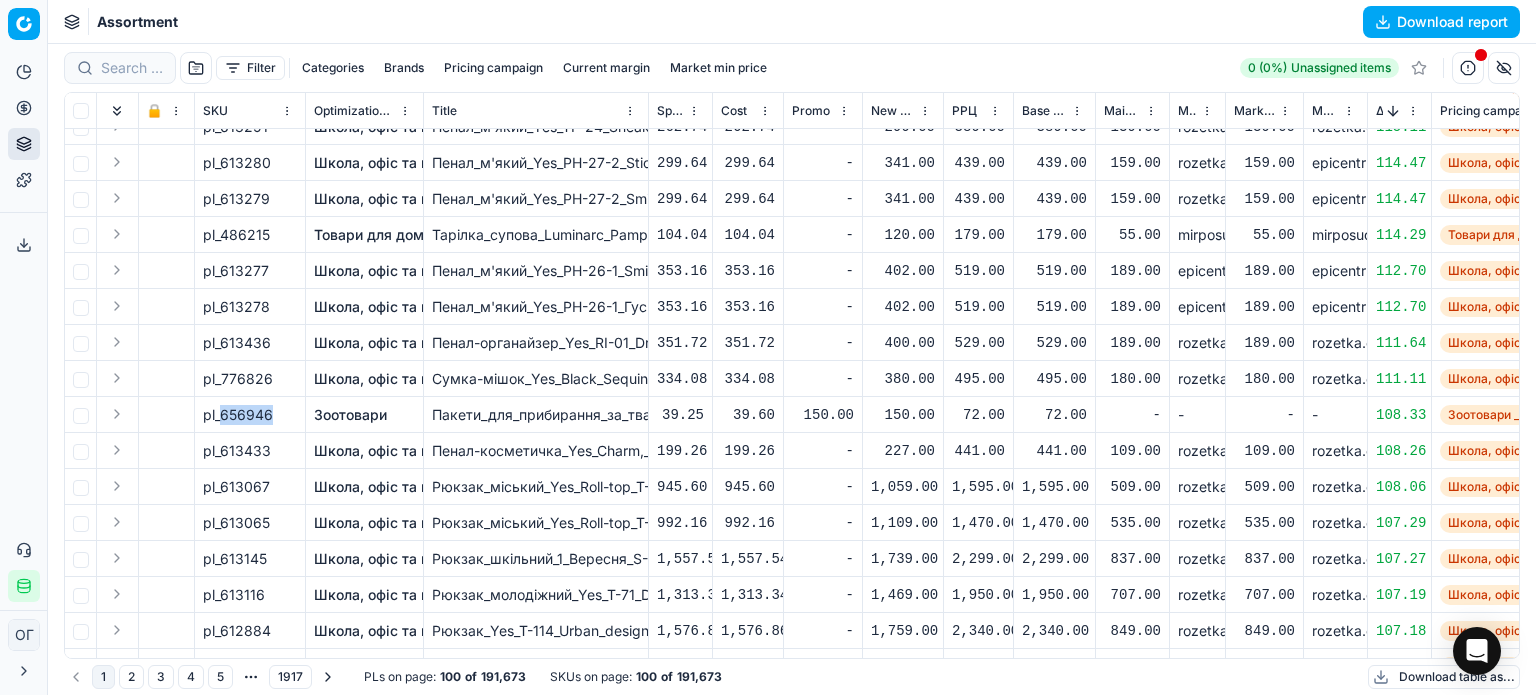 drag, startPoint x: 272, startPoint y: 417, endPoint x: 220, endPoint y: 417, distance: 52 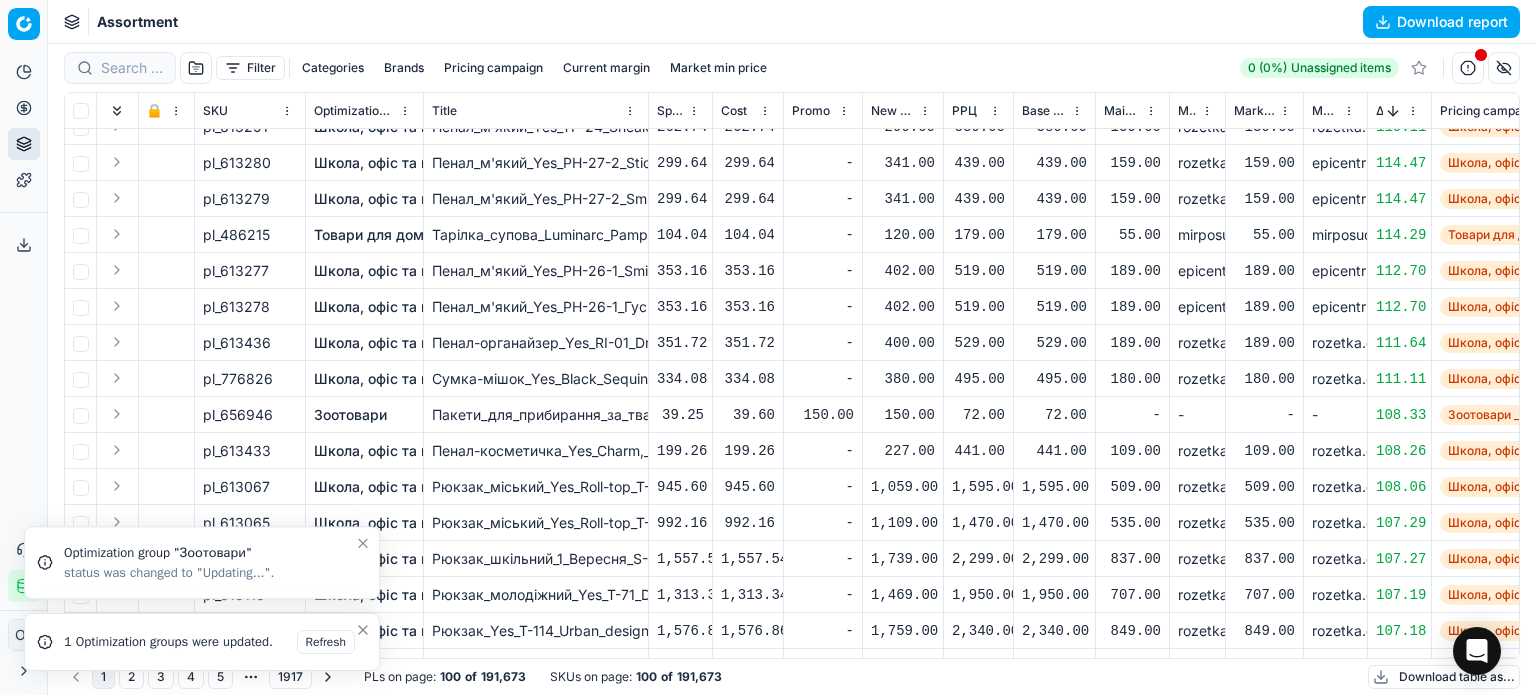click 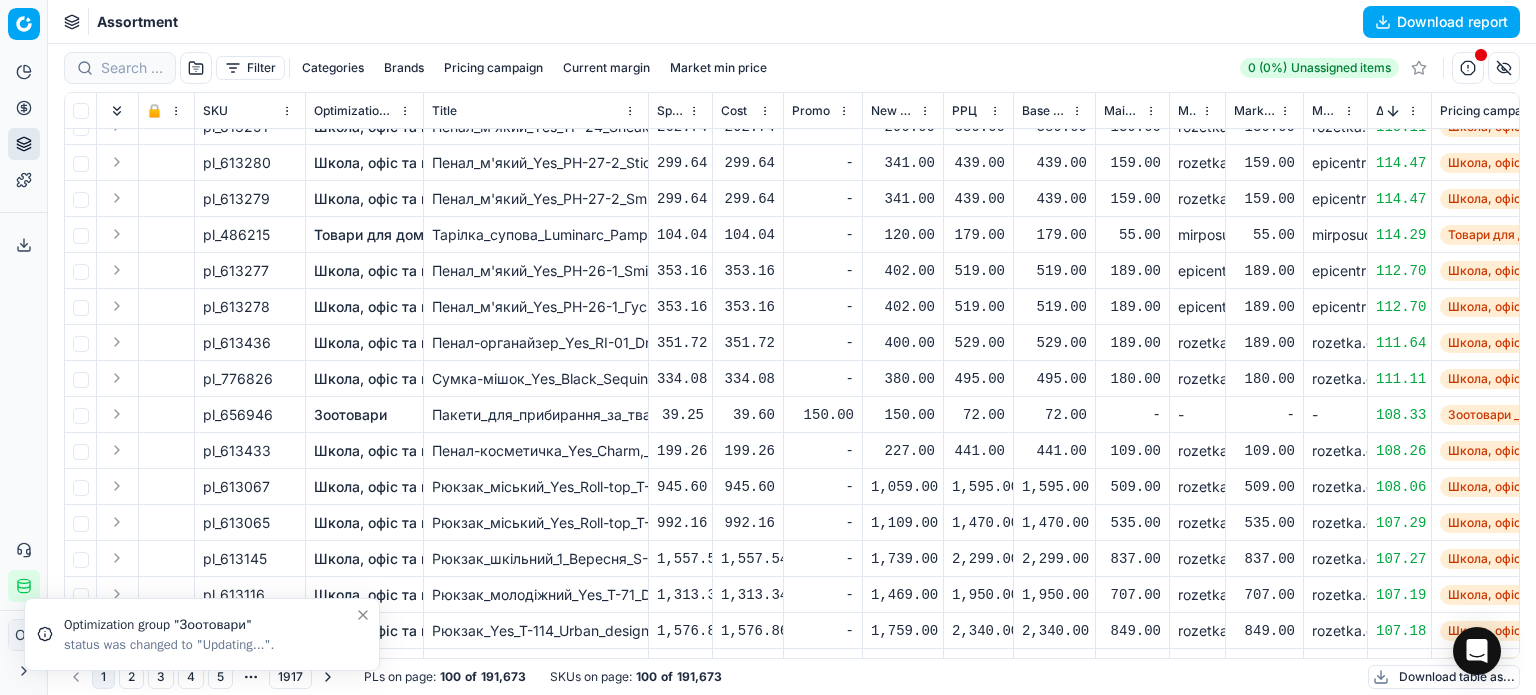 drag, startPoint x: 362, startPoint y: 612, endPoint x: 649, endPoint y: 435, distance: 337.19135 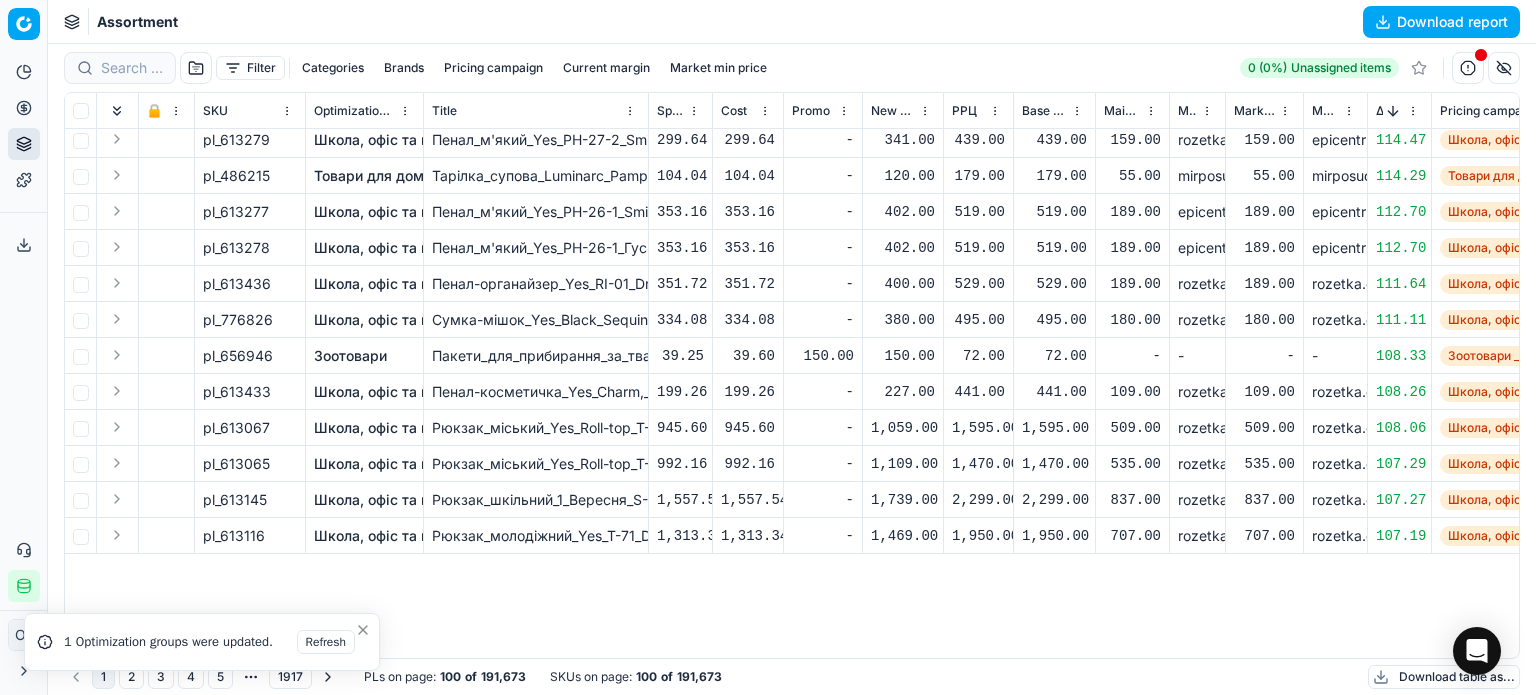 scroll, scrollTop: 0, scrollLeft: 0, axis: both 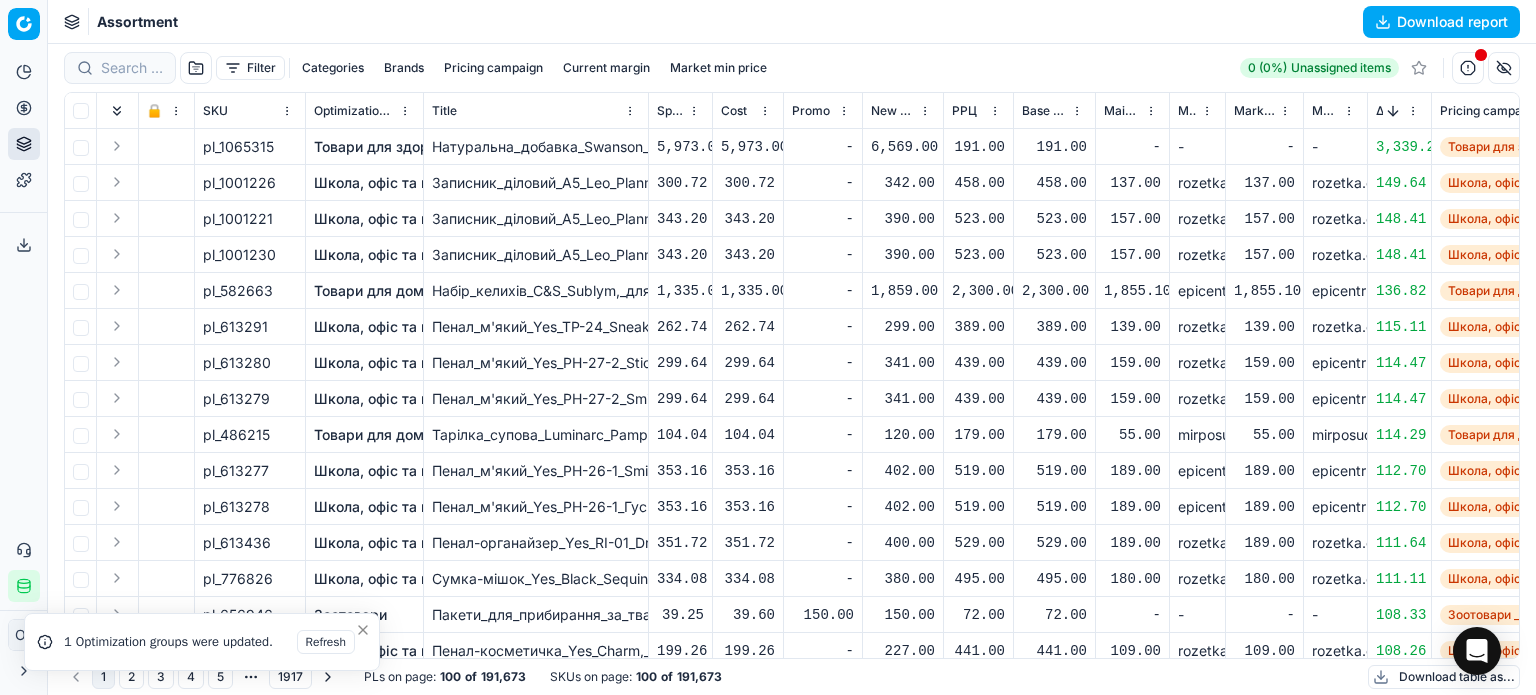 click at bounding box center [1393, 111] 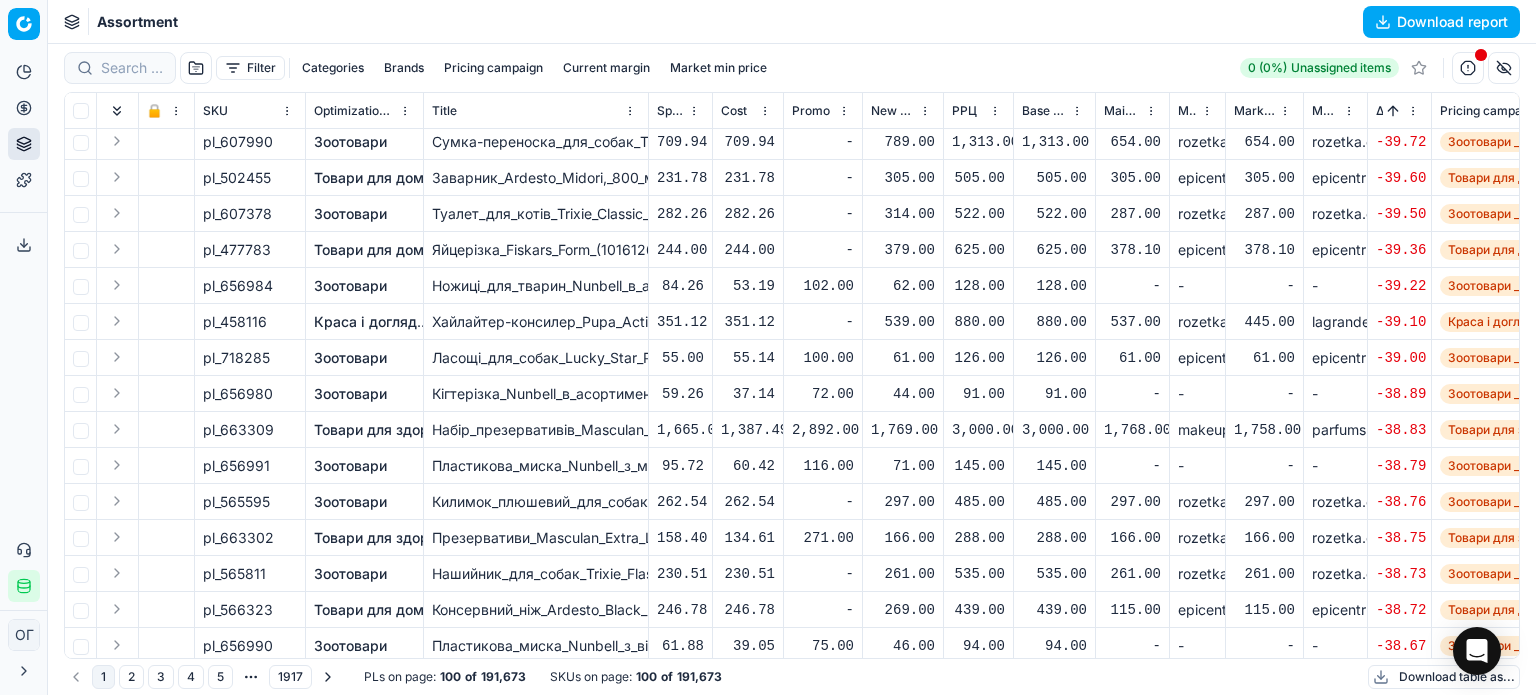 scroll, scrollTop: 1900, scrollLeft: 0, axis: vertical 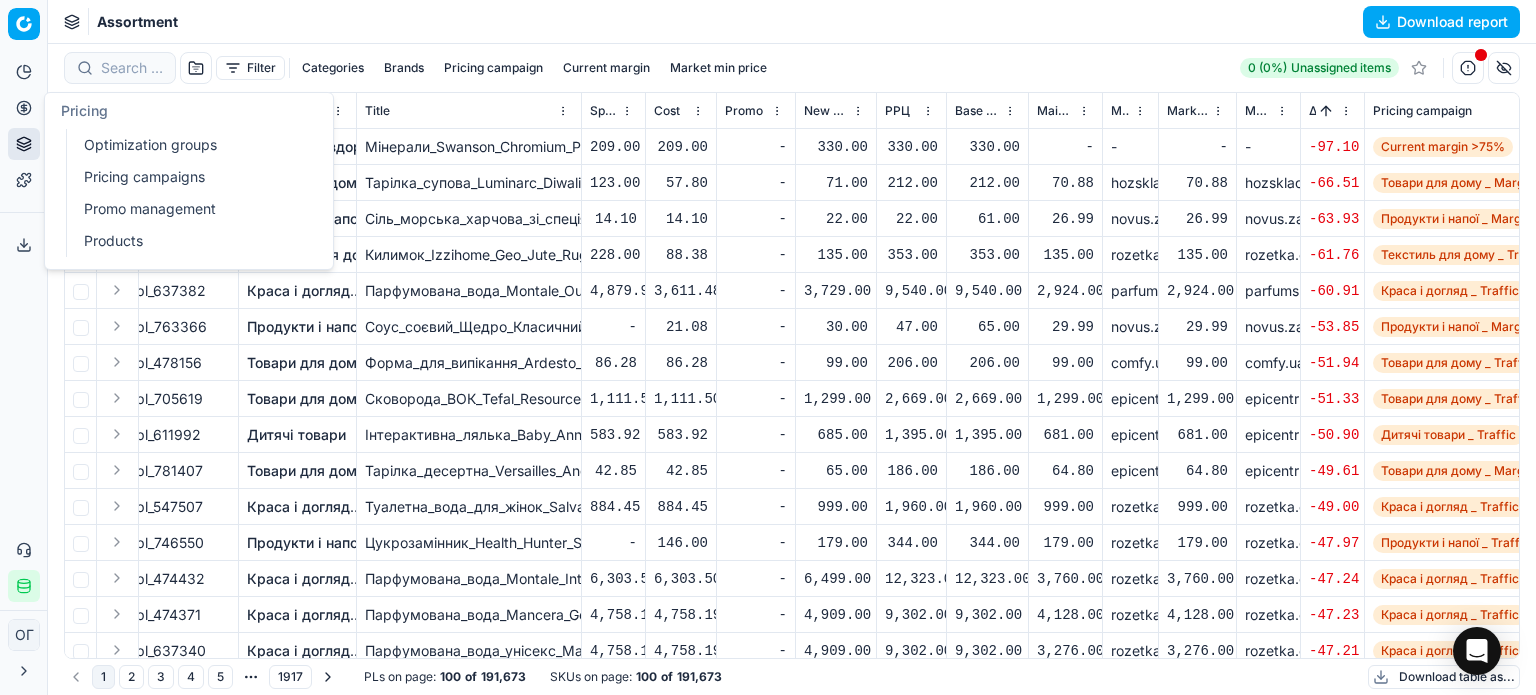click on "Optimization groups" at bounding box center [192, 145] 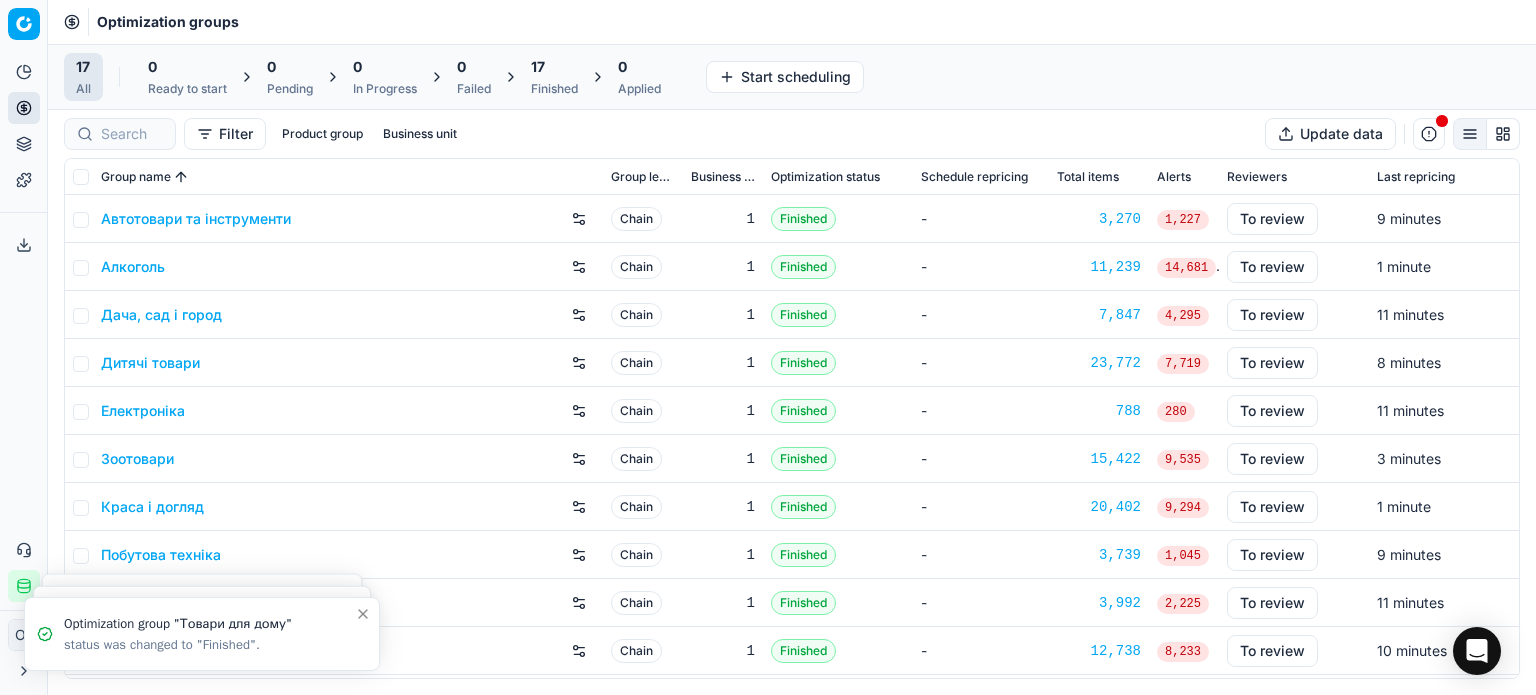 click on "17 All 0 Ready to start 0 Pending 0 In Progress 0 Failed 17 Finished 0 Applied Start scheduling" at bounding box center [792, 77] 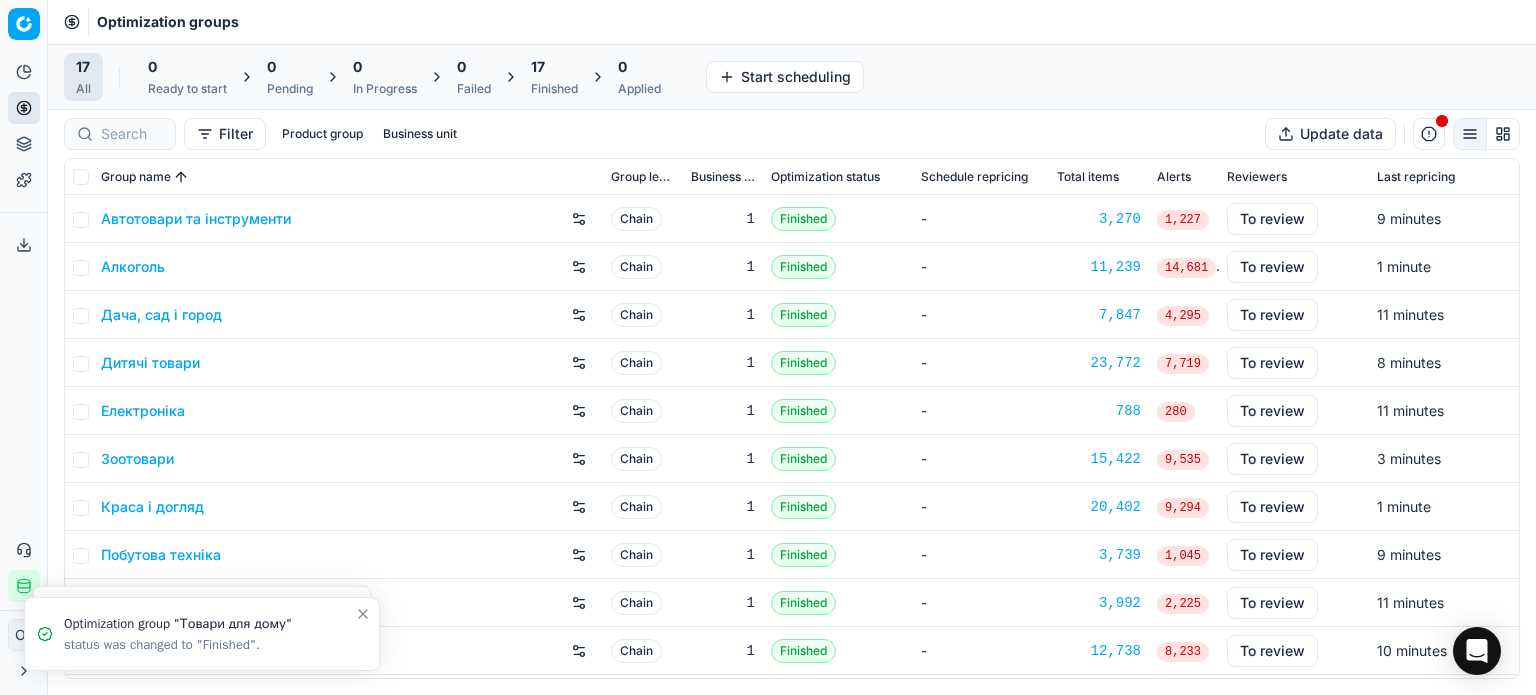 click on "17 Finished" at bounding box center [554, 77] 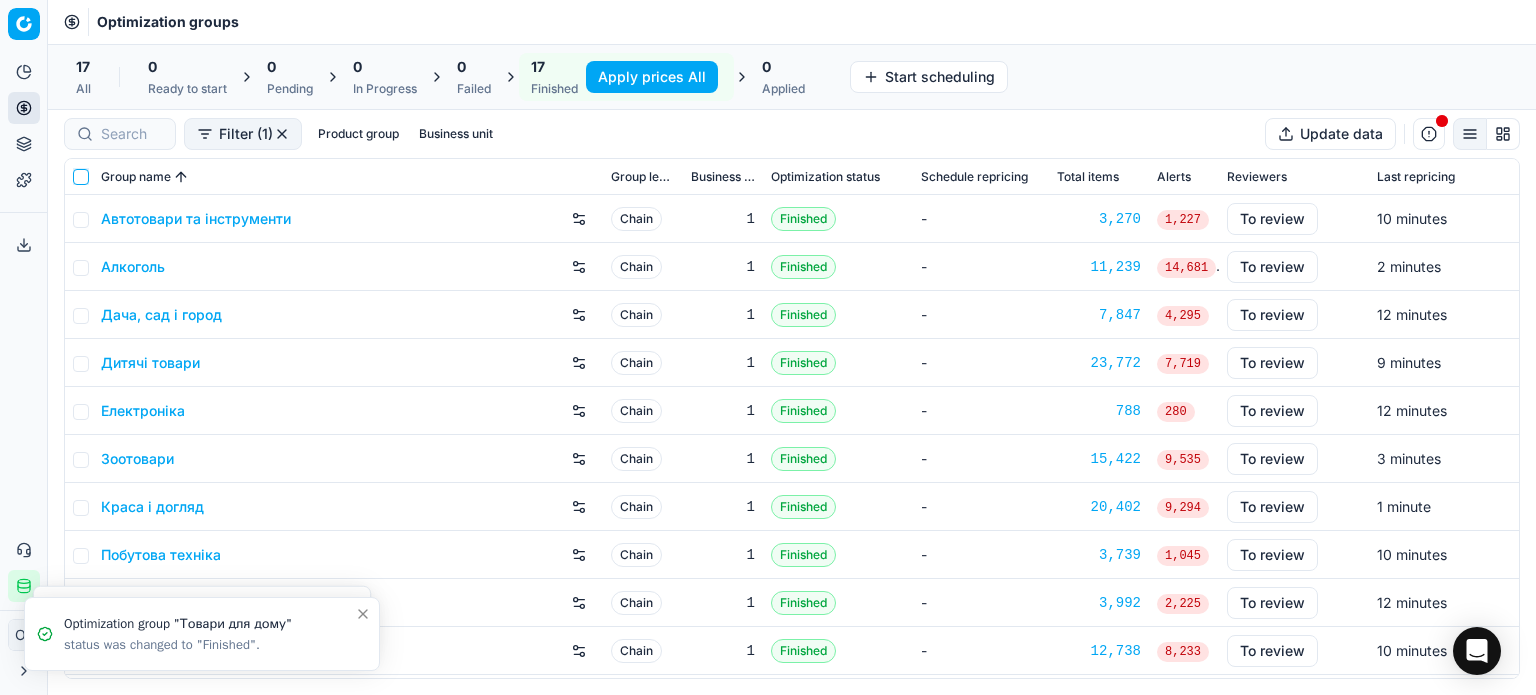 click at bounding box center [81, 177] 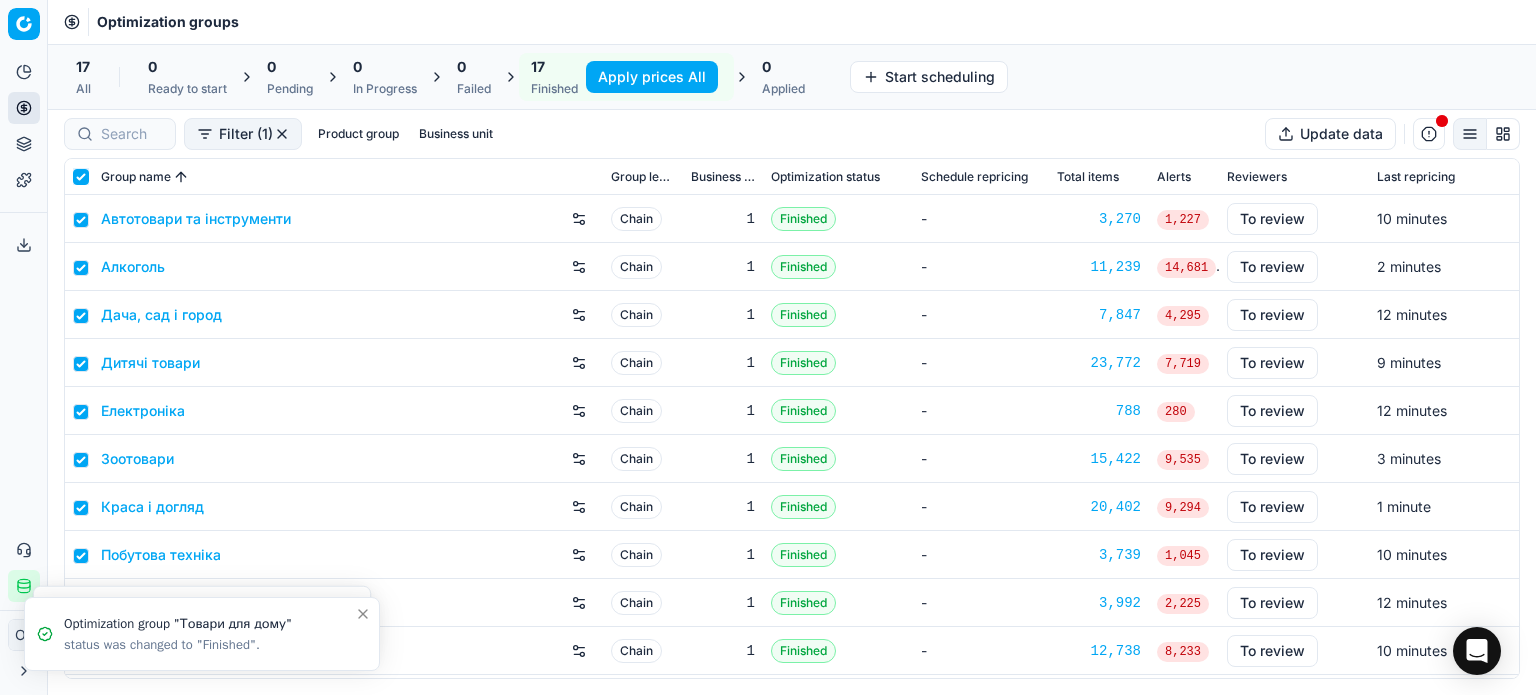 checkbox on "true" 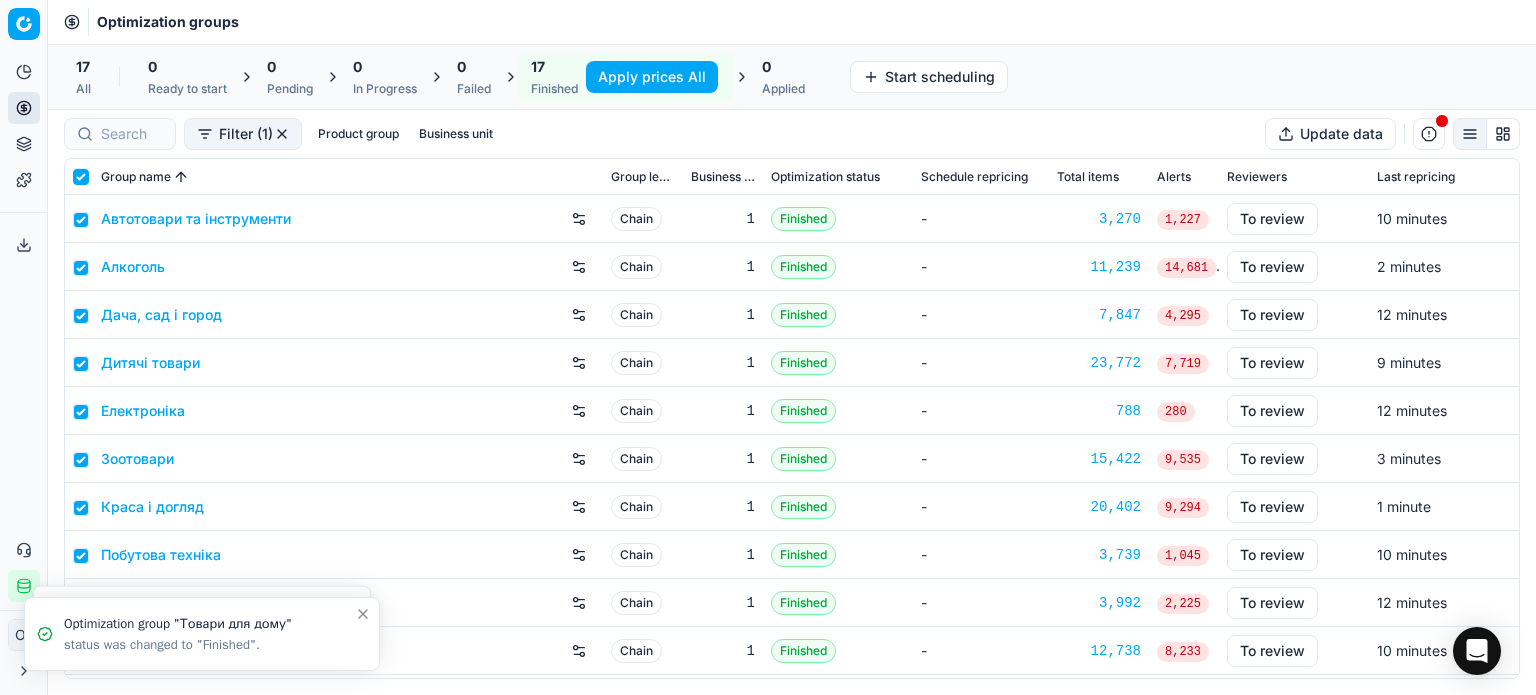 checkbox on "true" 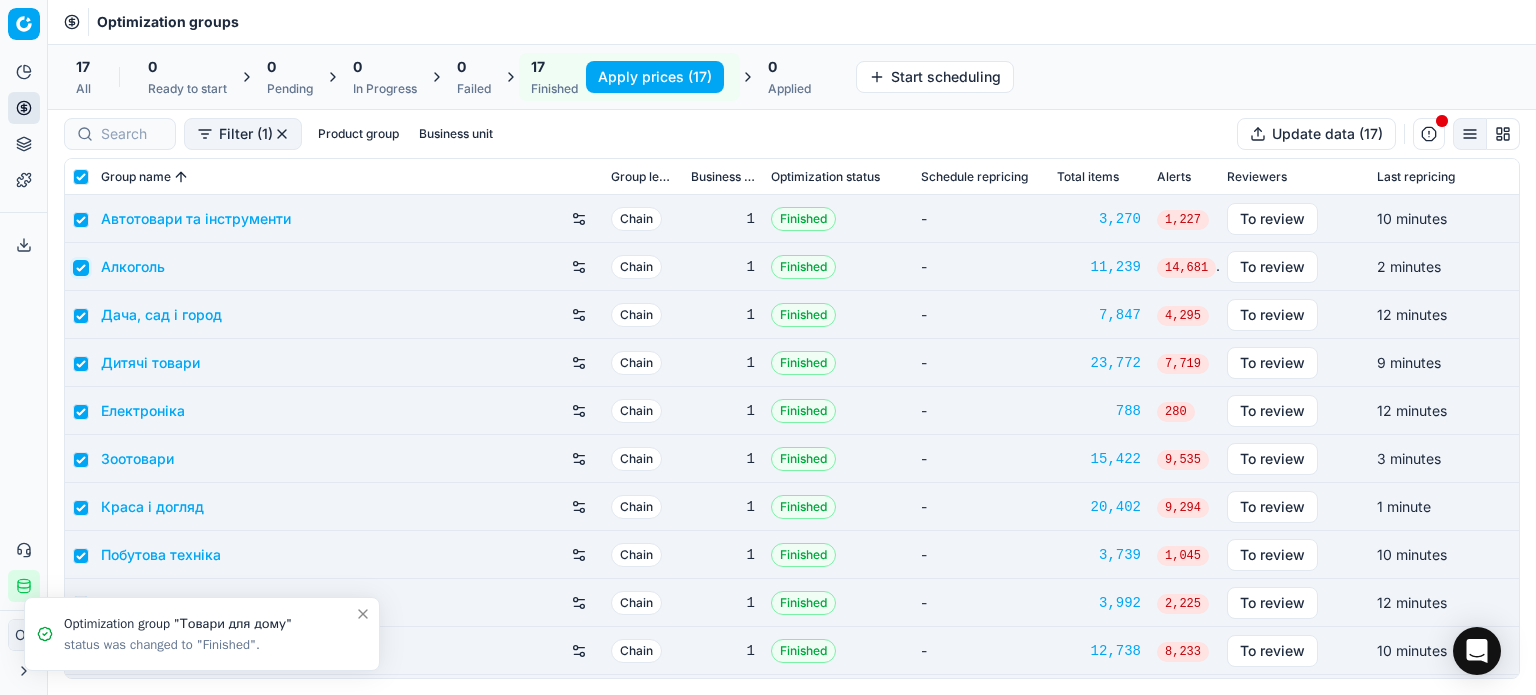 click at bounding box center [81, 268] 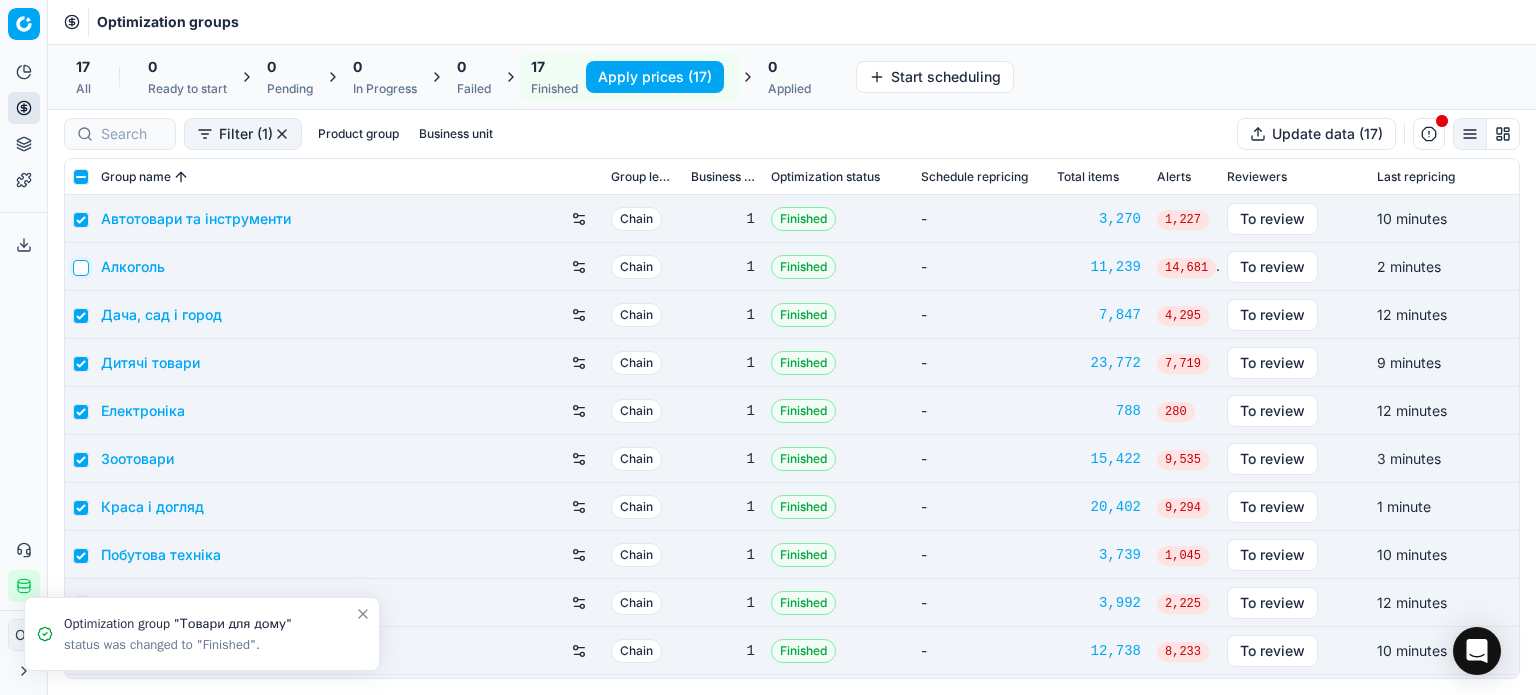 checkbox on "false" 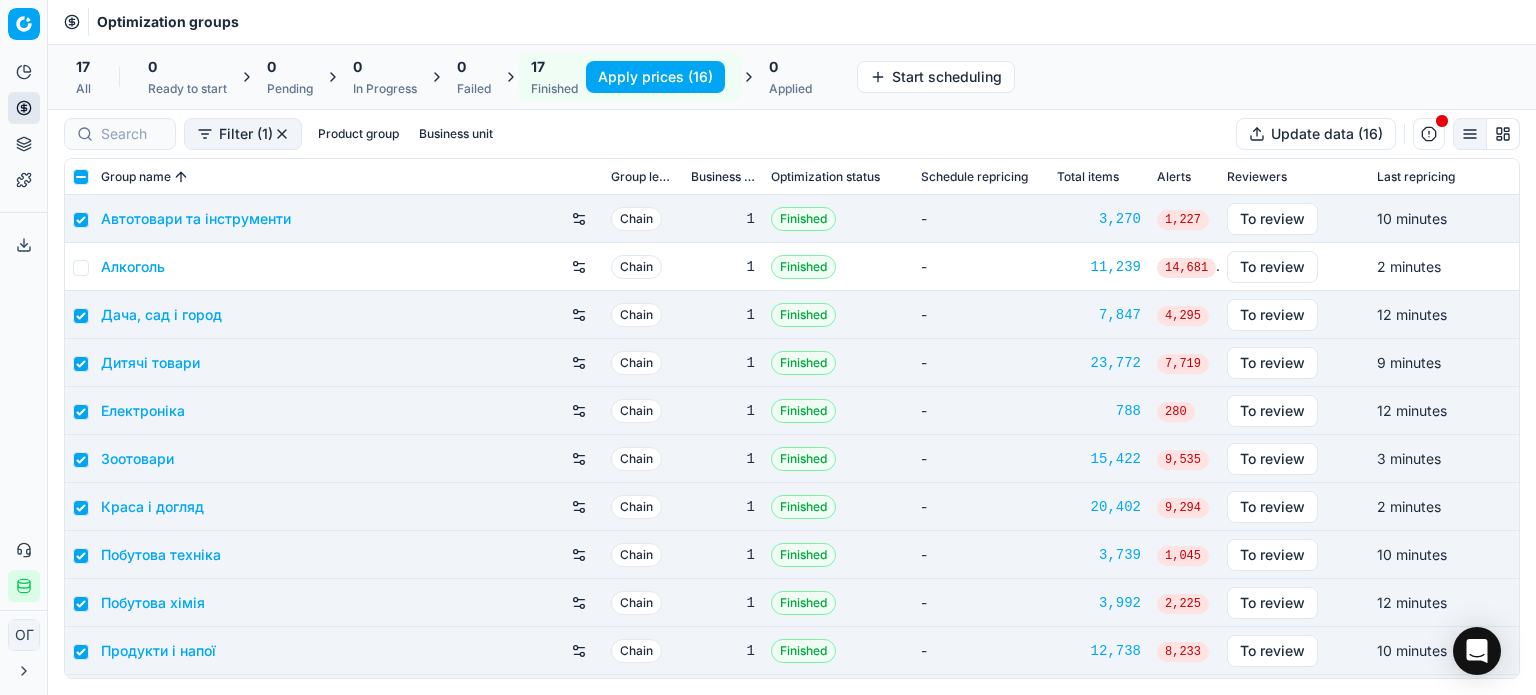 click on "Apply prices   (16)" at bounding box center (655, 77) 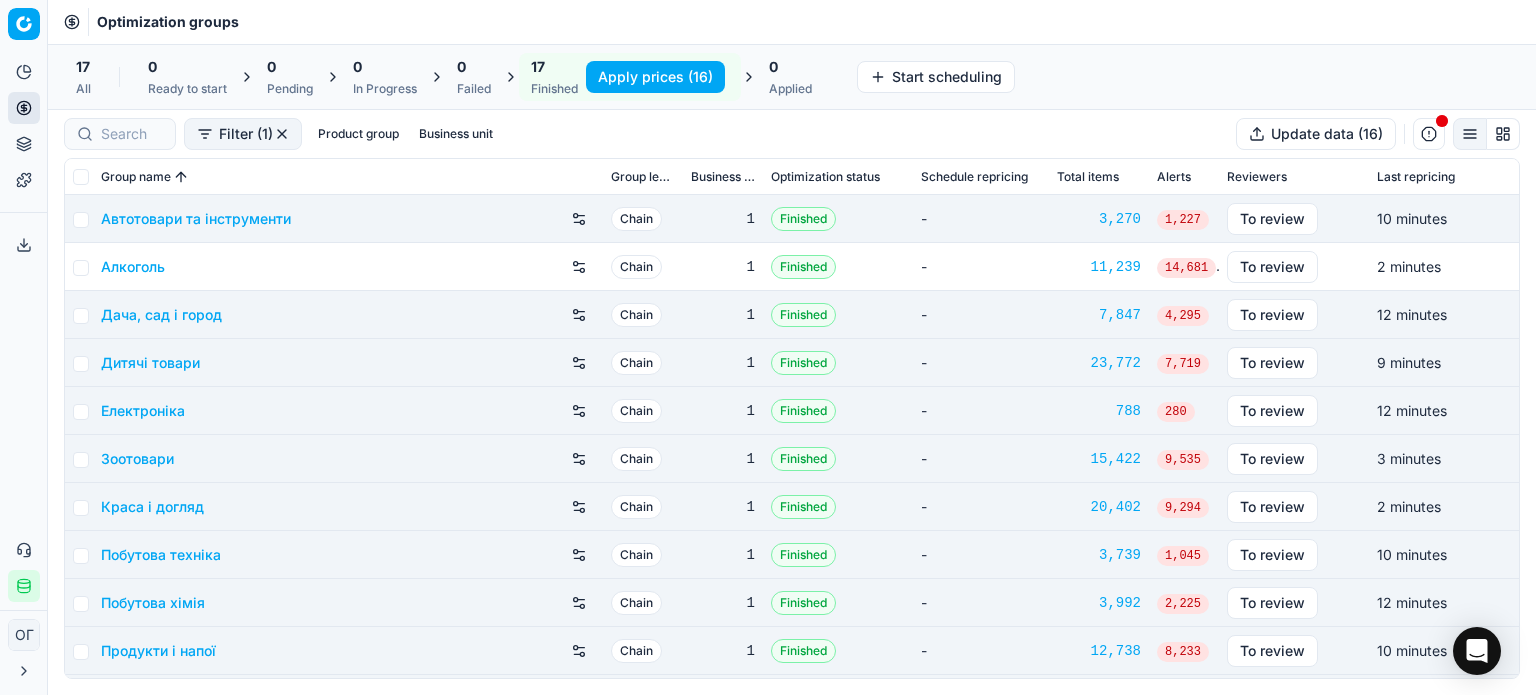 checkbox on "false" 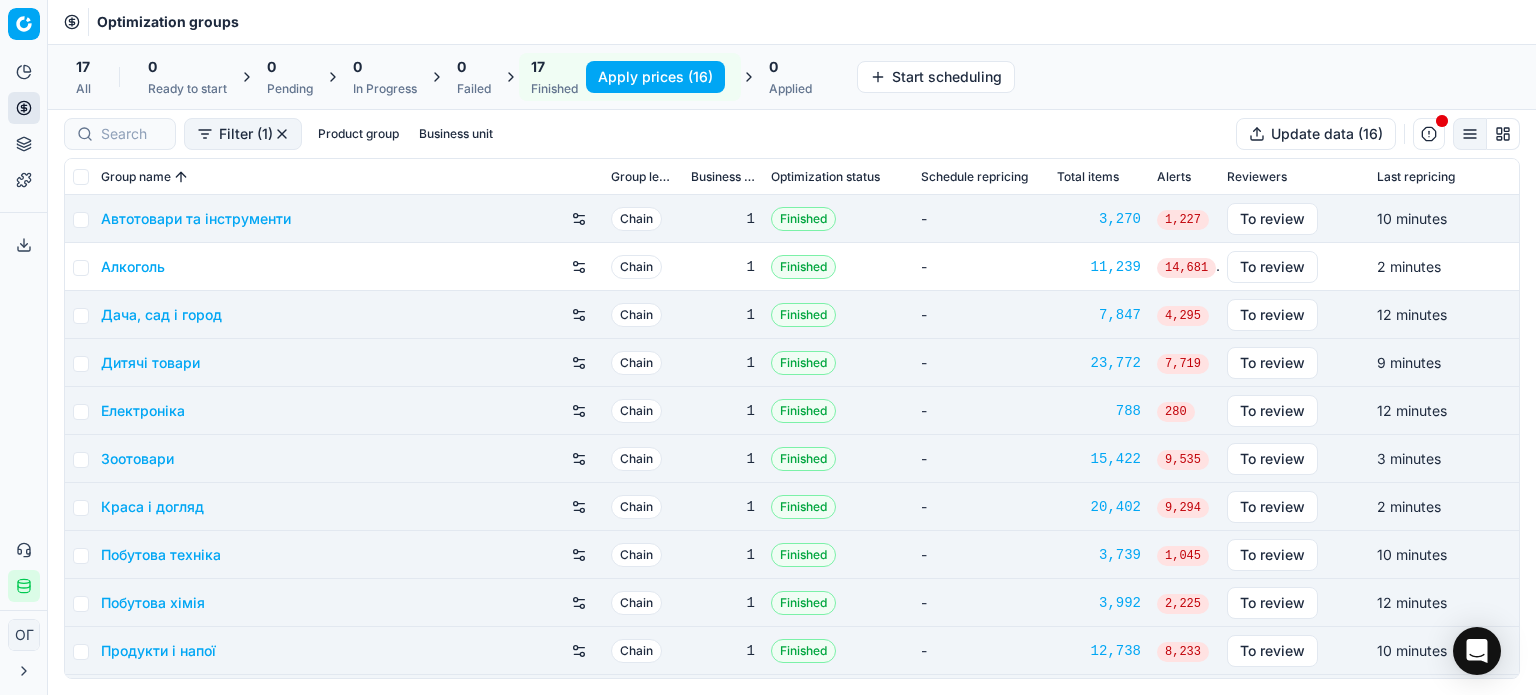 checkbox on "false" 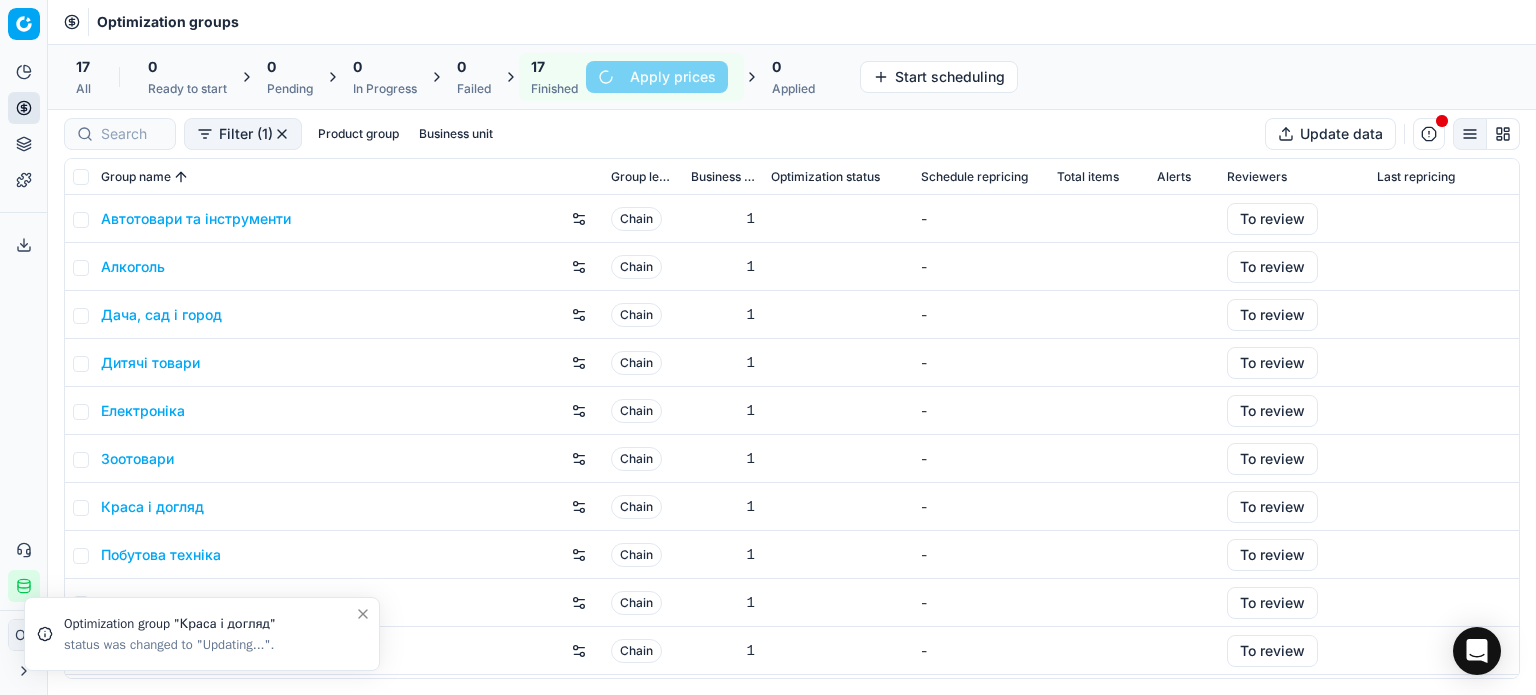 click on "Алкоголь" at bounding box center (133, 267) 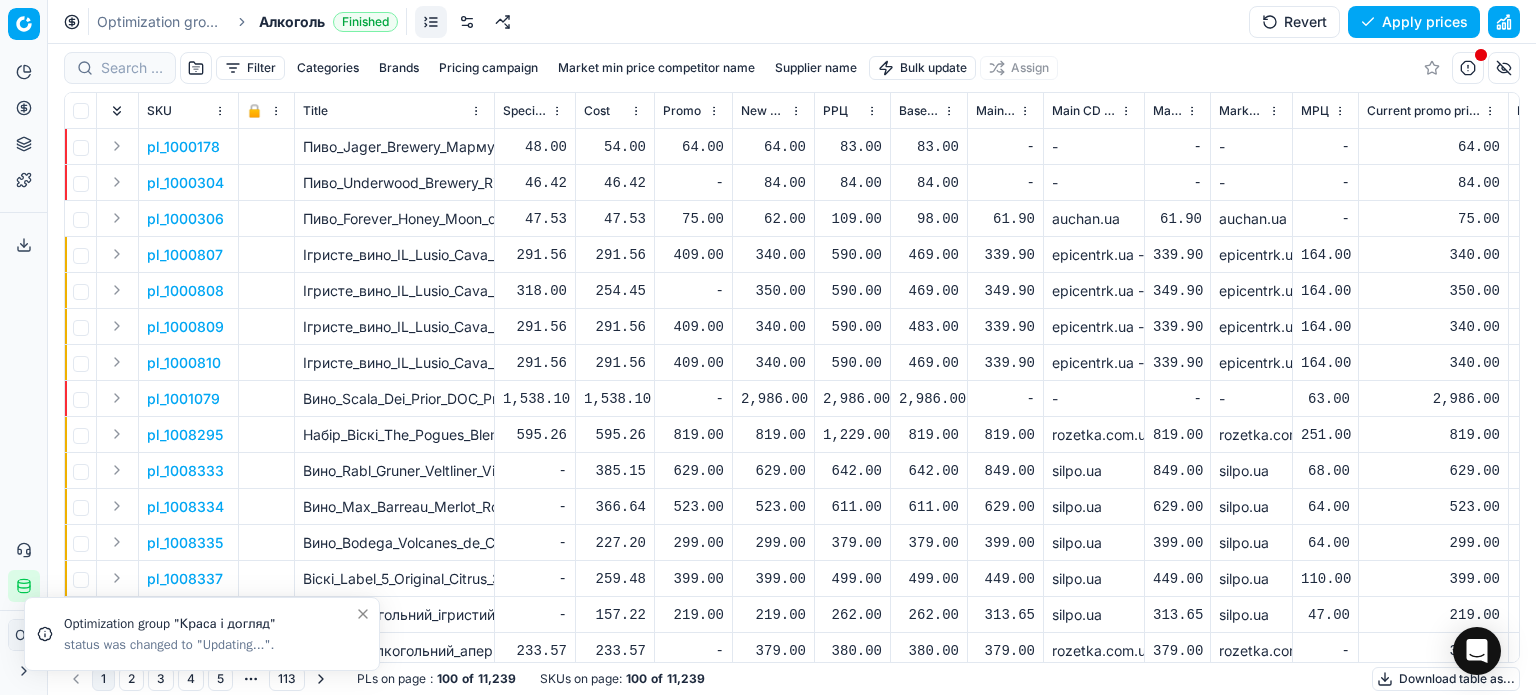 click on "Filter" at bounding box center (250, 68) 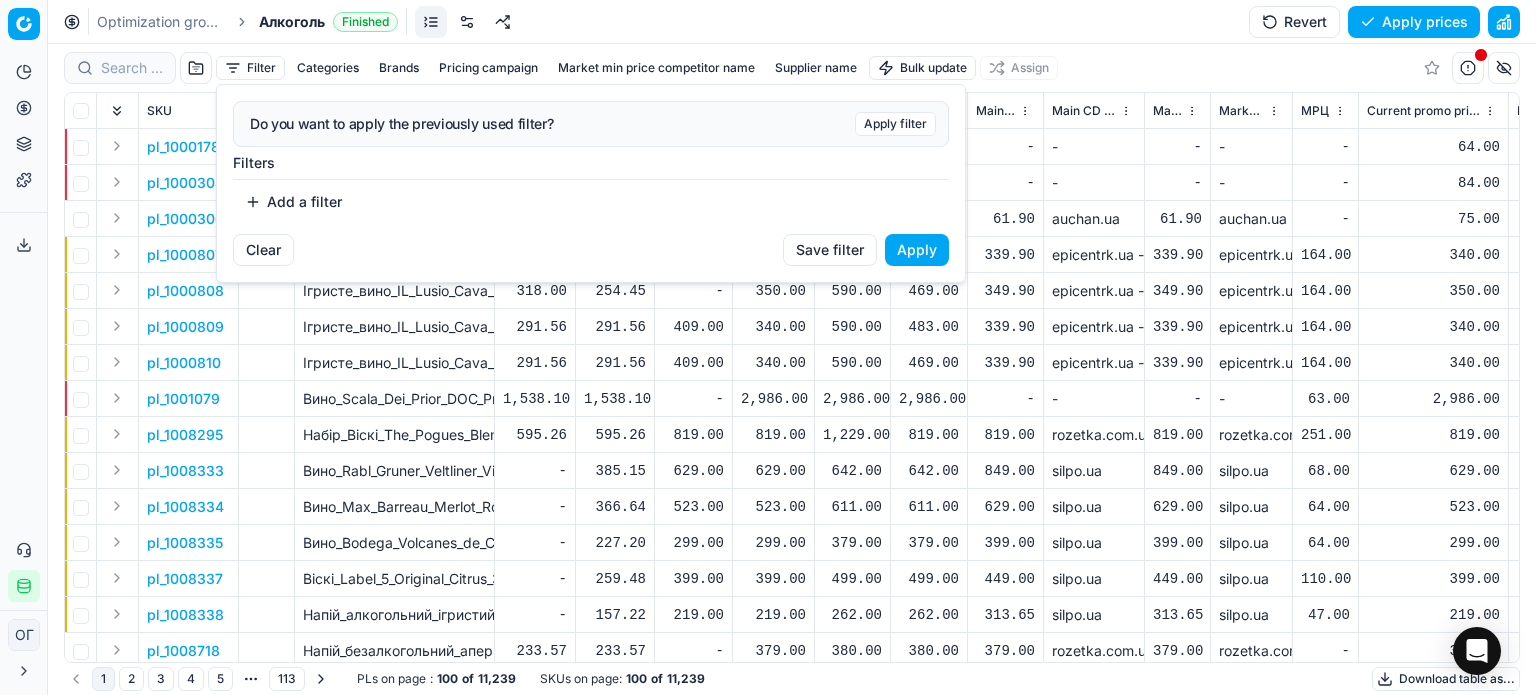click on "Add a filter" at bounding box center [293, 202] 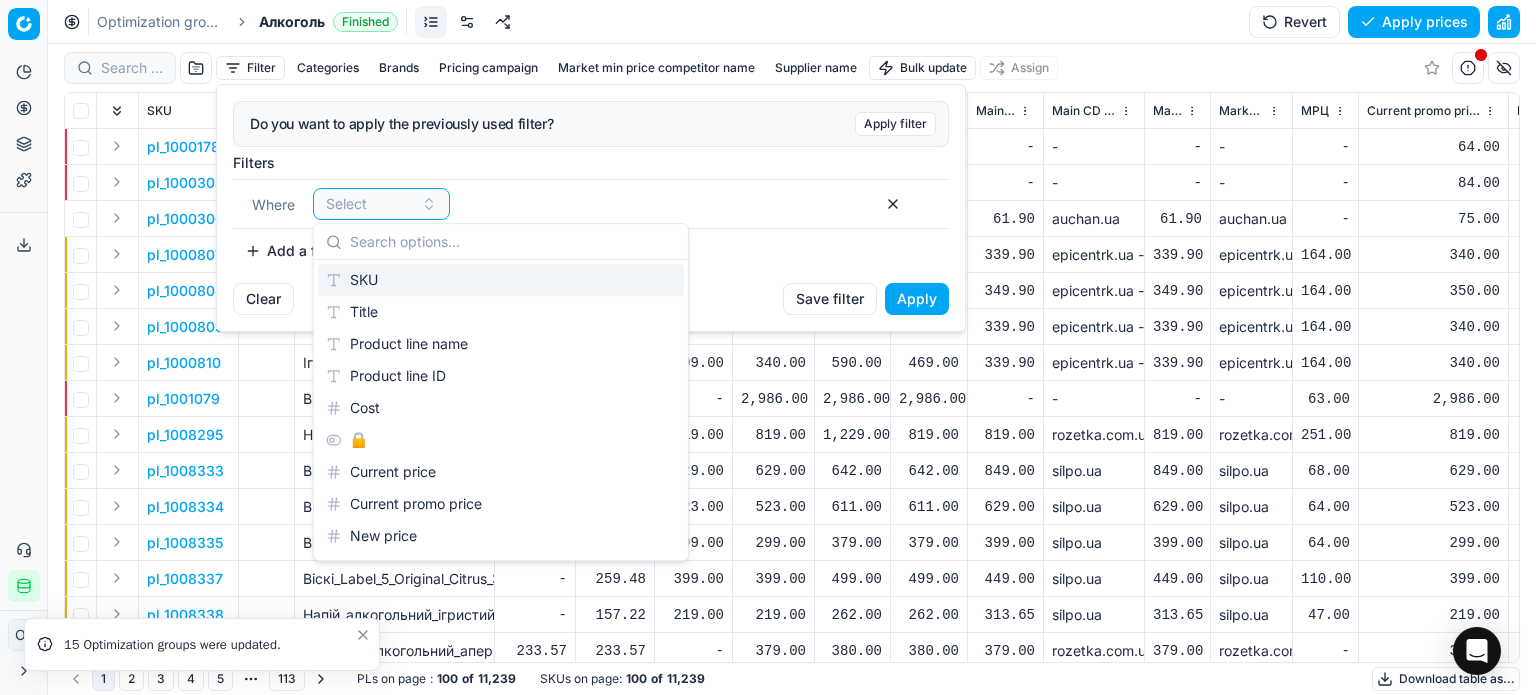 click on "SKU" at bounding box center (501, 280) 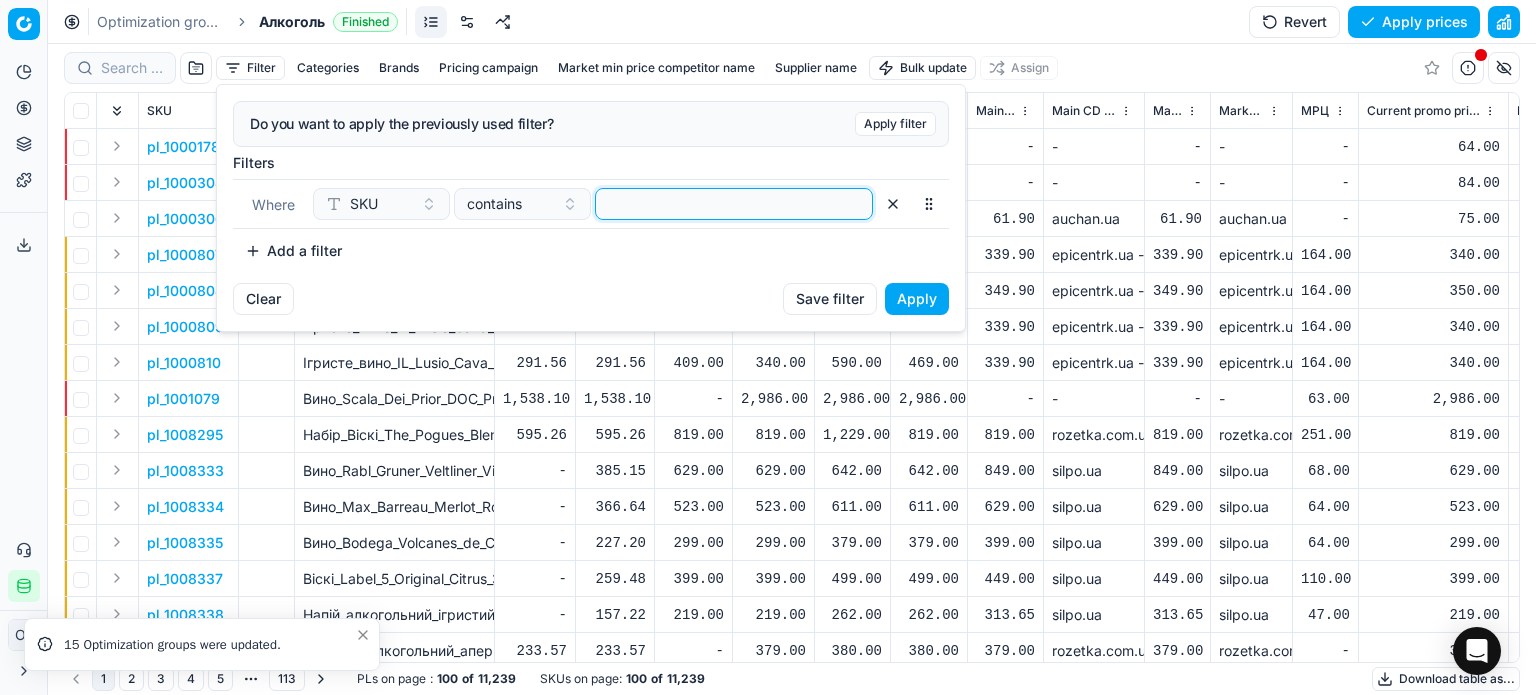 click at bounding box center (734, 204) 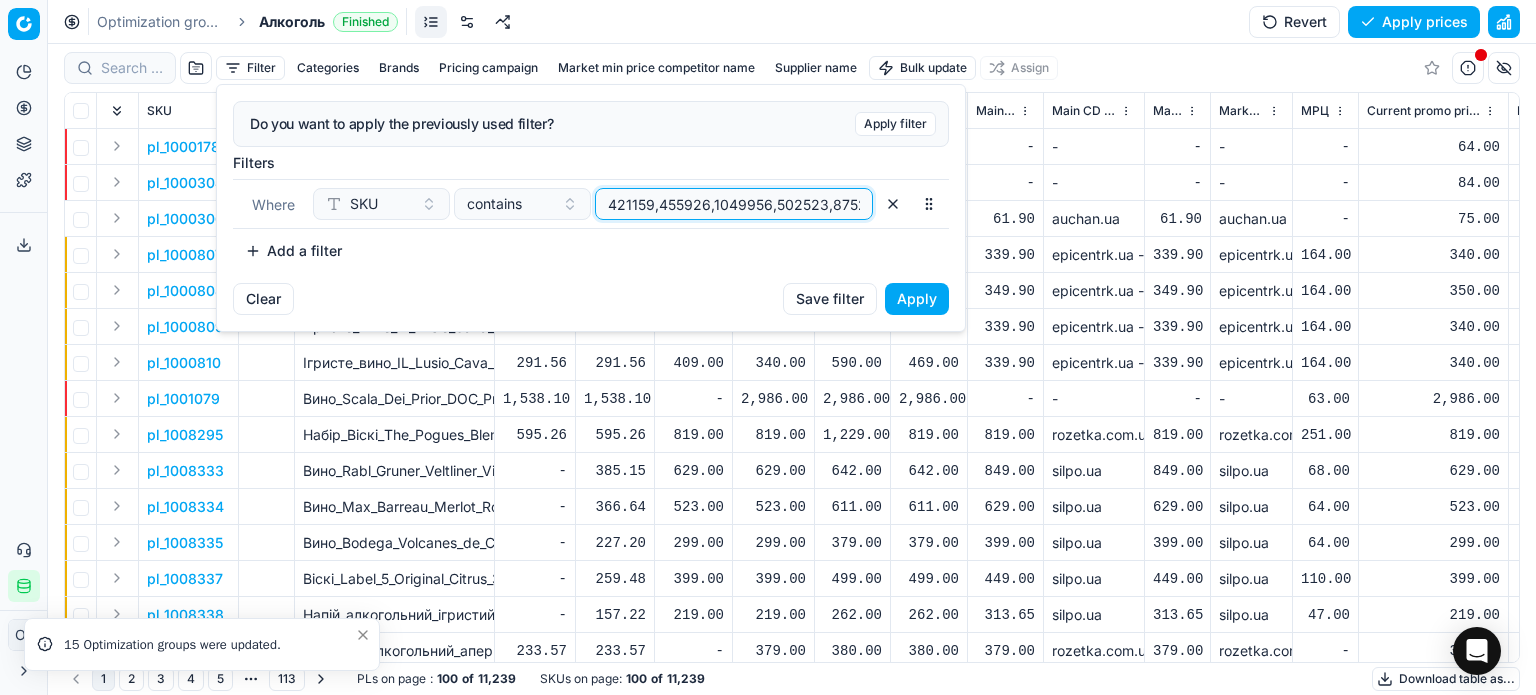 scroll, scrollTop: 0, scrollLeft: 122, axis: horizontal 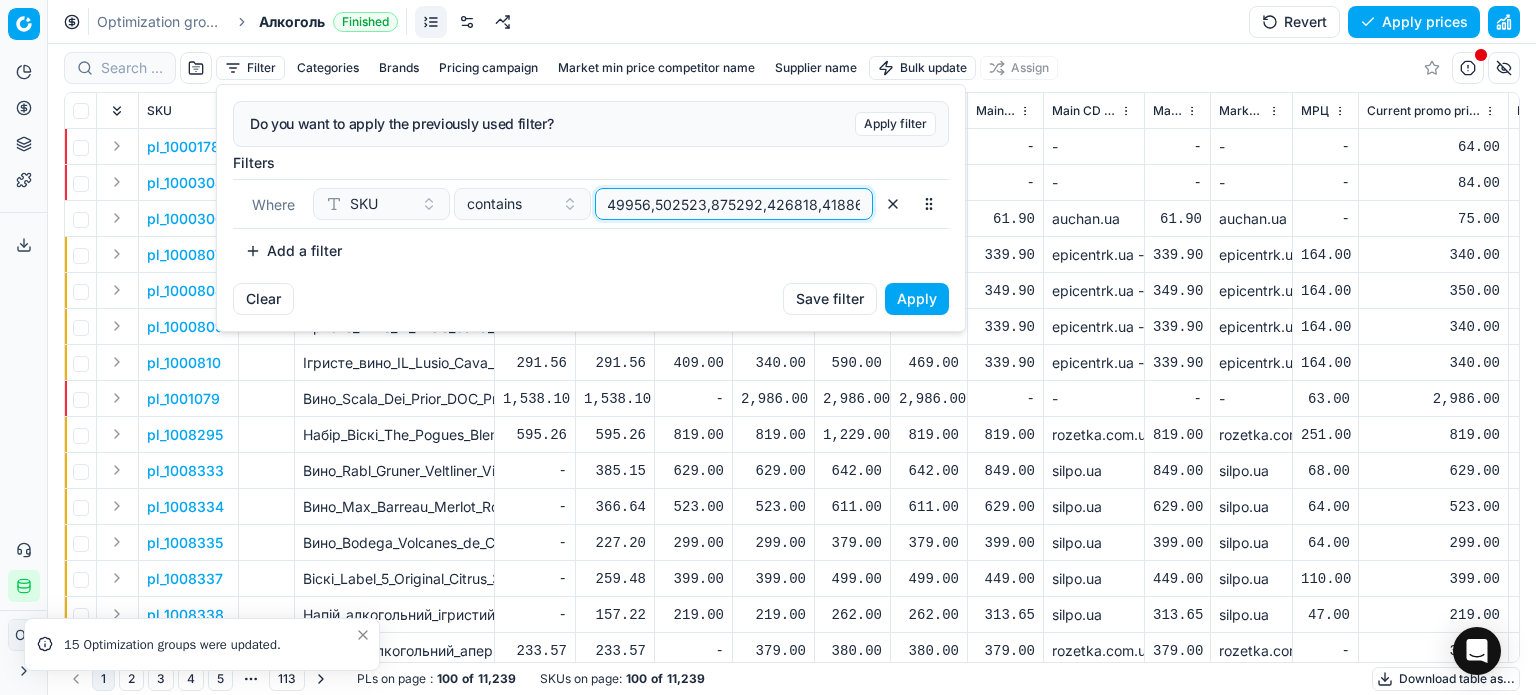 type on "421159,455926,1049956,502523,875292,426818,418867" 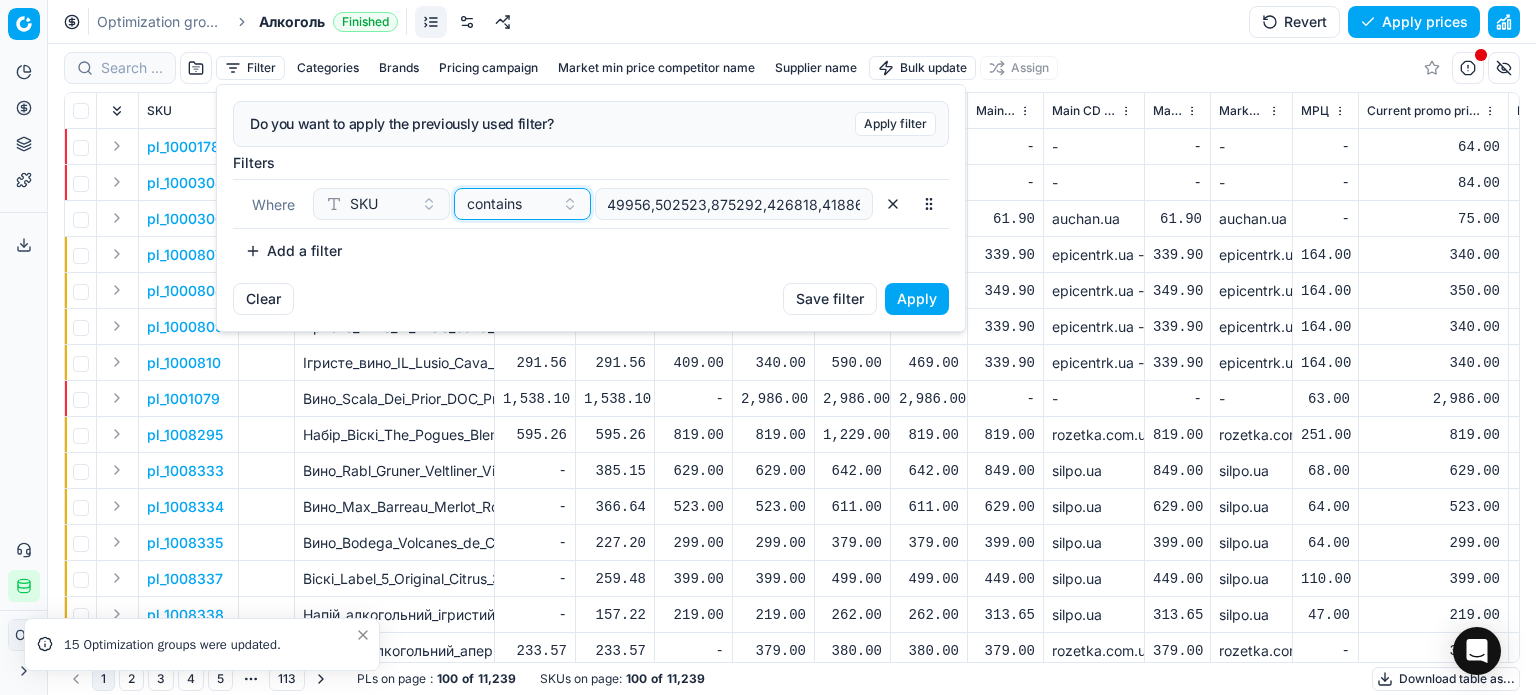 click on "contains" at bounding box center [494, 204] 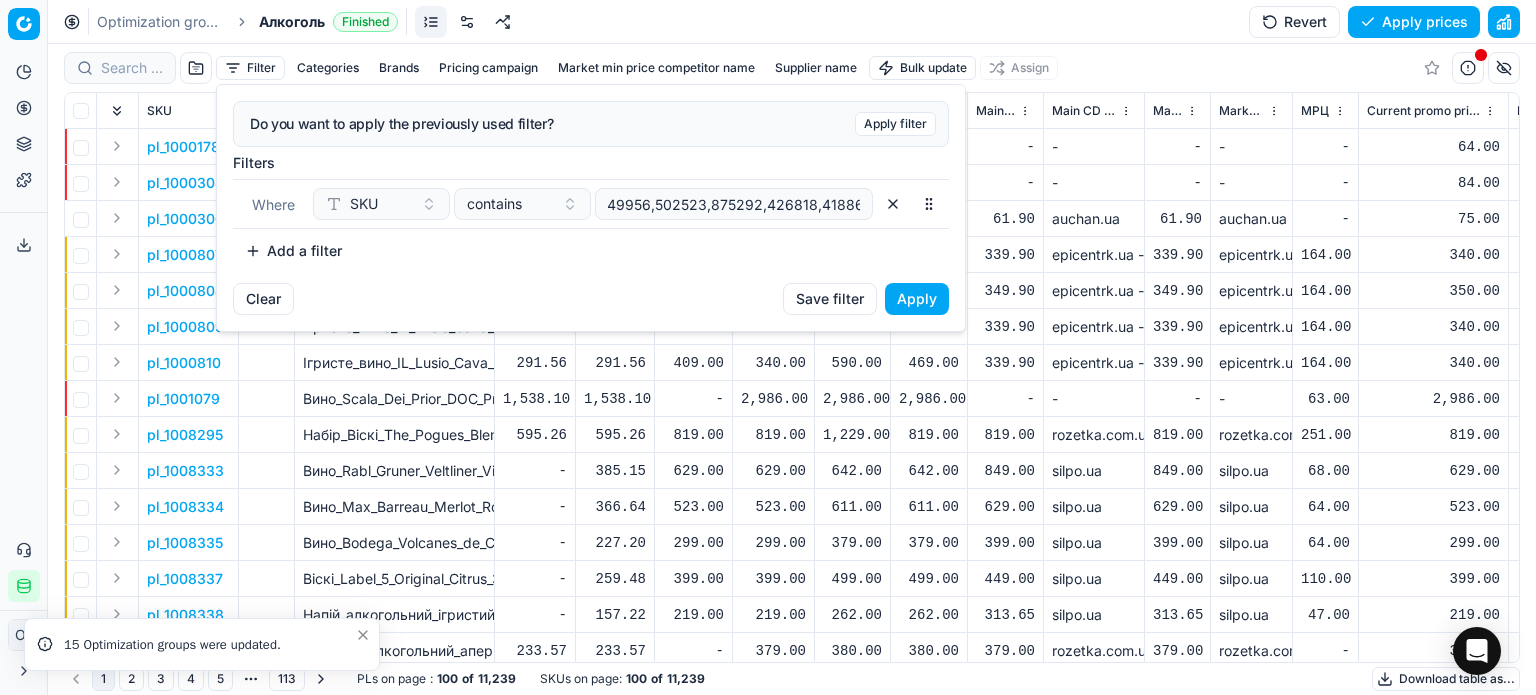 scroll, scrollTop: 0, scrollLeft: 0, axis: both 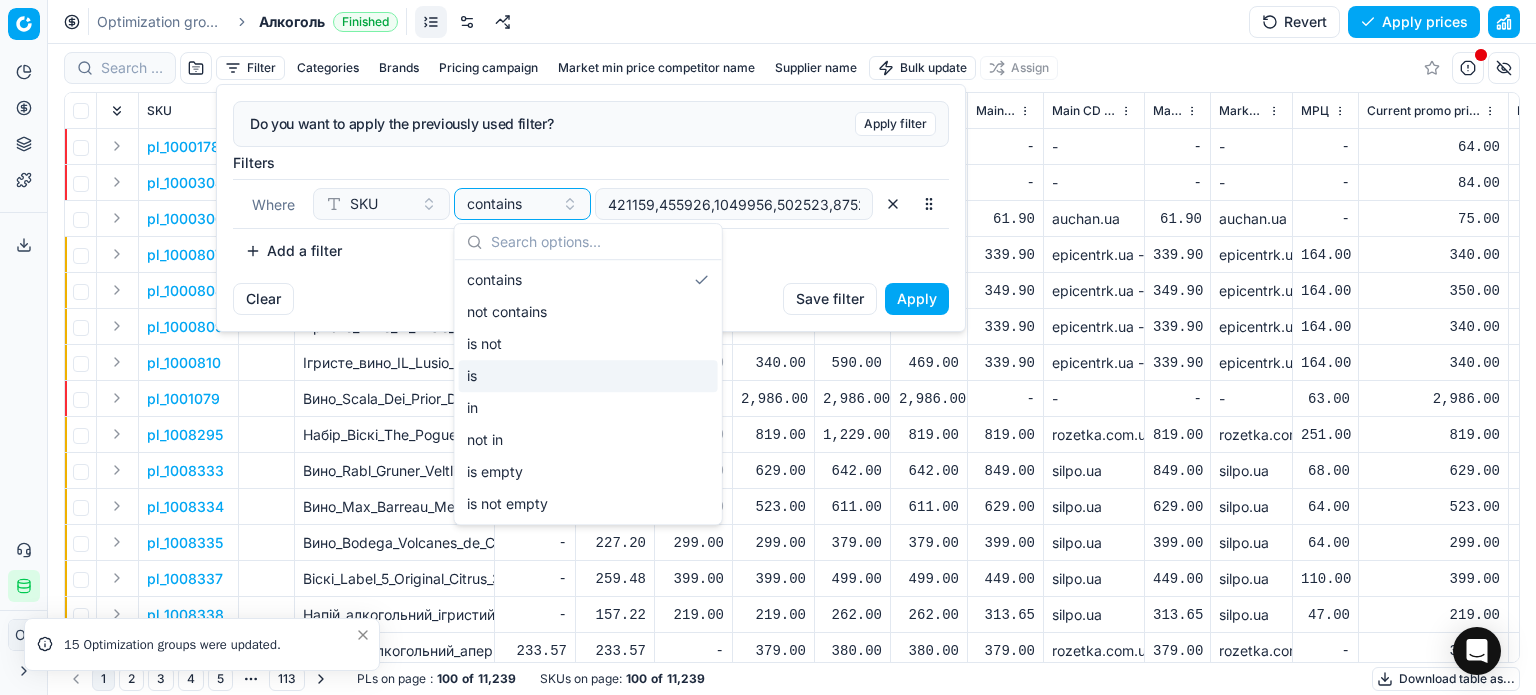 click on "in" at bounding box center [588, 408] 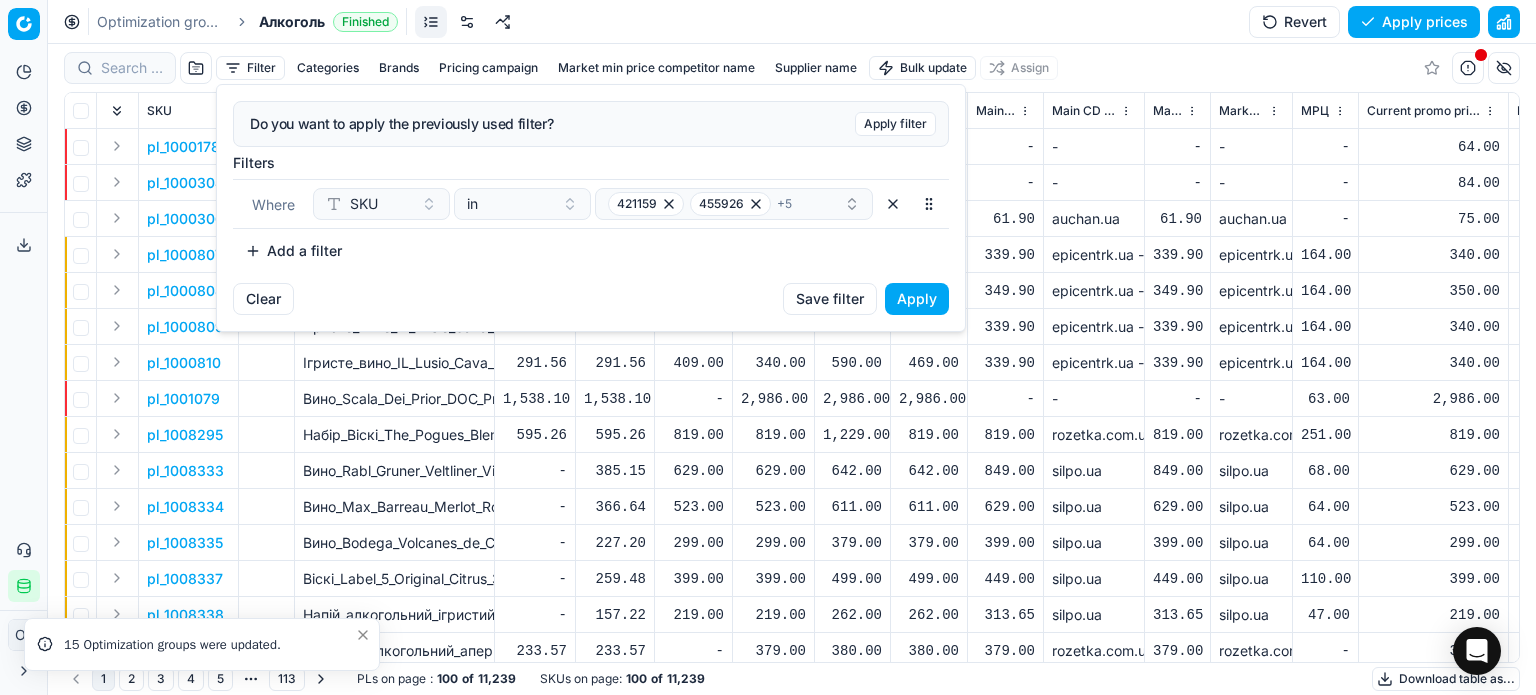 click on "Apply" at bounding box center [917, 299] 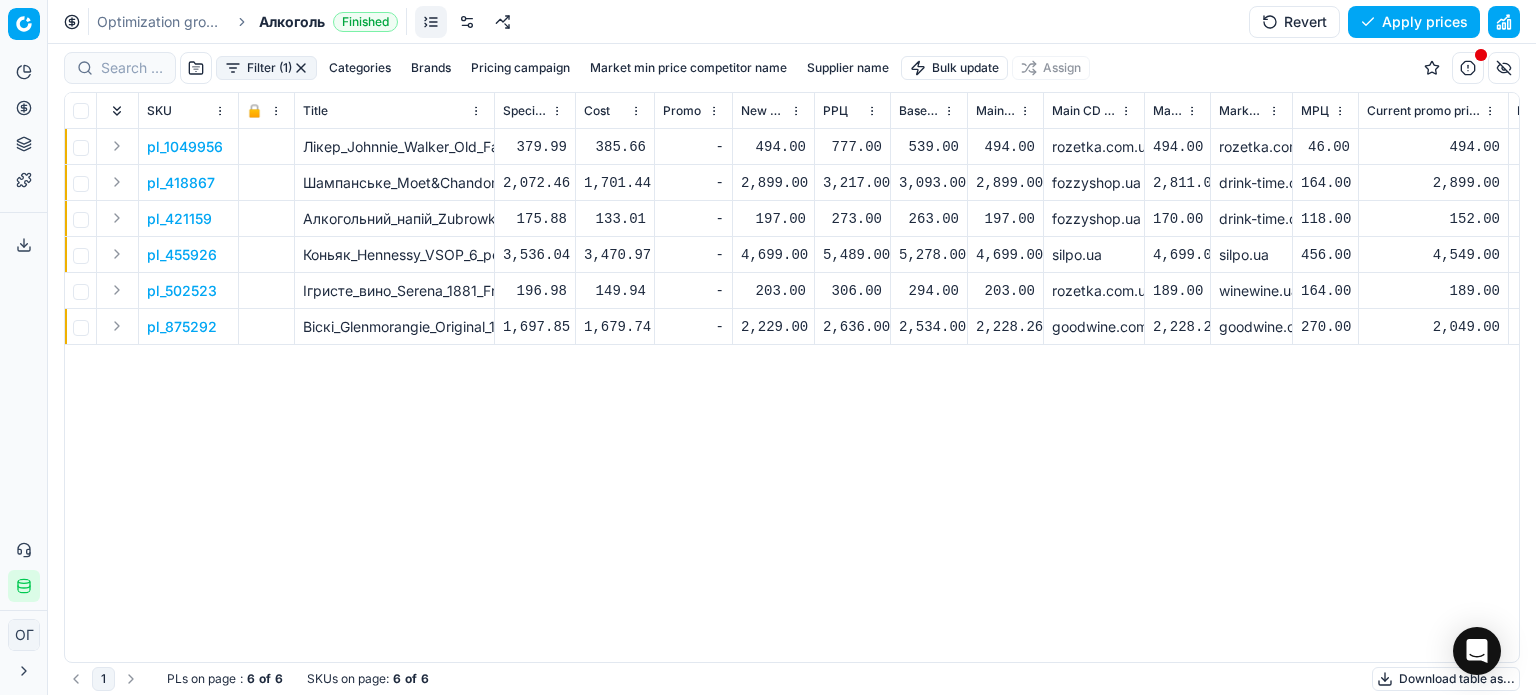 click on "494.00" at bounding box center [773, 147] 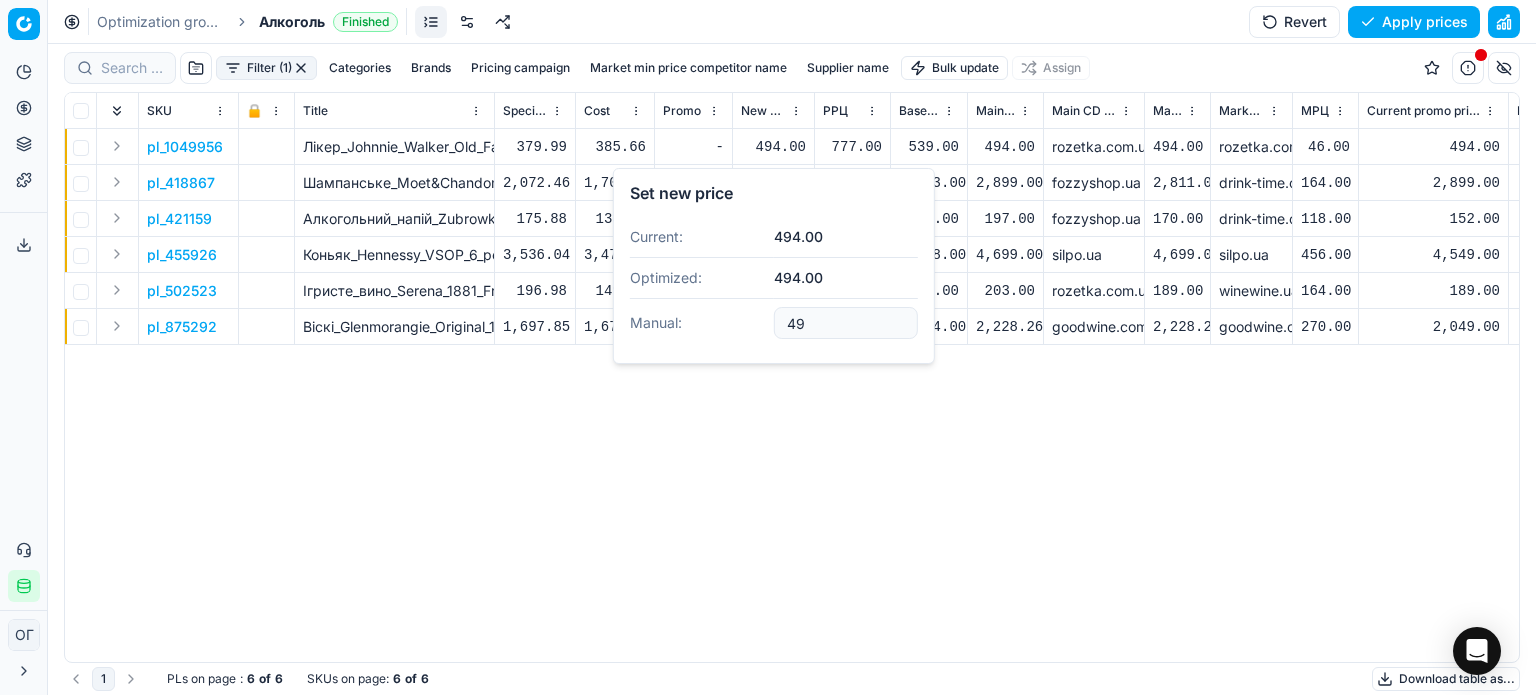 type on "4" 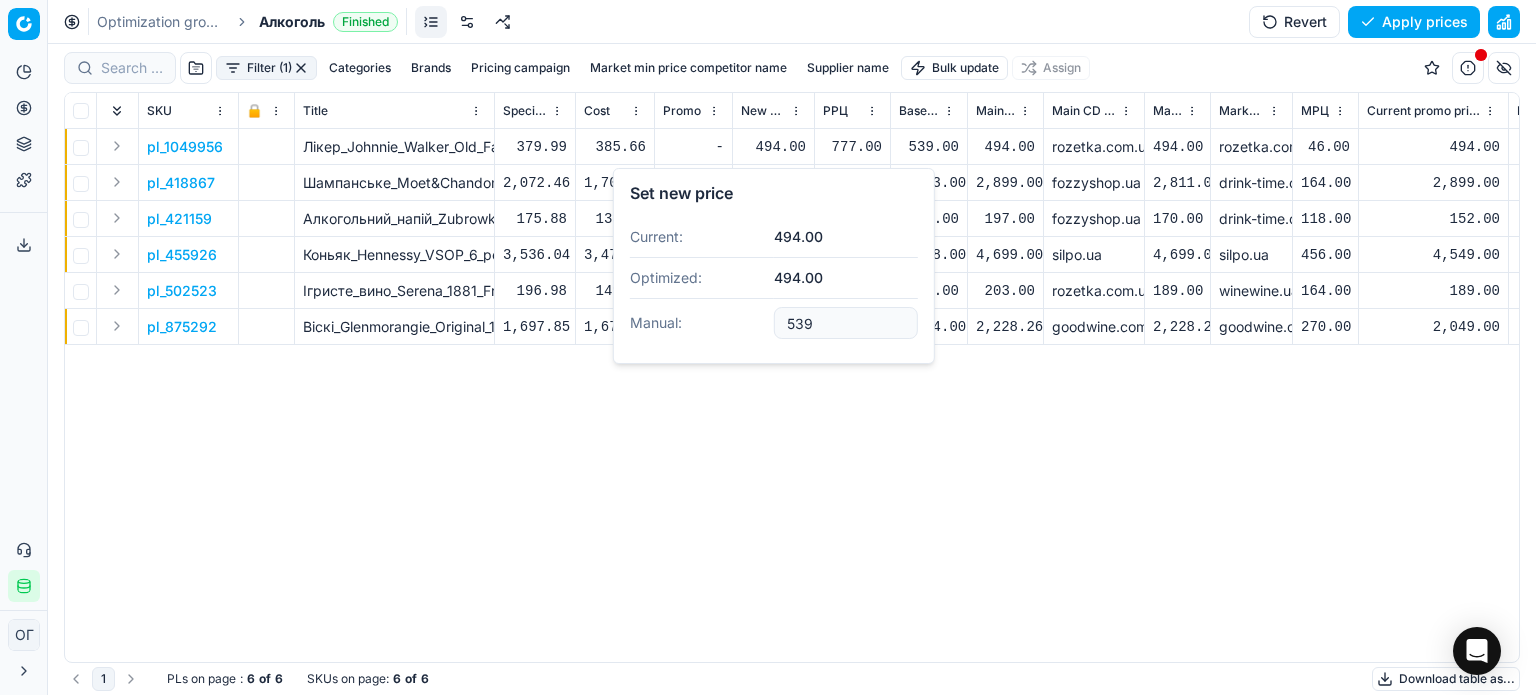 type on "539.00" 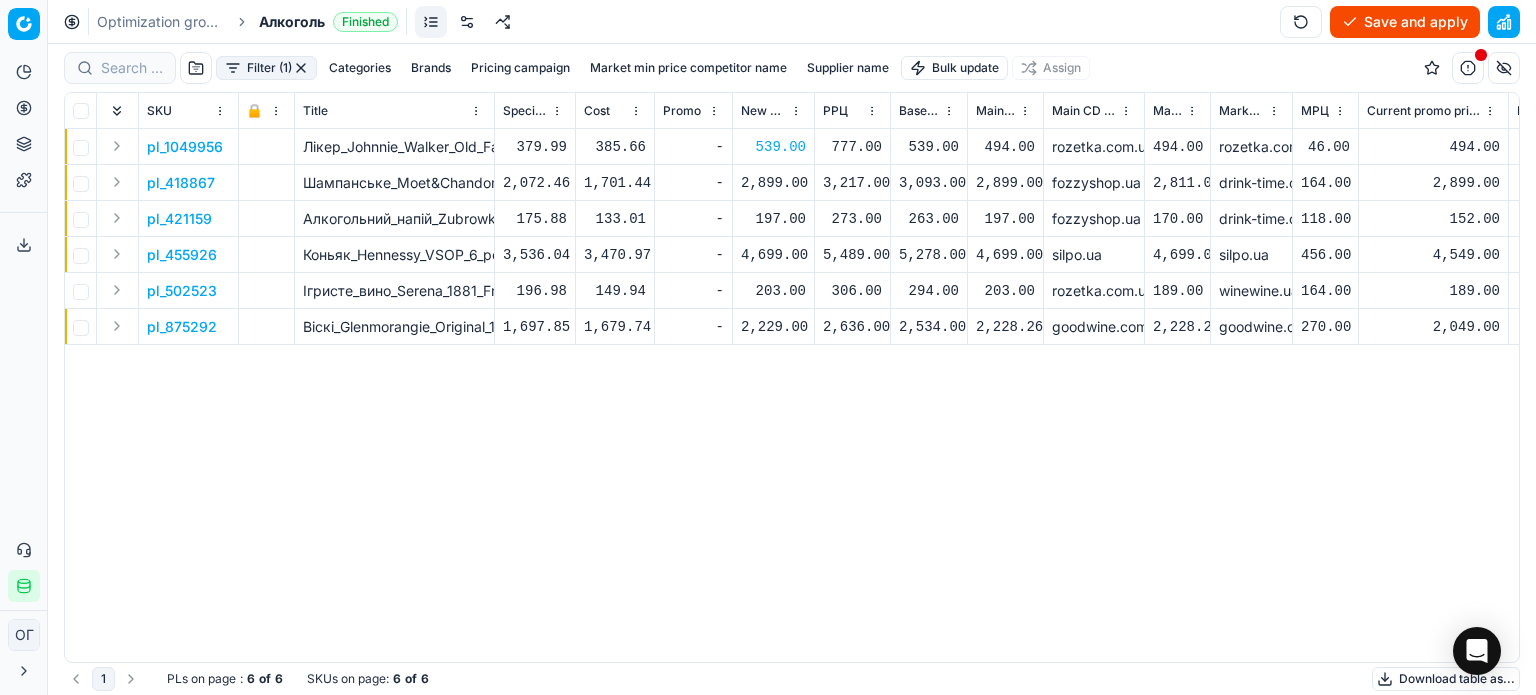 click on "2,899.00" at bounding box center [773, 183] 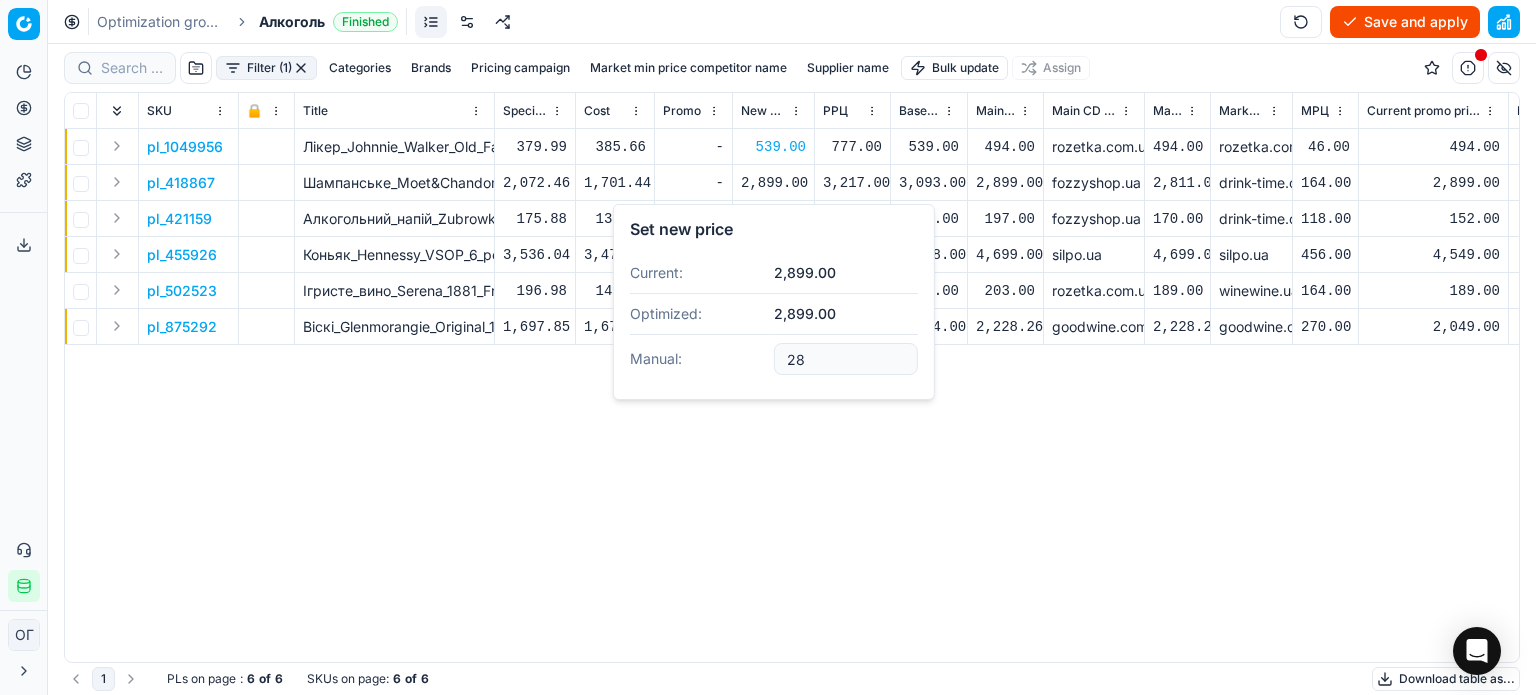 type on "2" 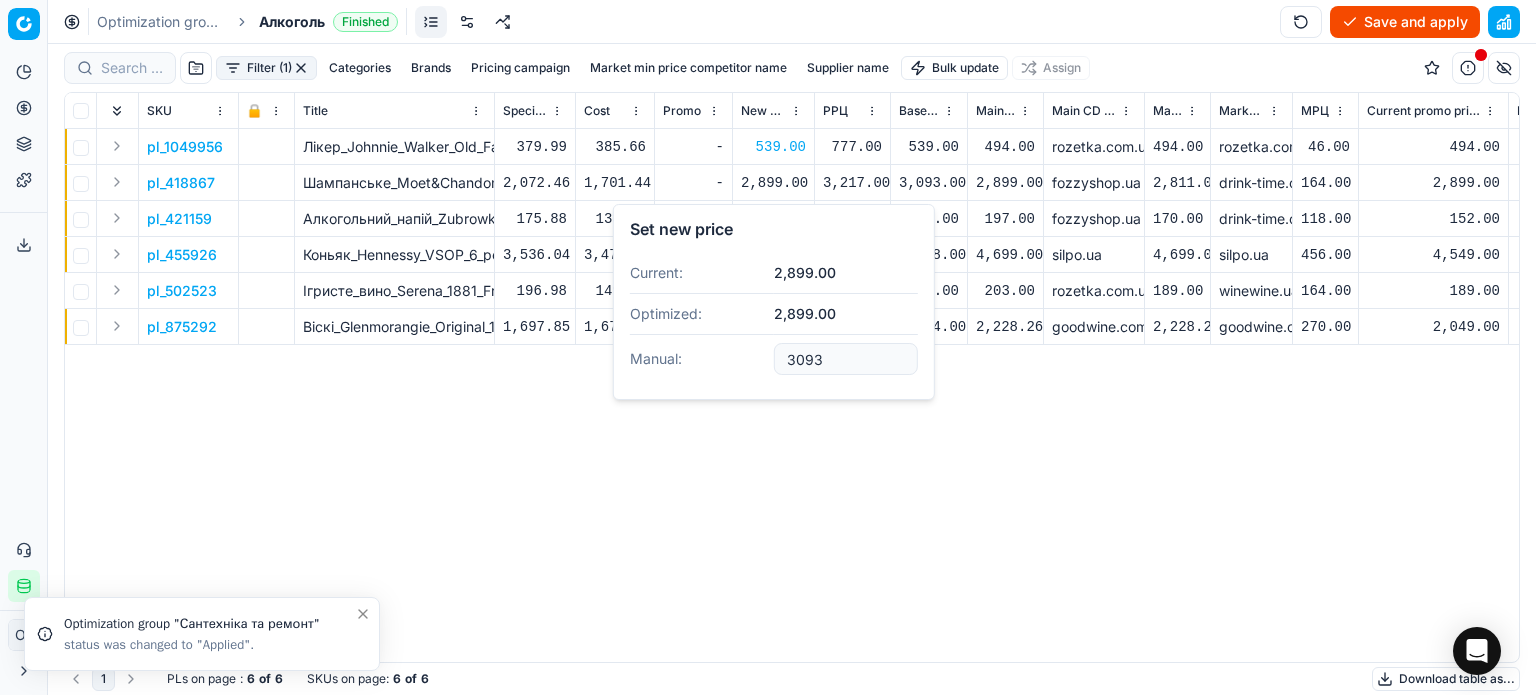 type on "3093.00" 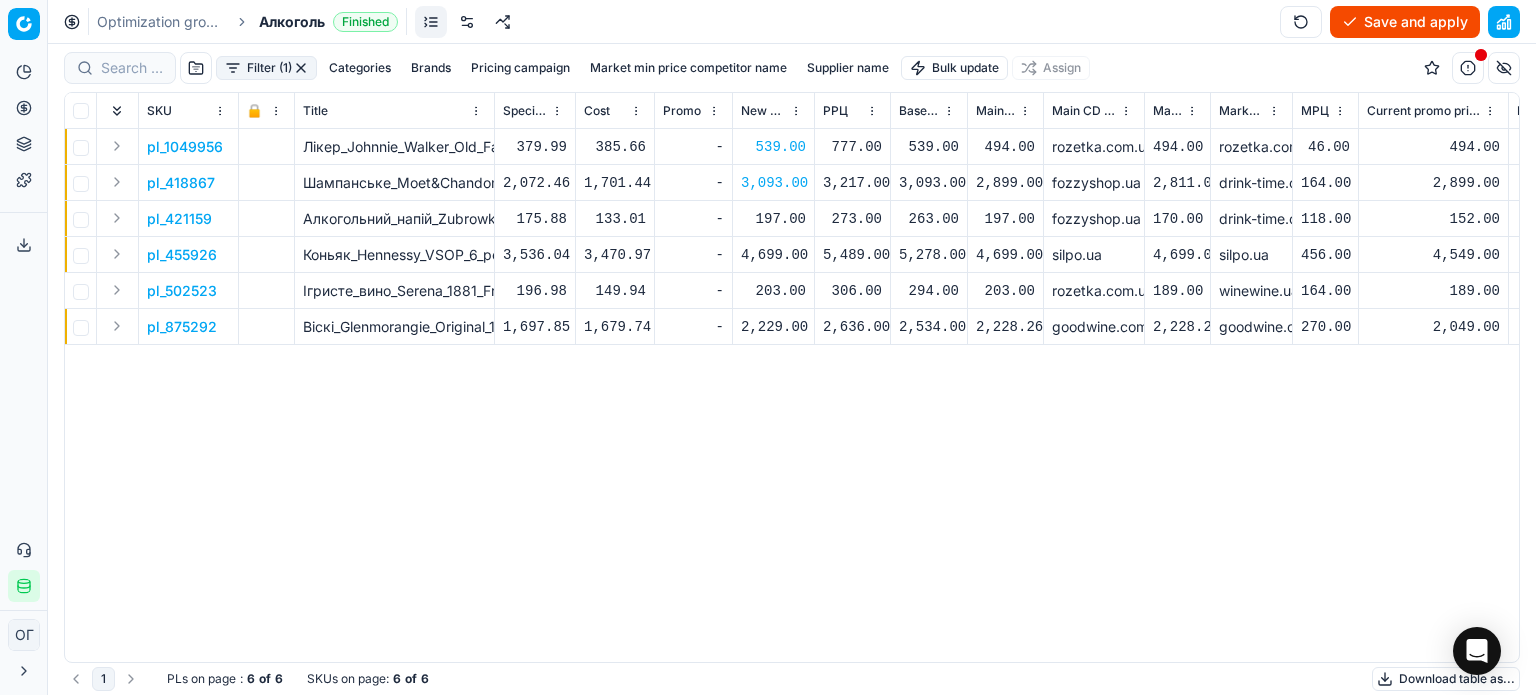 click on "197.00" at bounding box center [773, 219] 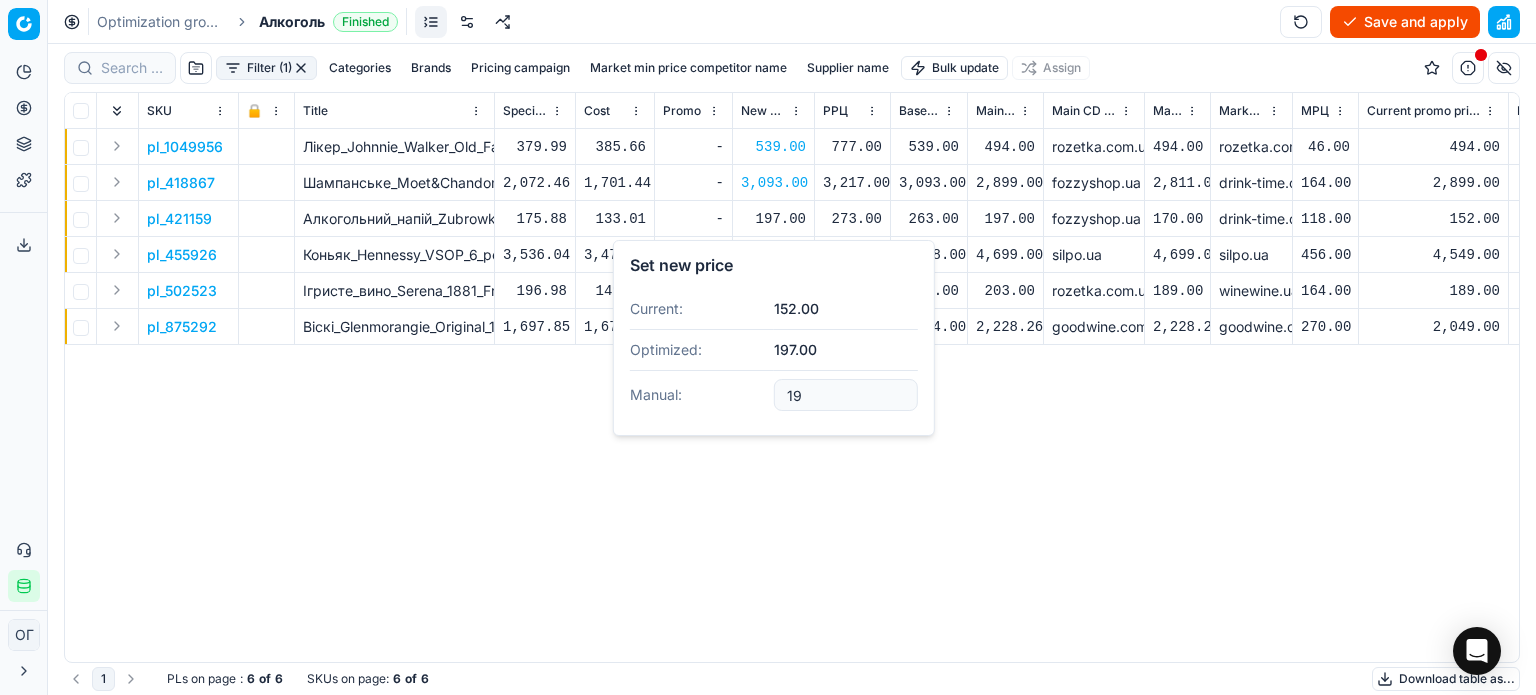 type on "1" 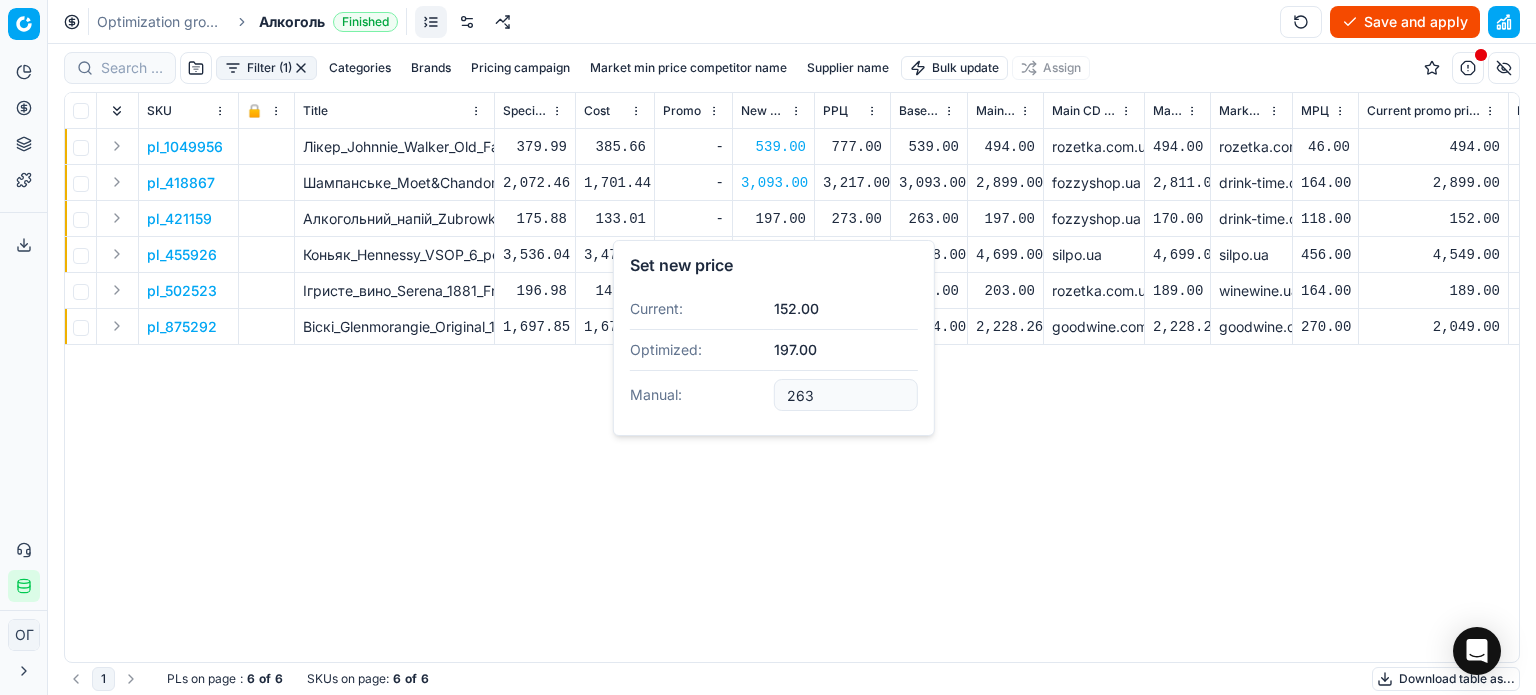 type on "263.00" 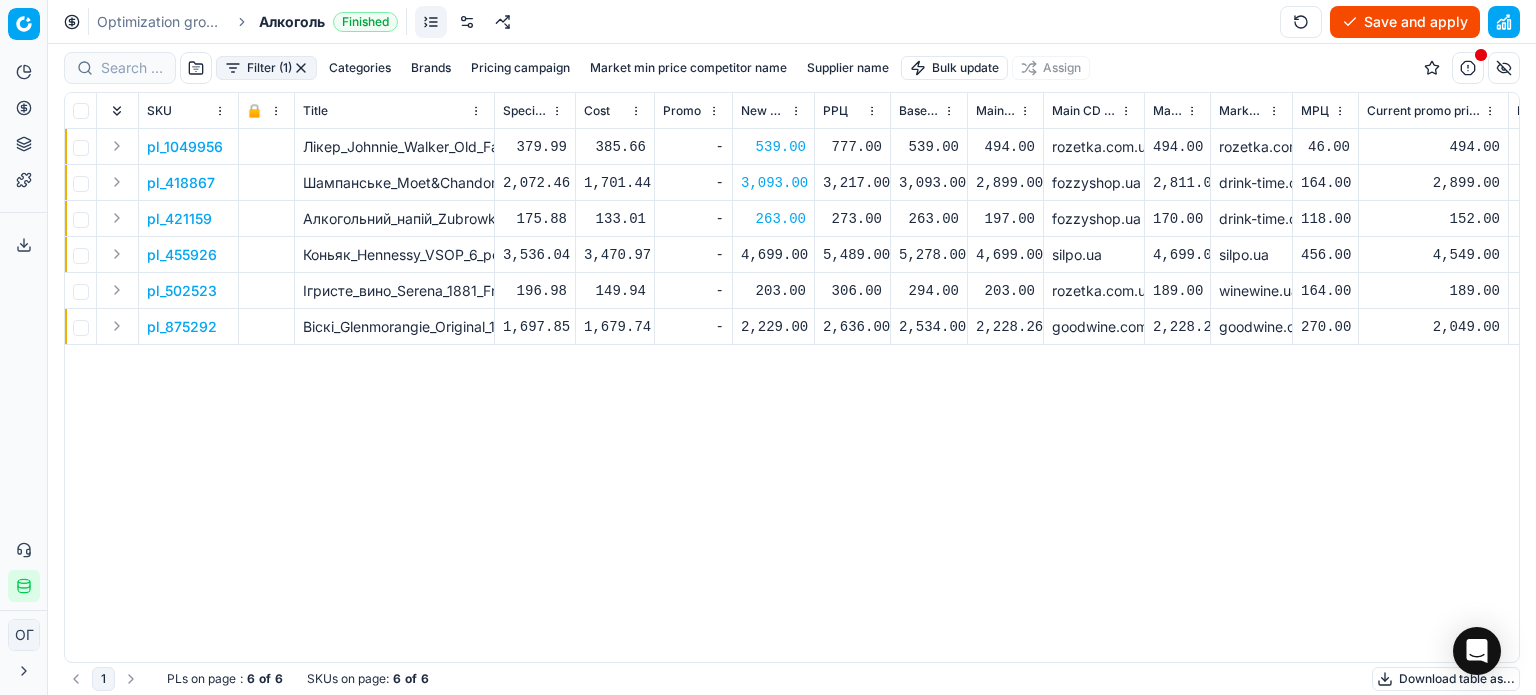 click on "4,699.00" at bounding box center (773, 255) 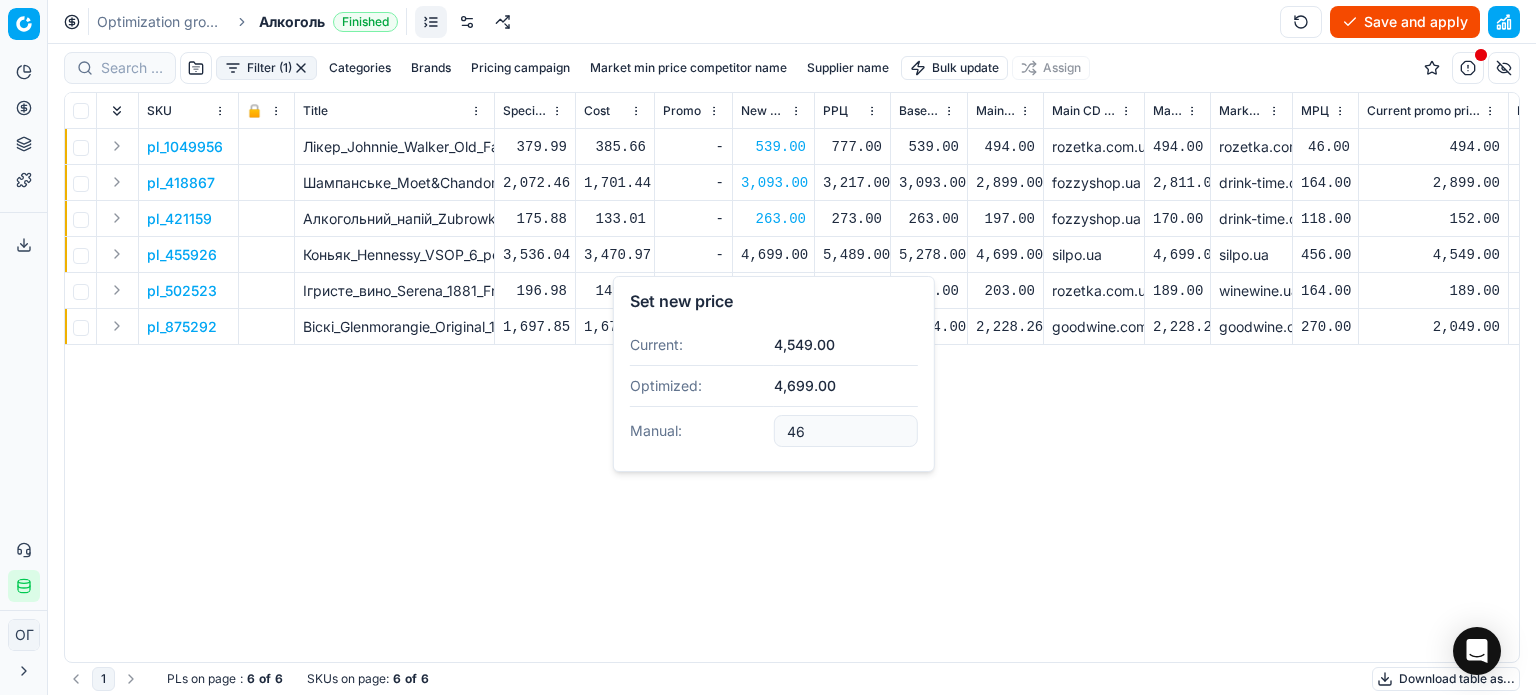 type on "4" 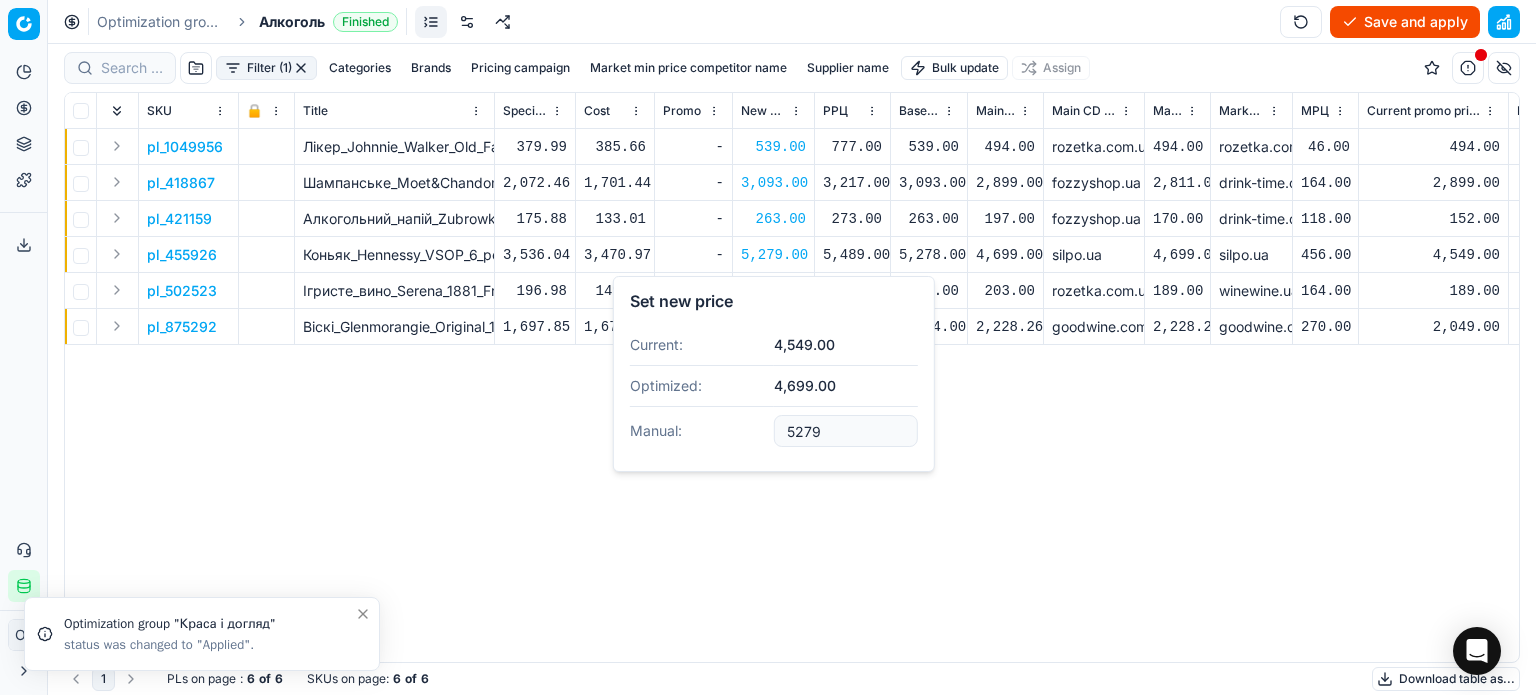 type on "5279.00" 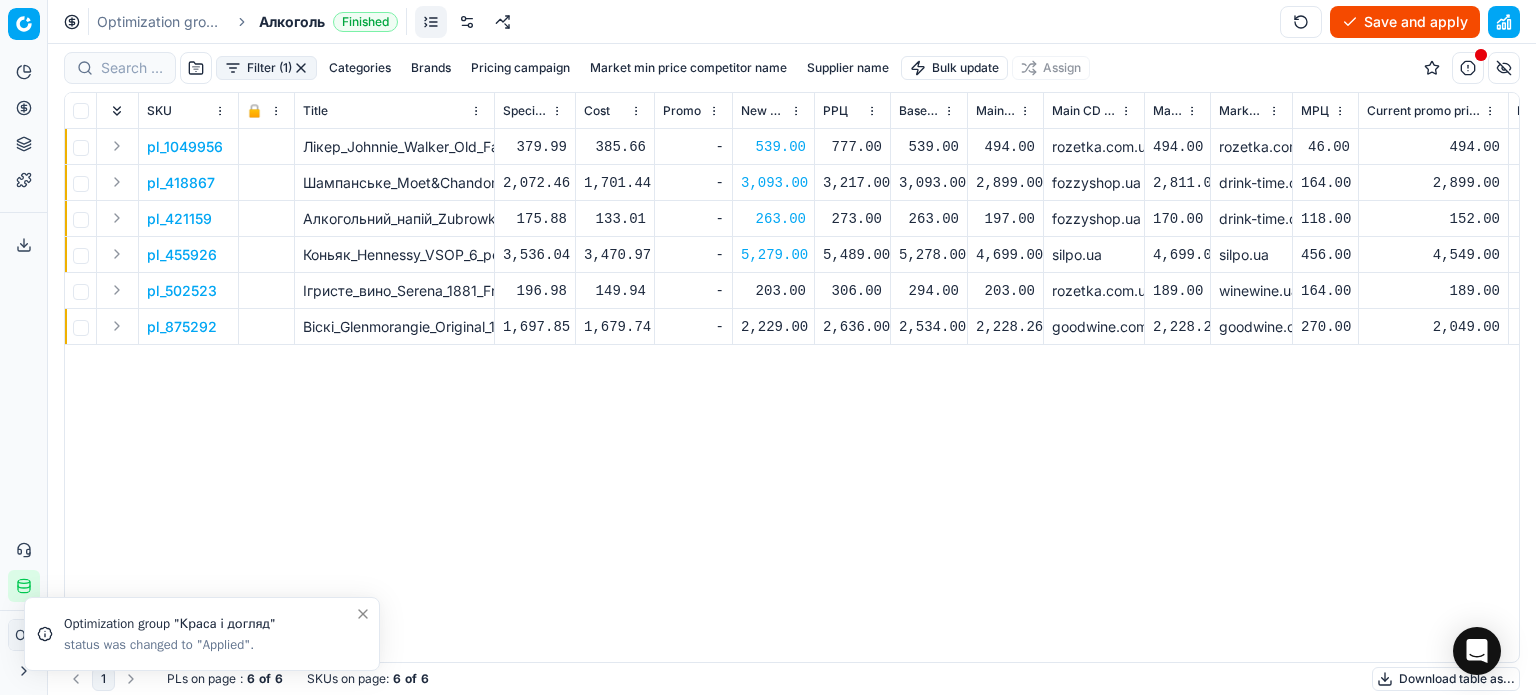 click on "203.00" at bounding box center (773, 291) 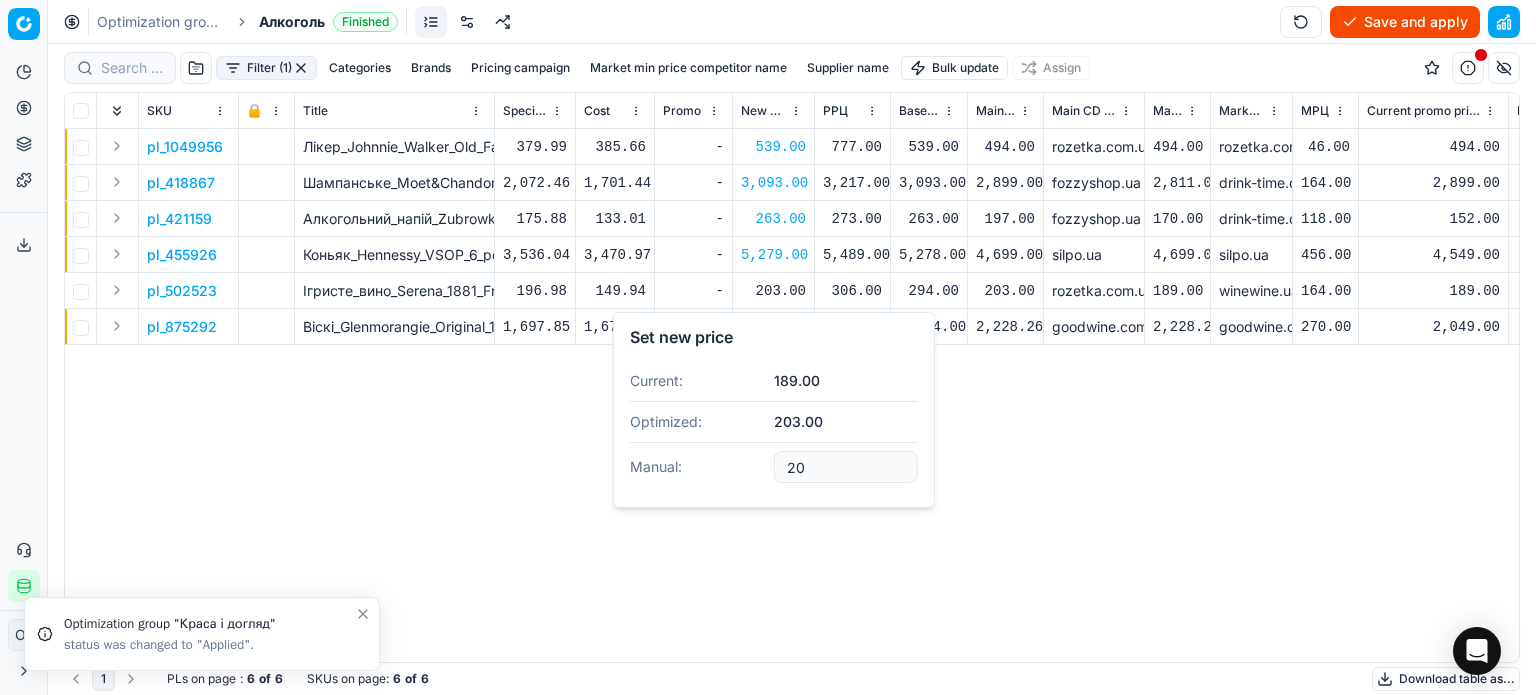type on "2" 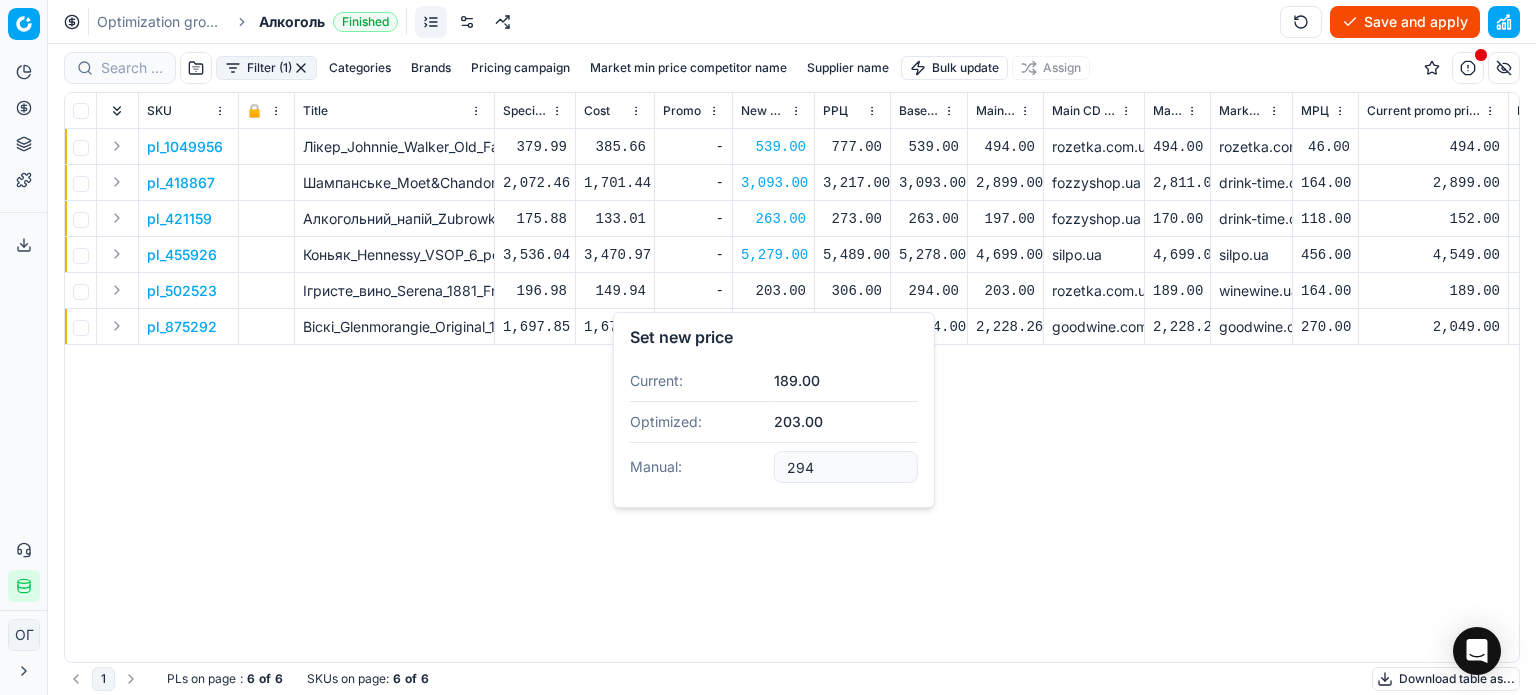 type on "294.00" 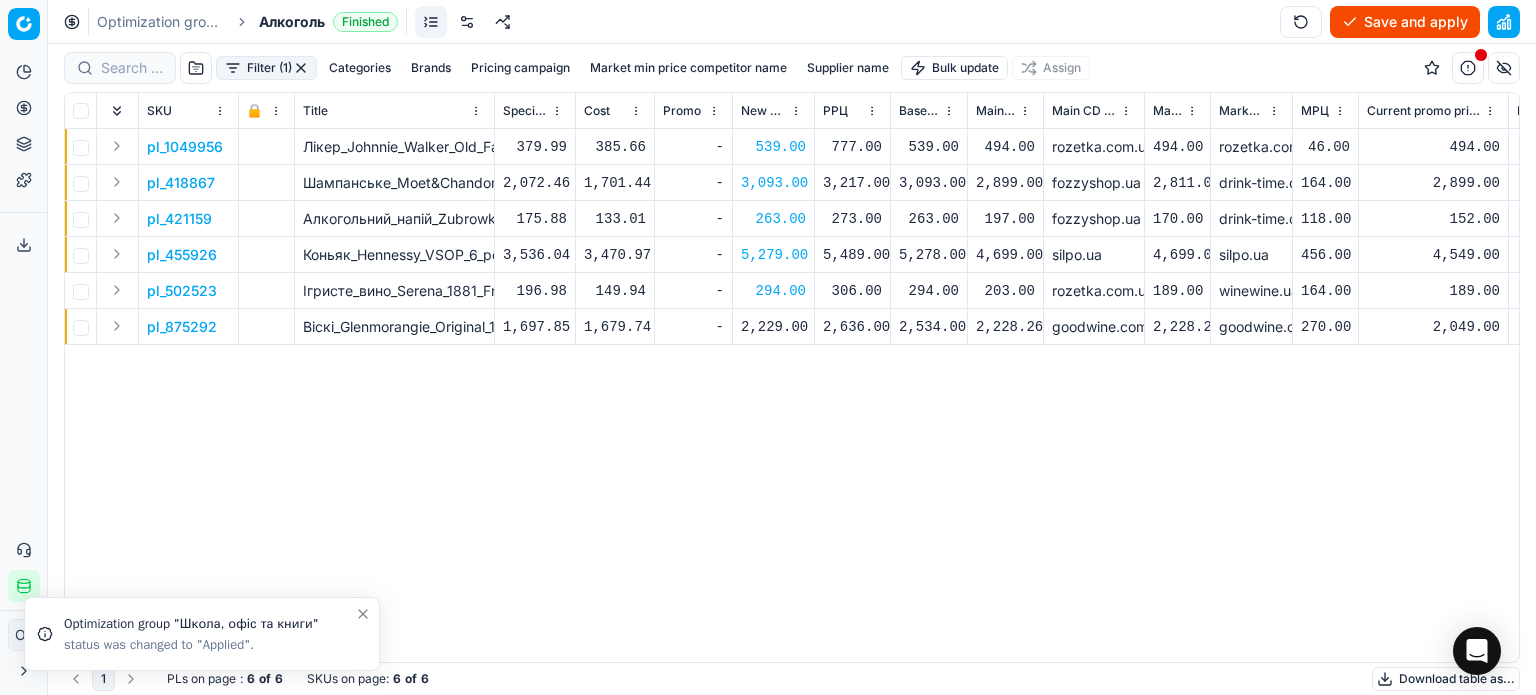 click on "2,229.00" at bounding box center [773, 327] 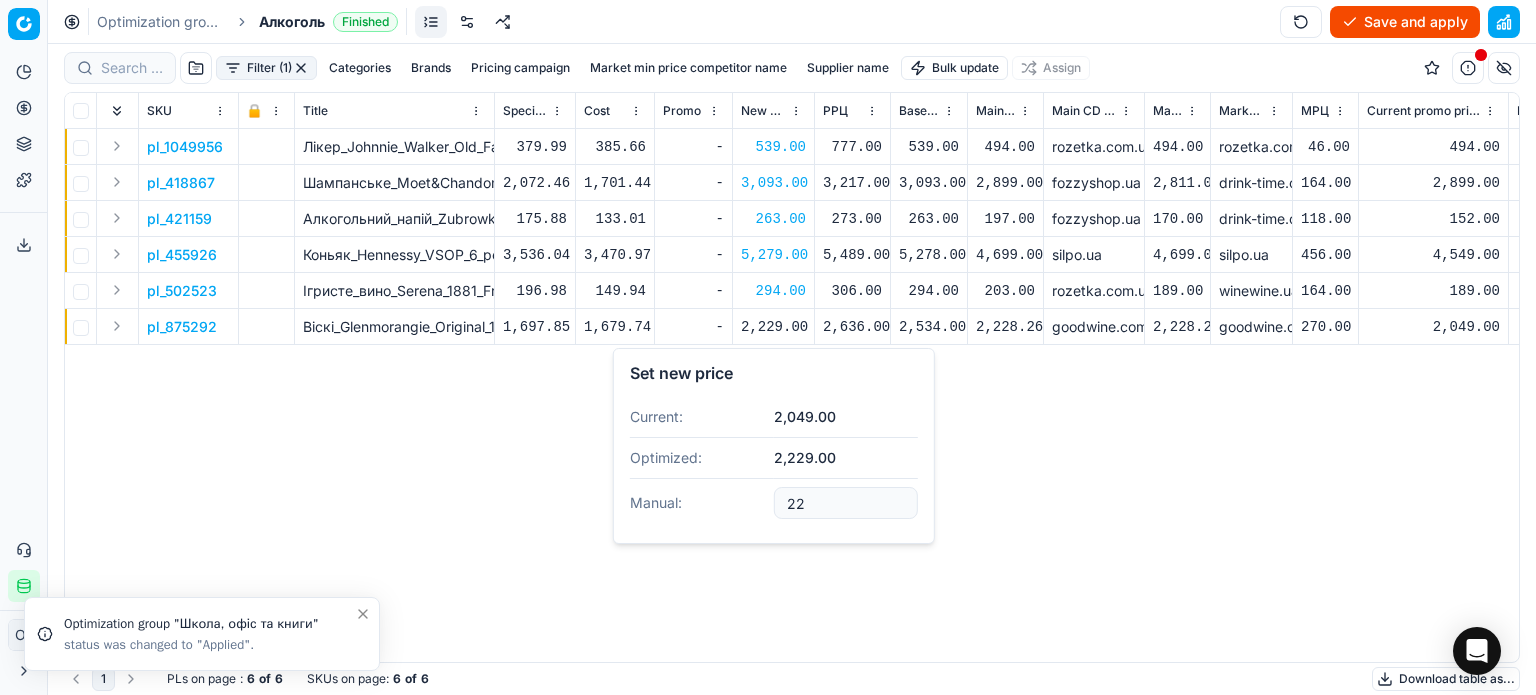 type on "2" 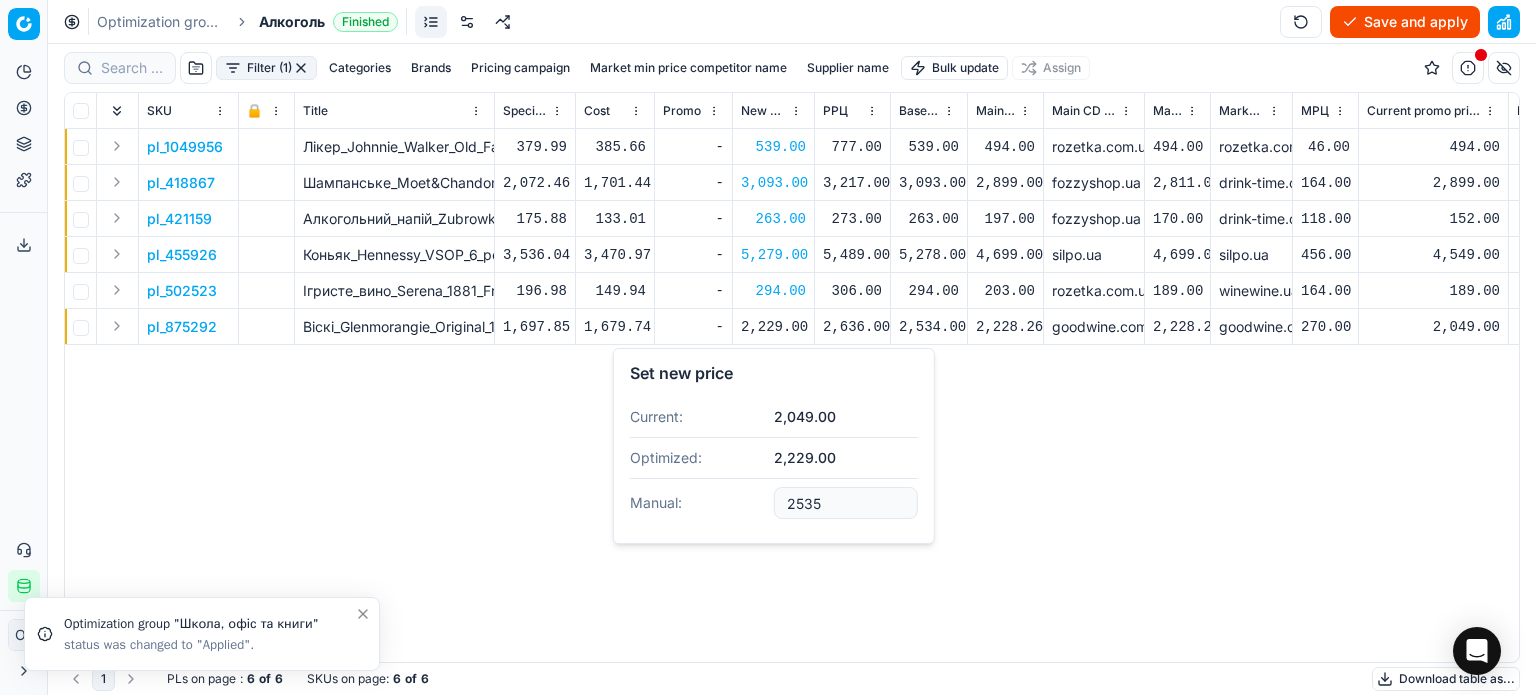 type on "2535.00" 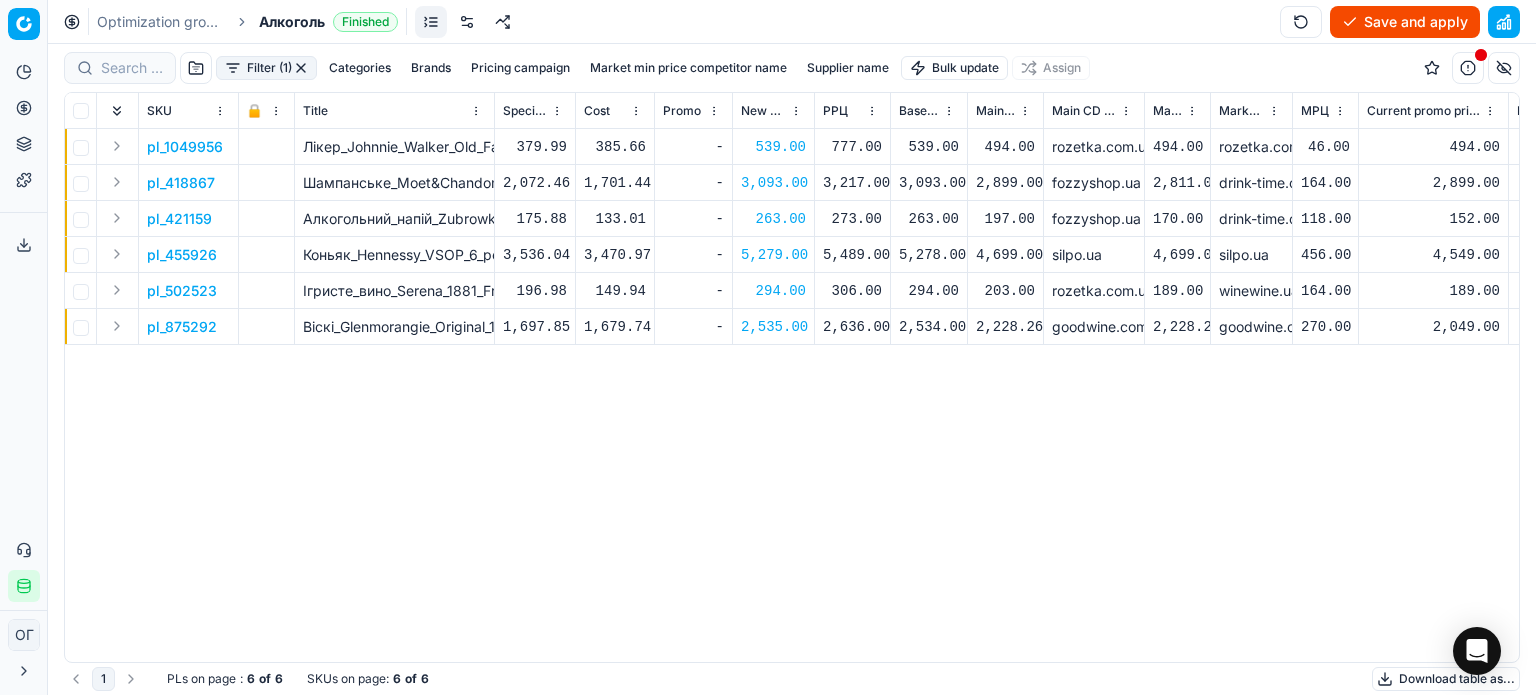click on "Save and apply" at bounding box center [1405, 22] 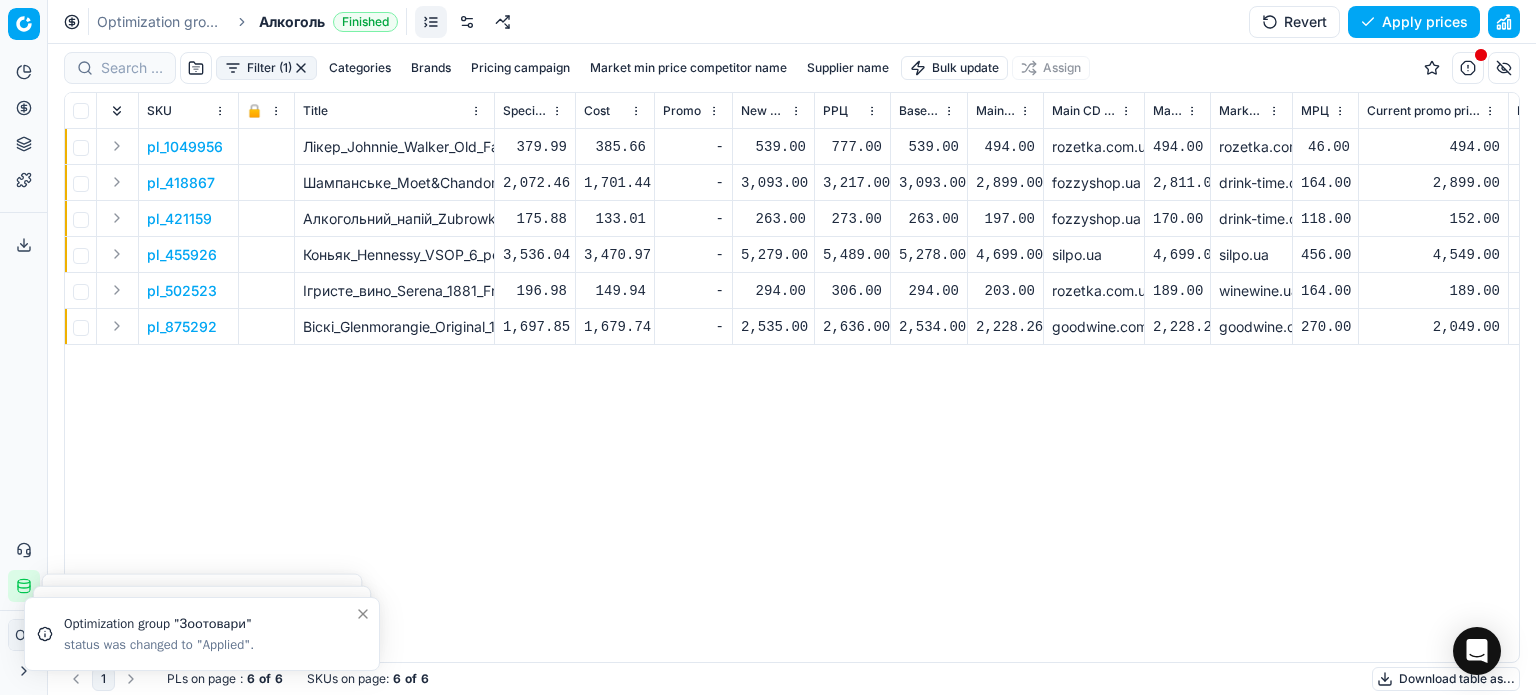click at bounding box center [301, 68] 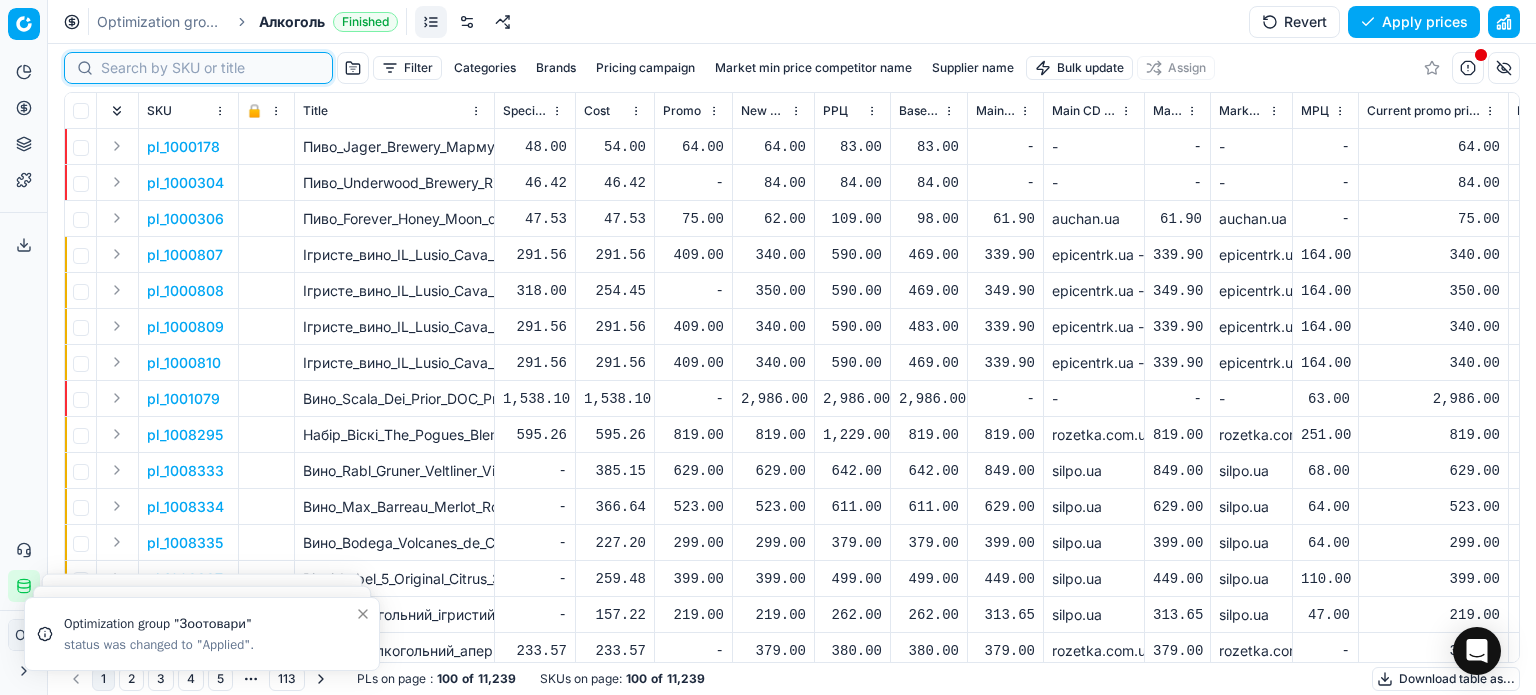 click at bounding box center [210, 68] 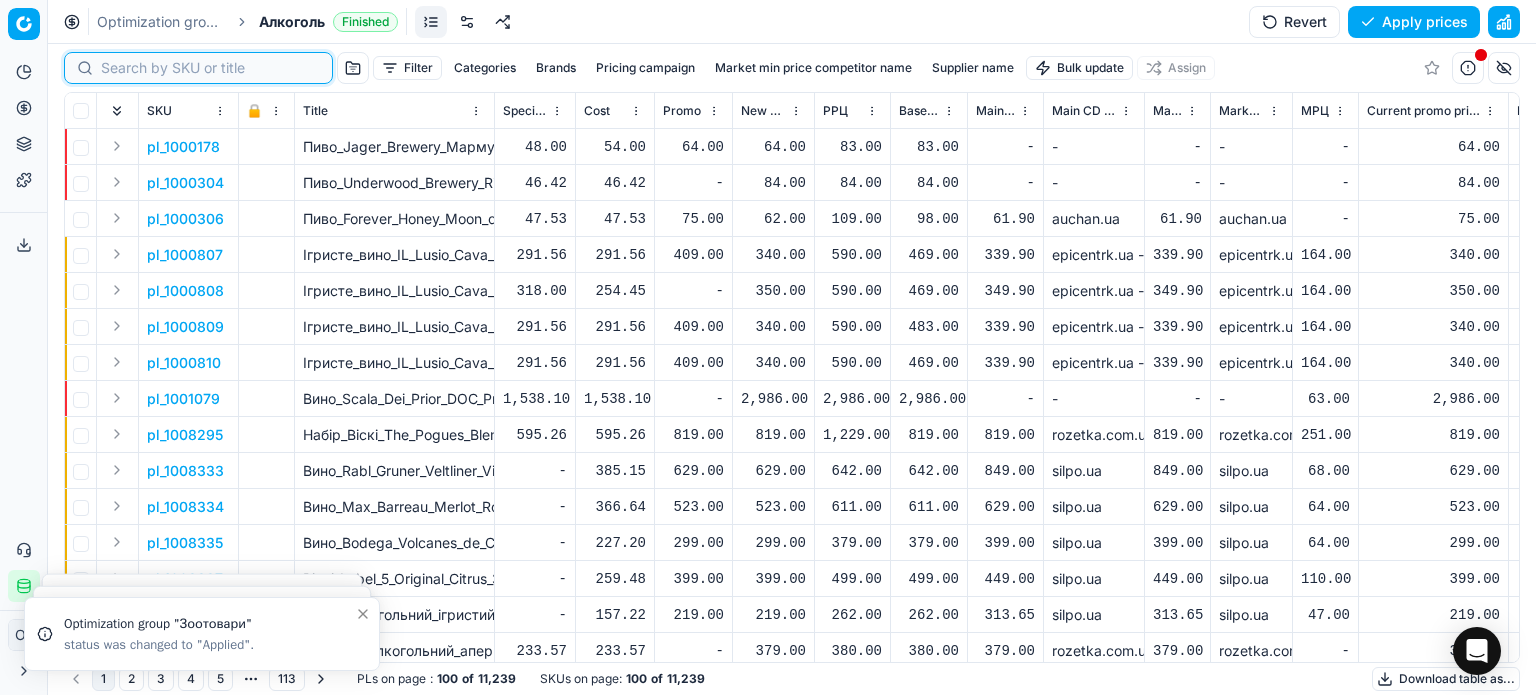 paste on "462358" 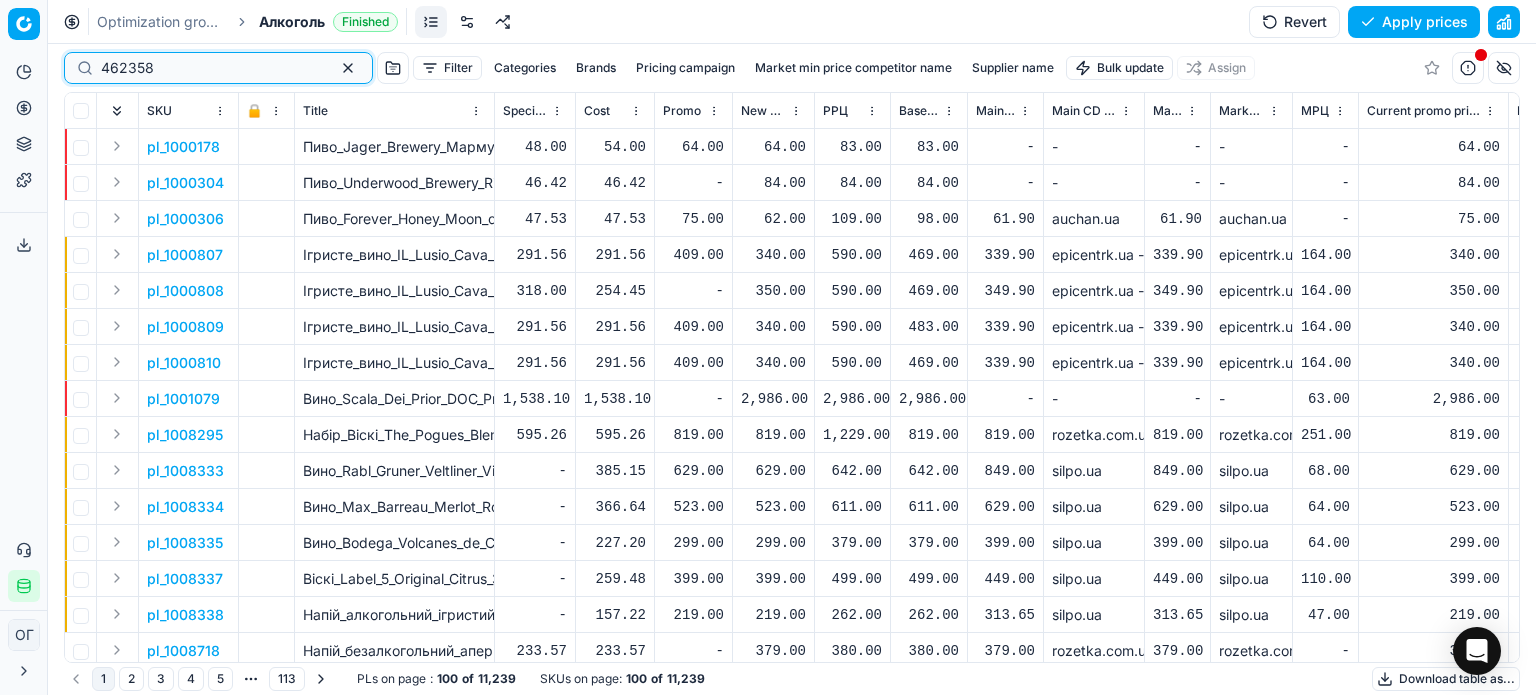 type on "462358" 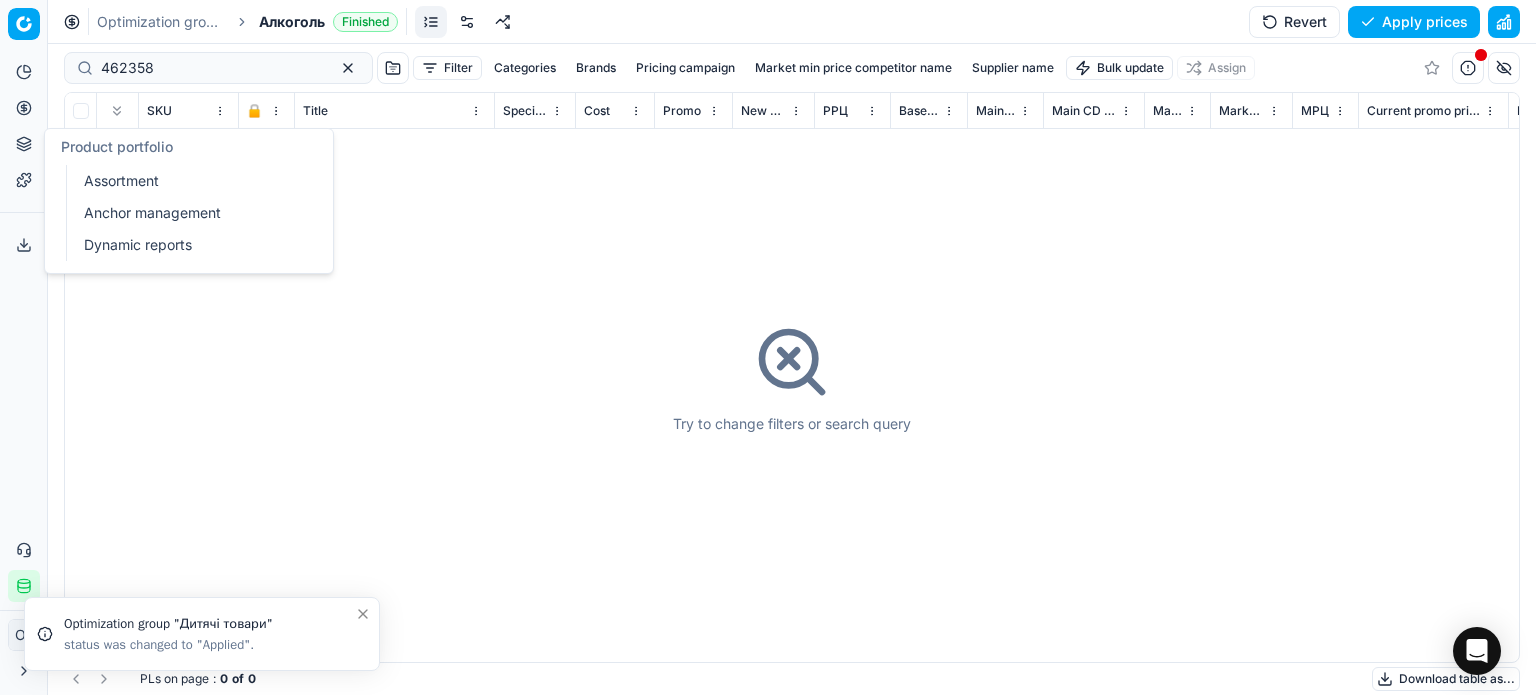click 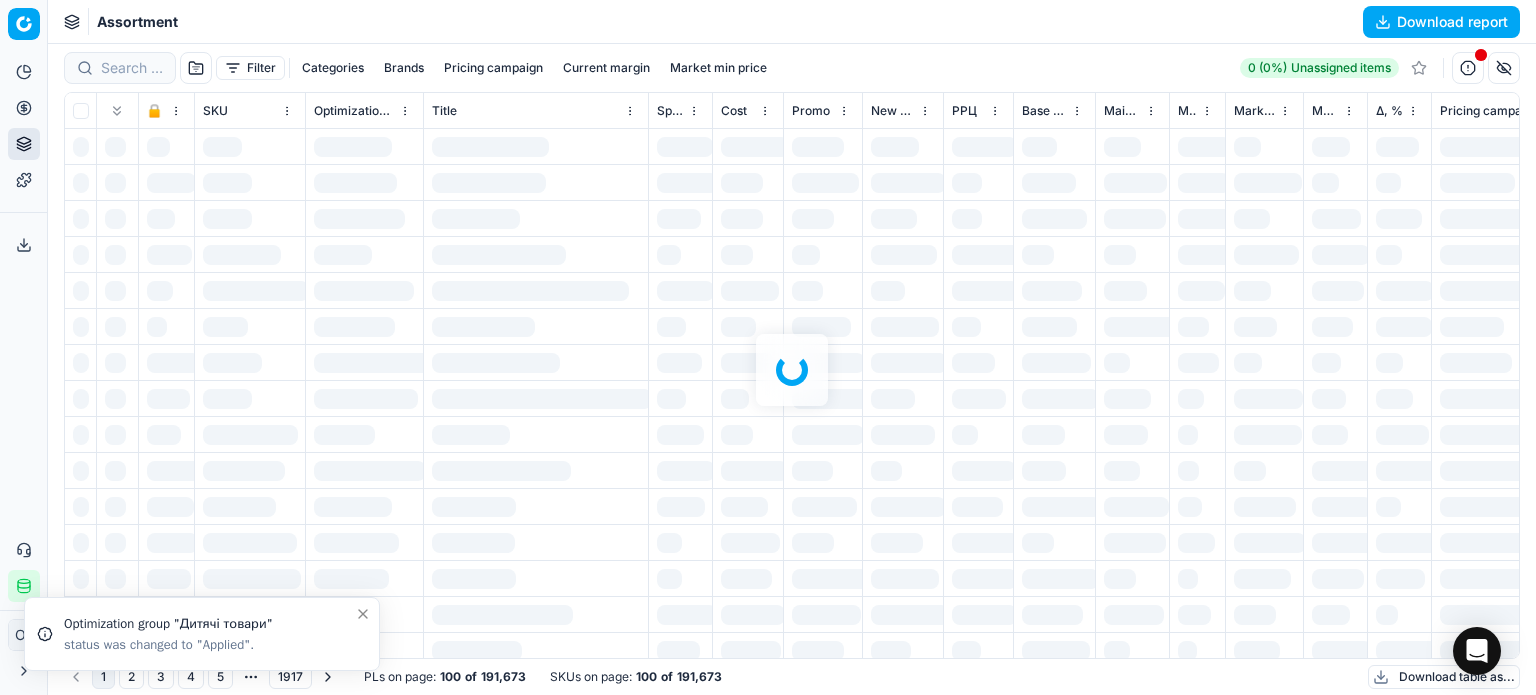 click at bounding box center [792, 369] 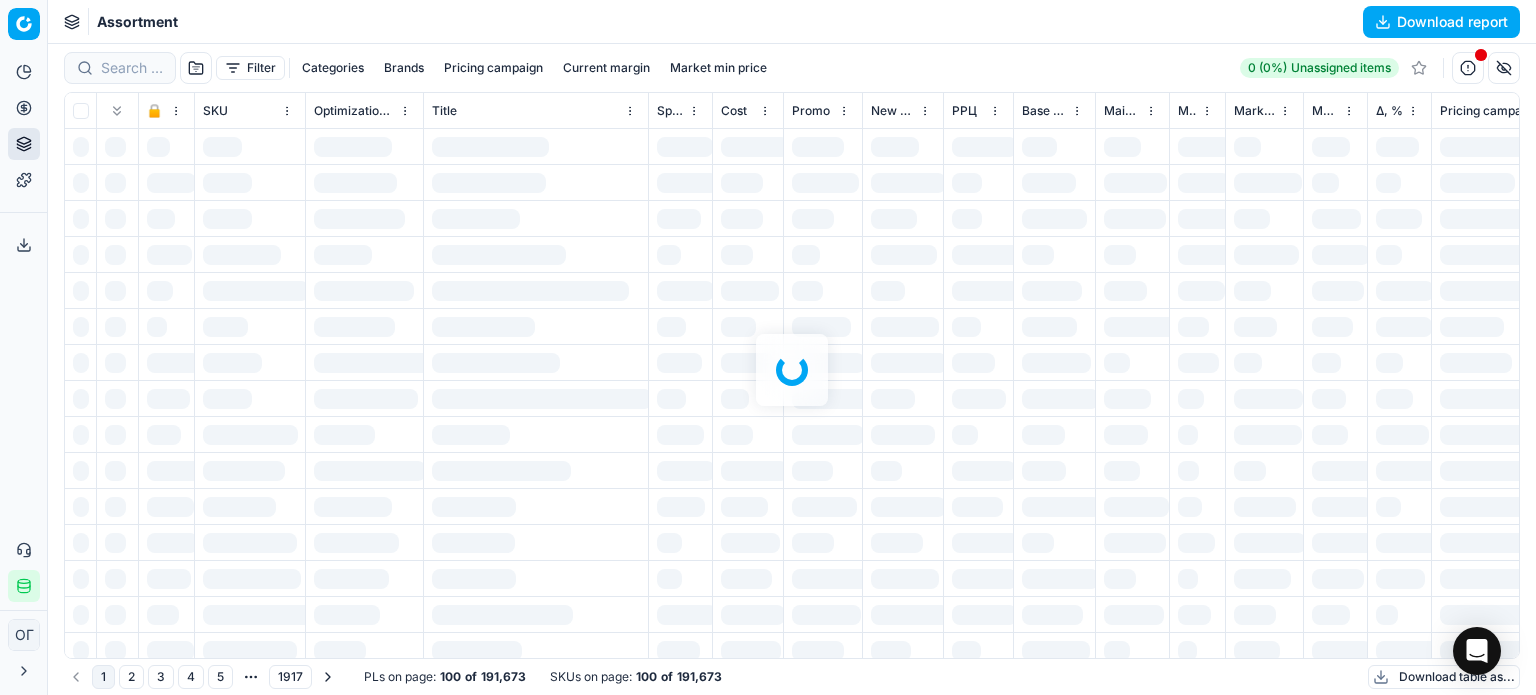 click at bounding box center (792, 369) 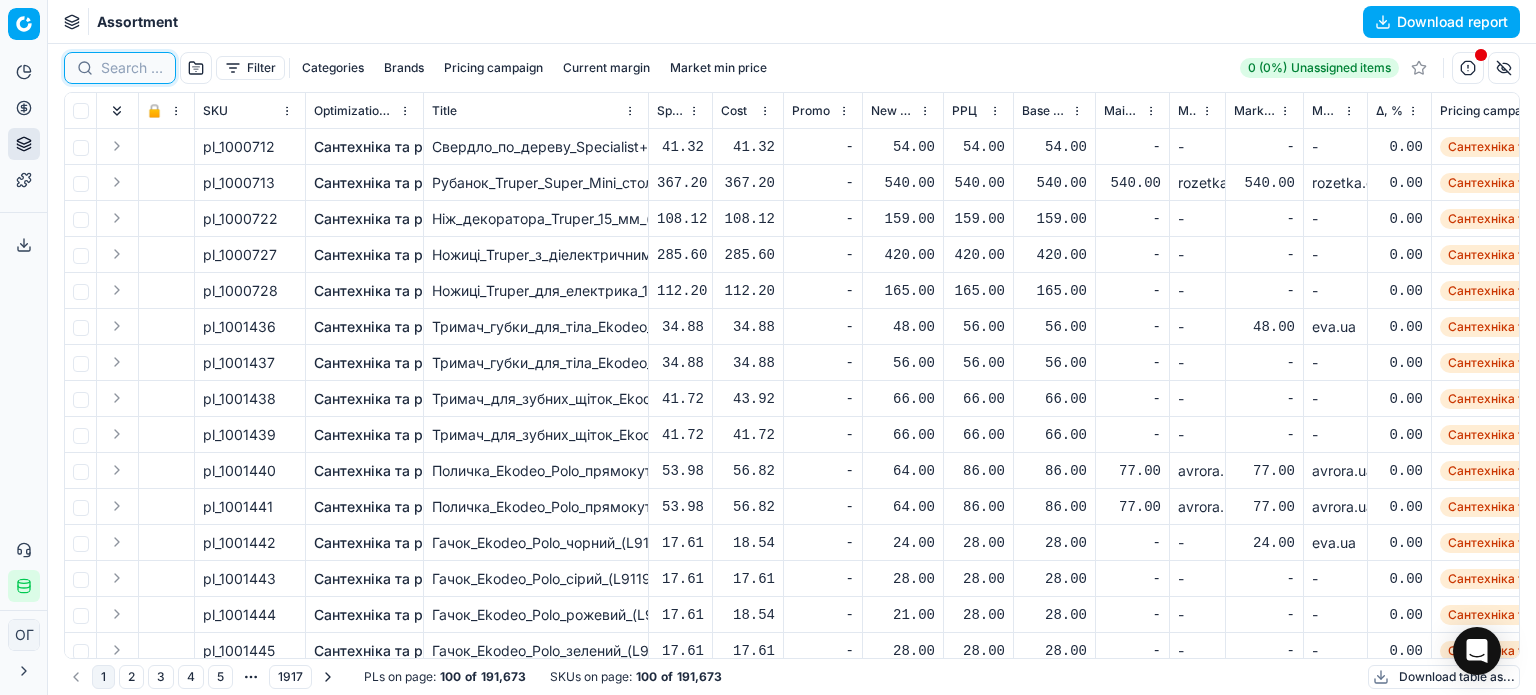 click at bounding box center (132, 68) 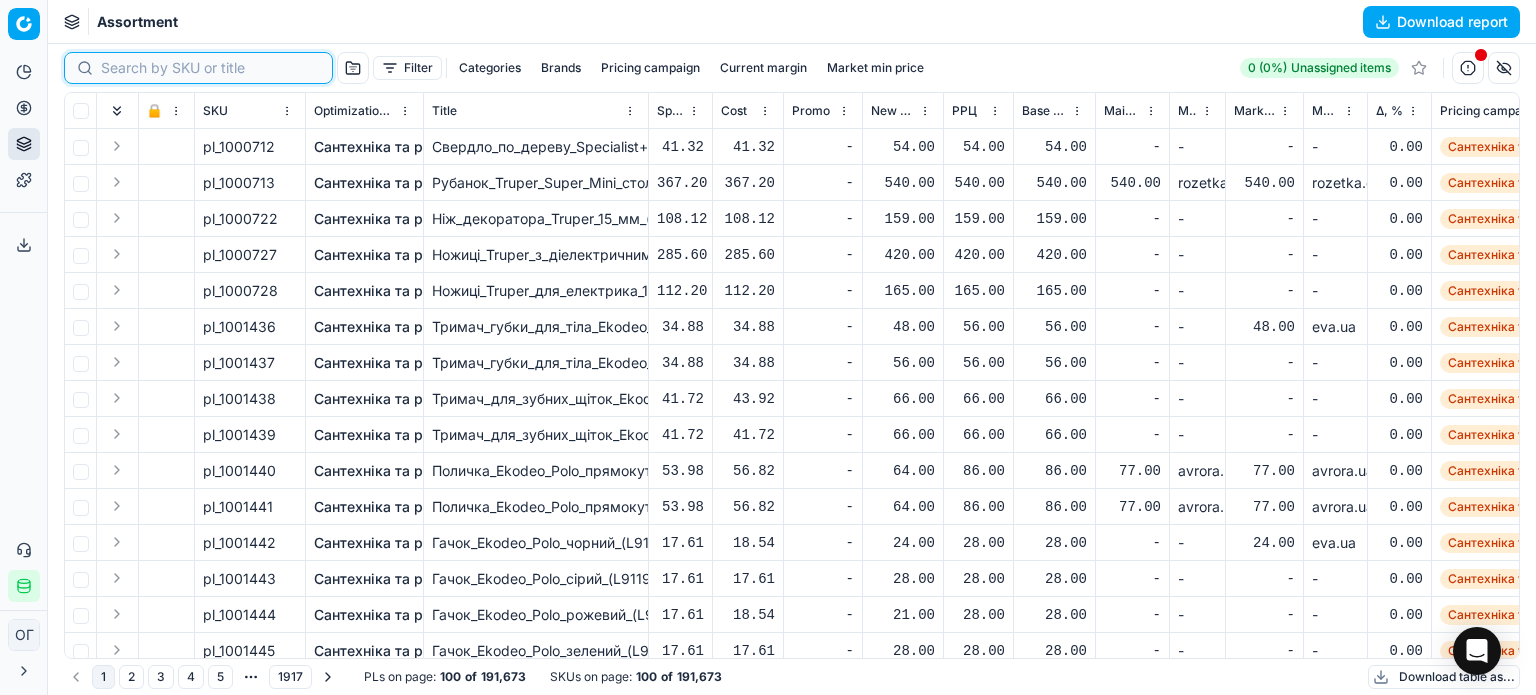 paste on "462358" 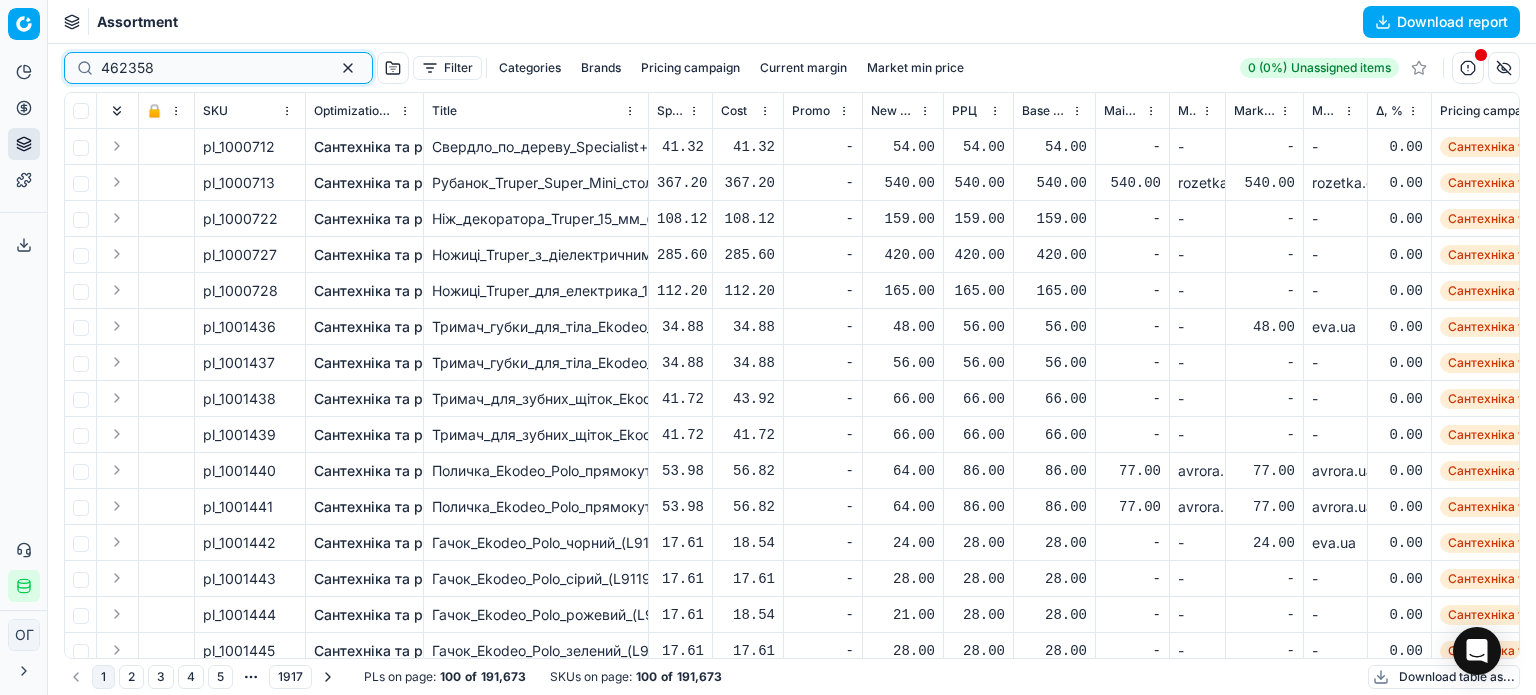 type on "462358" 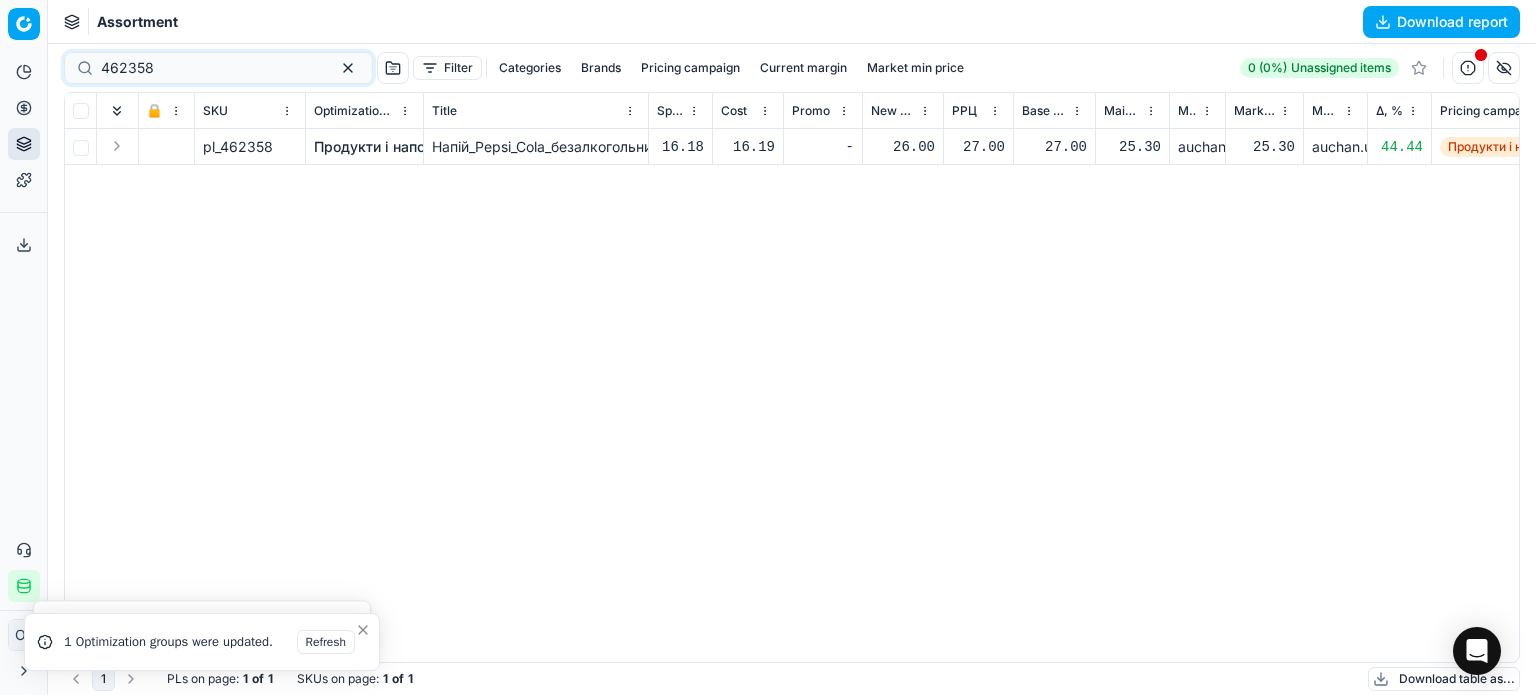 click on "26.00" at bounding box center (903, 147) 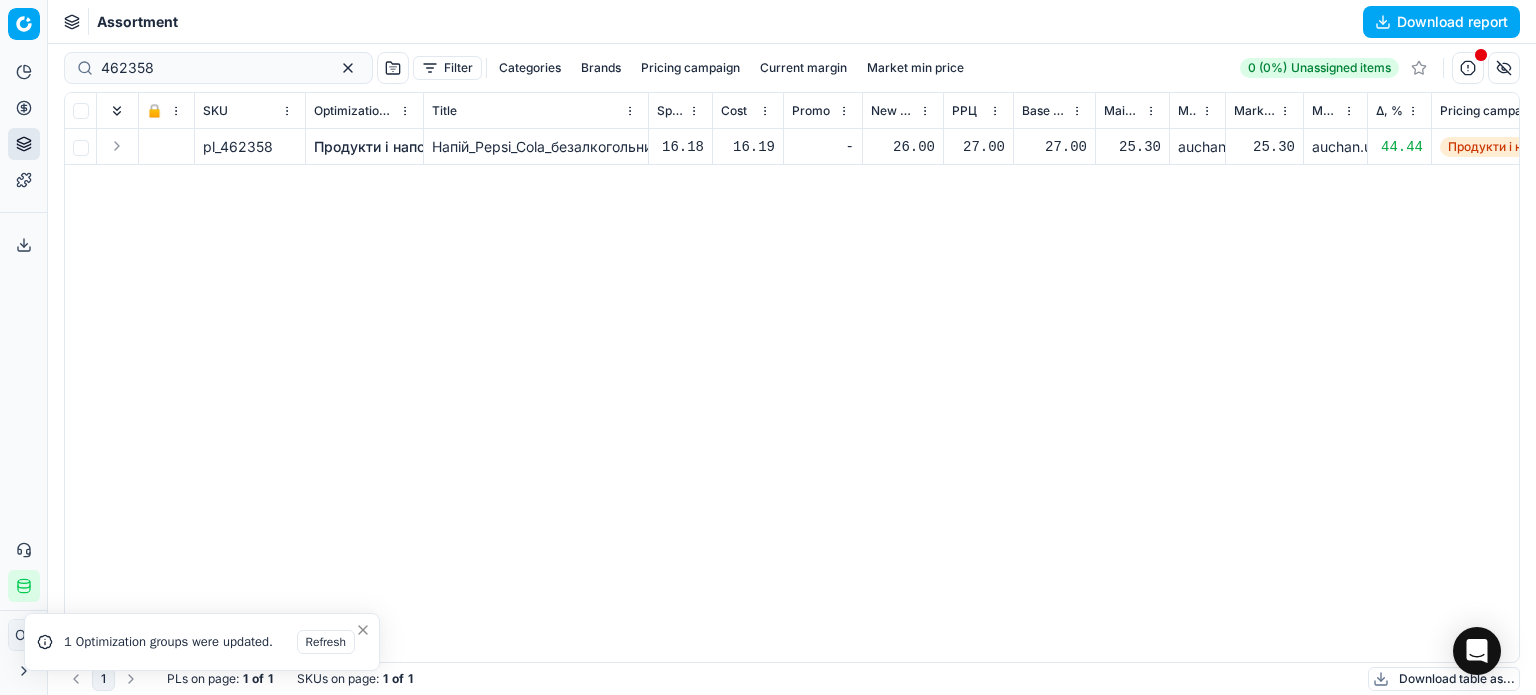 click on "Продукти і напої" at bounding box center [371, 147] 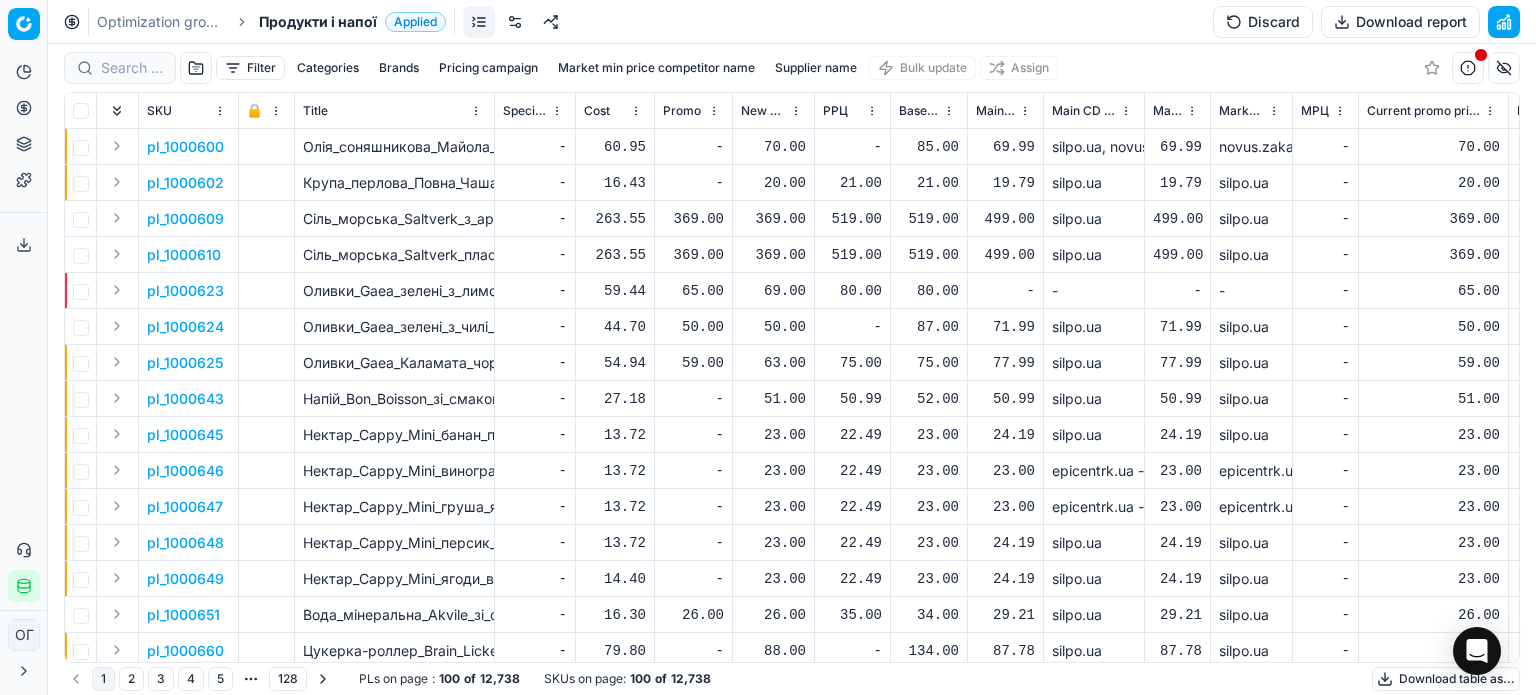 click on "Discard" at bounding box center [1263, 22] 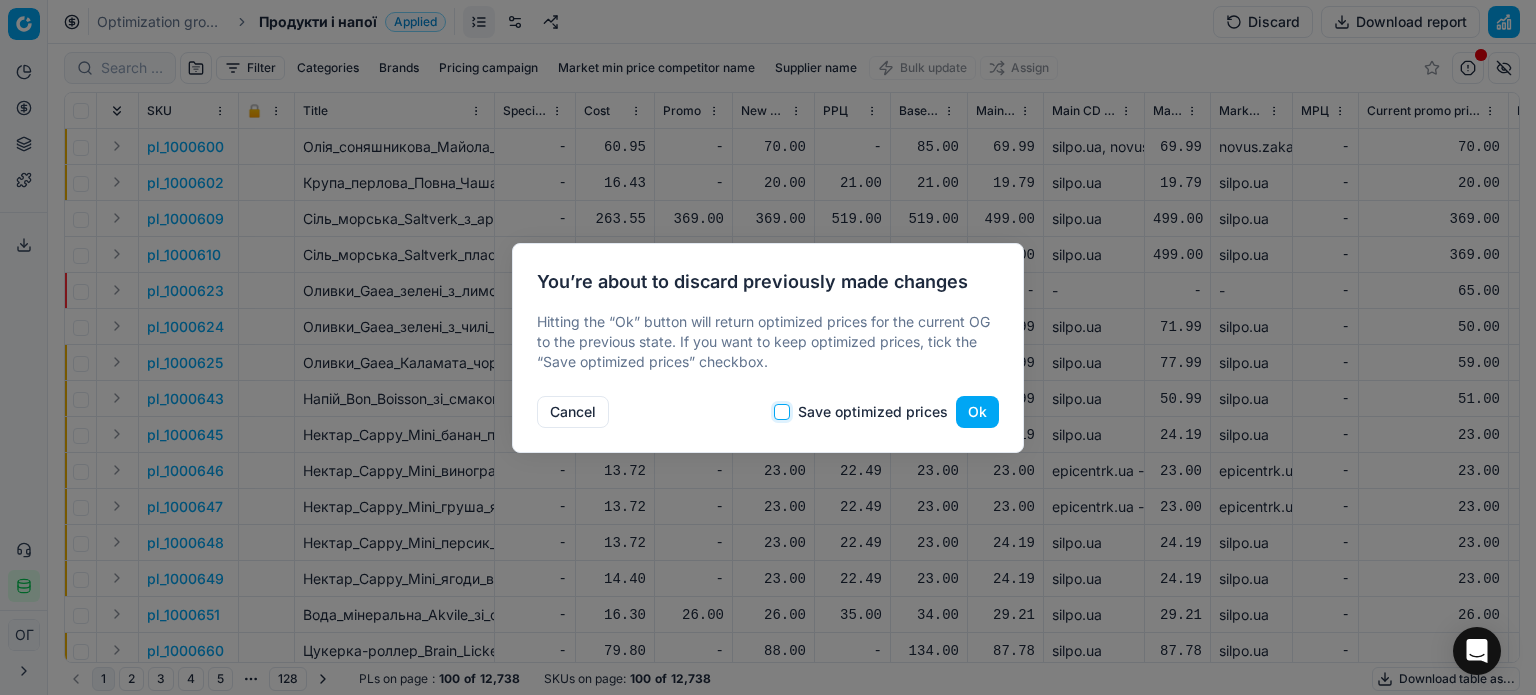 click on "Save optimized prices" at bounding box center [782, 412] 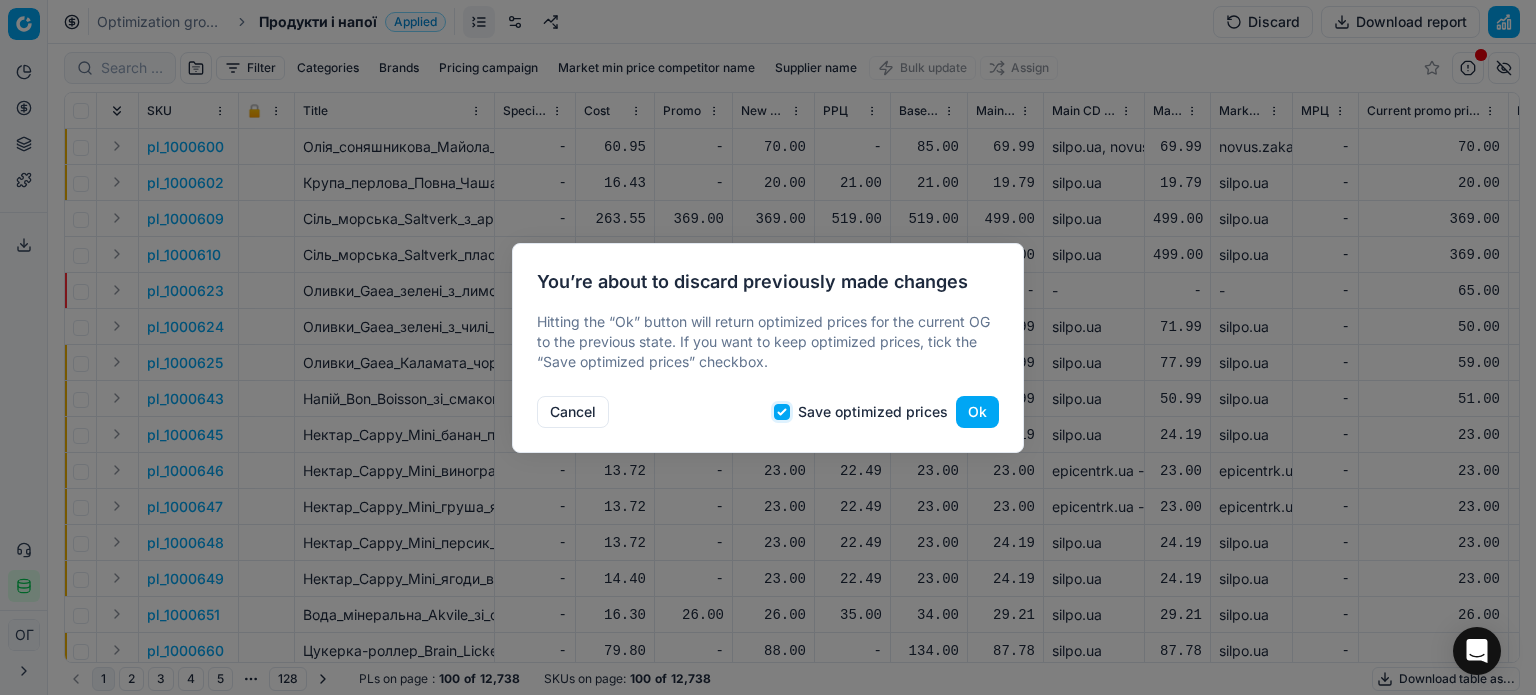 checkbox on "true" 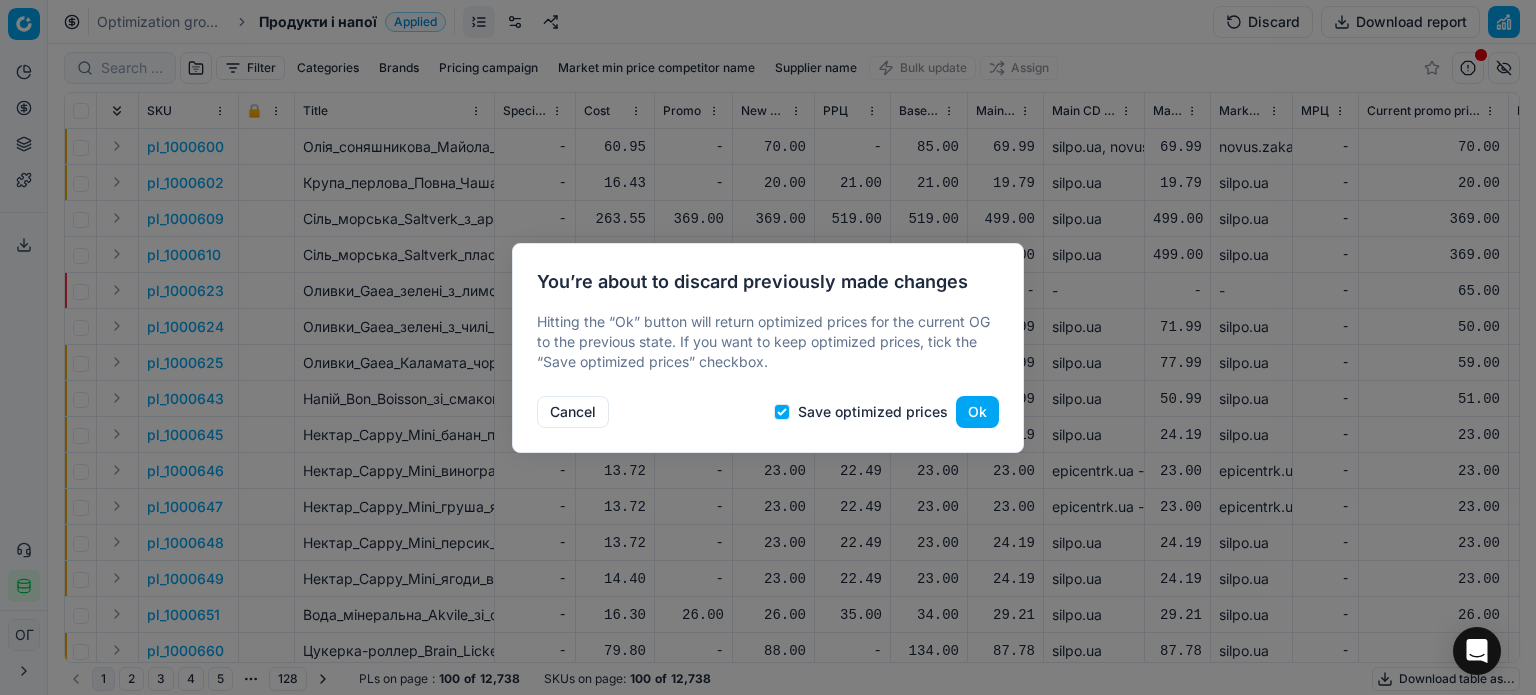 click on "Ok" at bounding box center [977, 412] 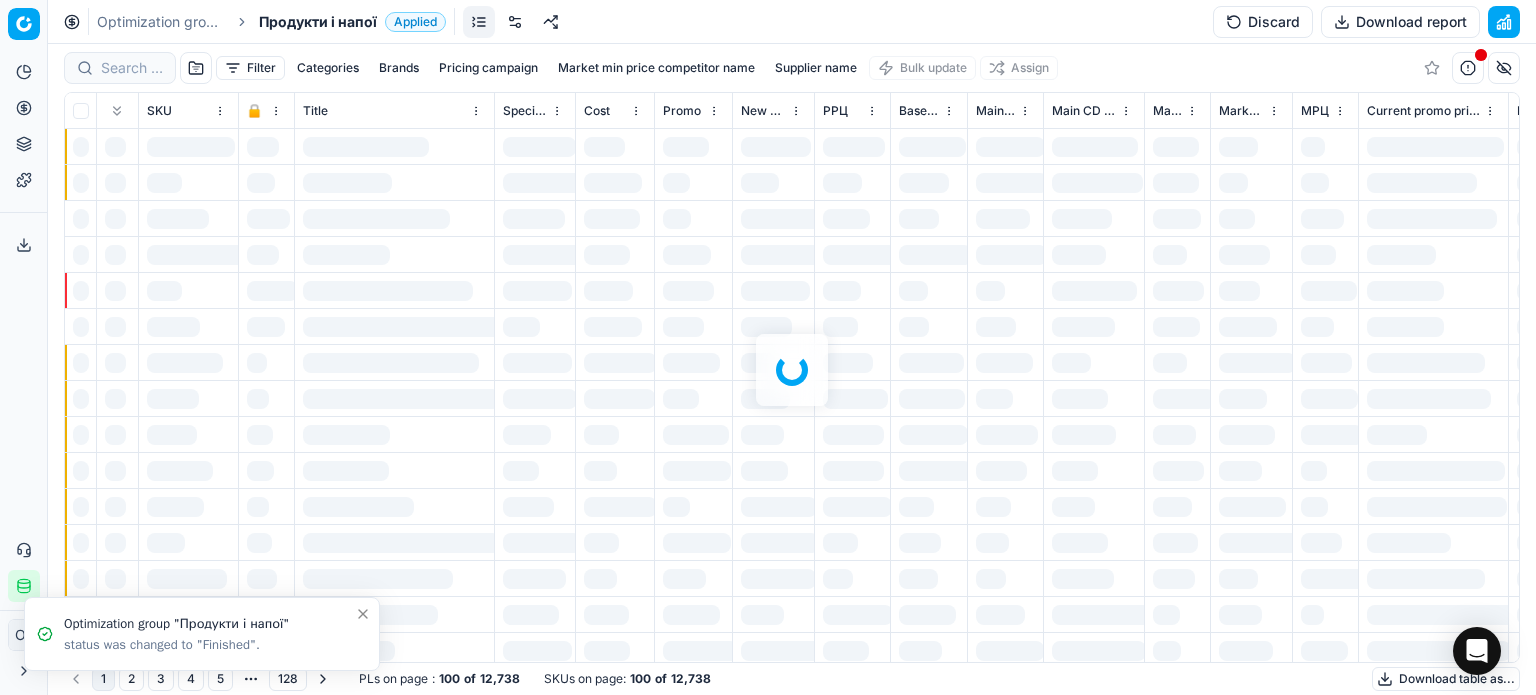 click at bounding box center (792, 369) 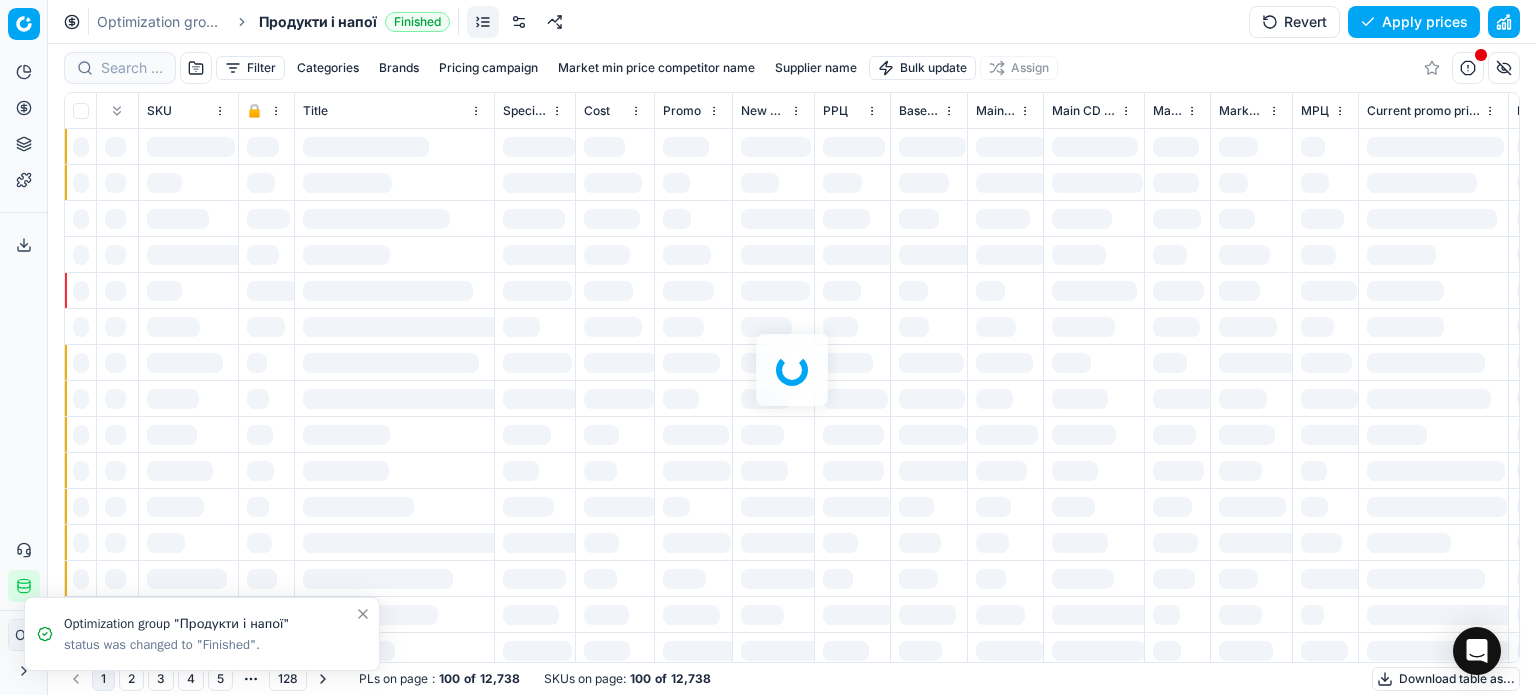 click at bounding box center [792, 369] 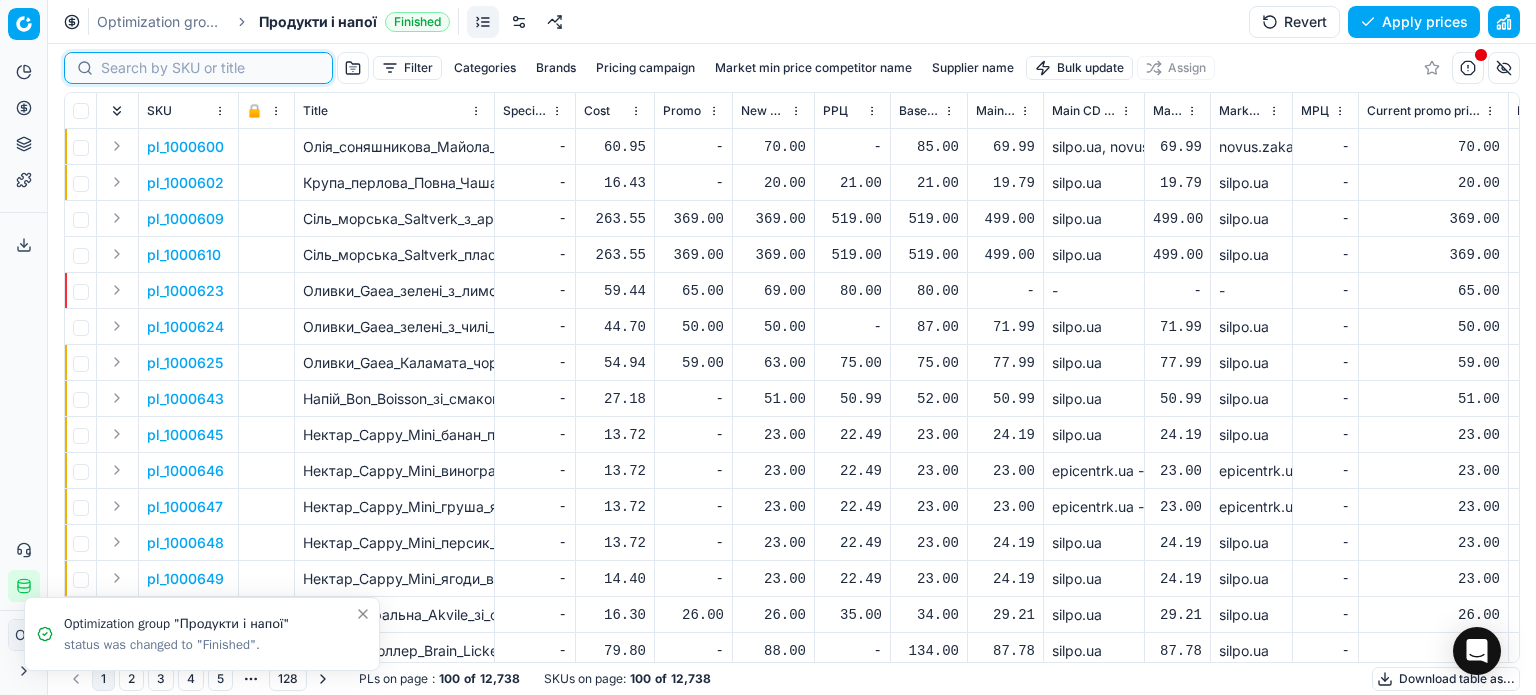 click at bounding box center (210, 68) 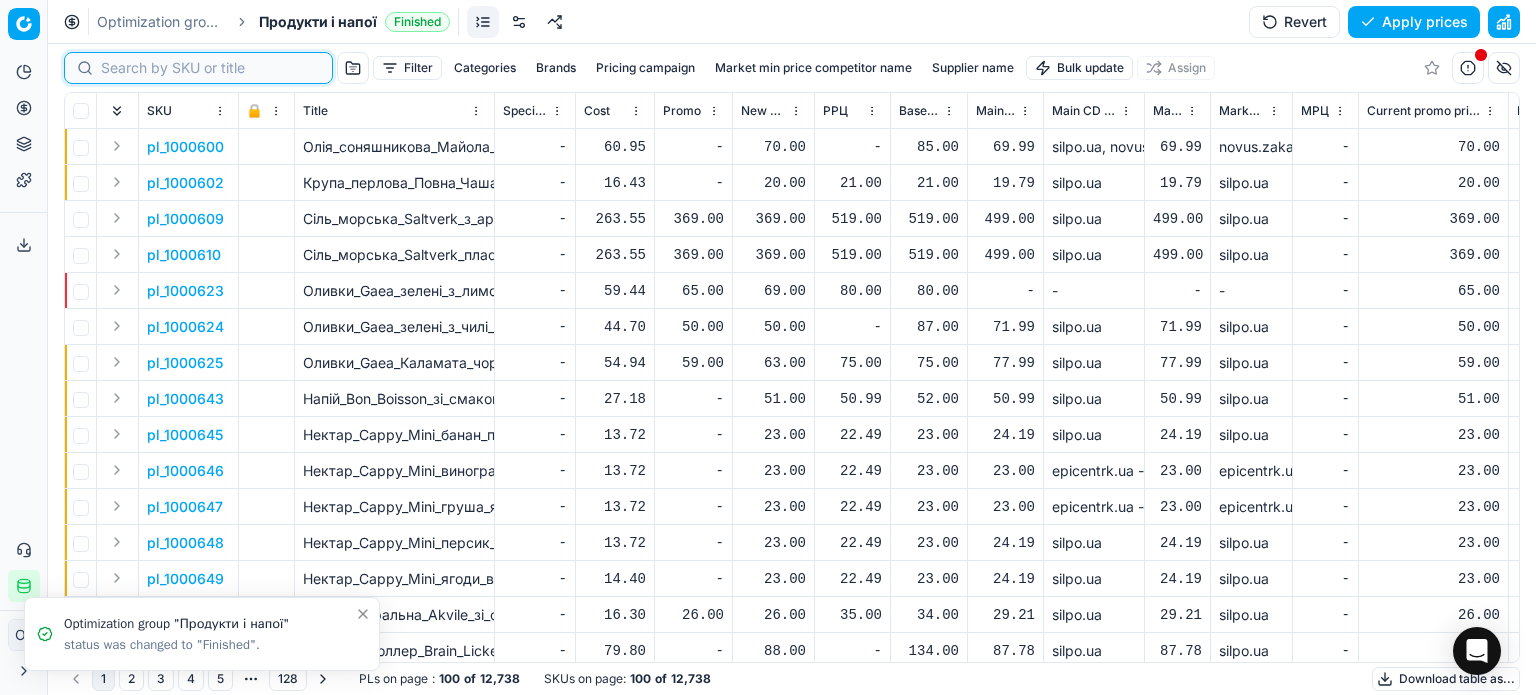 paste on "462358" 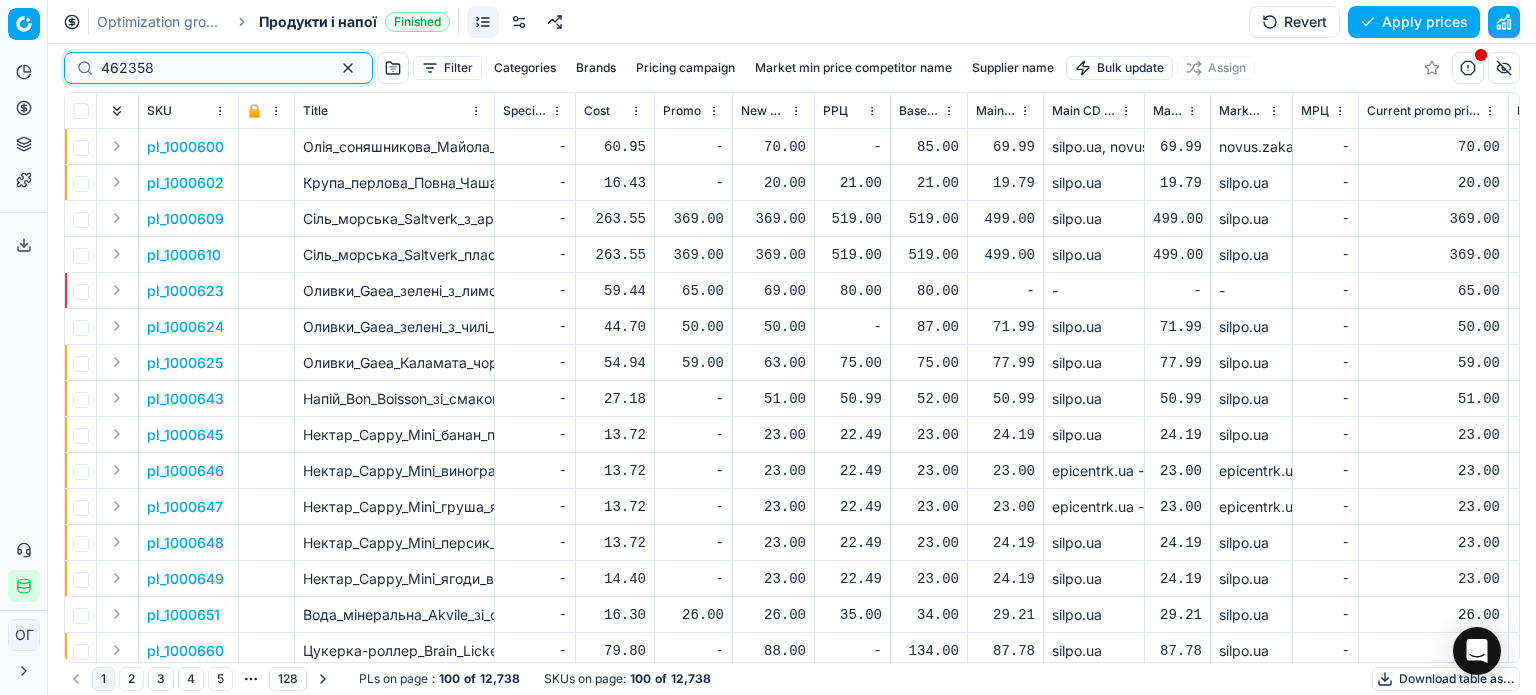 type on "462358" 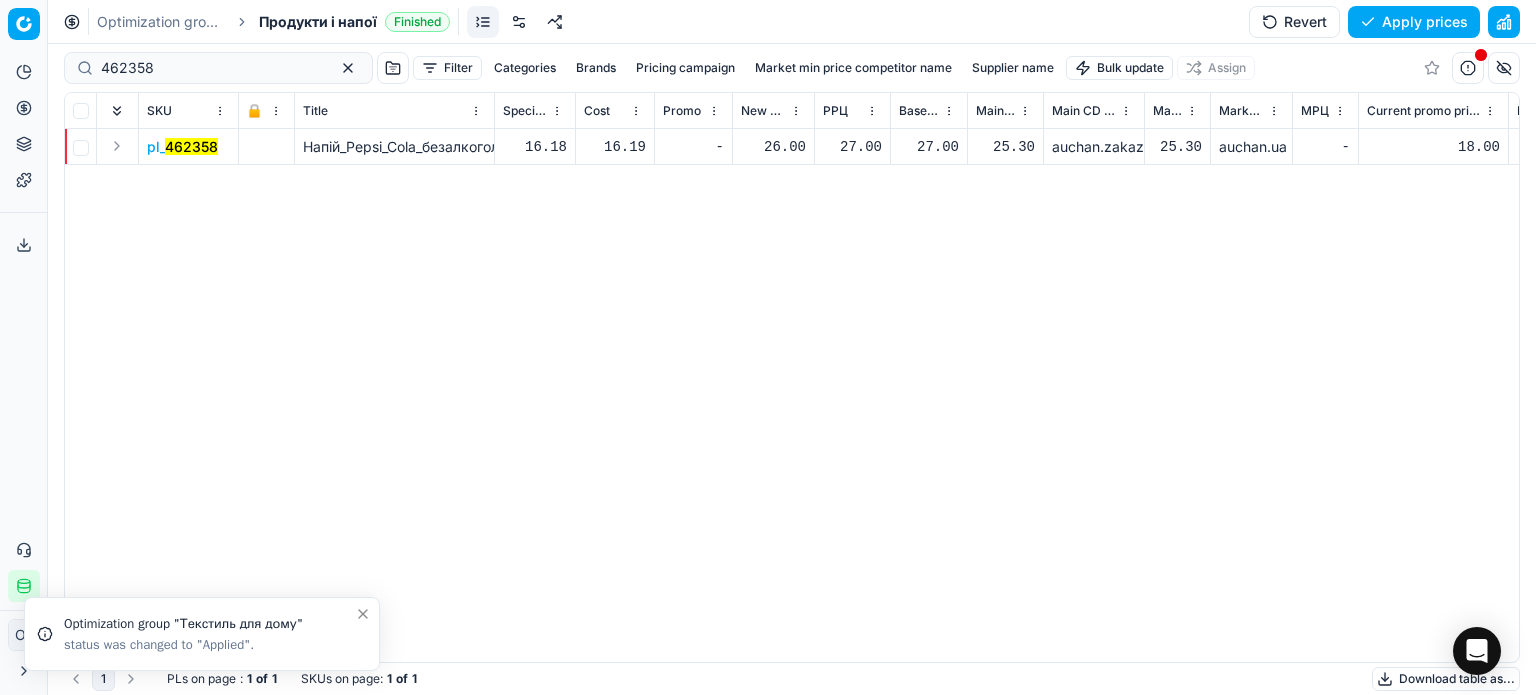 click on "26.00" at bounding box center [773, 147] 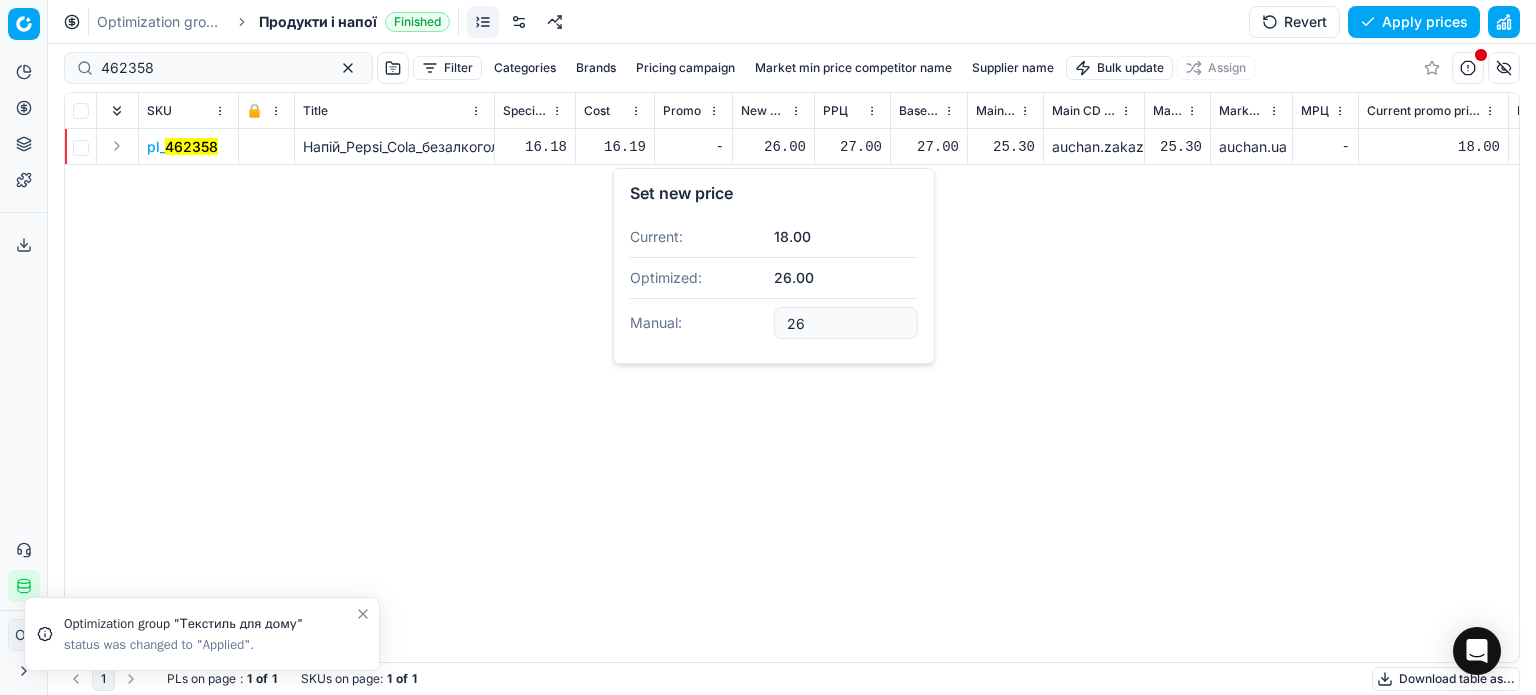 type on "2" 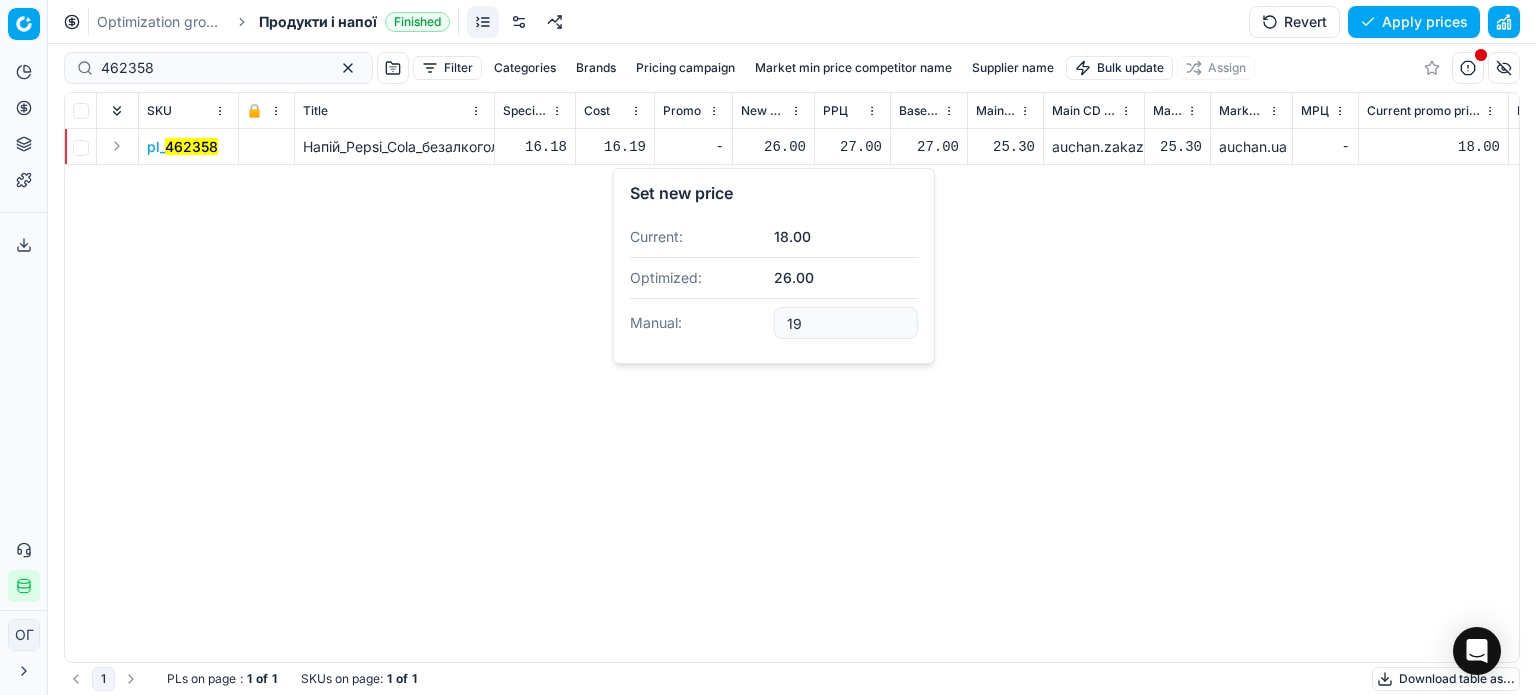 type on "19.00" 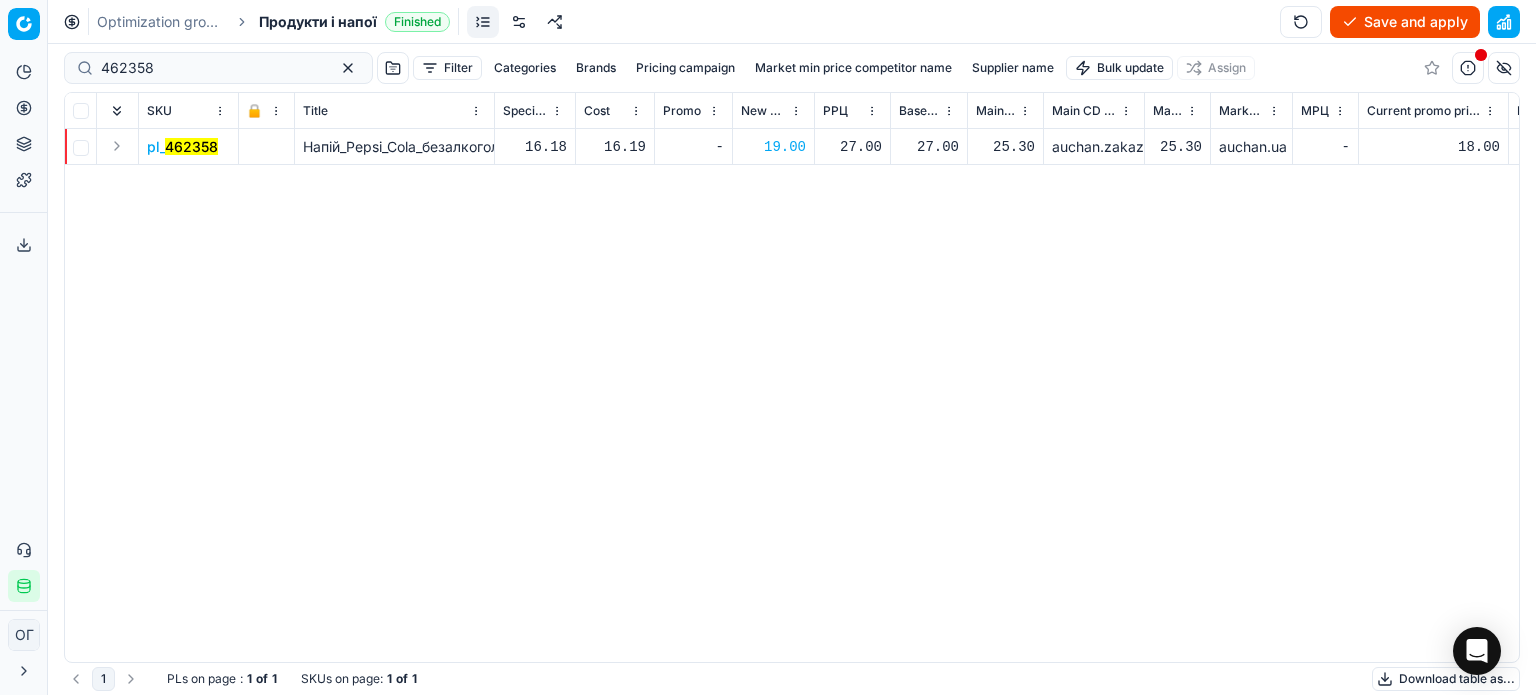 click on "Save and apply" at bounding box center (1405, 22) 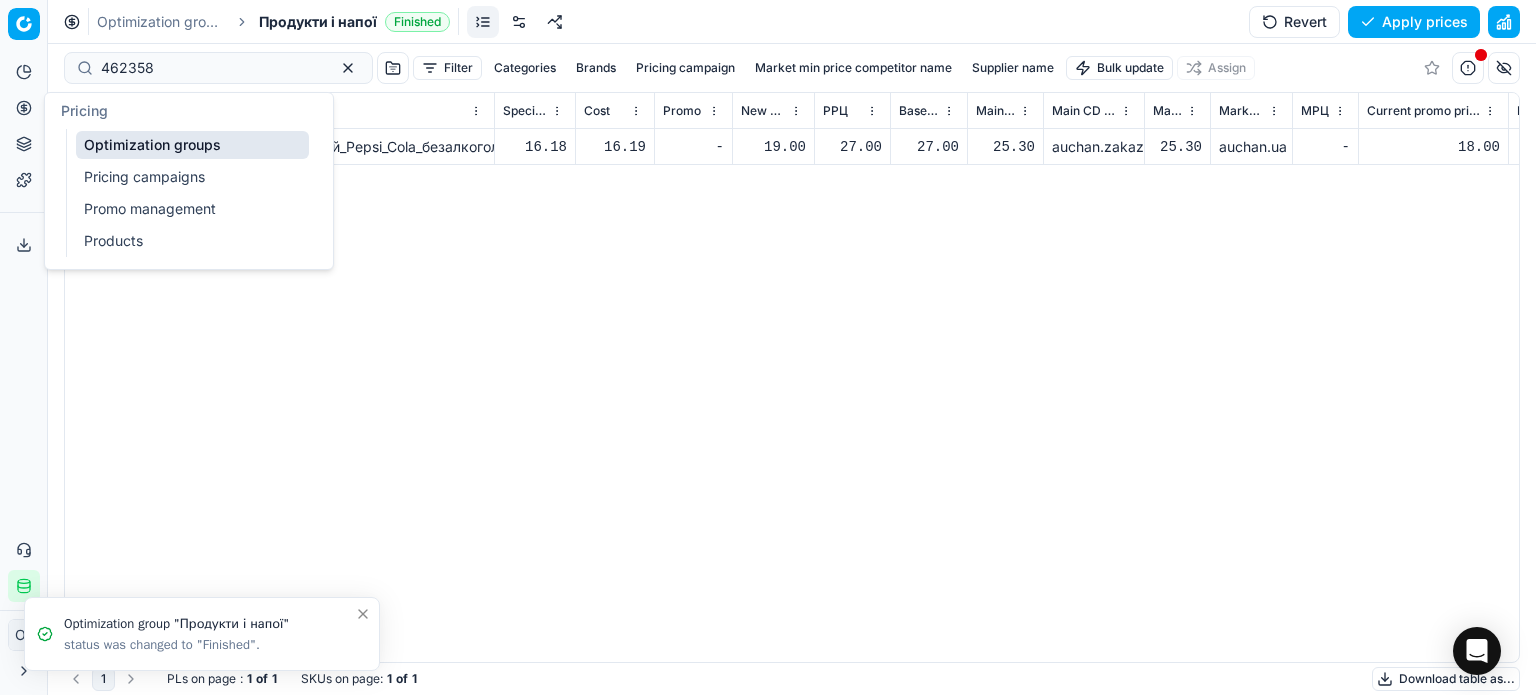 click 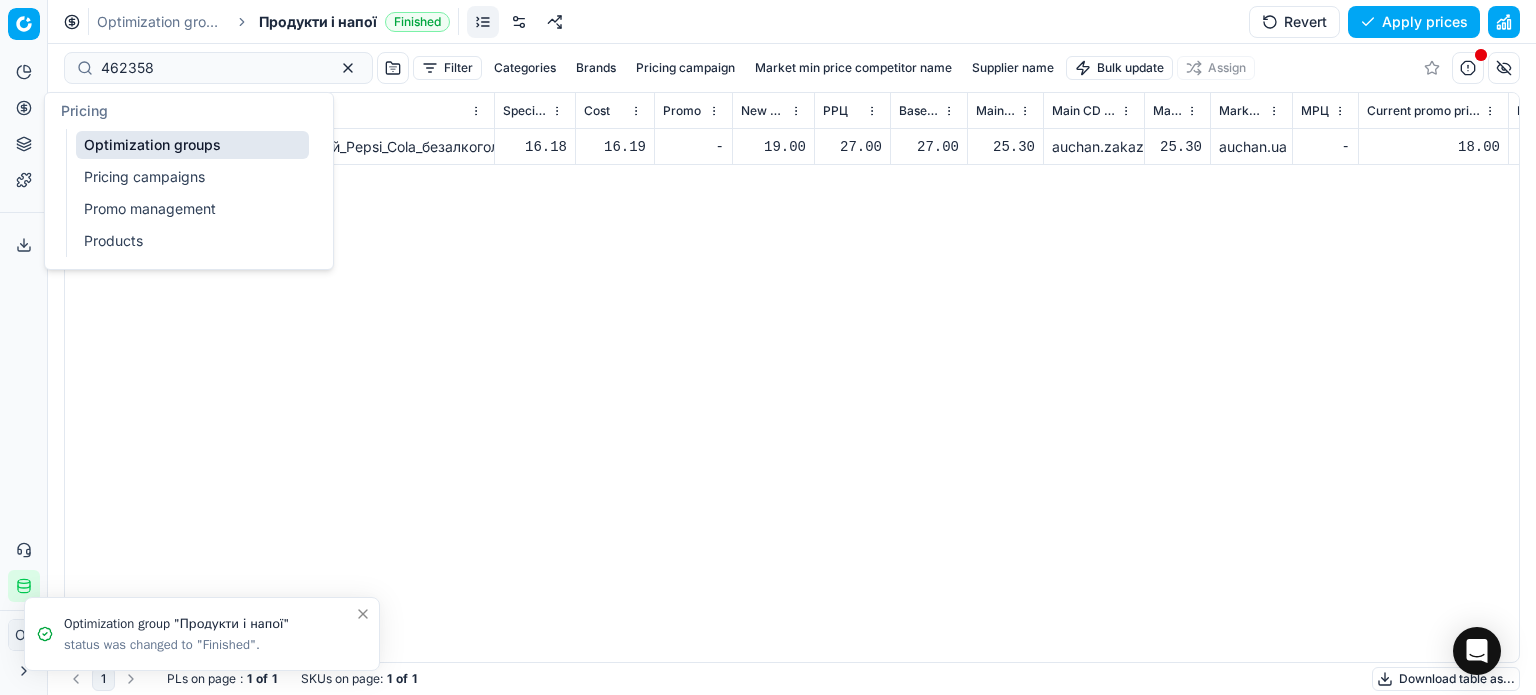 click on "Optimization groups" at bounding box center (192, 145) 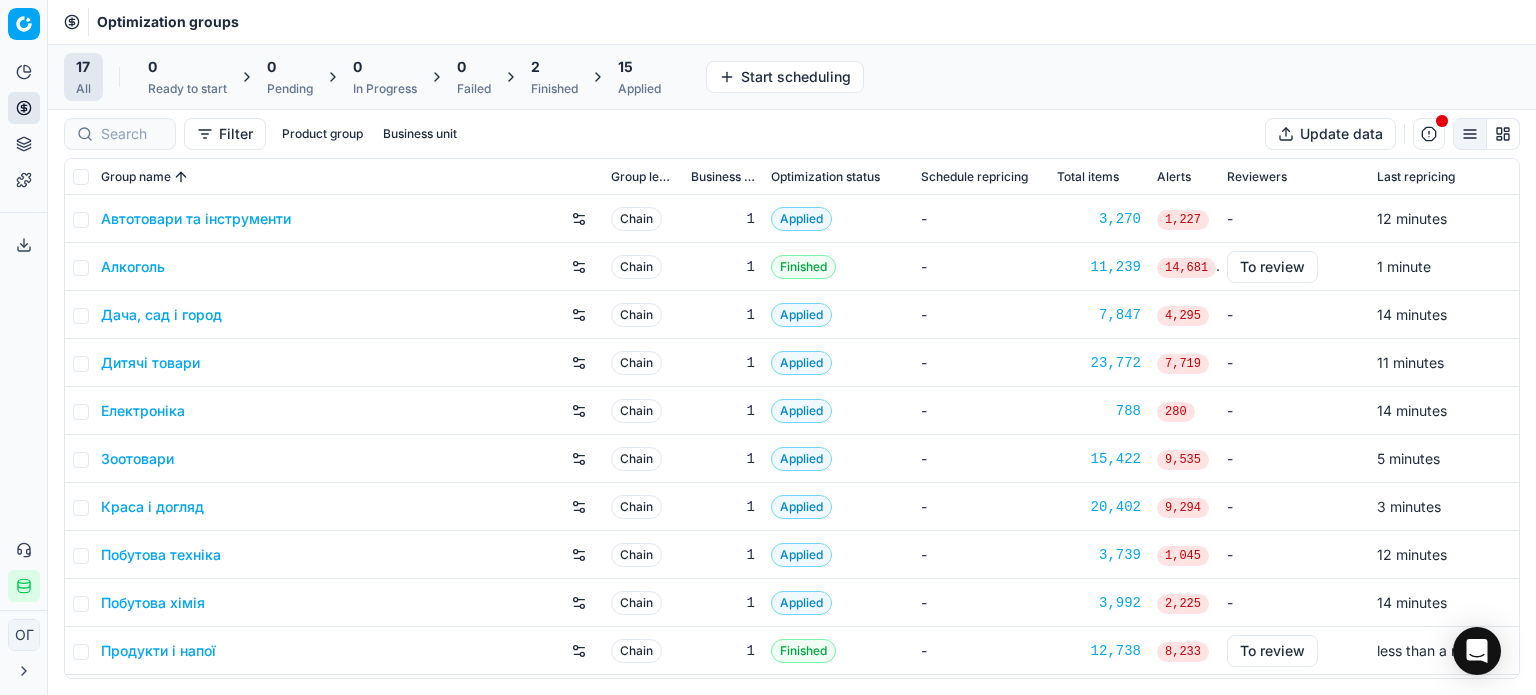 click on "Finished" at bounding box center [554, 89] 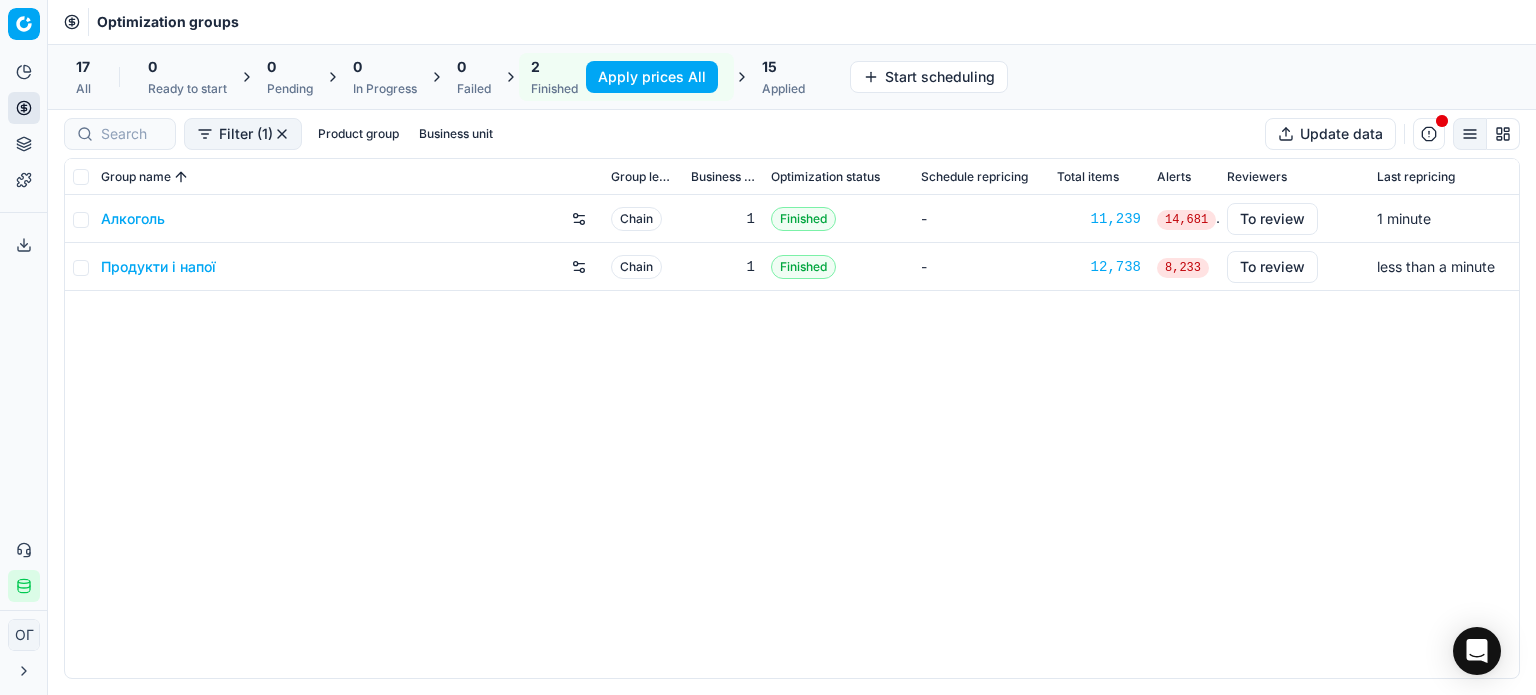 click on "Apply prices   All" at bounding box center [652, 77] 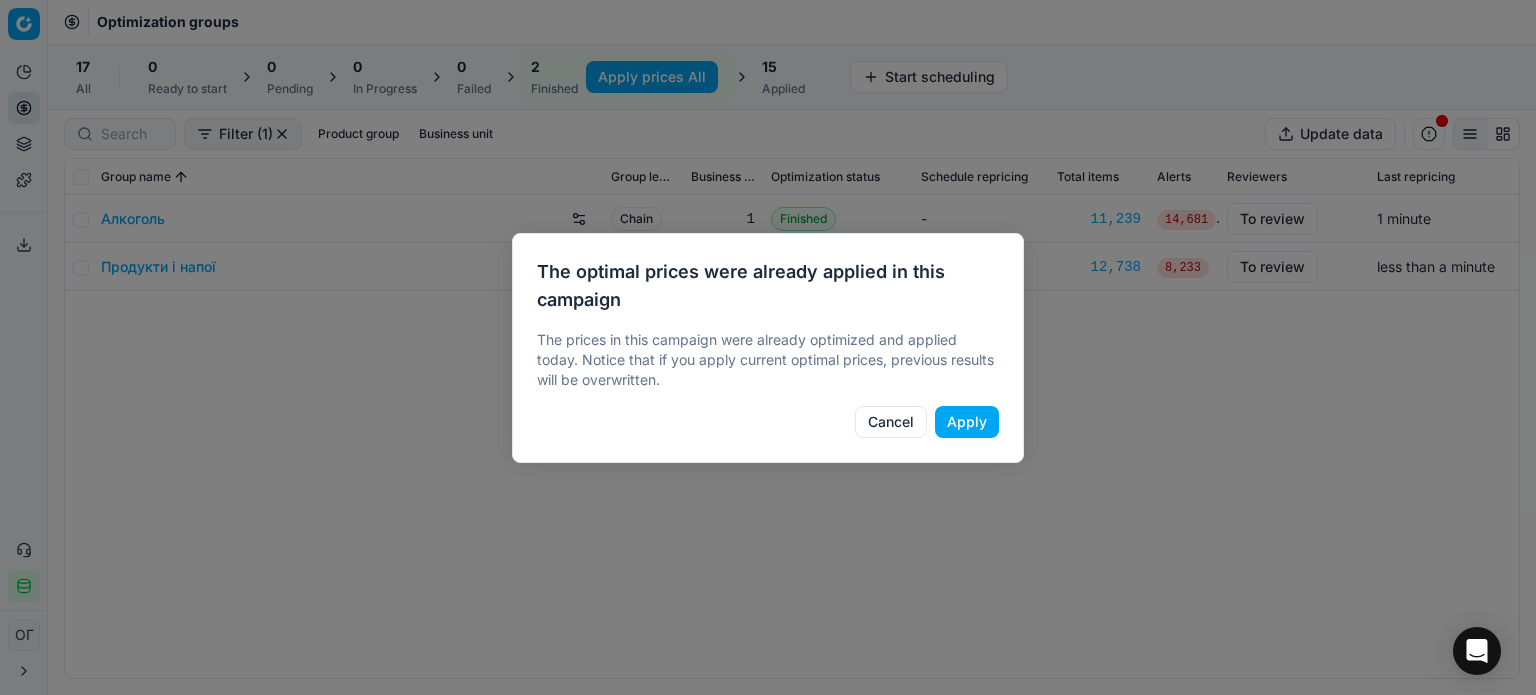 click on "Apply" at bounding box center (967, 422) 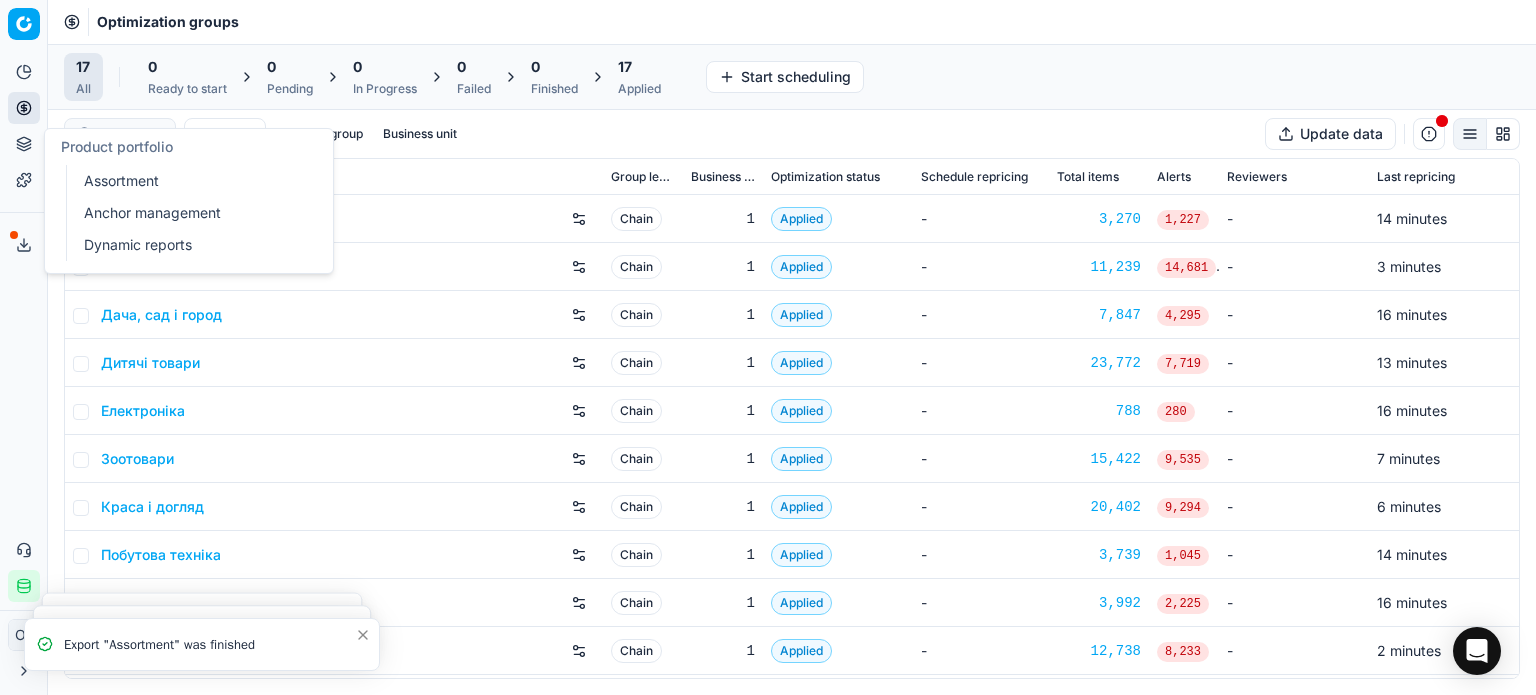 click 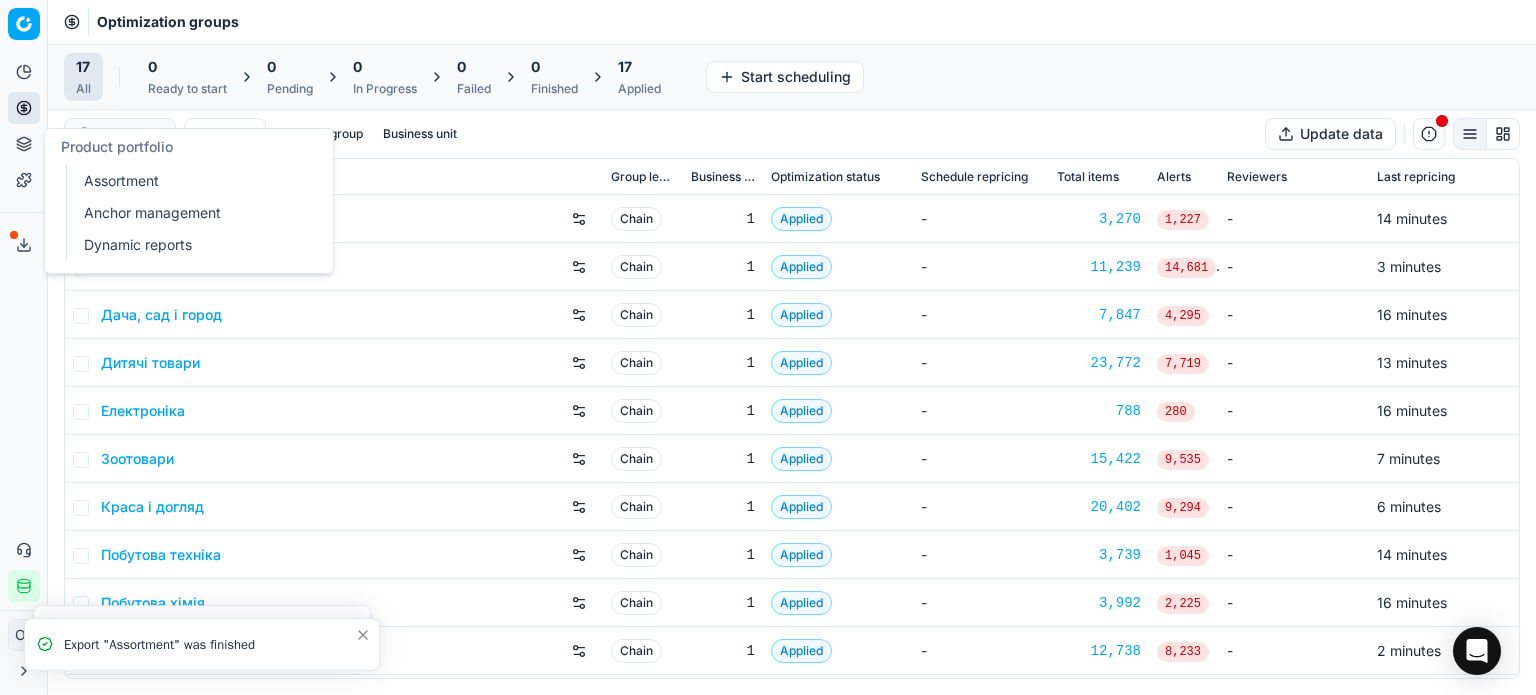 click on "Assortment Anchor management Dynamic reports" at bounding box center (193, 213) 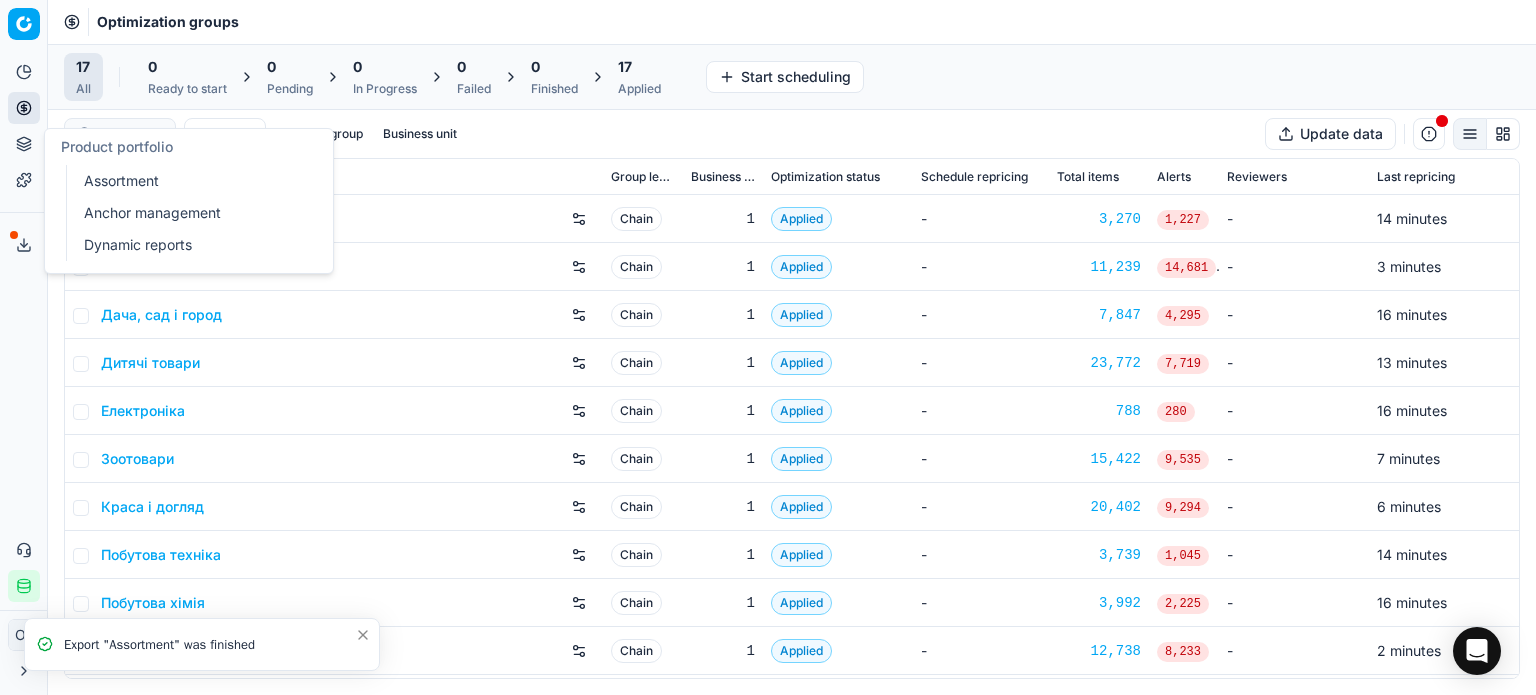 click on "Assortment" at bounding box center (192, 181) 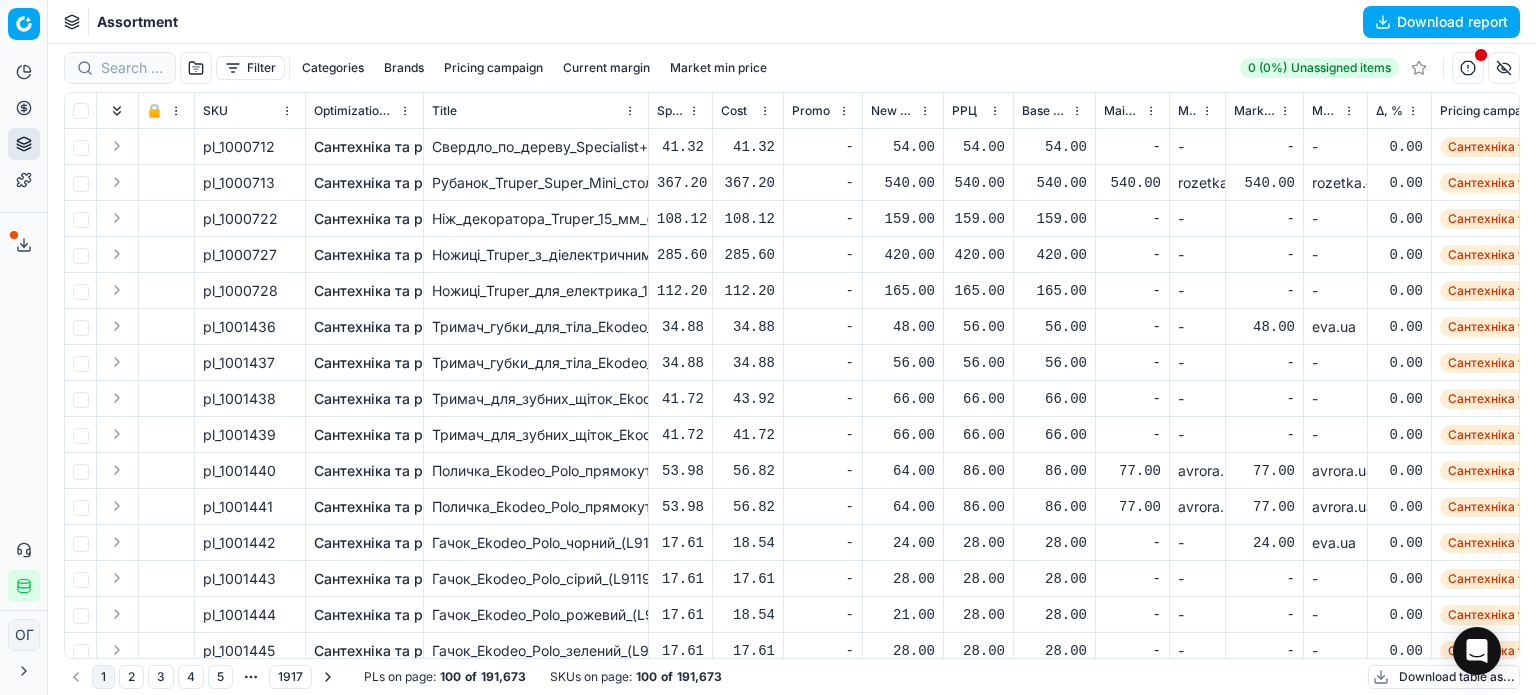 click on "Download table as..." at bounding box center (1444, 677) 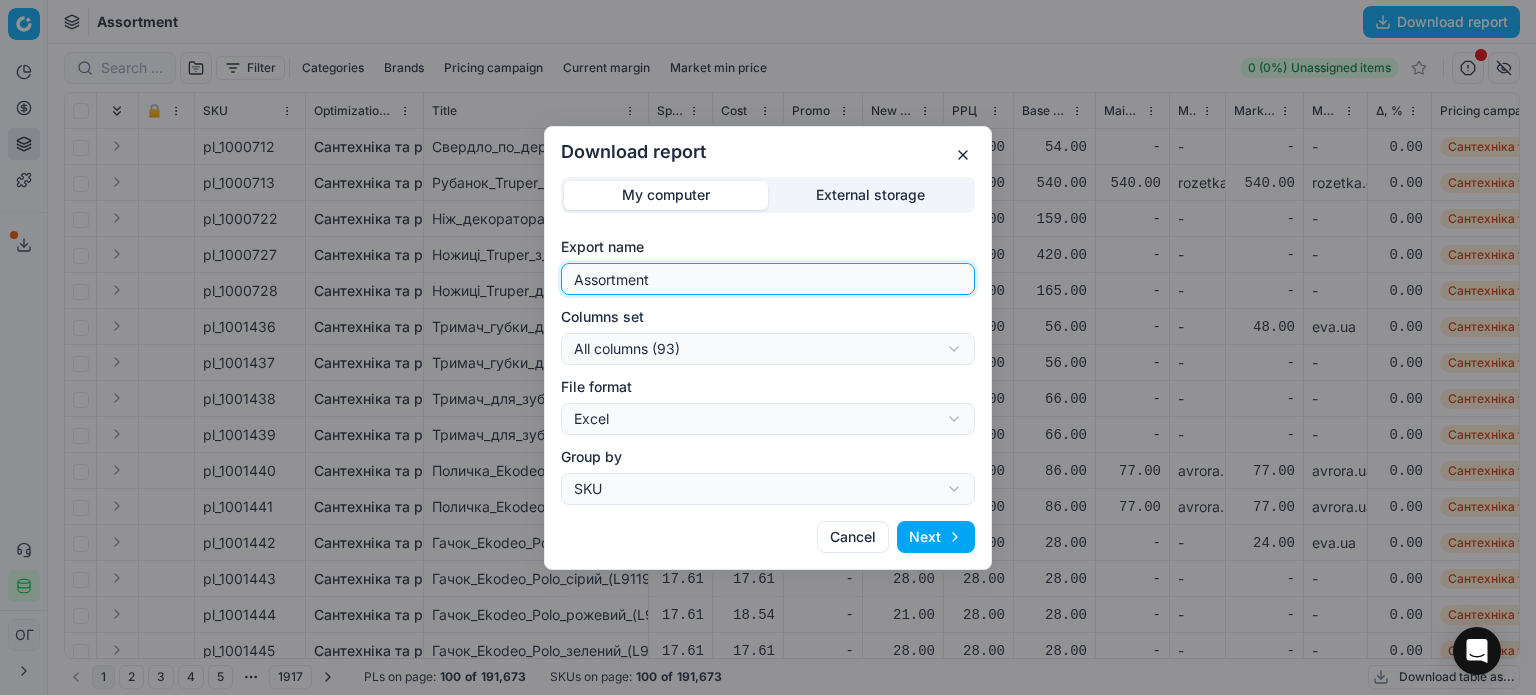 click on "Assortment" at bounding box center [768, 279] 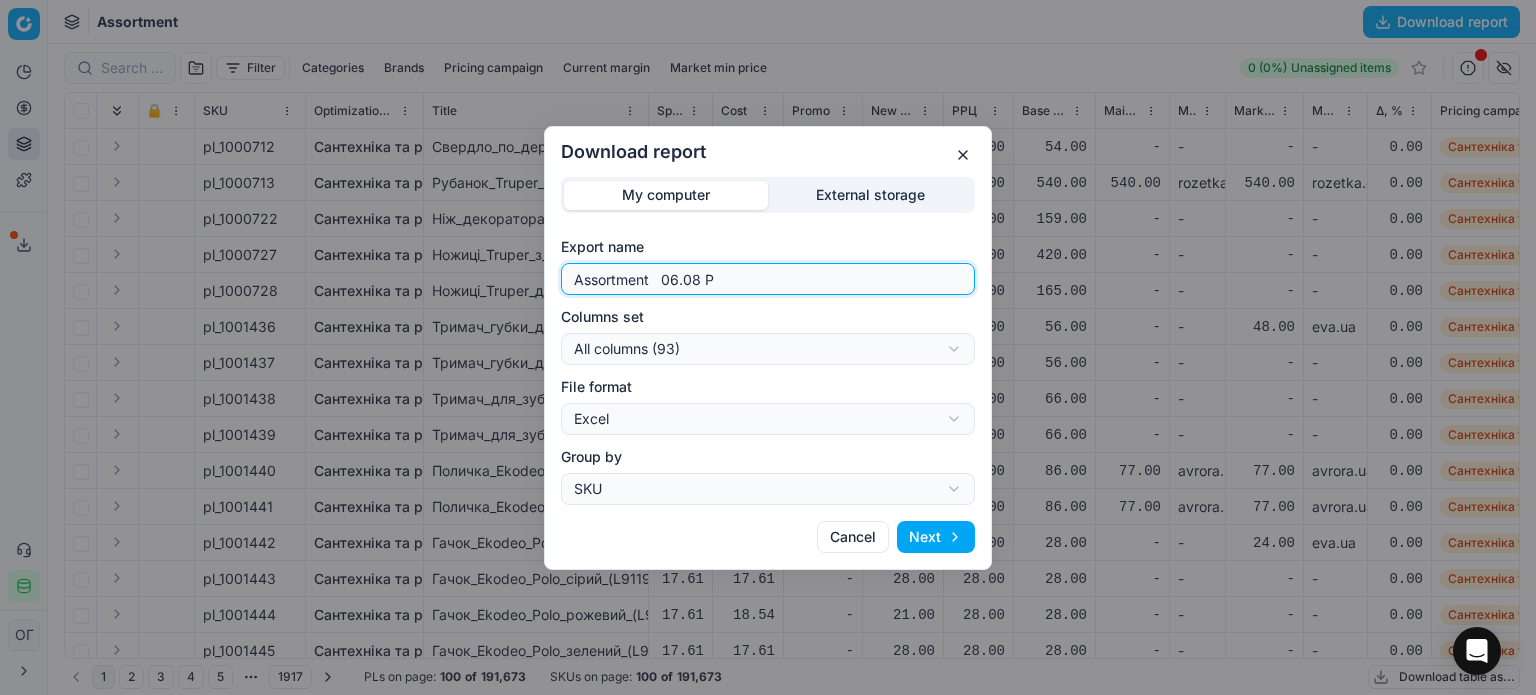 type on "Assortment   06.08 Р" 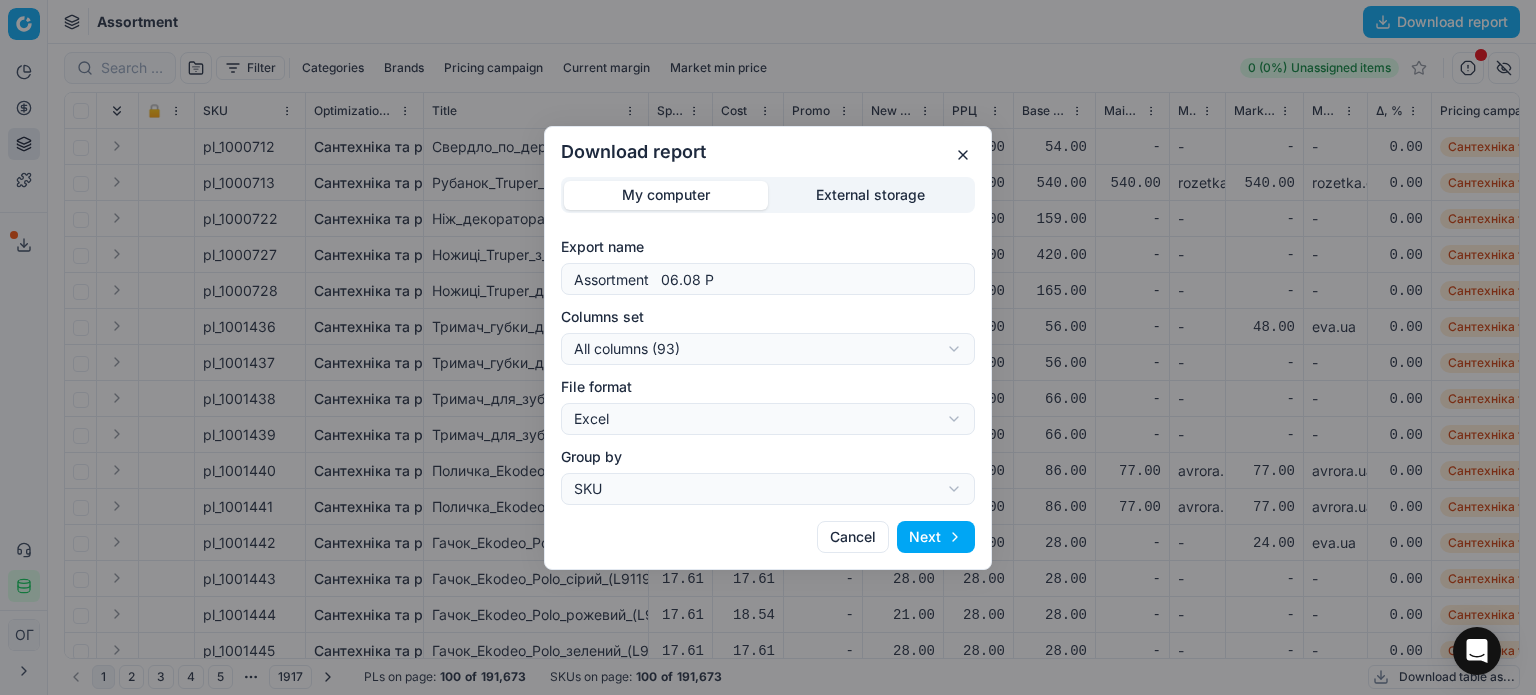 click on "Download report My computer External storage Export name Assortment   06.08 Р Columns set All columns (93) All columns (93) Current table state (74) My export template (67) Export (6) File format Excel Excel CSV Group by SKU SKU Product line Cancel Next" at bounding box center [768, 347] 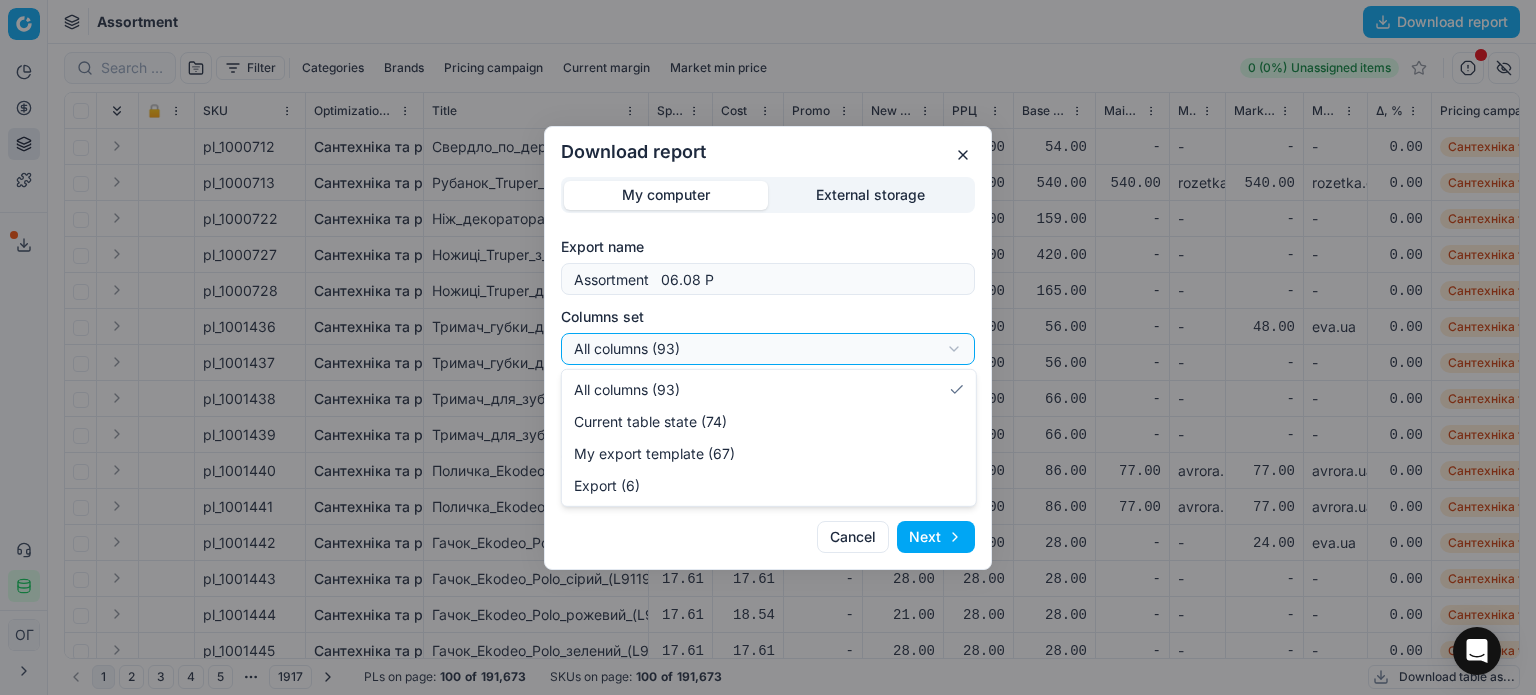 select on "table" 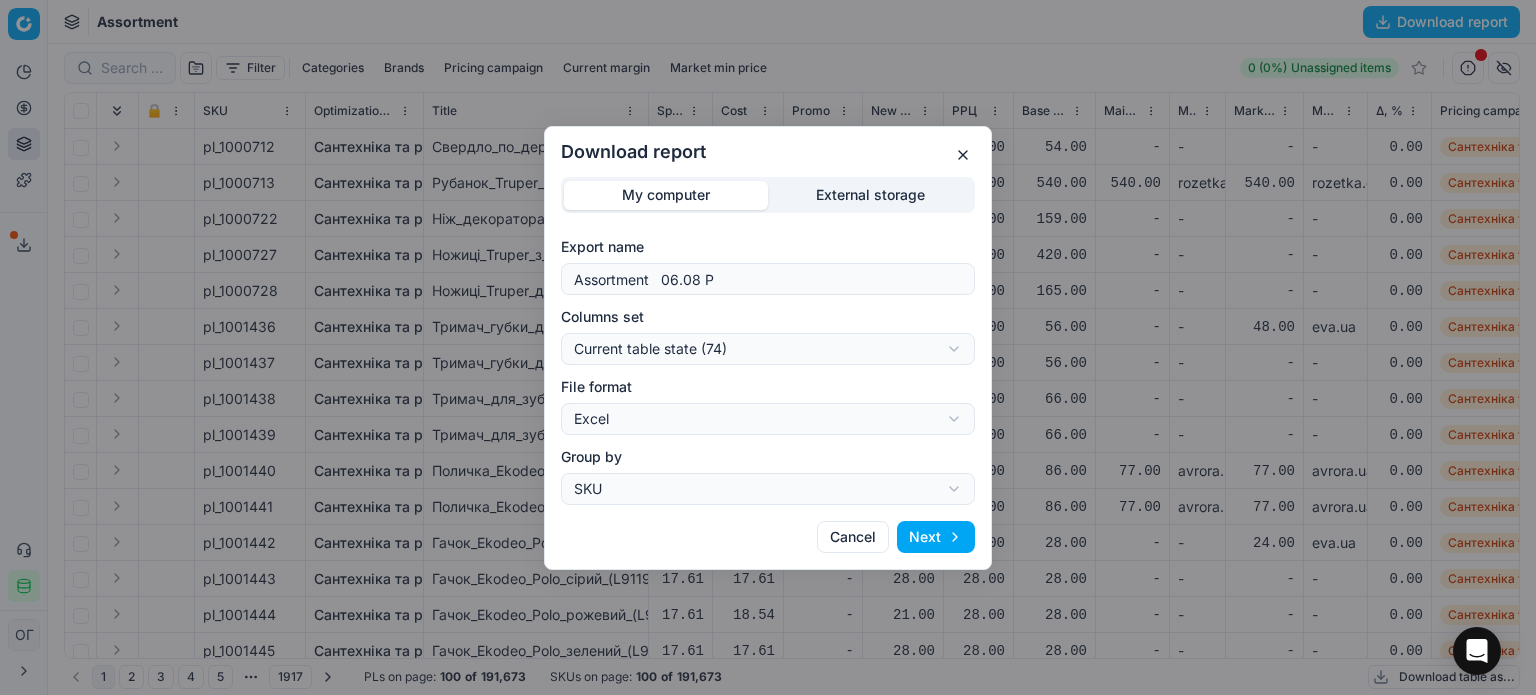 click on "Next" at bounding box center (936, 537) 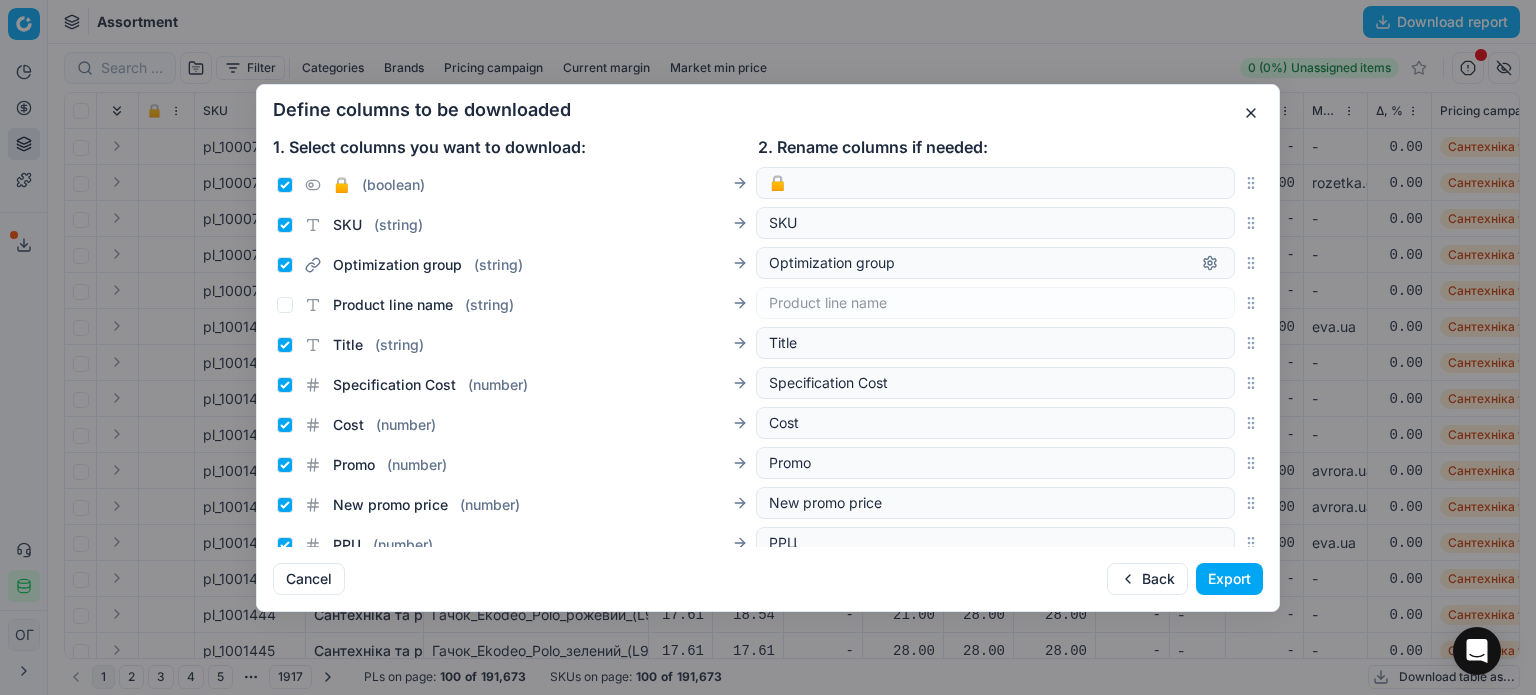 click on "Export" at bounding box center (1229, 579) 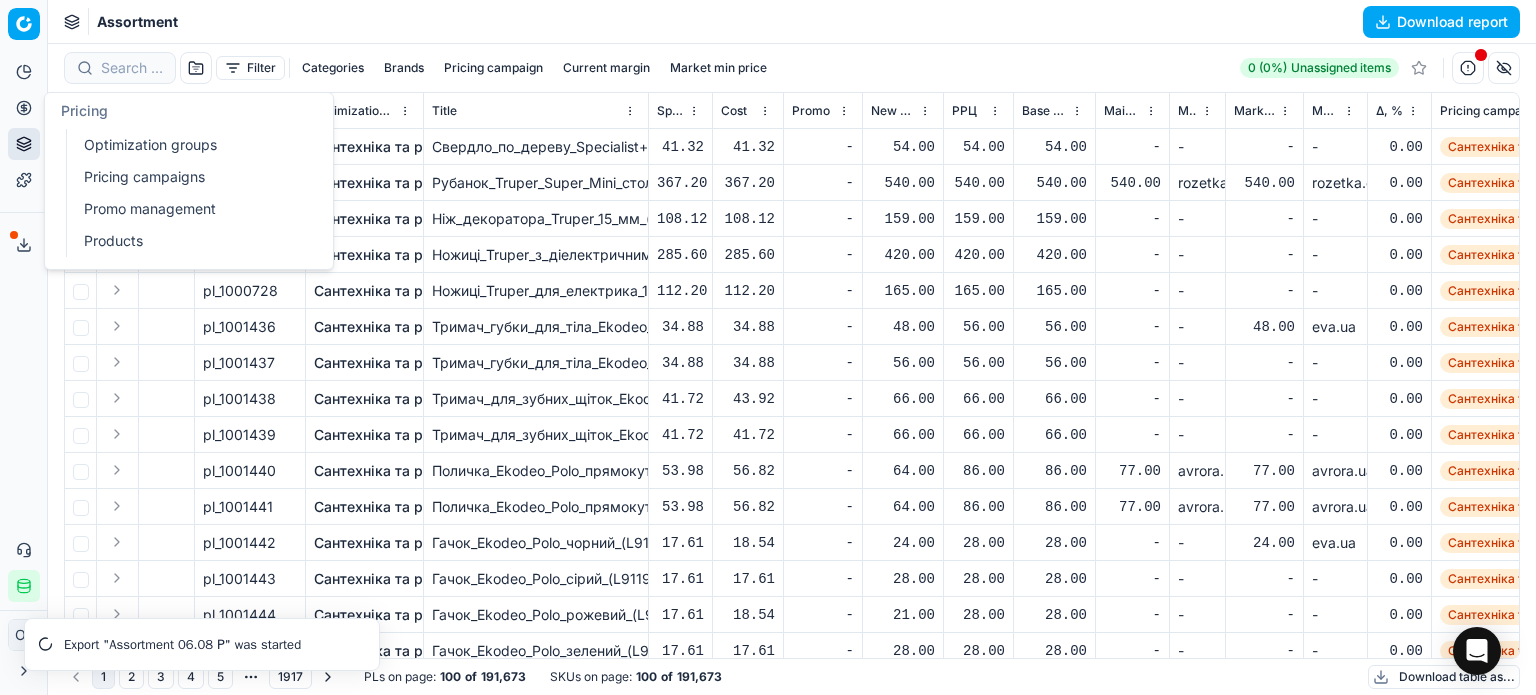 click on "Optimization groups" at bounding box center [192, 145] 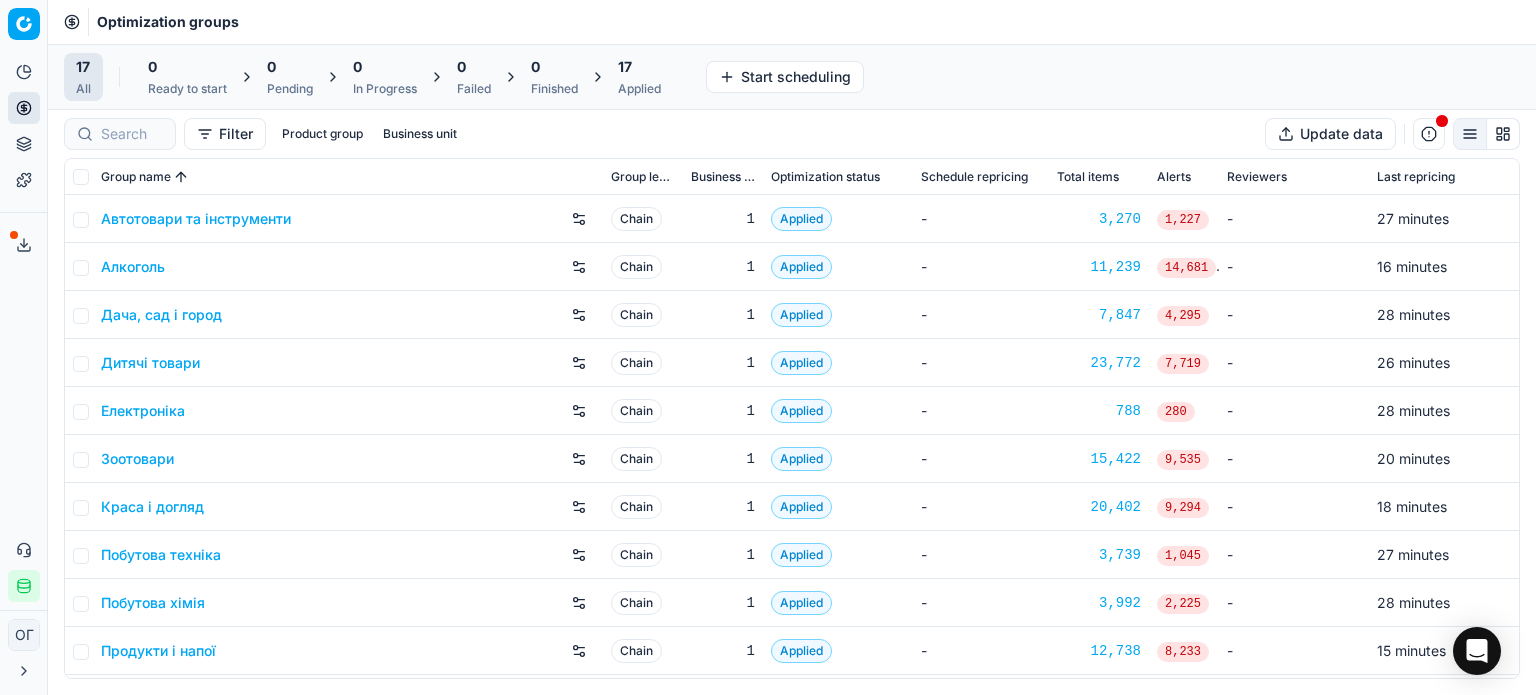 click 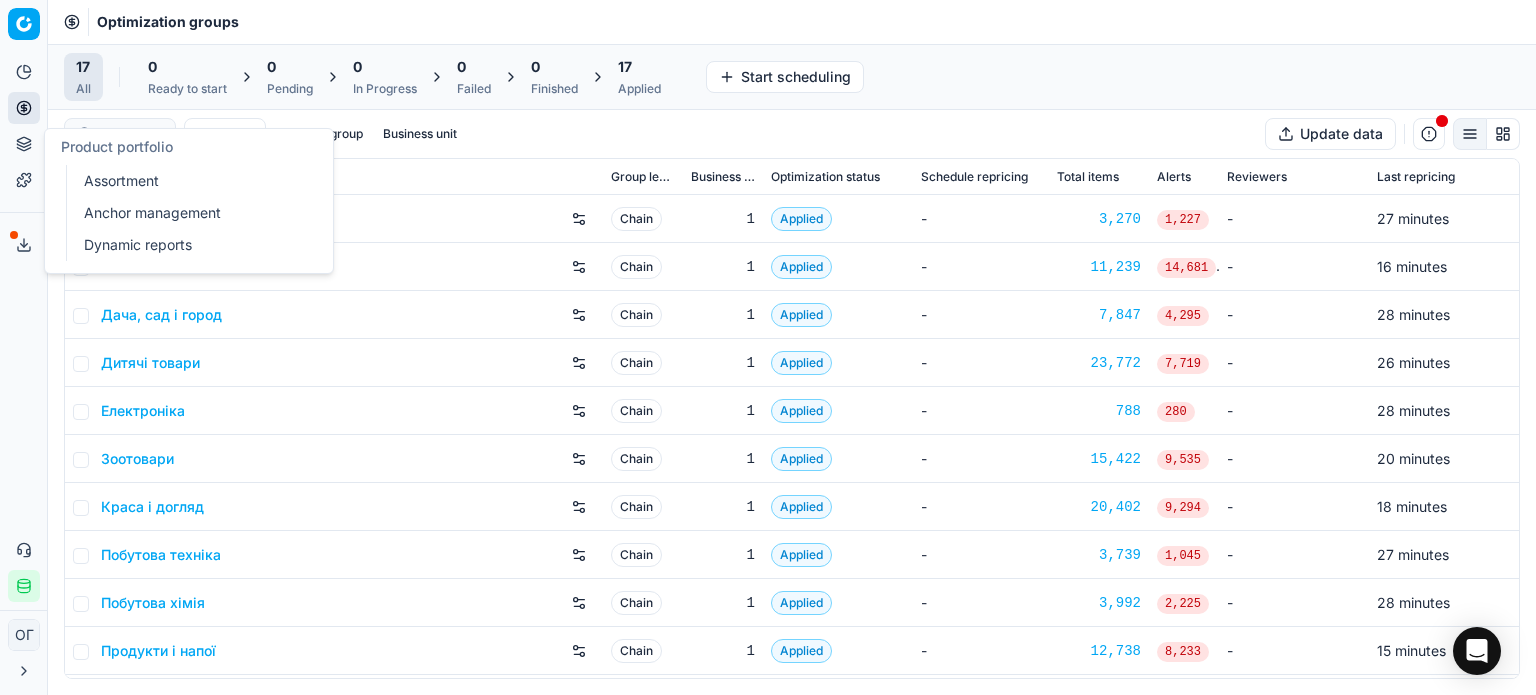 click on "Assortment" at bounding box center (192, 181) 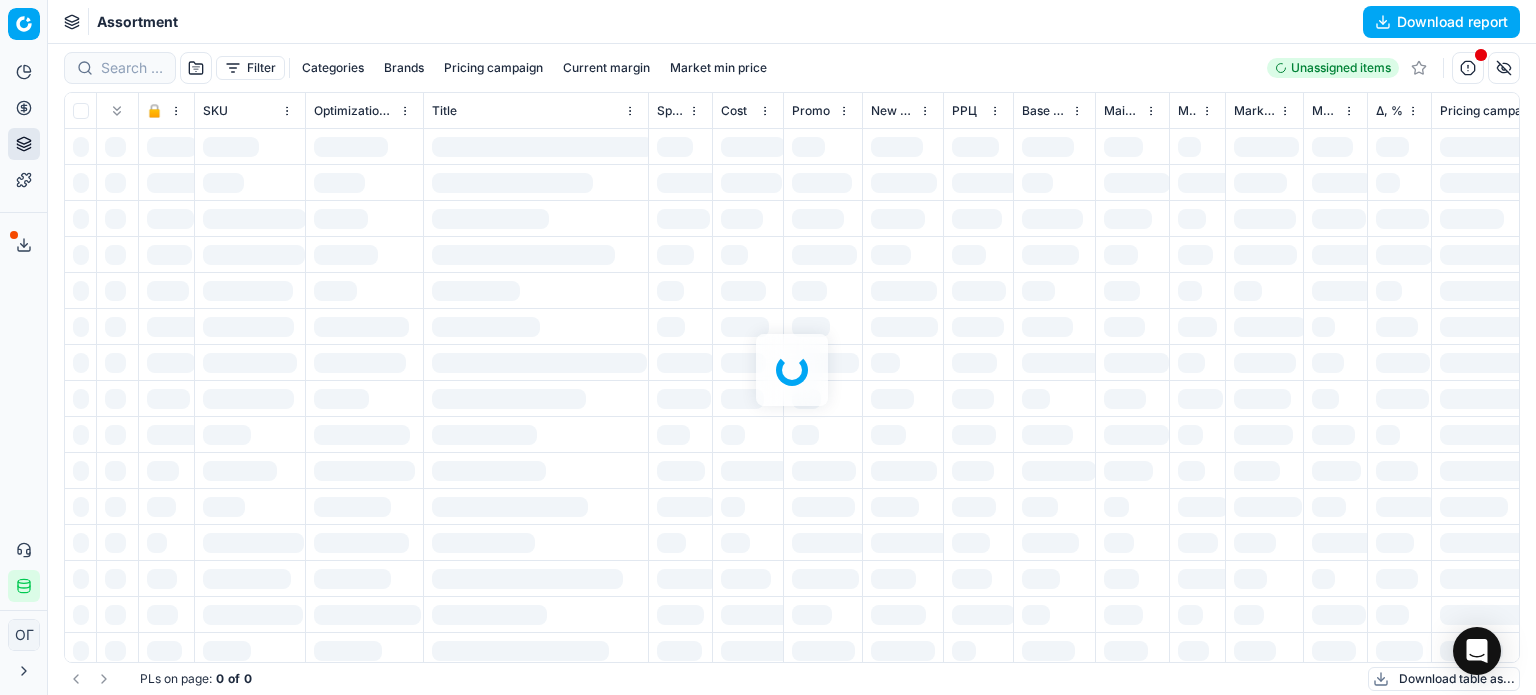 click at bounding box center (792, 369) 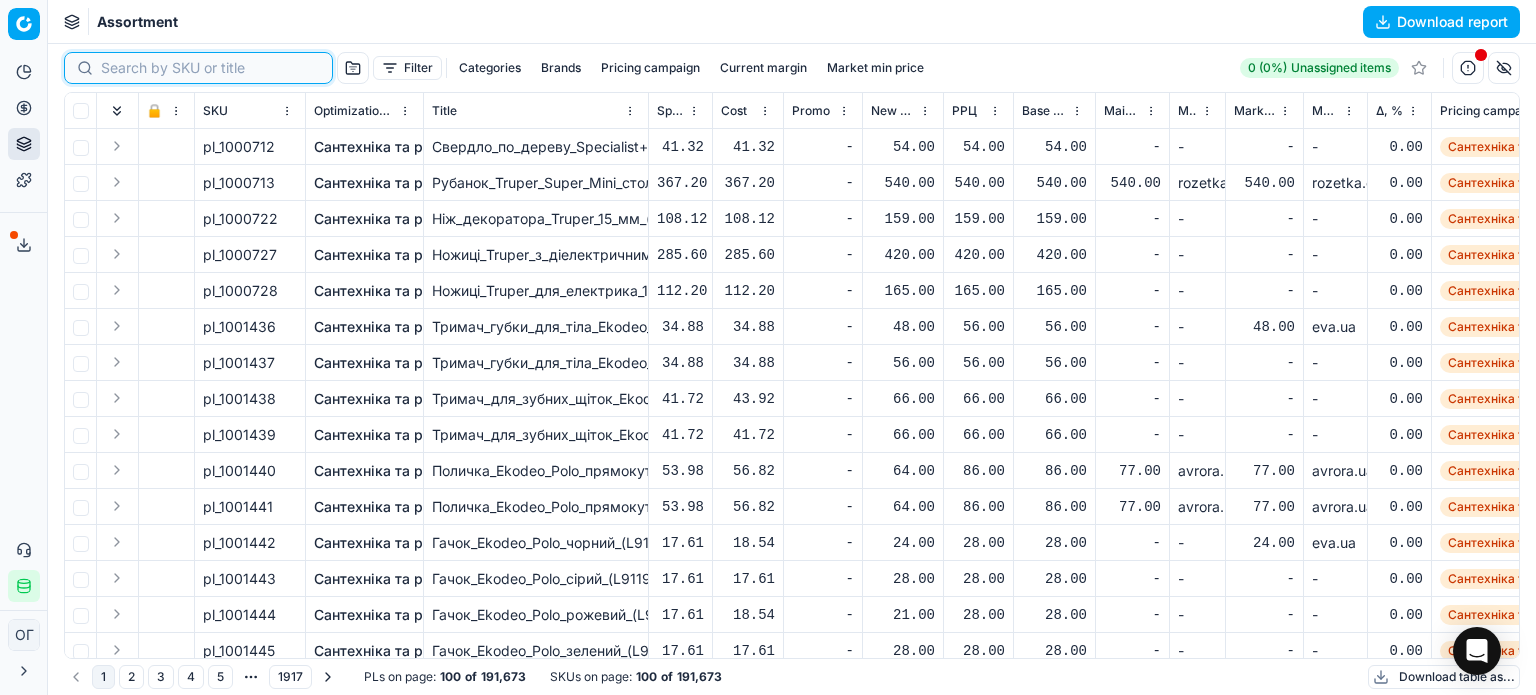 paste on "701922" 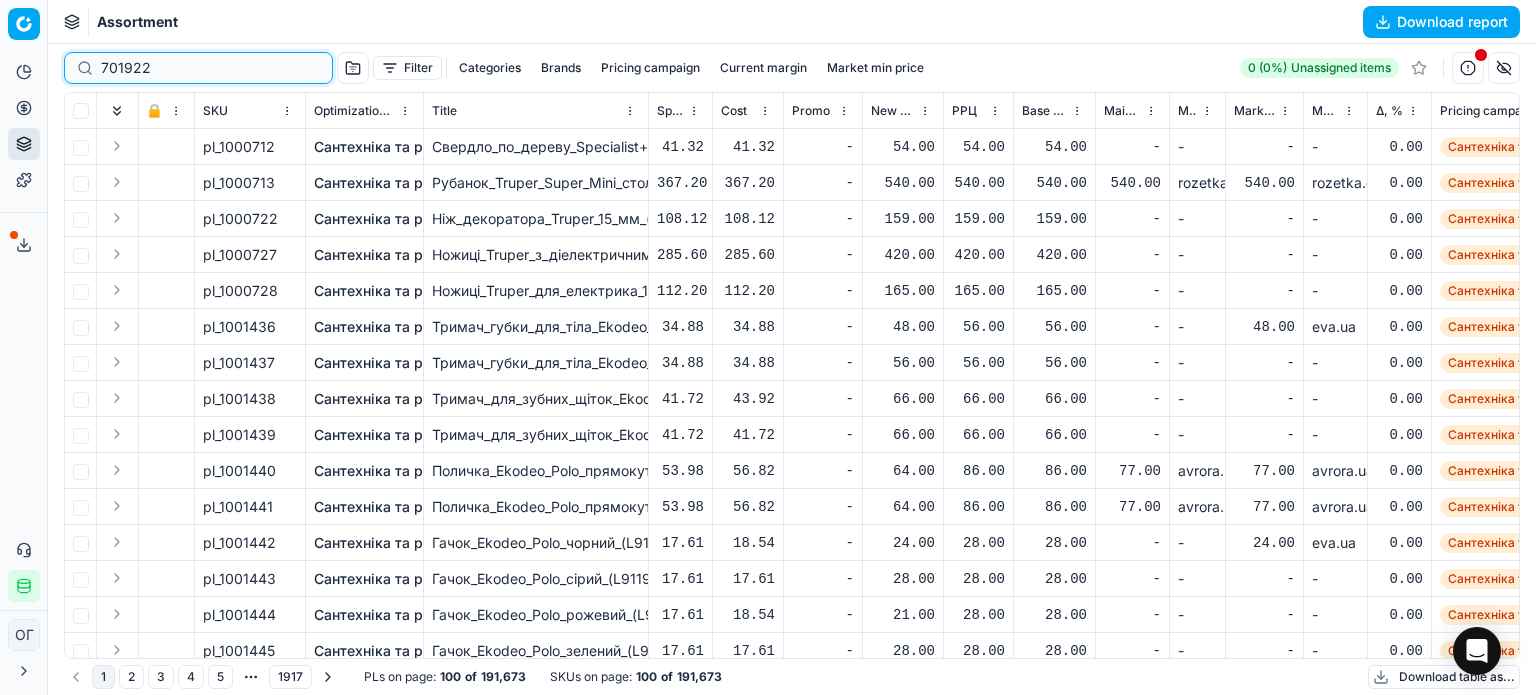 click on "701922" at bounding box center (210, 68) 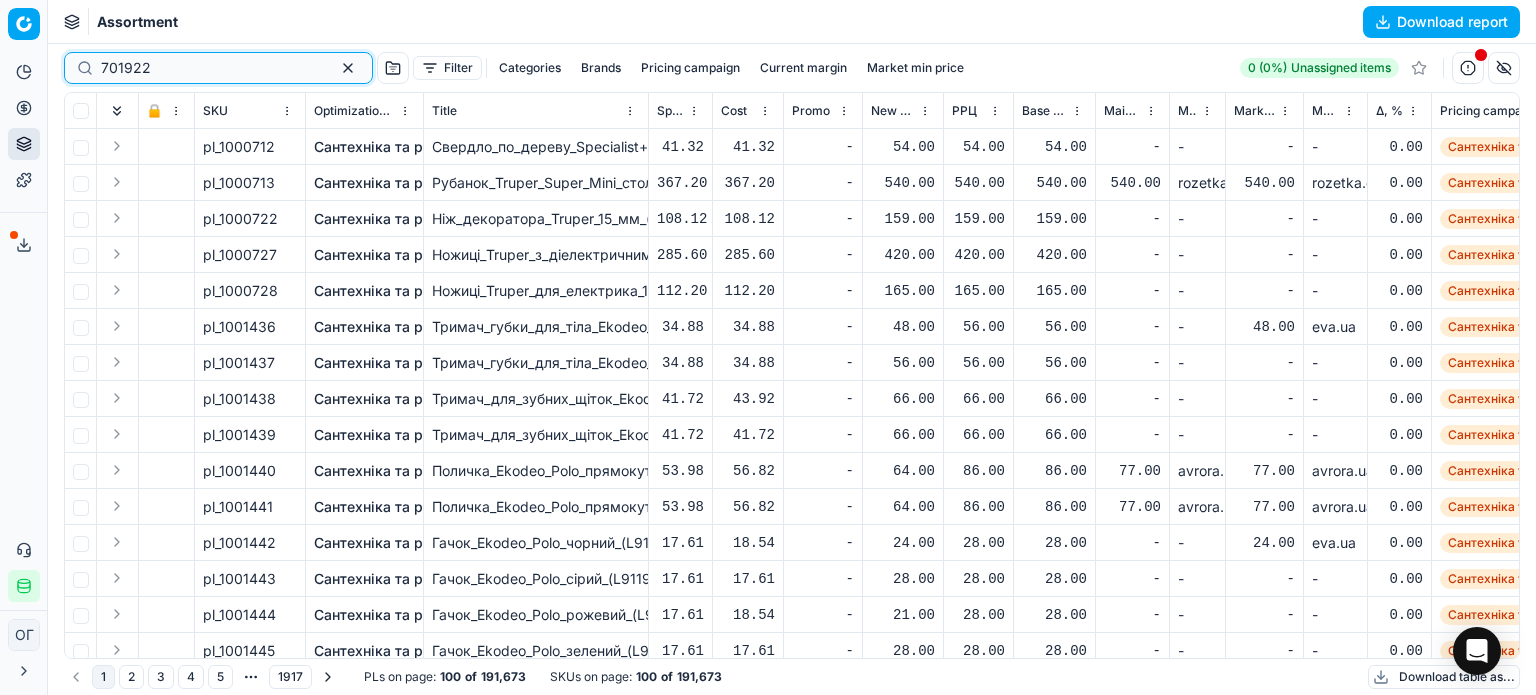 type on "701922" 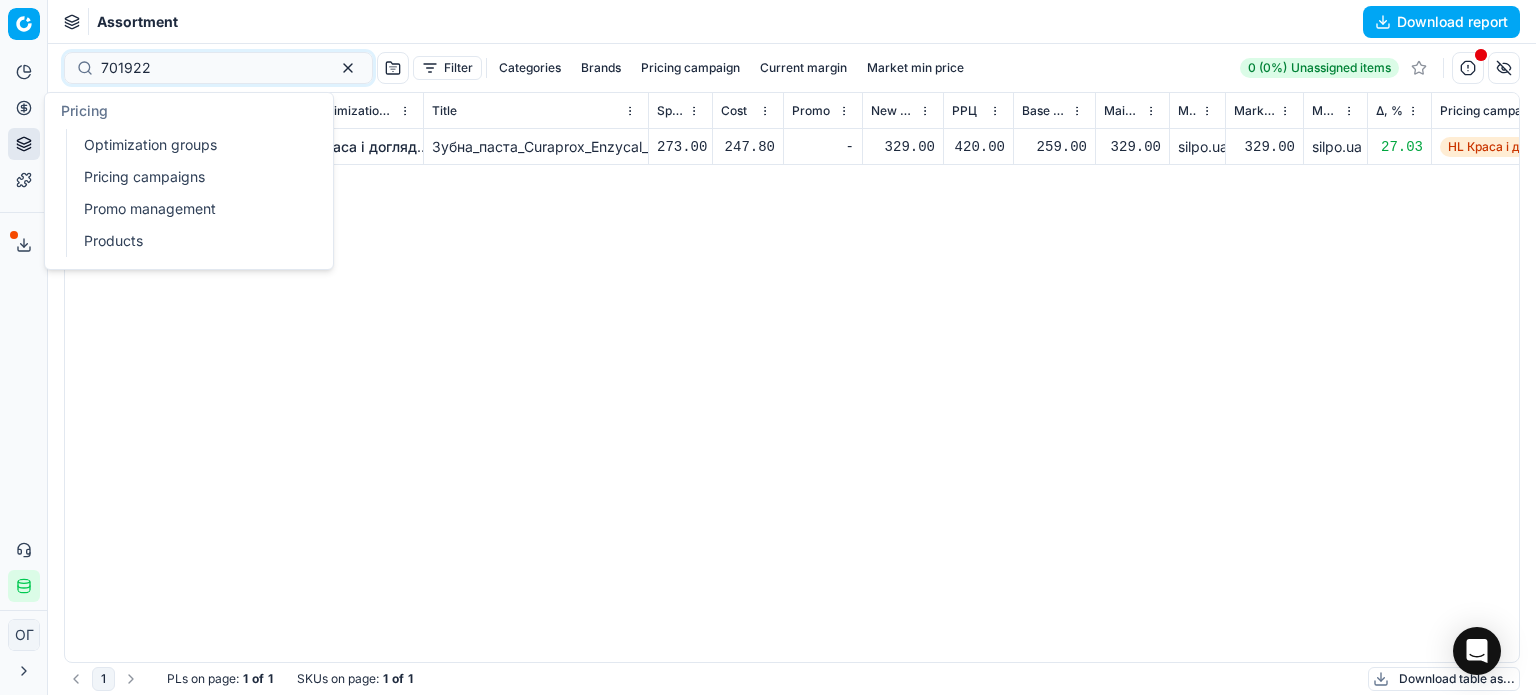 click 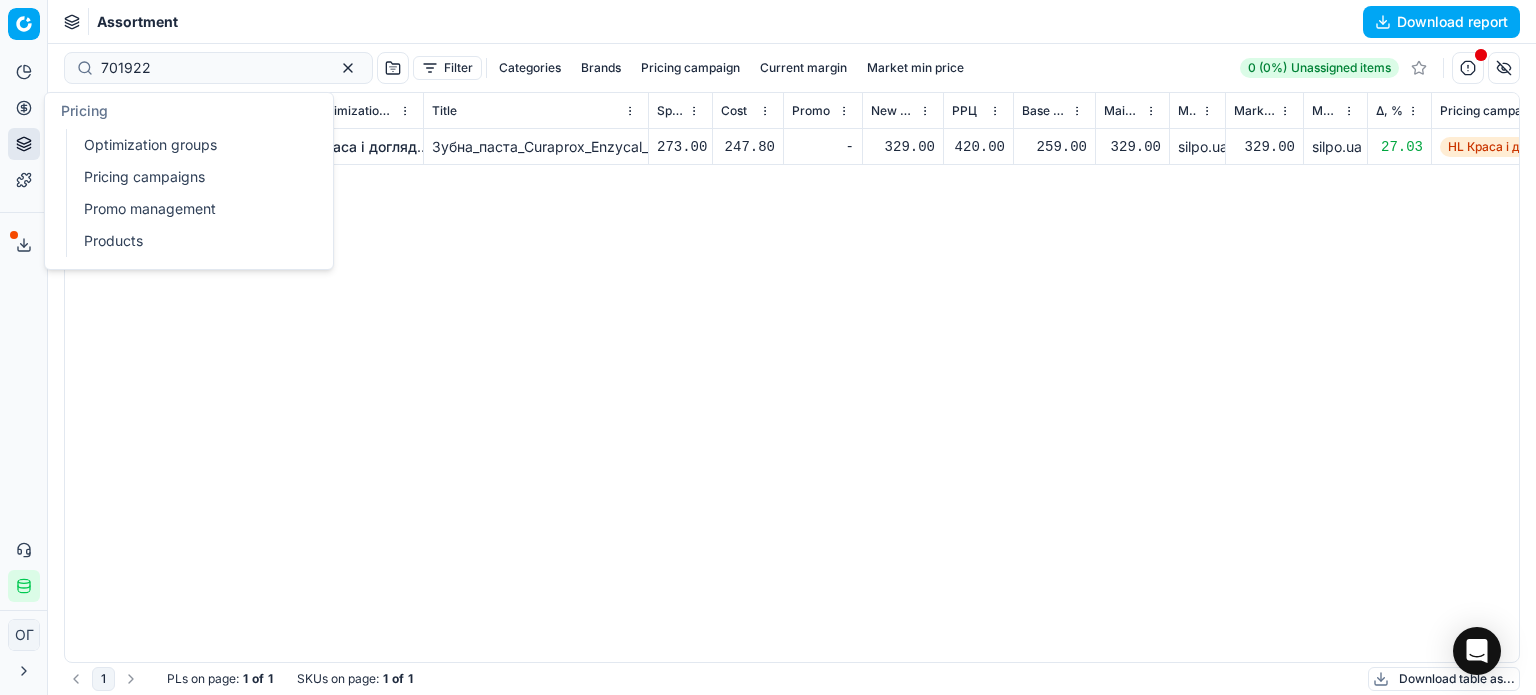 click on "Pricing campaigns" at bounding box center (192, 177) 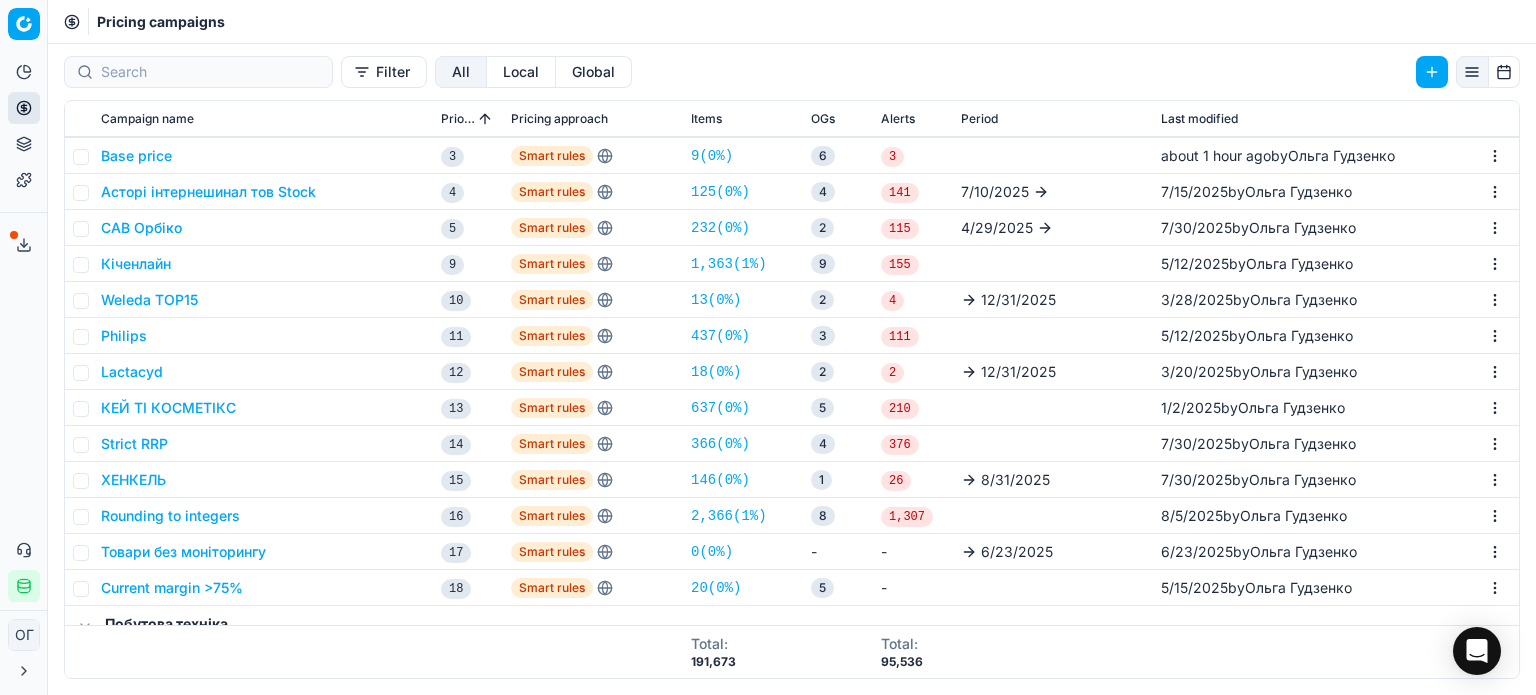 scroll, scrollTop: 0, scrollLeft: 0, axis: both 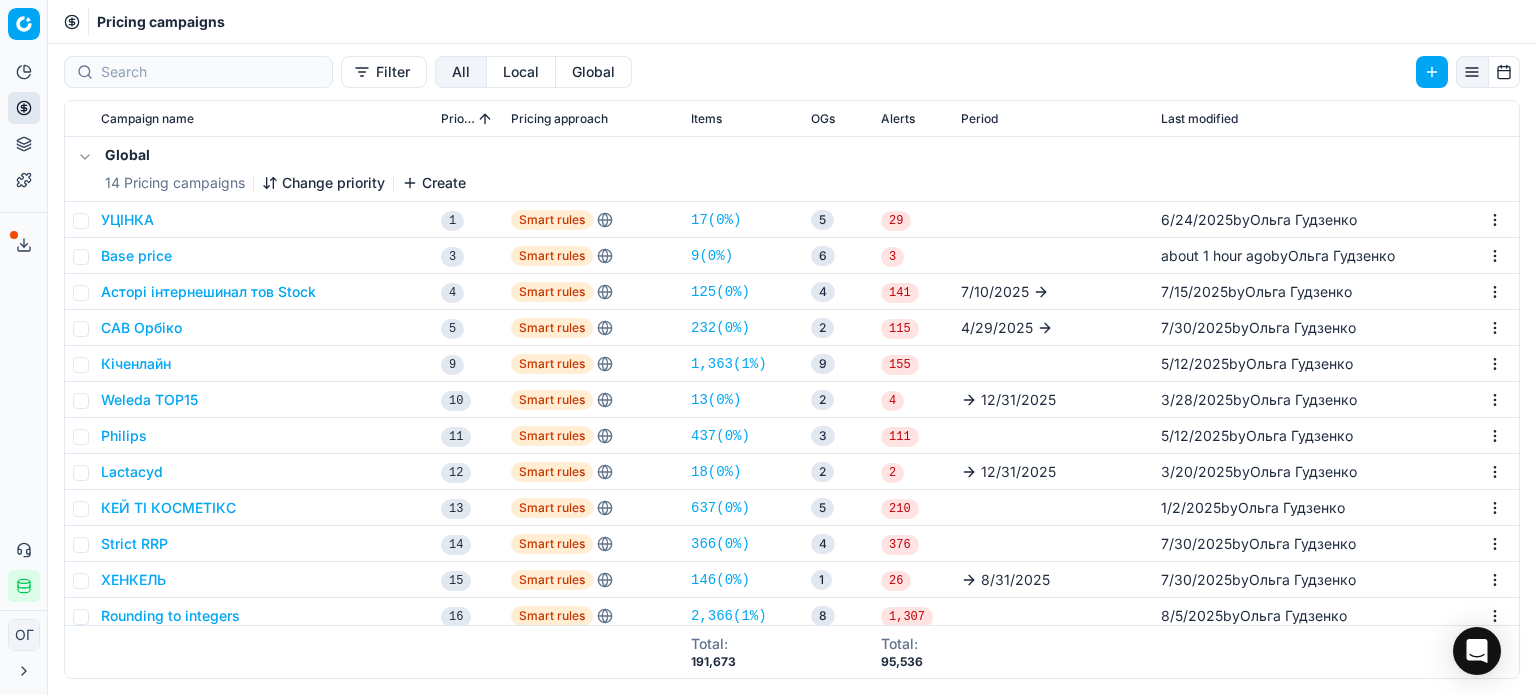 click on "Strict RRP" at bounding box center [134, 544] 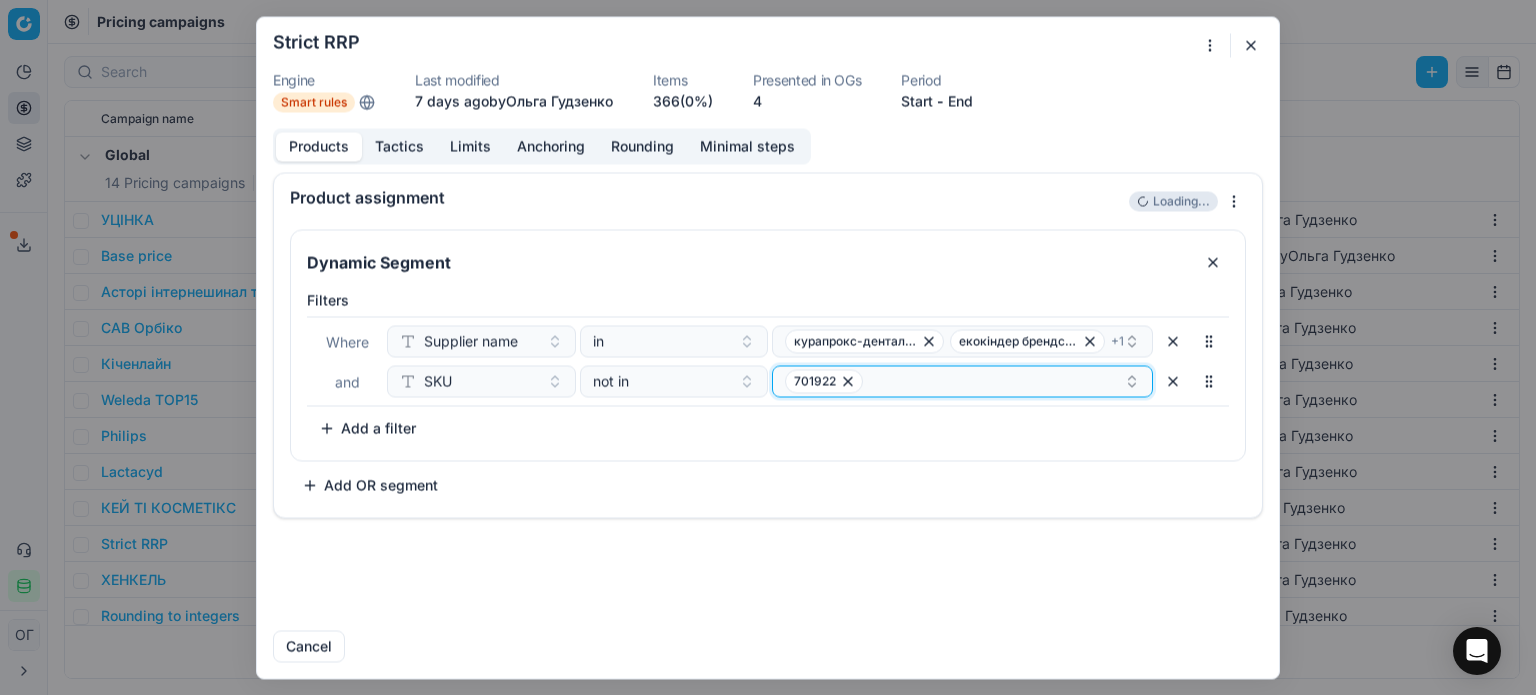 click 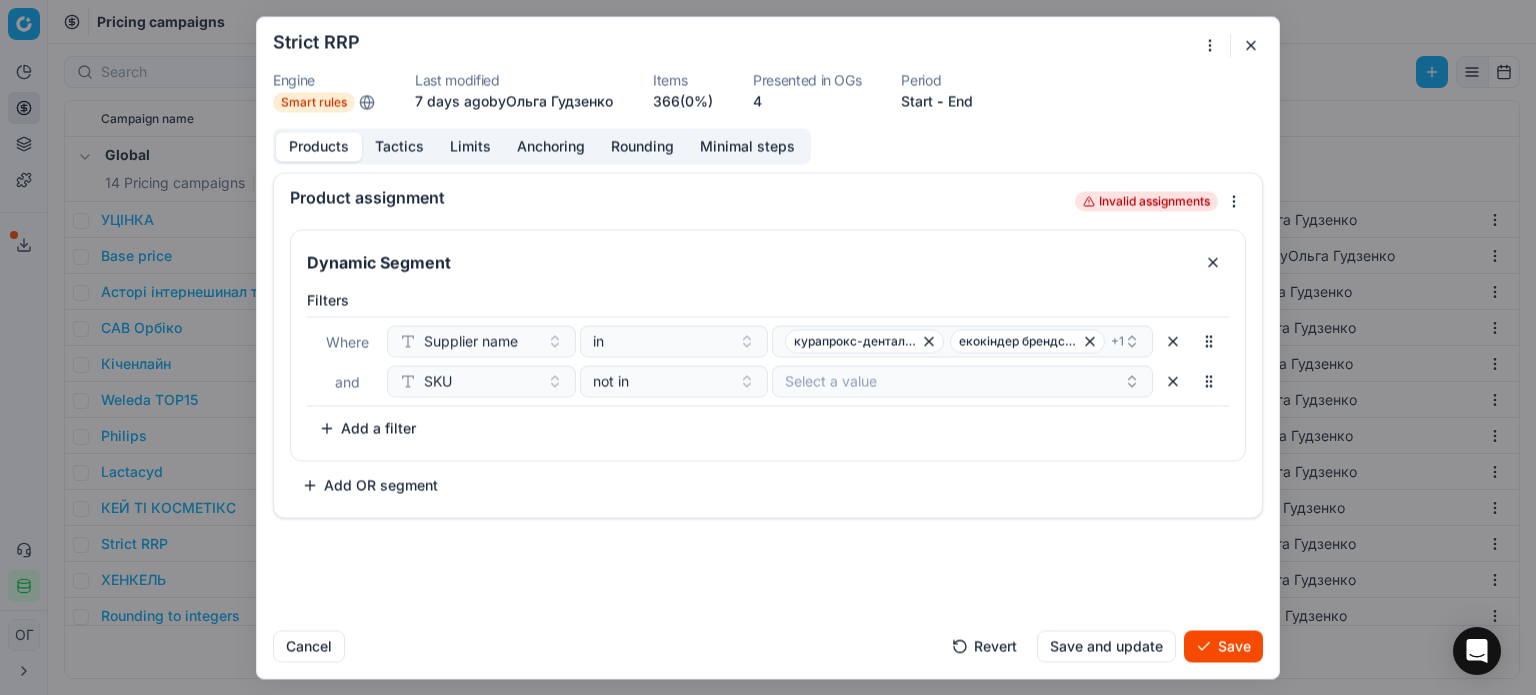 click at bounding box center (1173, 381) 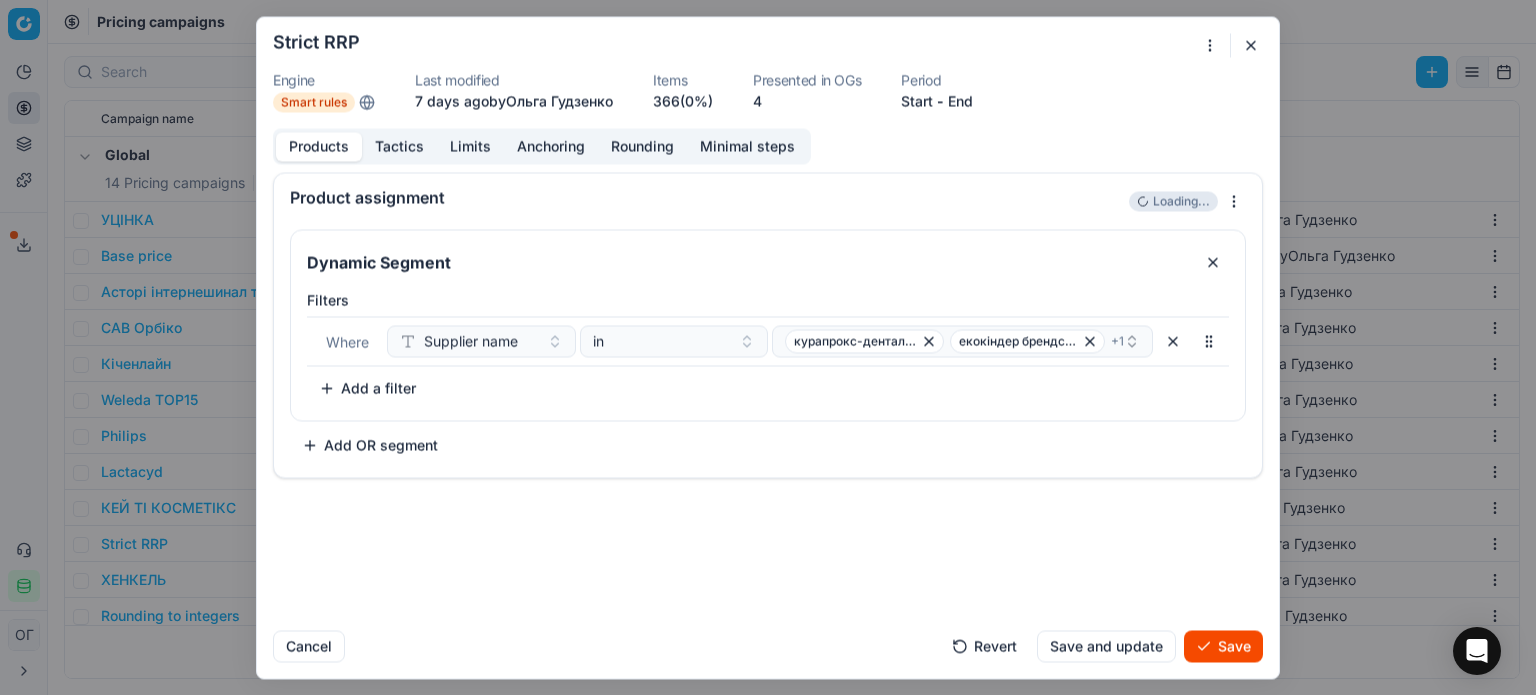 click on "Save" at bounding box center [1223, 646] 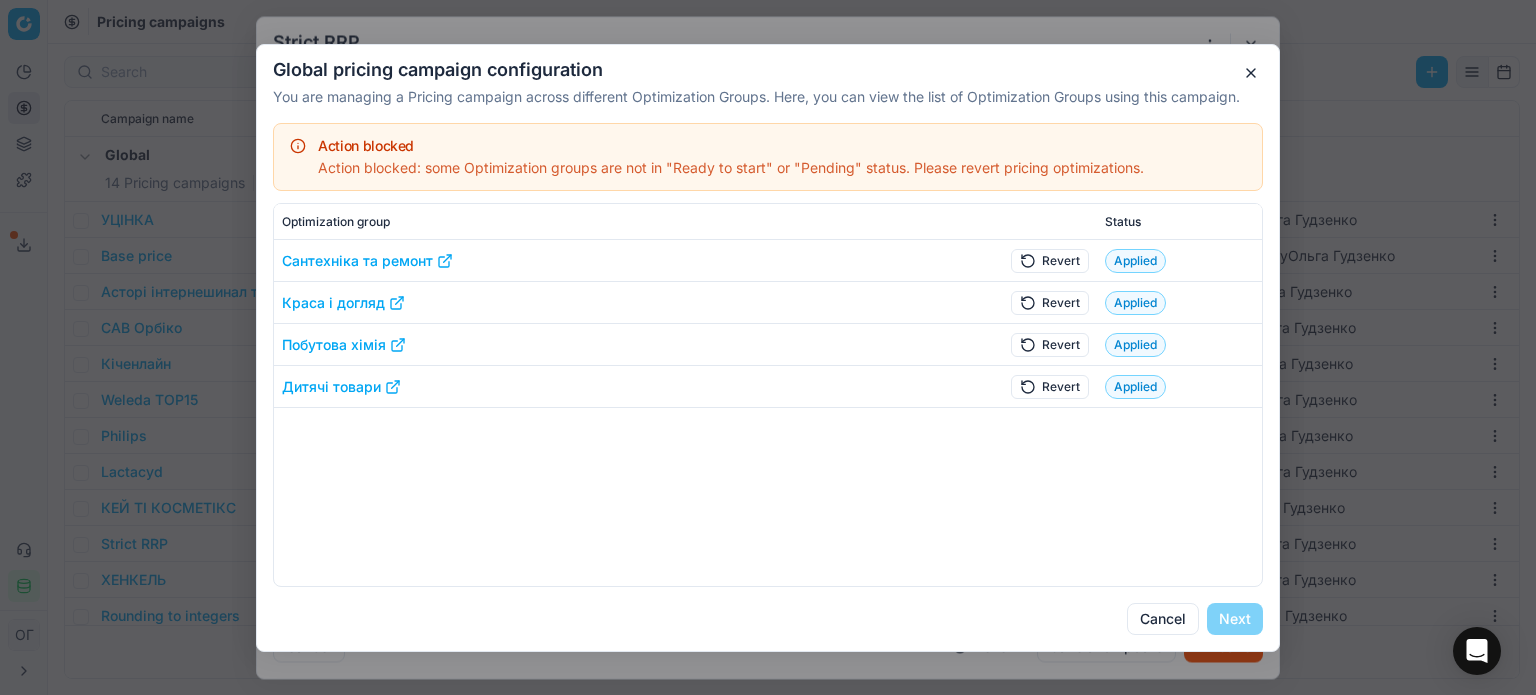 click on "Revert" at bounding box center (1050, 386) 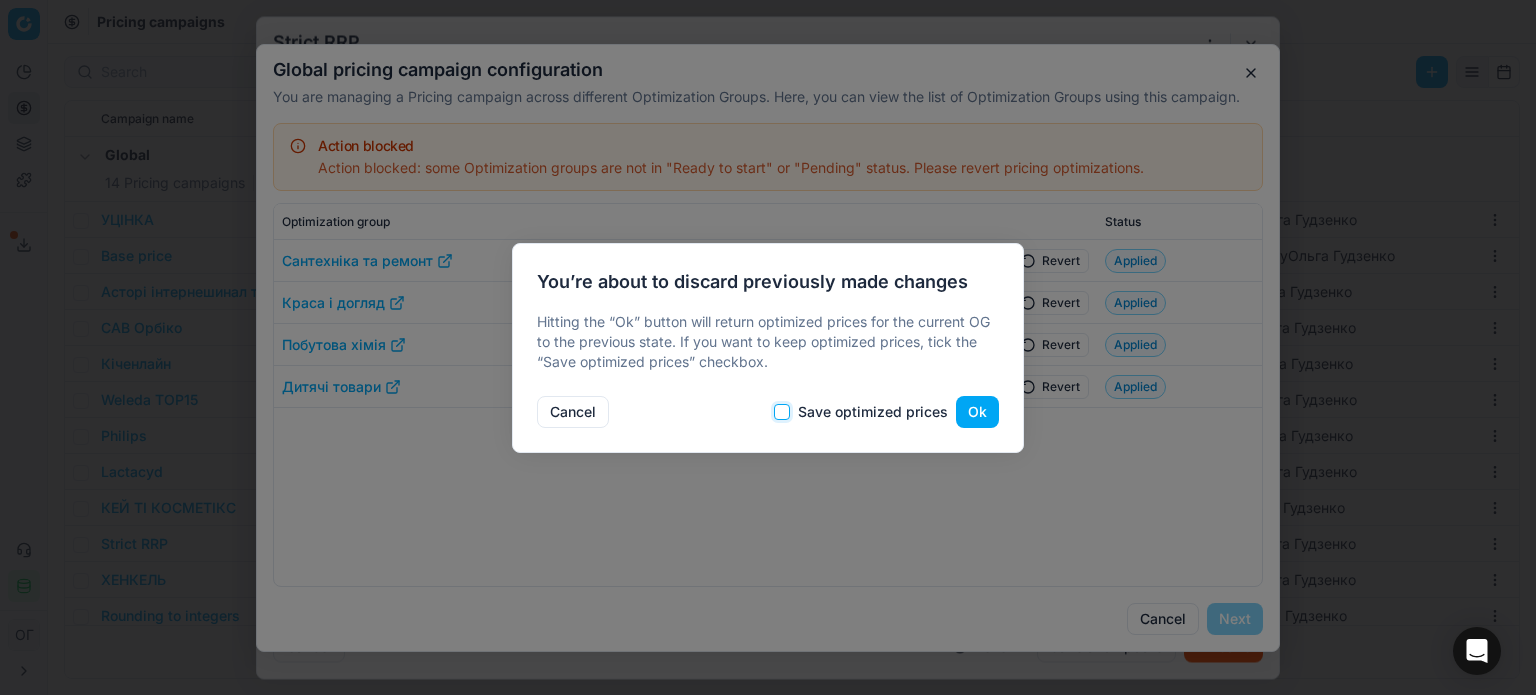 click on "Save optimized prices" at bounding box center [782, 412] 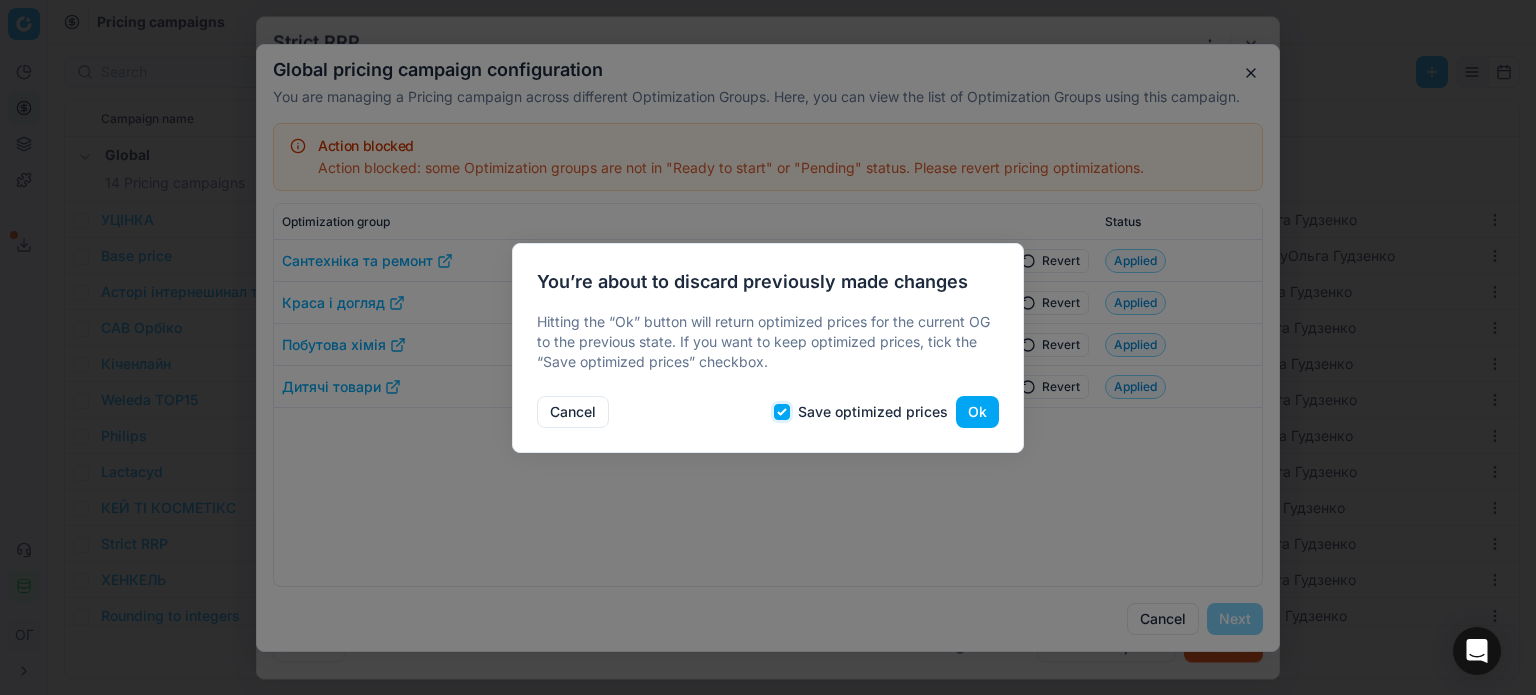 checkbox on "true" 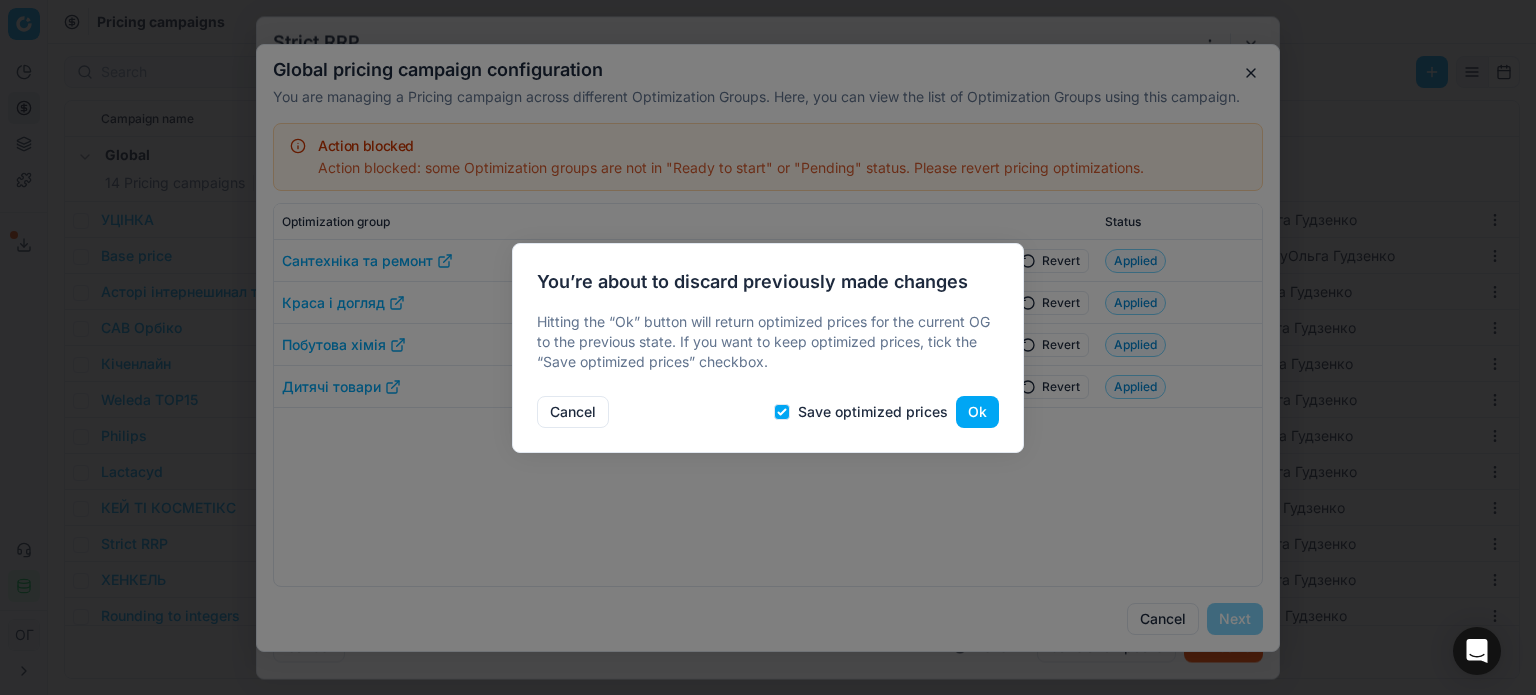 drag, startPoint x: 961, startPoint y: 411, endPoint x: 1015, endPoint y: 374, distance: 65.459915 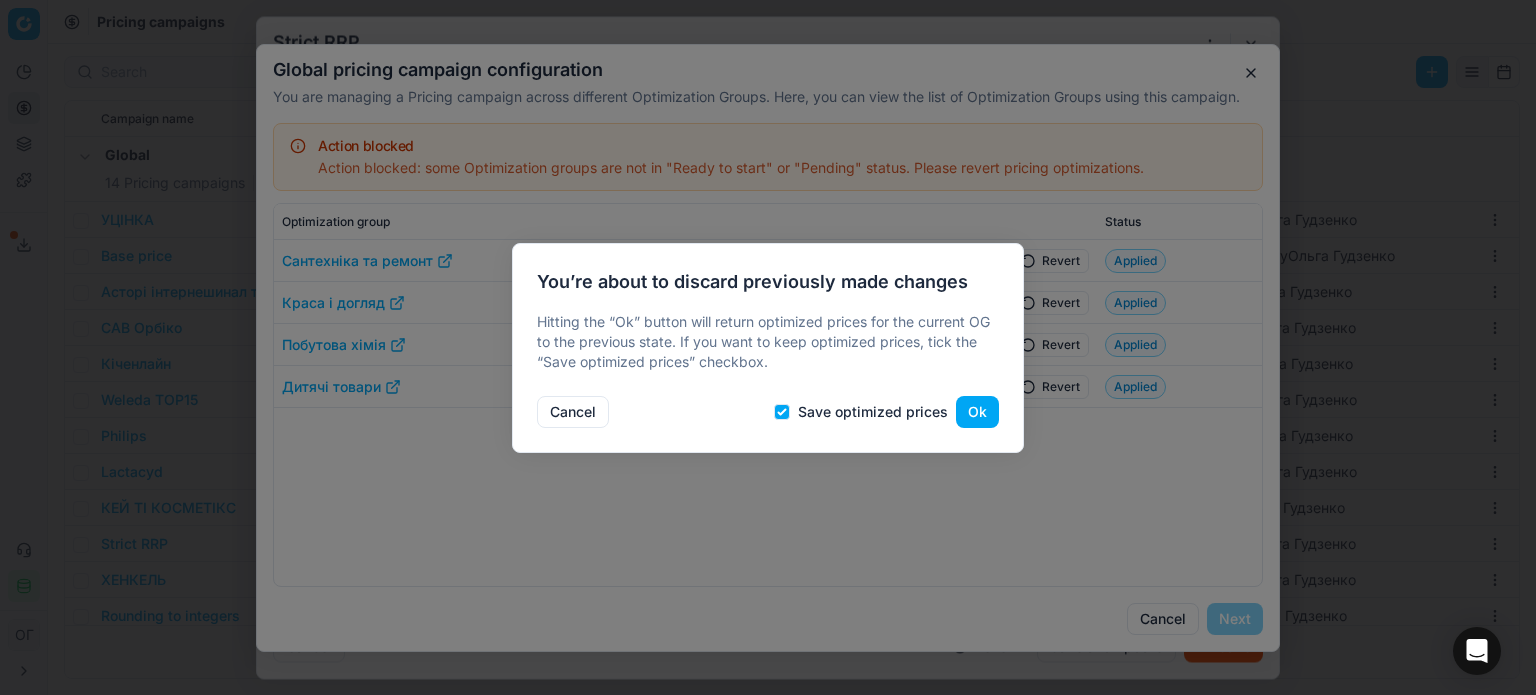 click on "Ok" at bounding box center (977, 412) 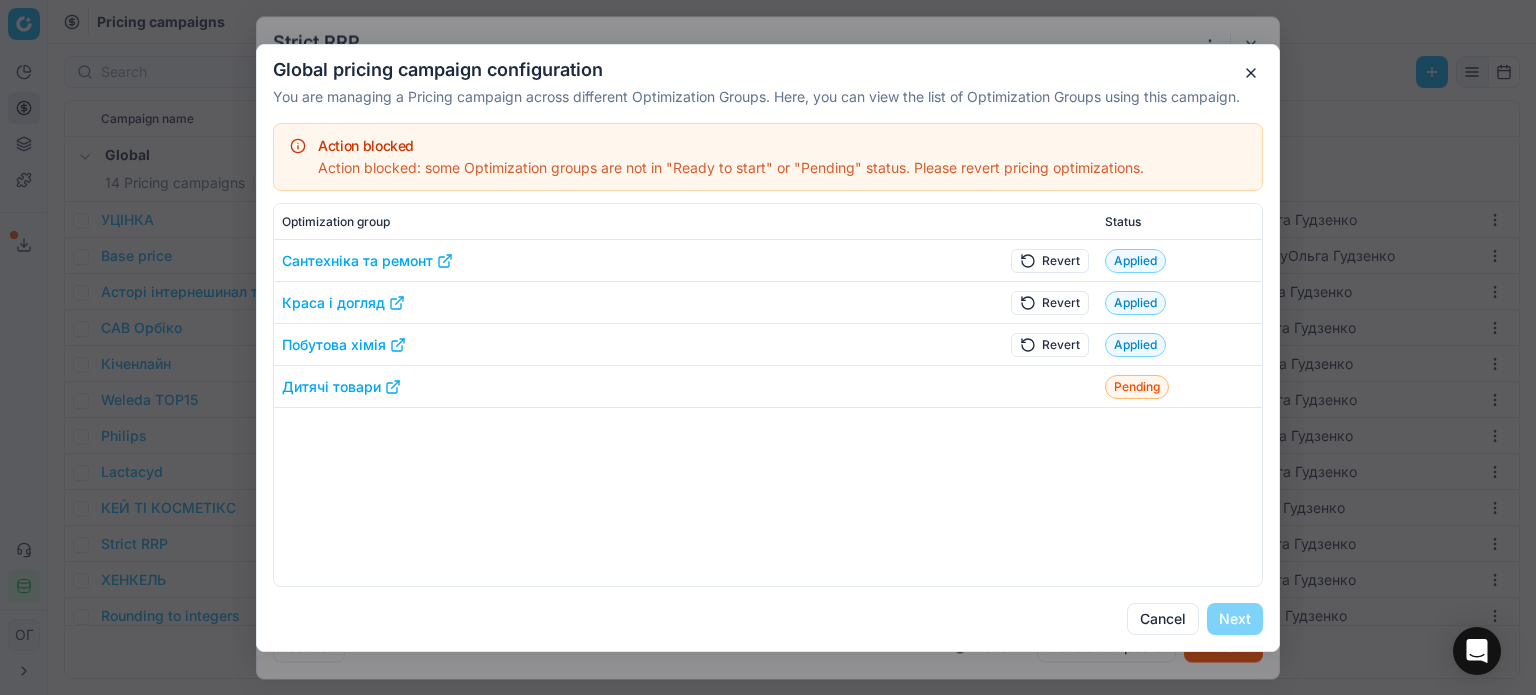 click on "Revert" at bounding box center (1050, 344) 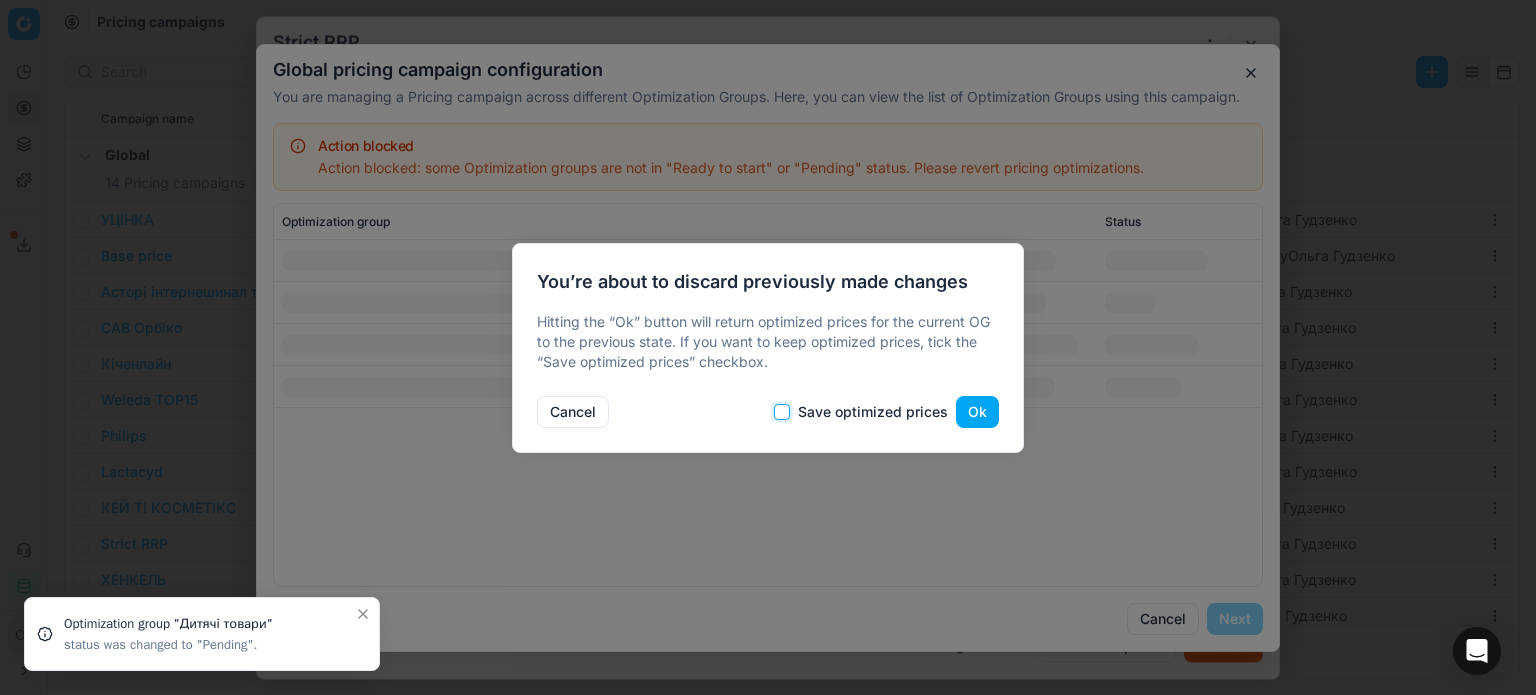 click on "Save optimized prices" at bounding box center (782, 412) 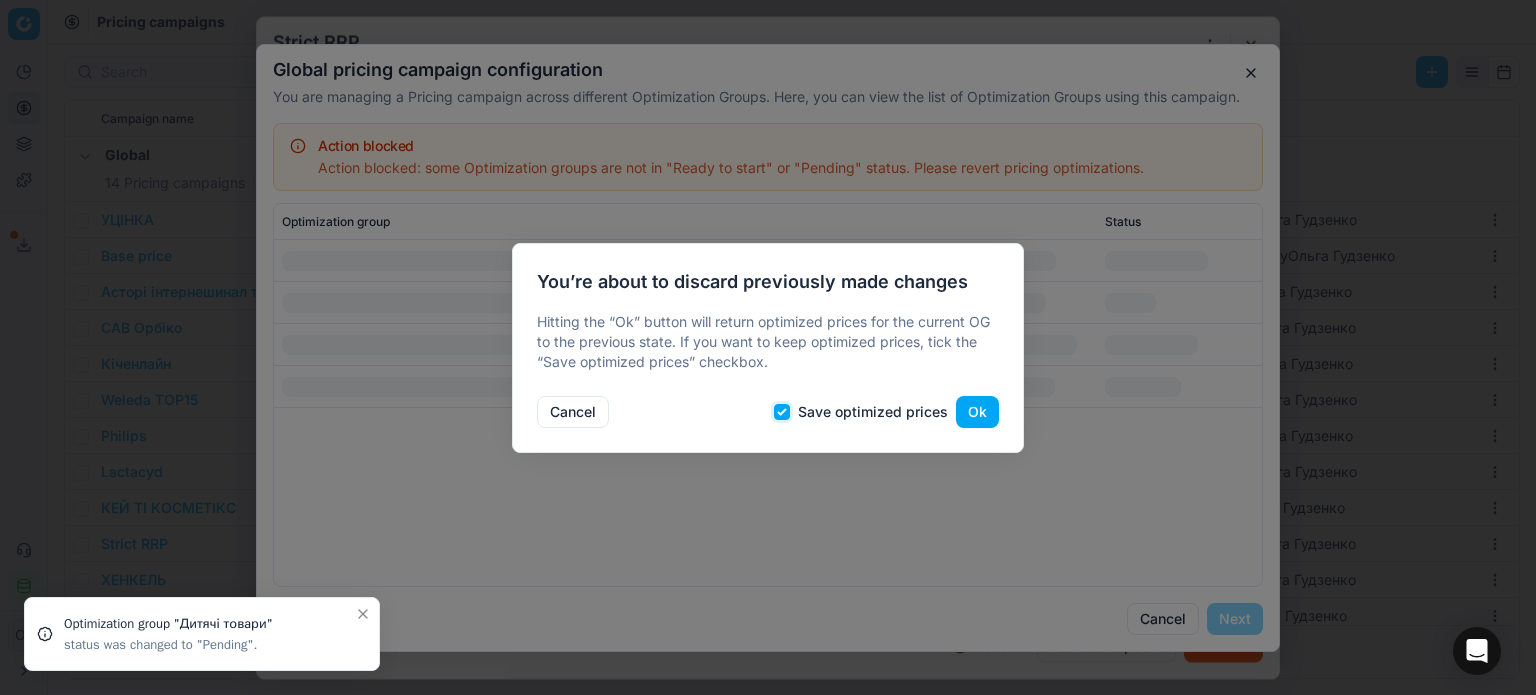 checkbox on "true" 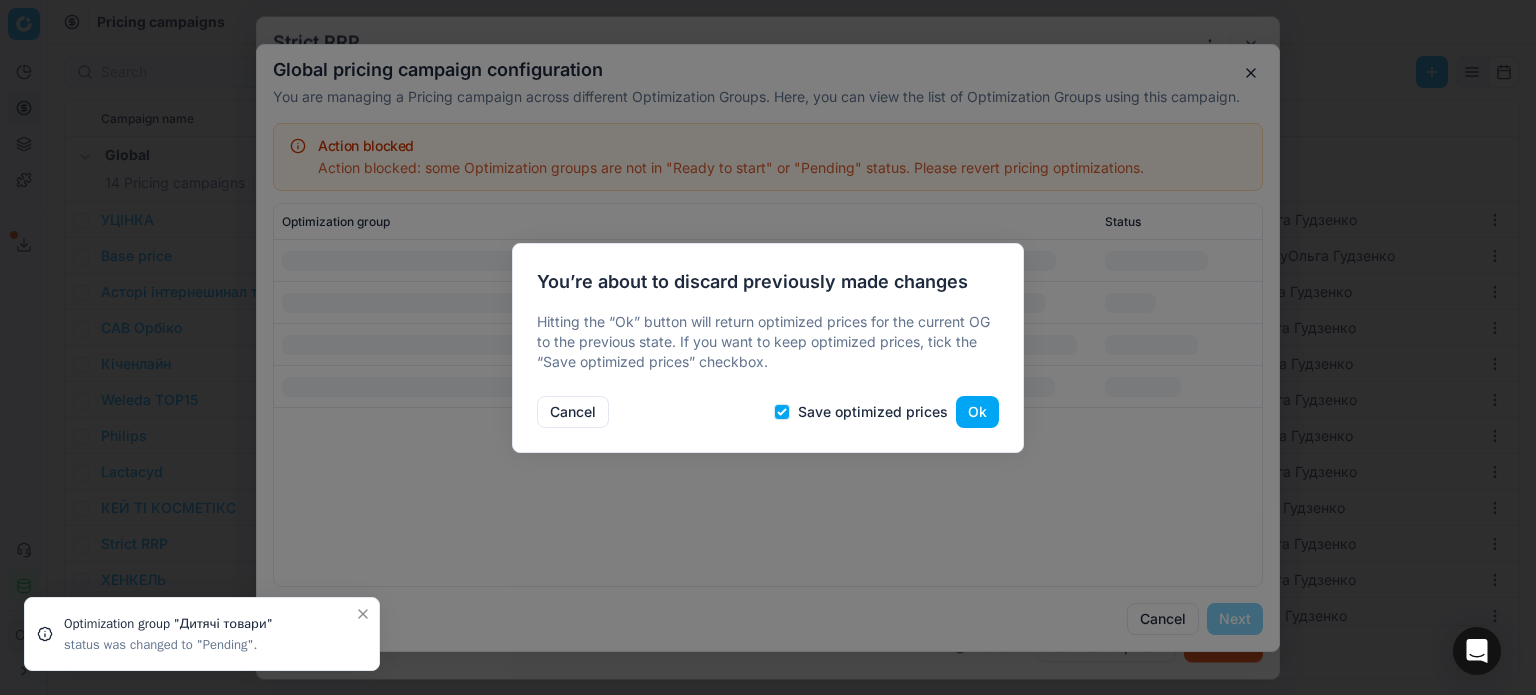 click on "Ok" at bounding box center (977, 412) 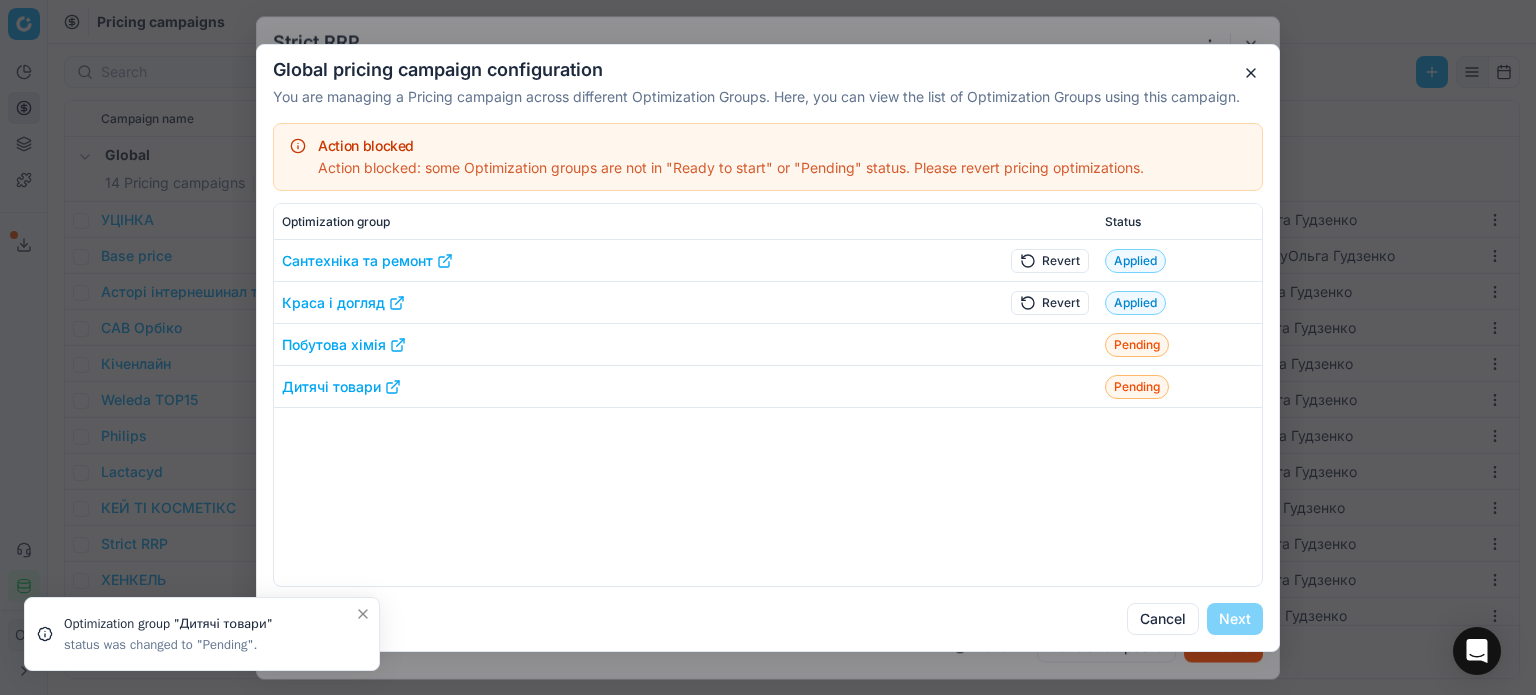 click on "Revert" at bounding box center [1050, 302] 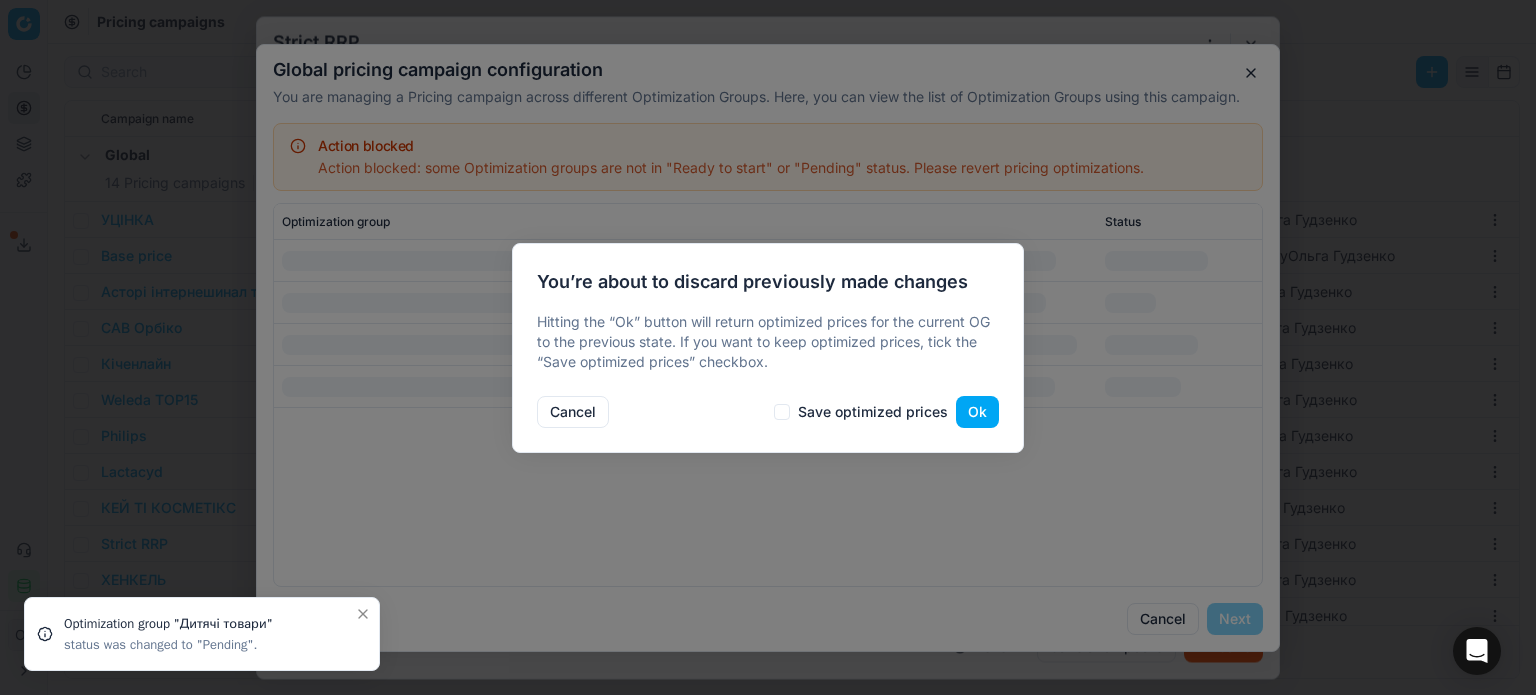 click on "Save optimized prices" at bounding box center (861, 412) 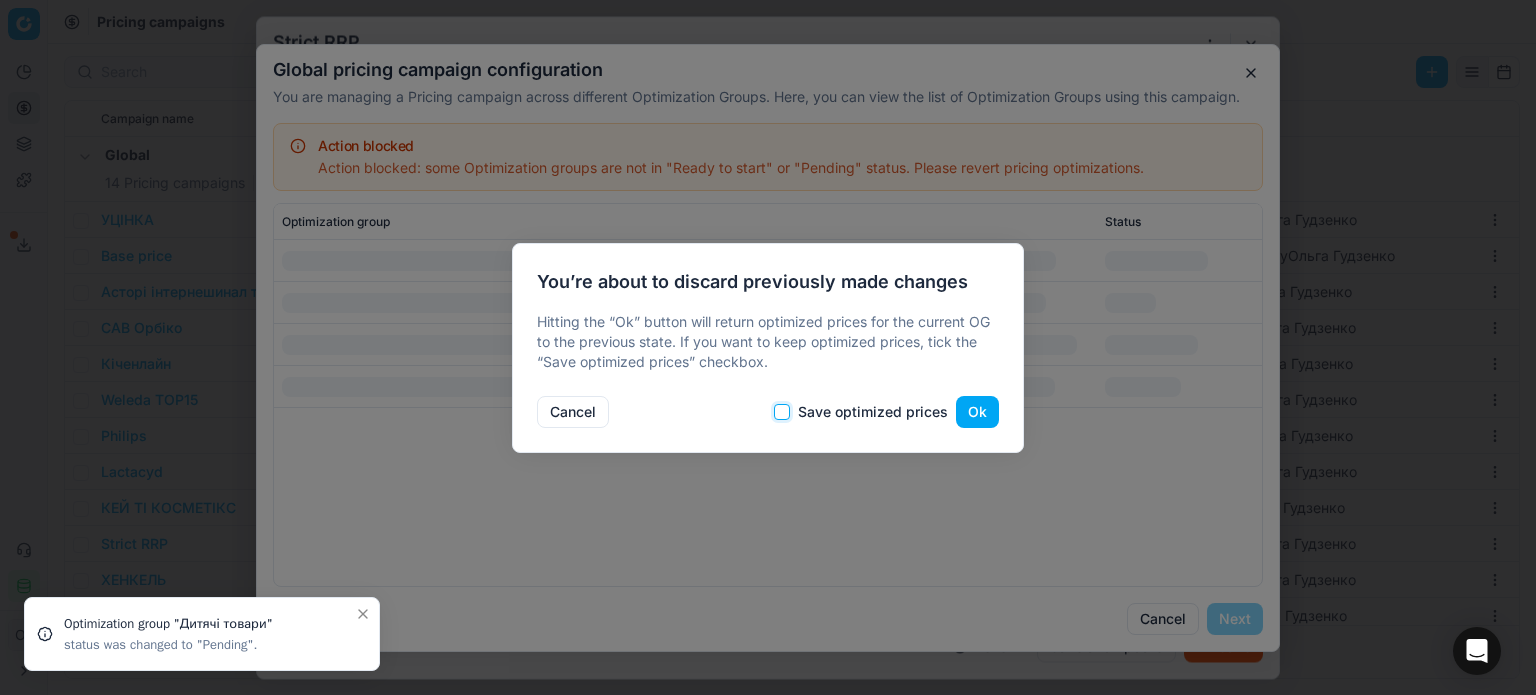 click on "Save optimized prices" at bounding box center (782, 412) 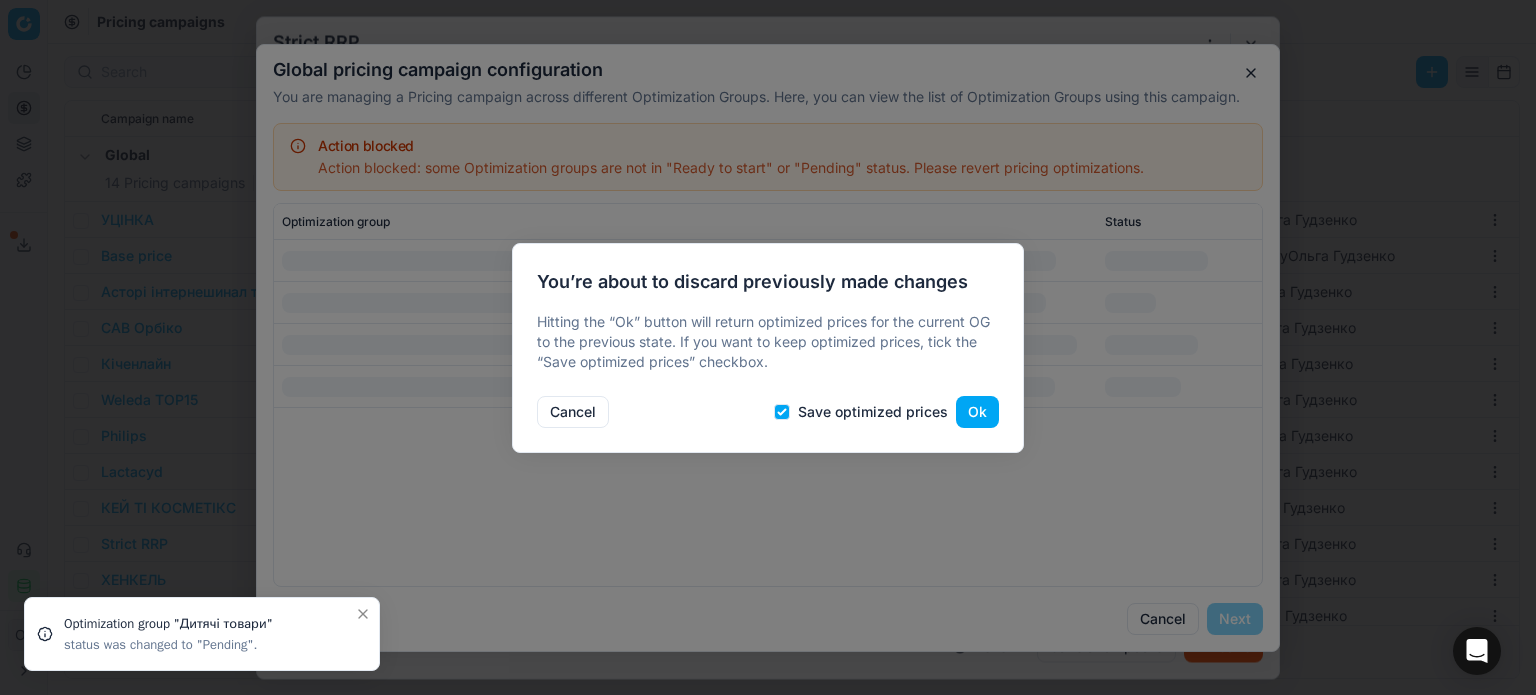 drag, startPoint x: 974, startPoint y: 407, endPoint x: 991, endPoint y: 397, distance: 19.723083 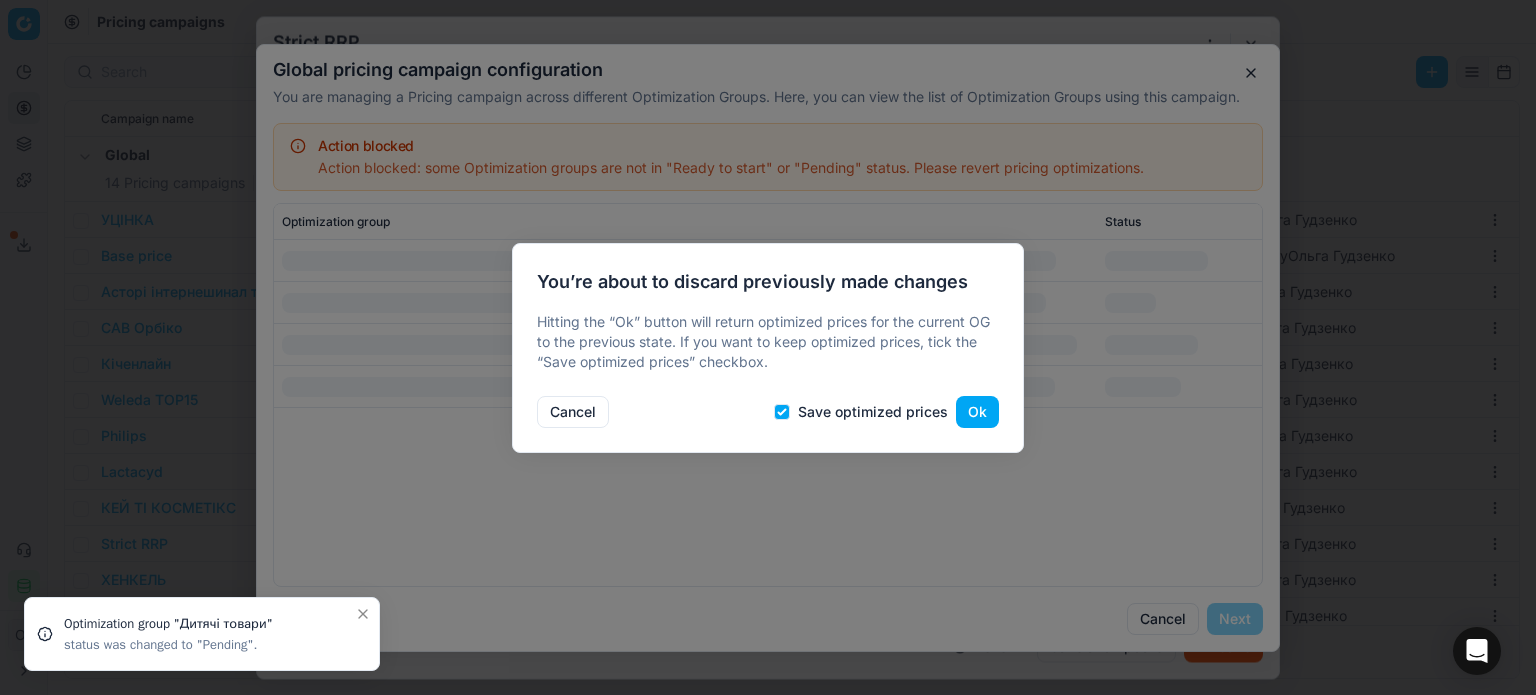 click on "Ok" at bounding box center (977, 412) 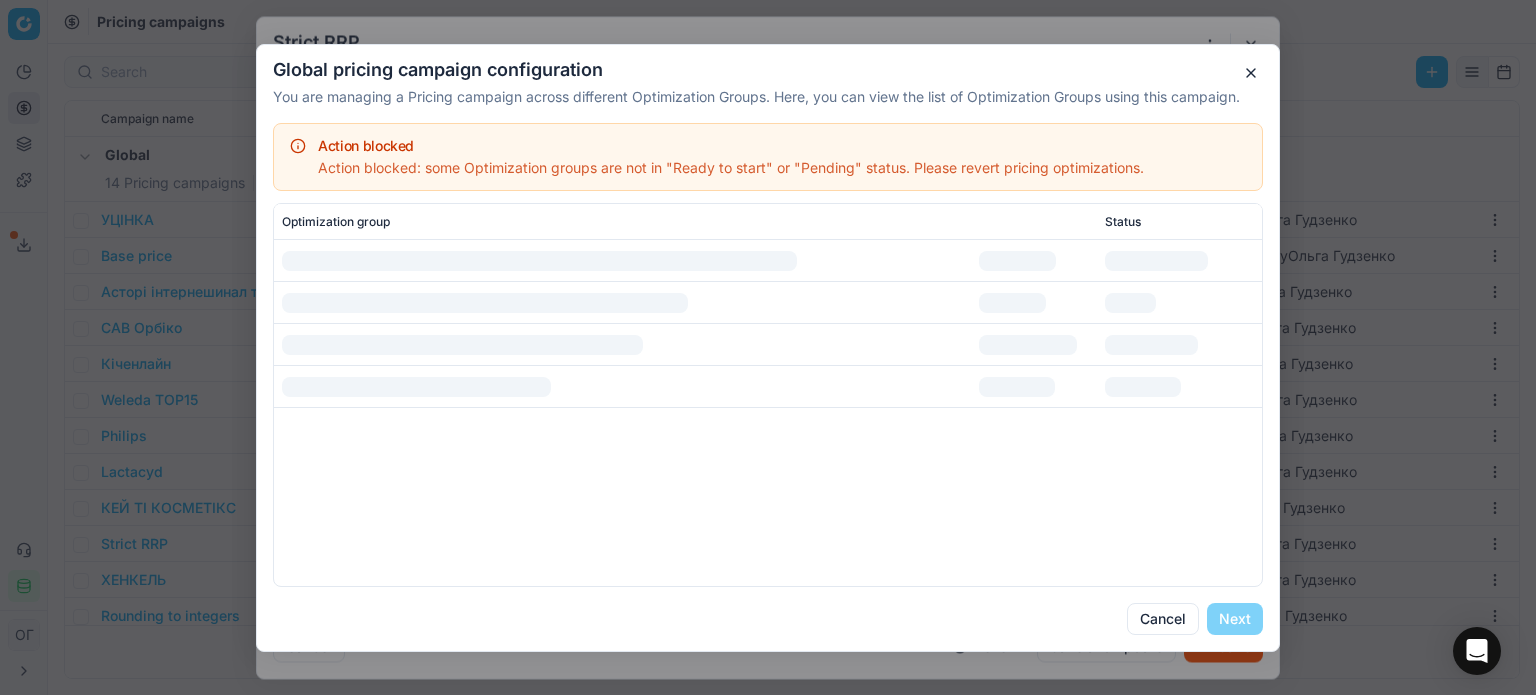 click at bounding box center (1017, 260) 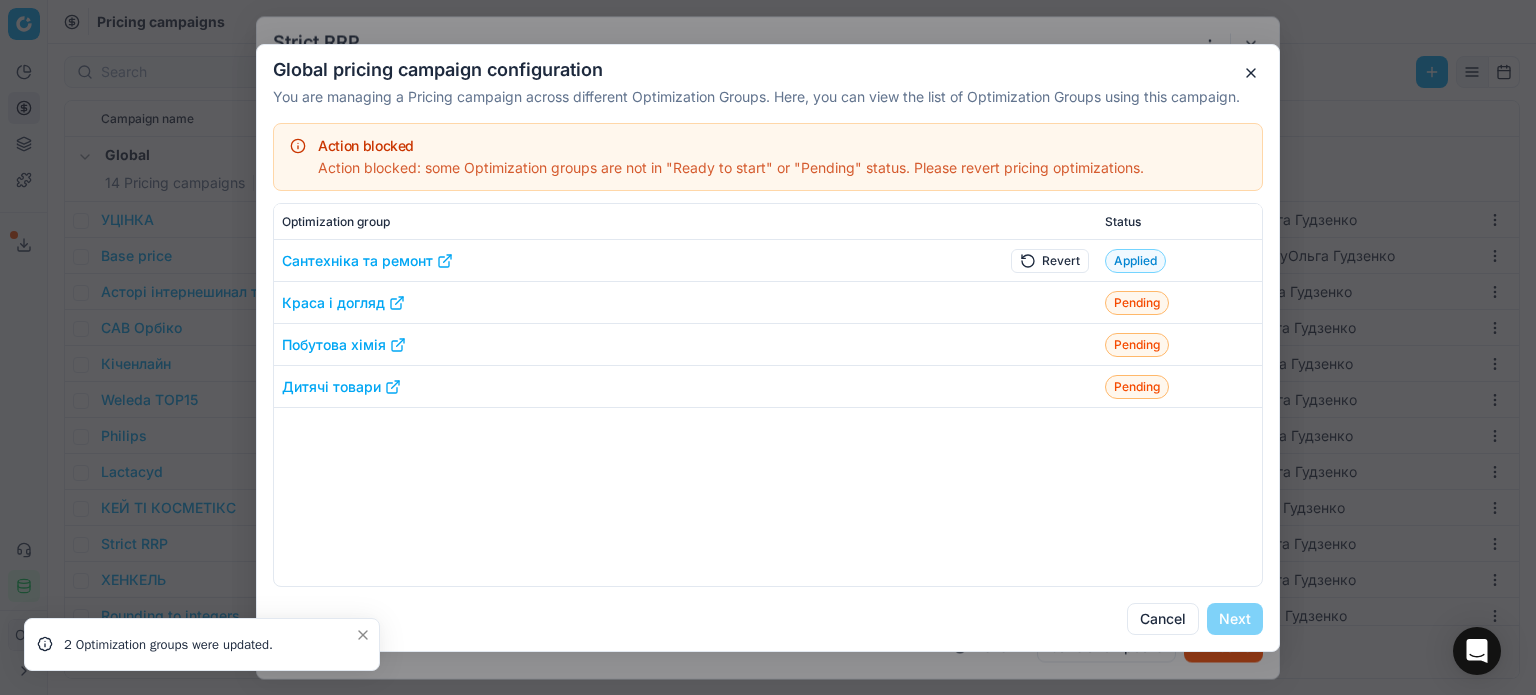 click on "Revert" at bounding box center (1050, 260) 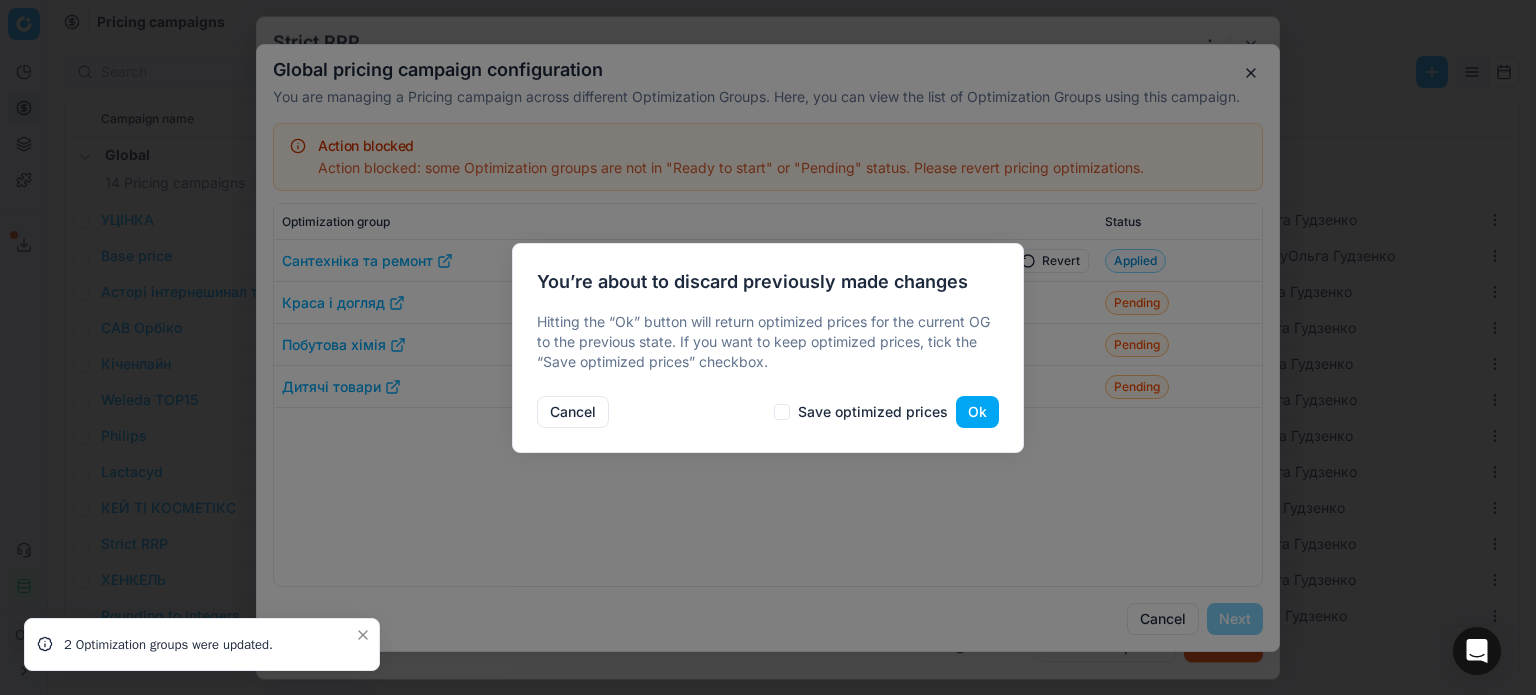 click on "Save optimized prices" at bounding box center [861, 412] 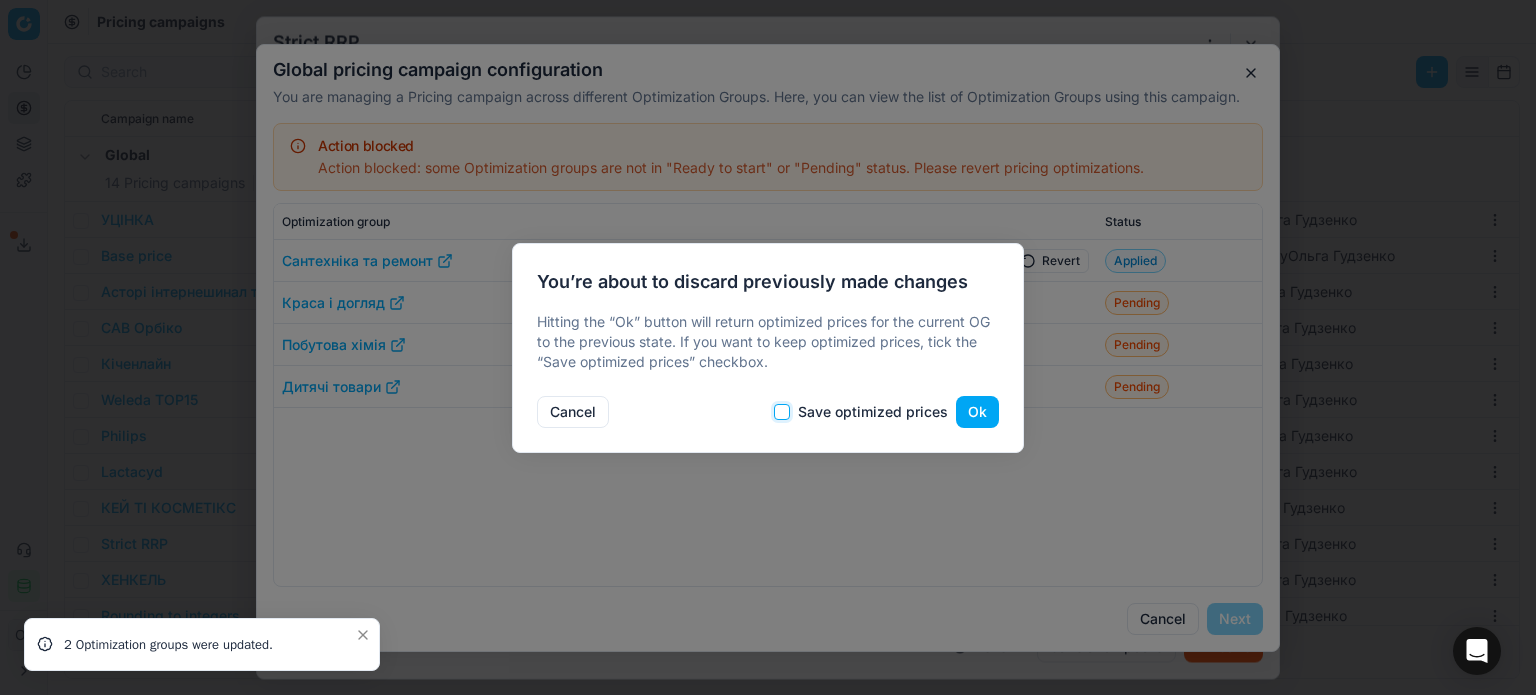 click on "Save optimized prices" at bounding box center (782, 412) 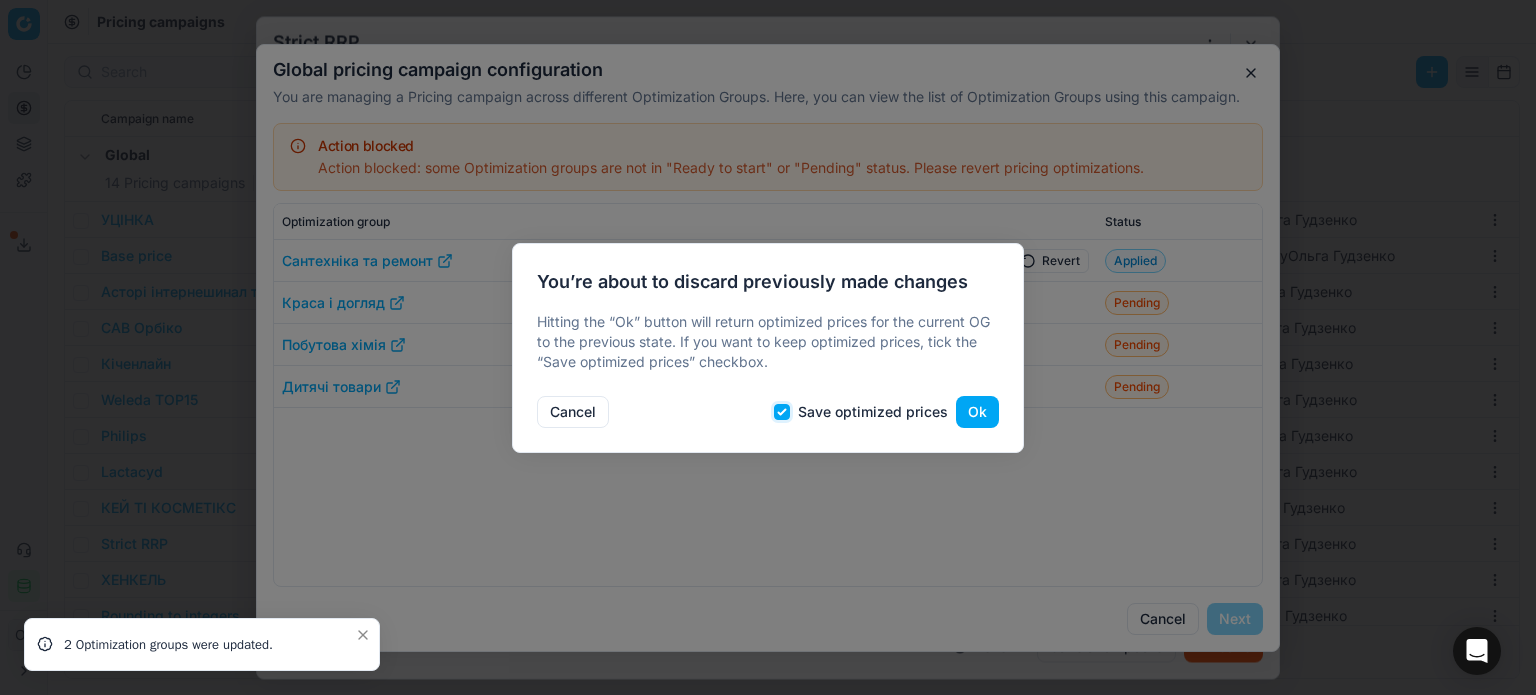 checkbox on "true" 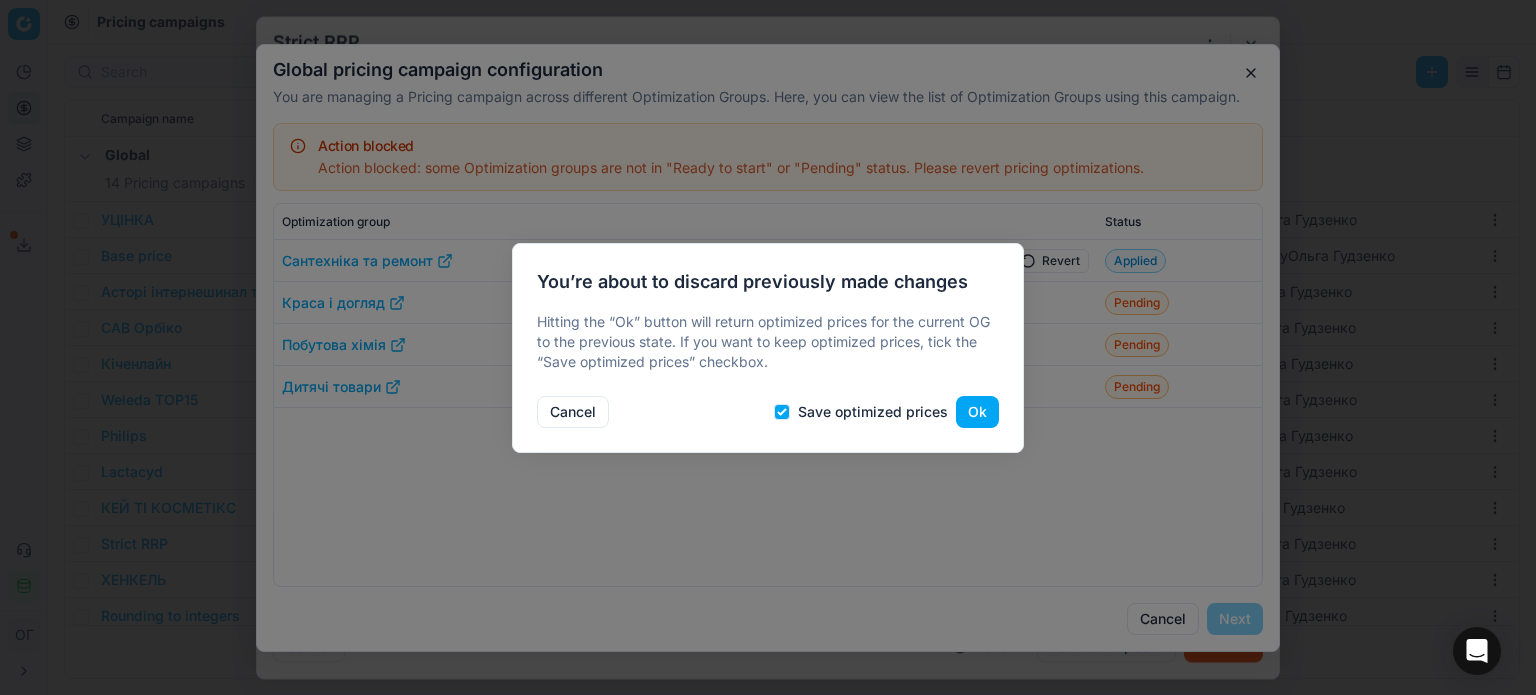 click on "Ok" at bounding box center (977, 412) 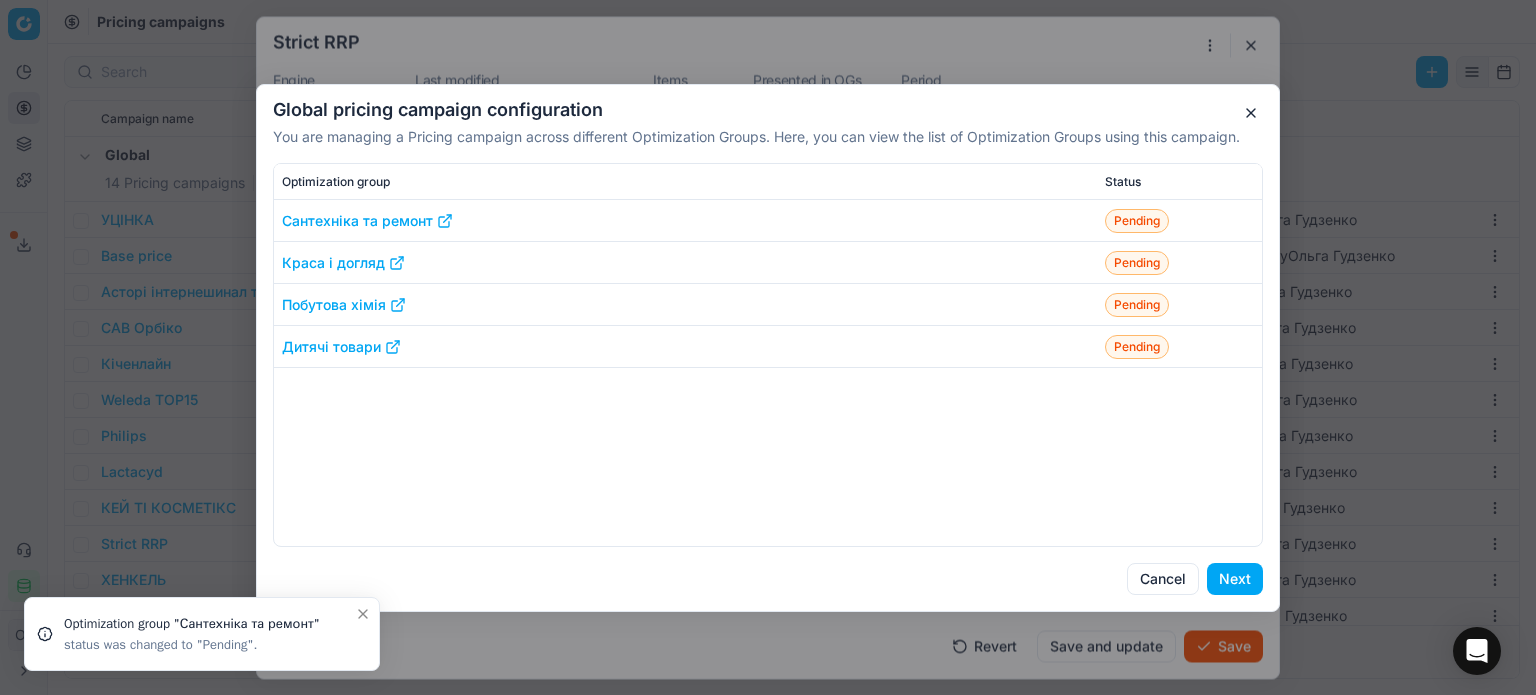 click on "Next" at bounding box center [1235, 579] 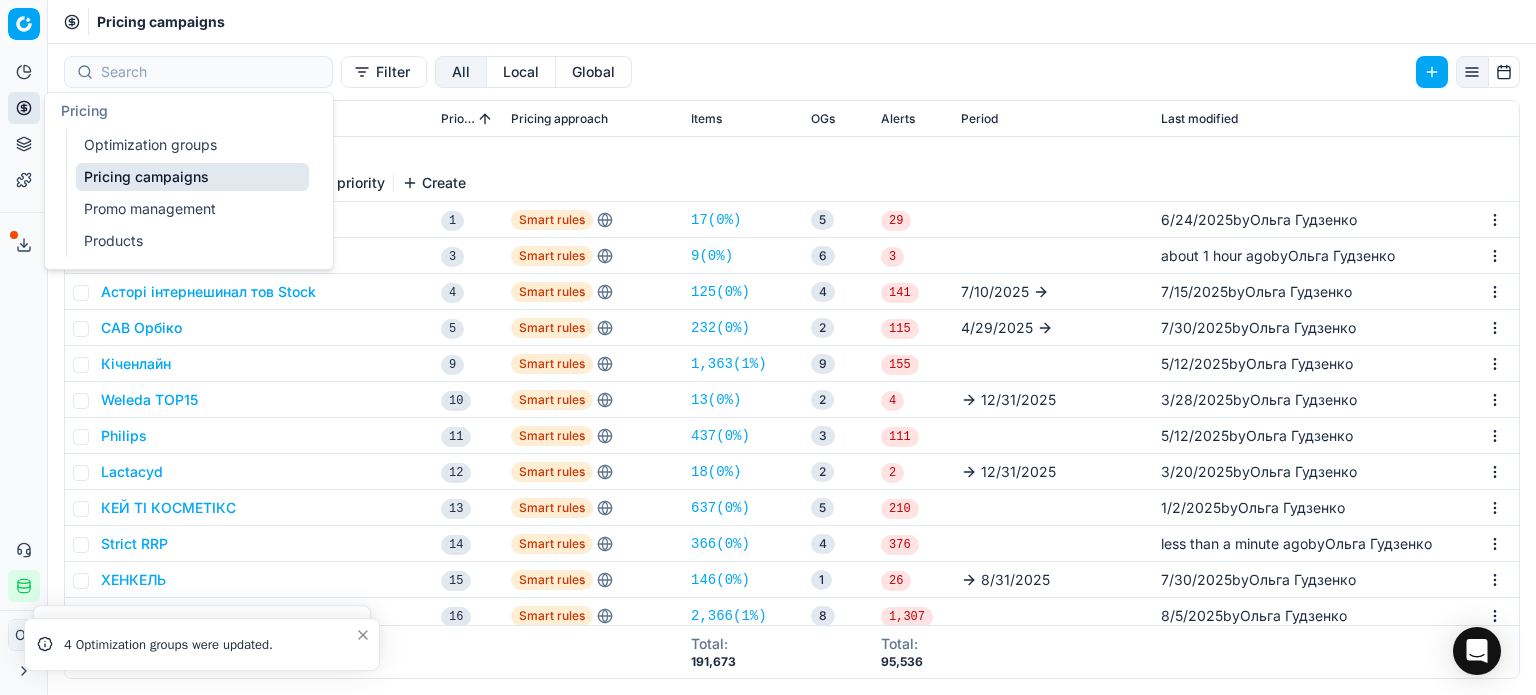 click 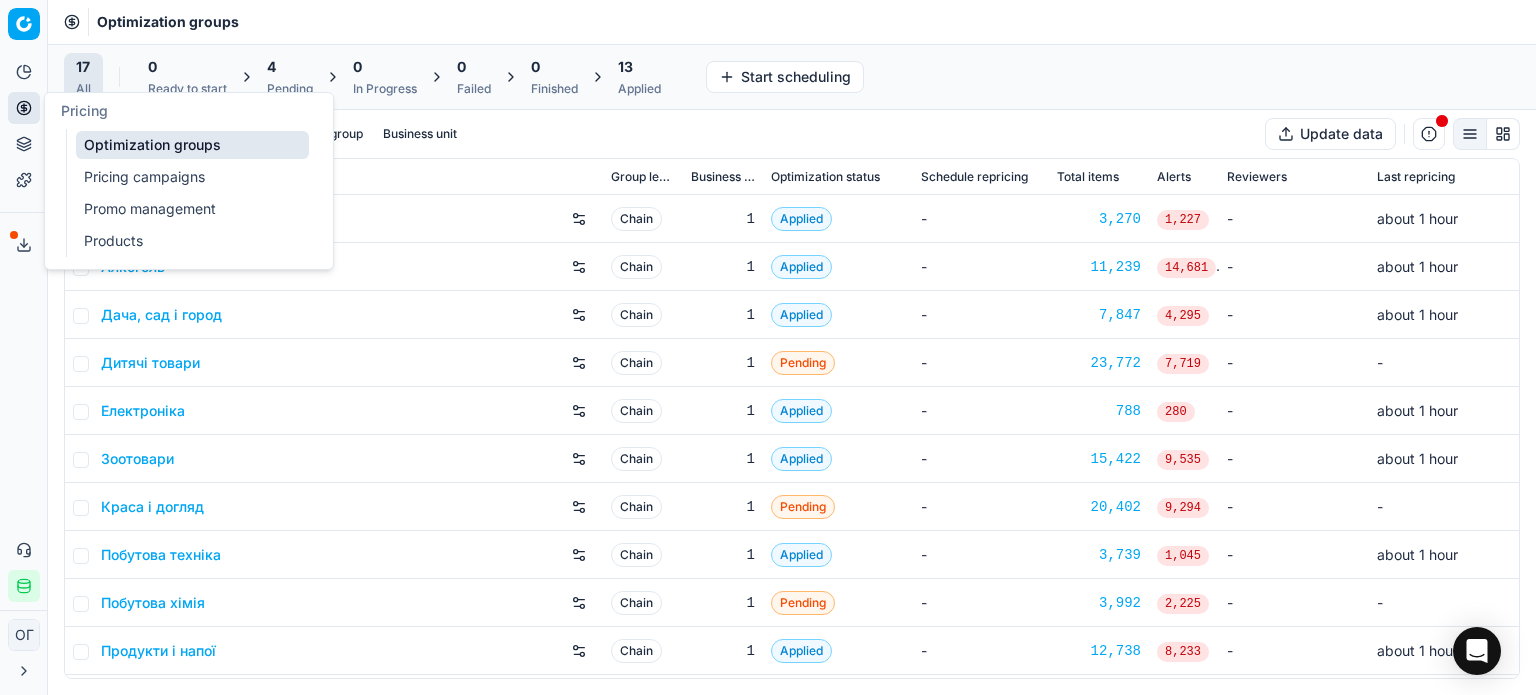 click on "4" at bounding box center (290, 67) 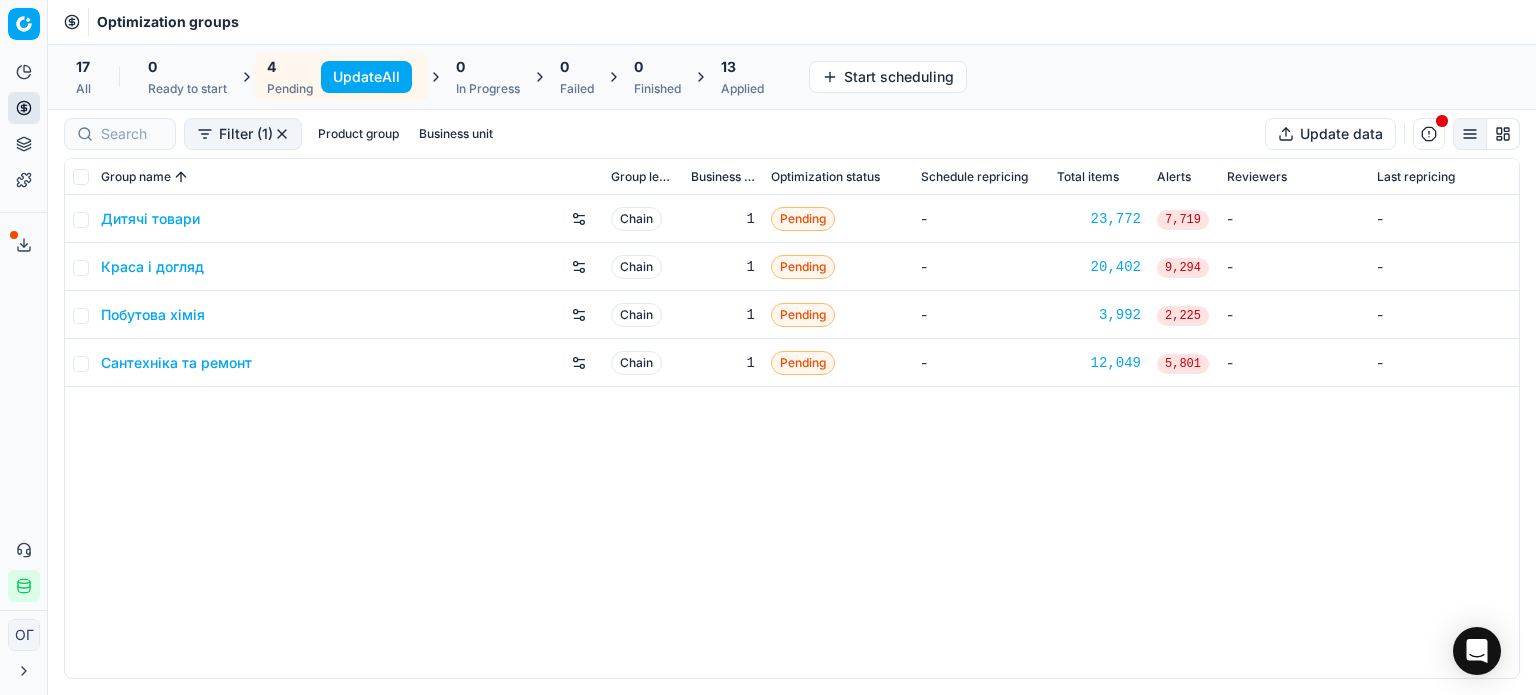 drag, startPoint x: 384, startPoint y: 77, endPoint x: 402, endPoint y: 59, distance: 25.455845 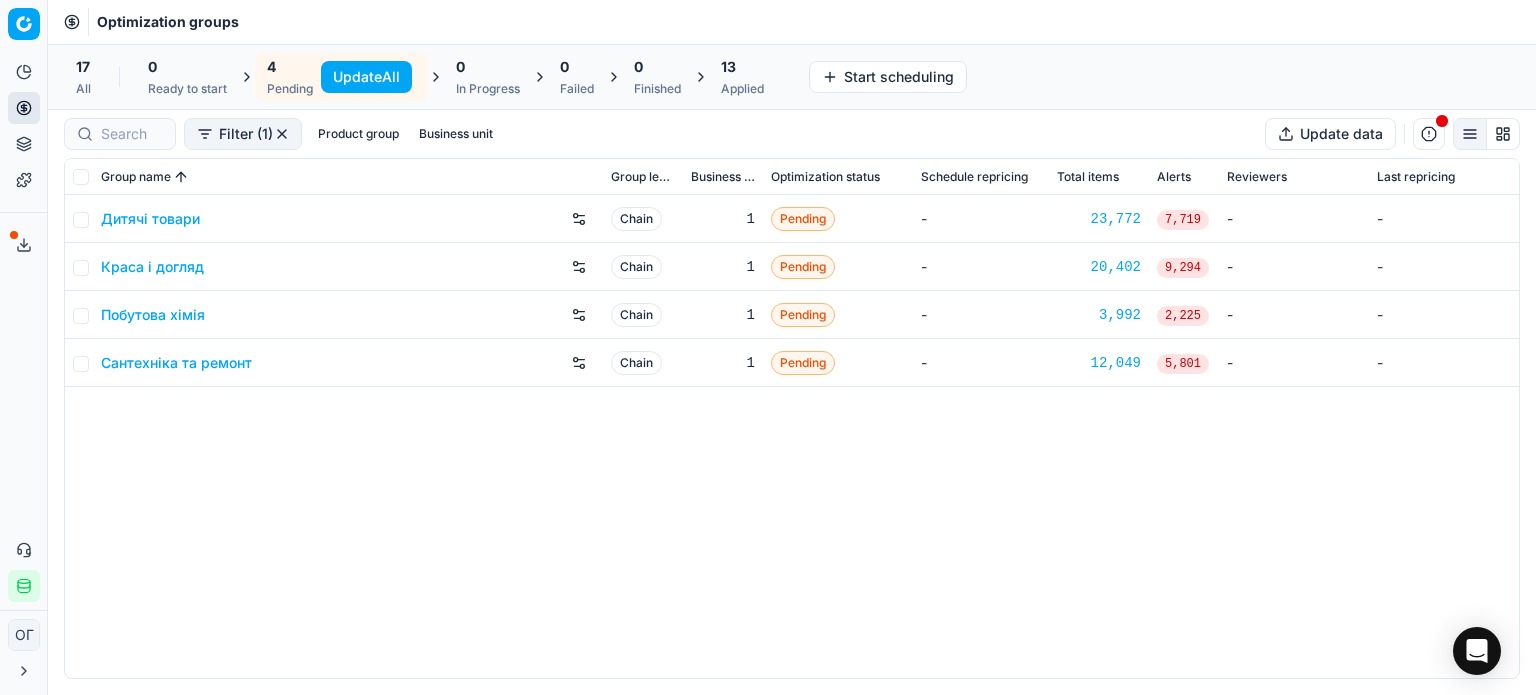 click on "Update  All" at bounding box center [366, 77] 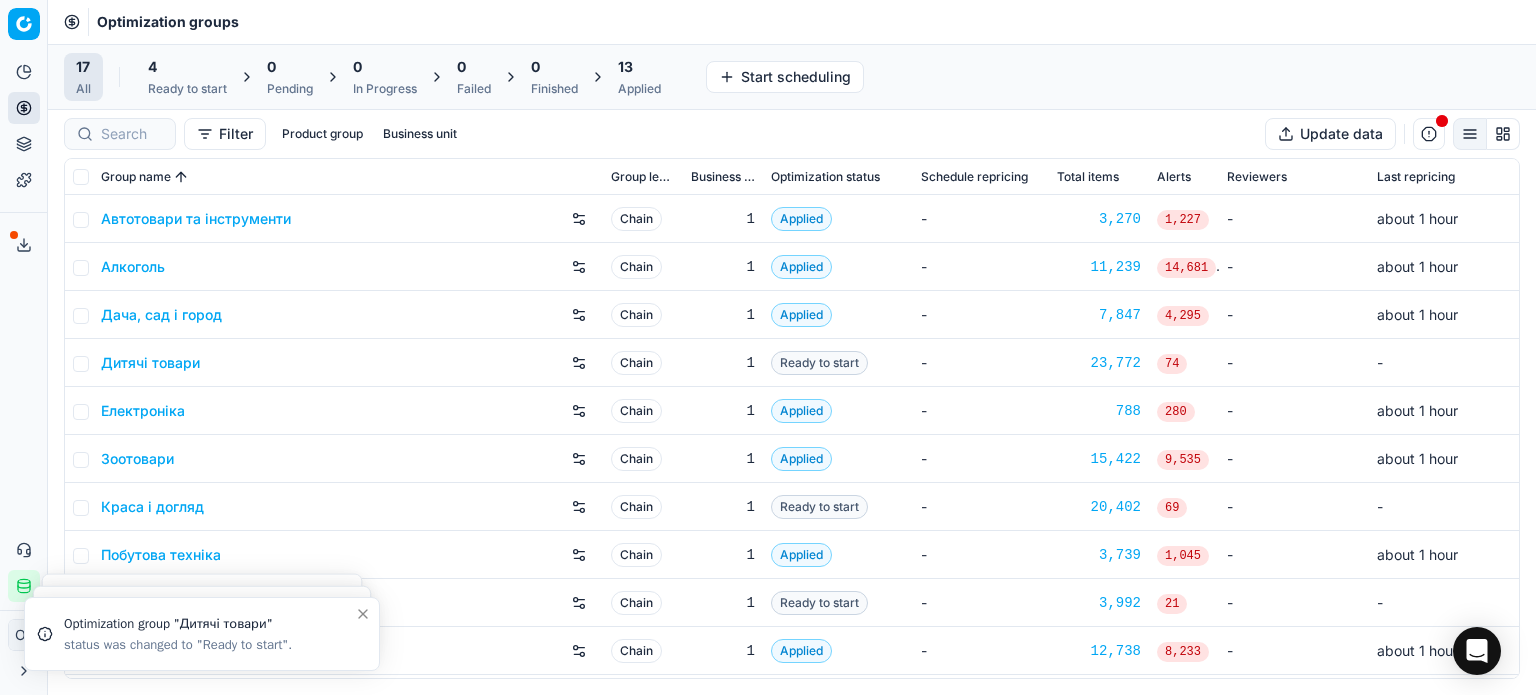 click on "4 Ready to start" at bounding box center (187, 77) 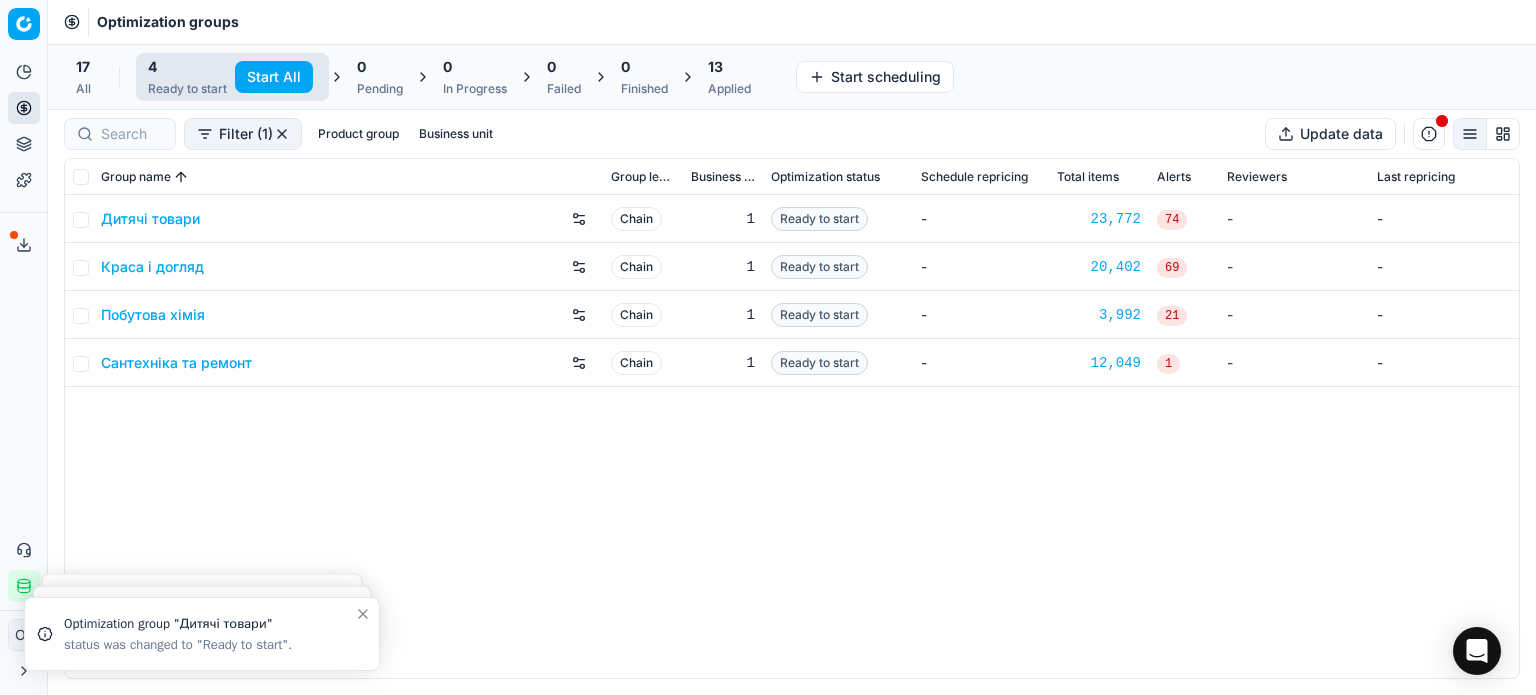 click on "Start   All" at bounding box center [274, 77] 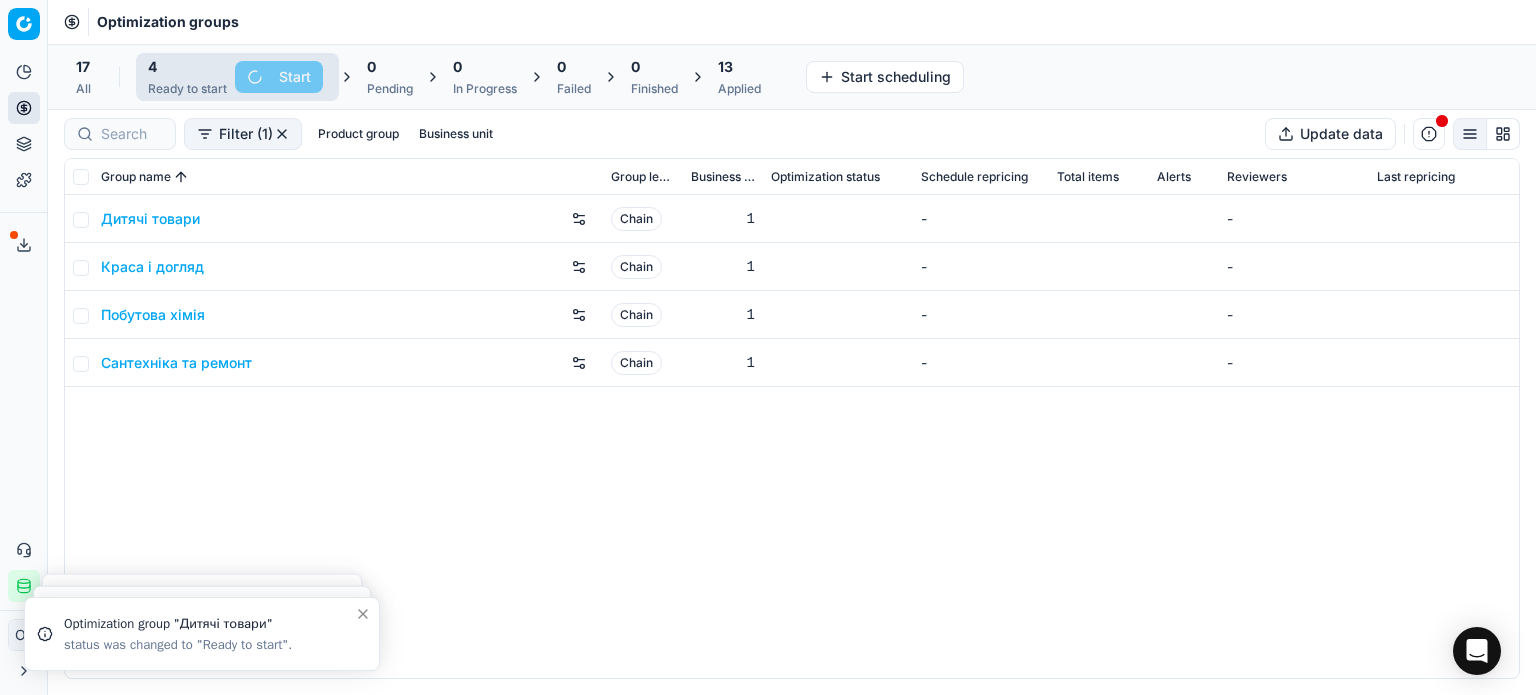 click 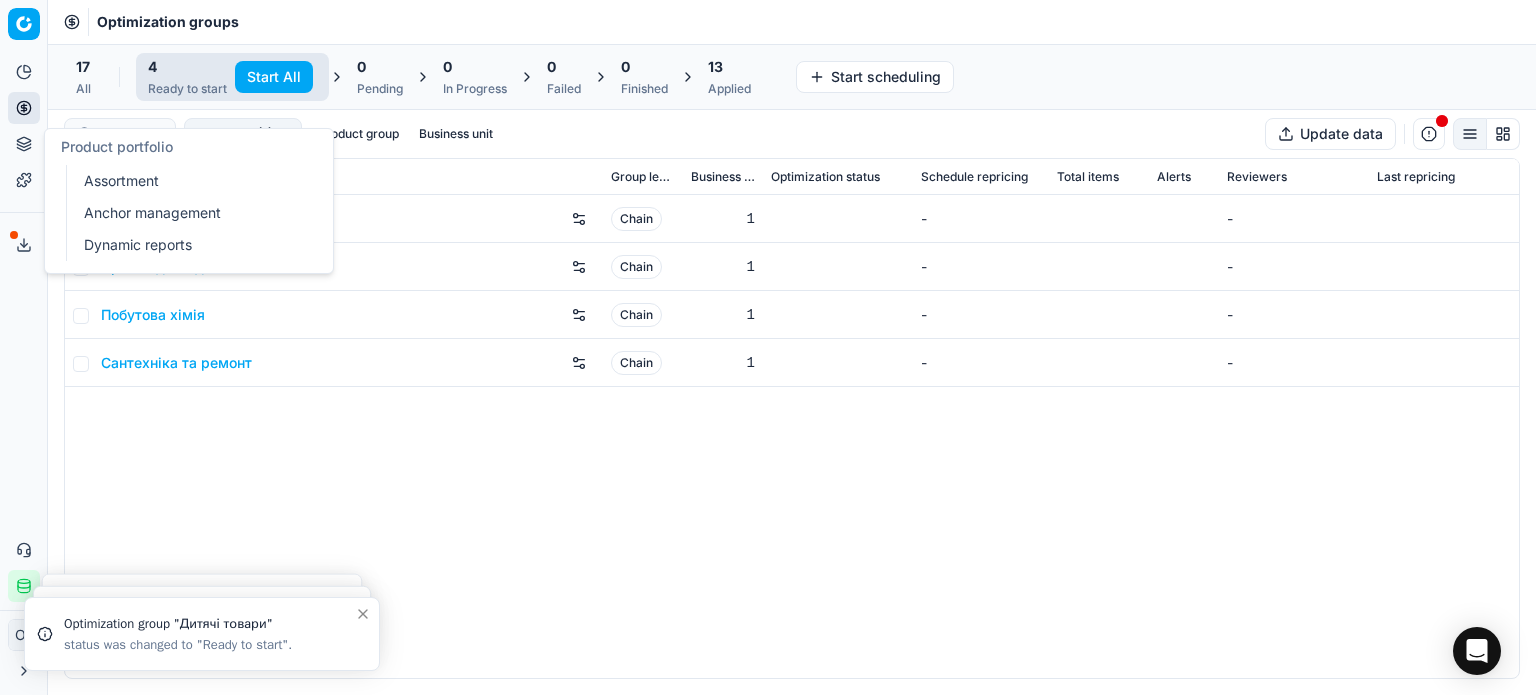 click on "Assortment" at bounding box center [192, 181] 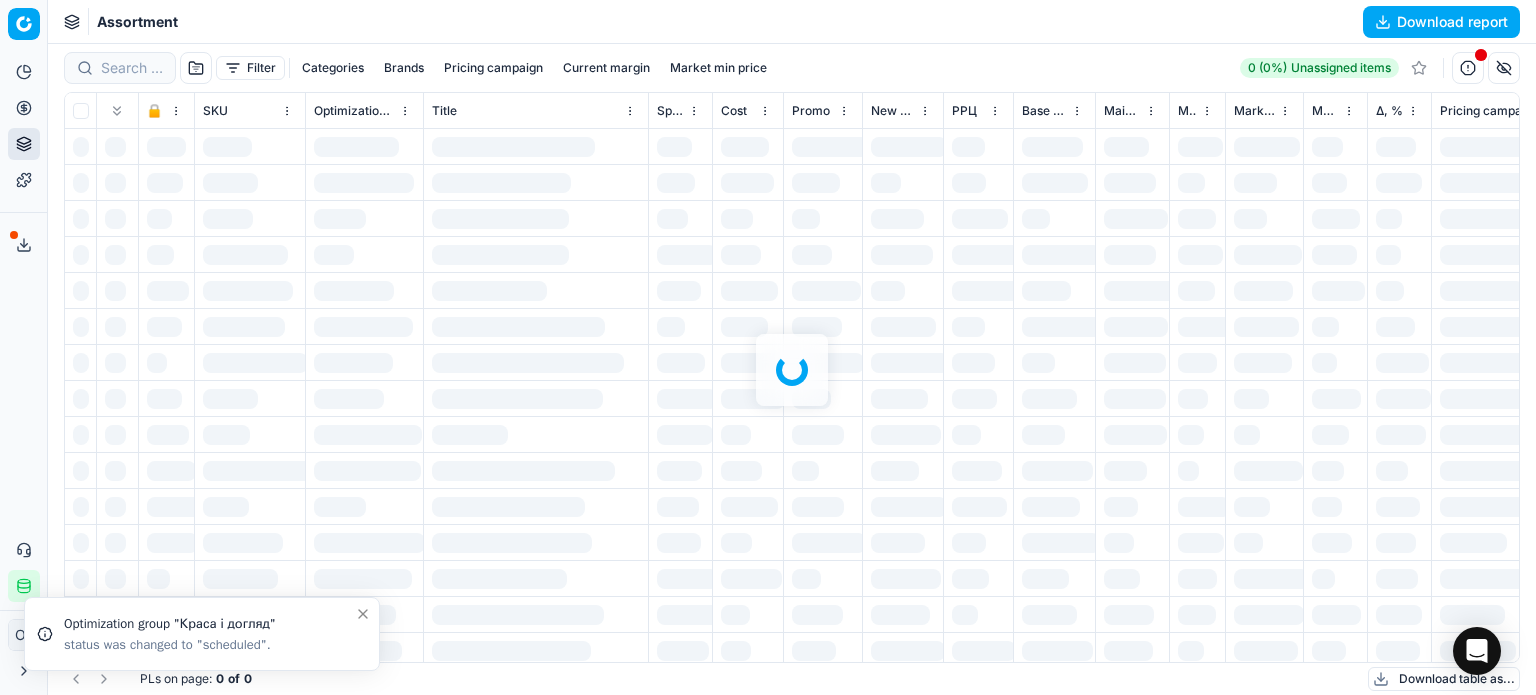click at bounding box center (792, 369) 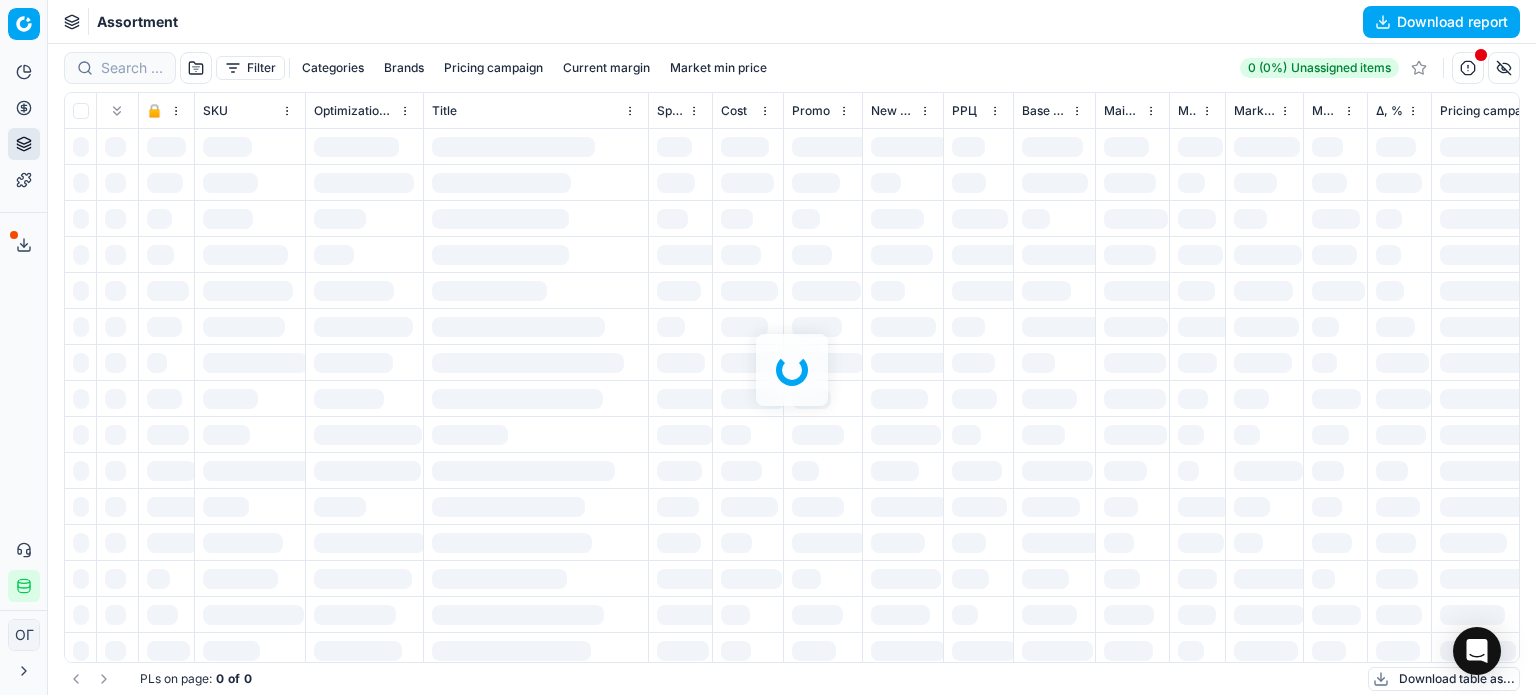 click at bounding box center [792, 369] 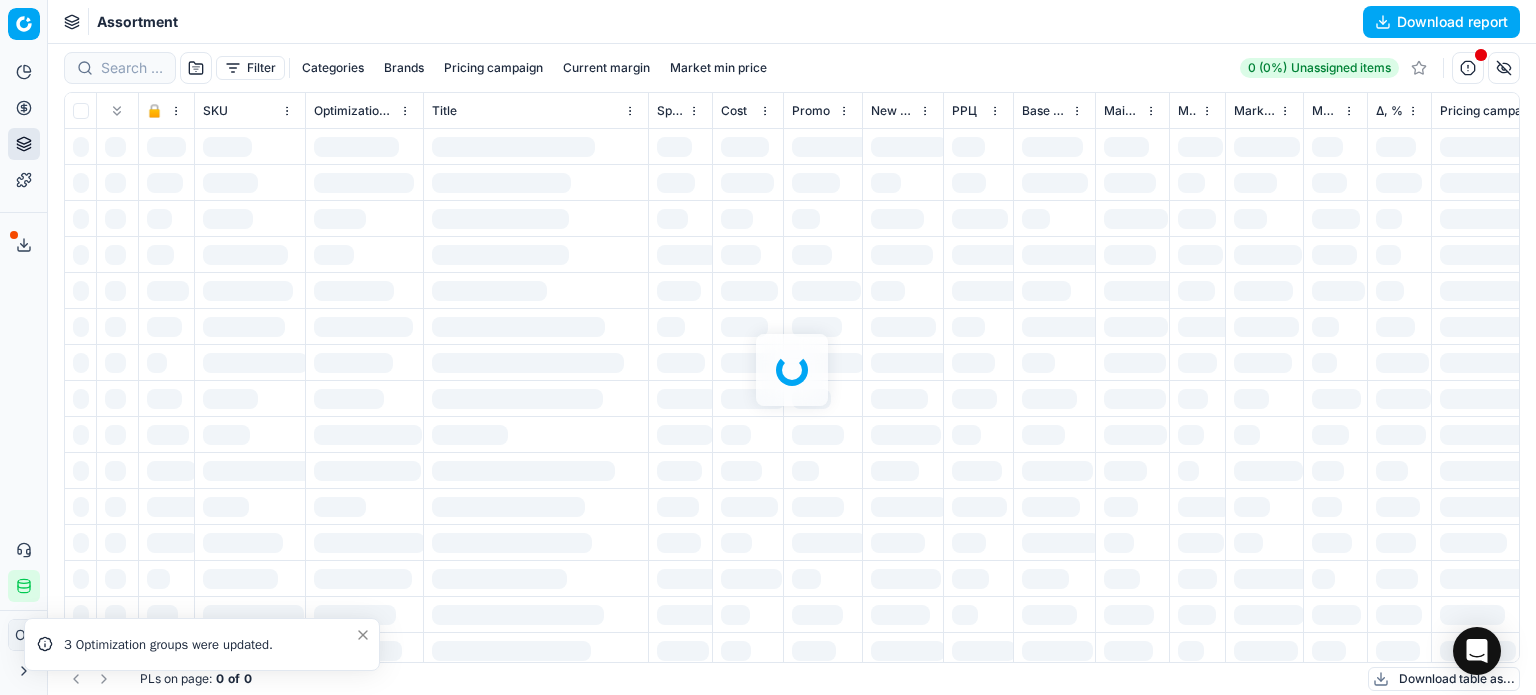 click at bounding box center (792, 369) 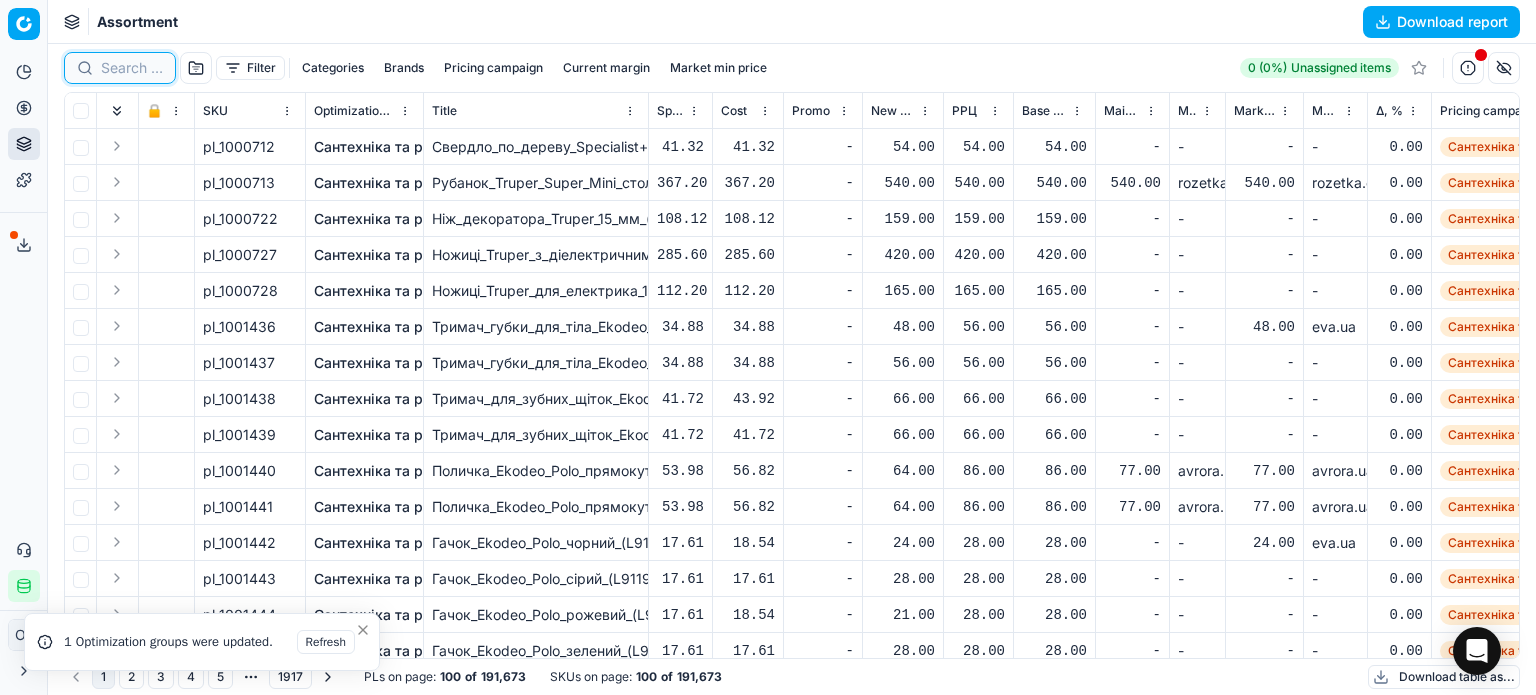 click at bounding box center (132, 68) 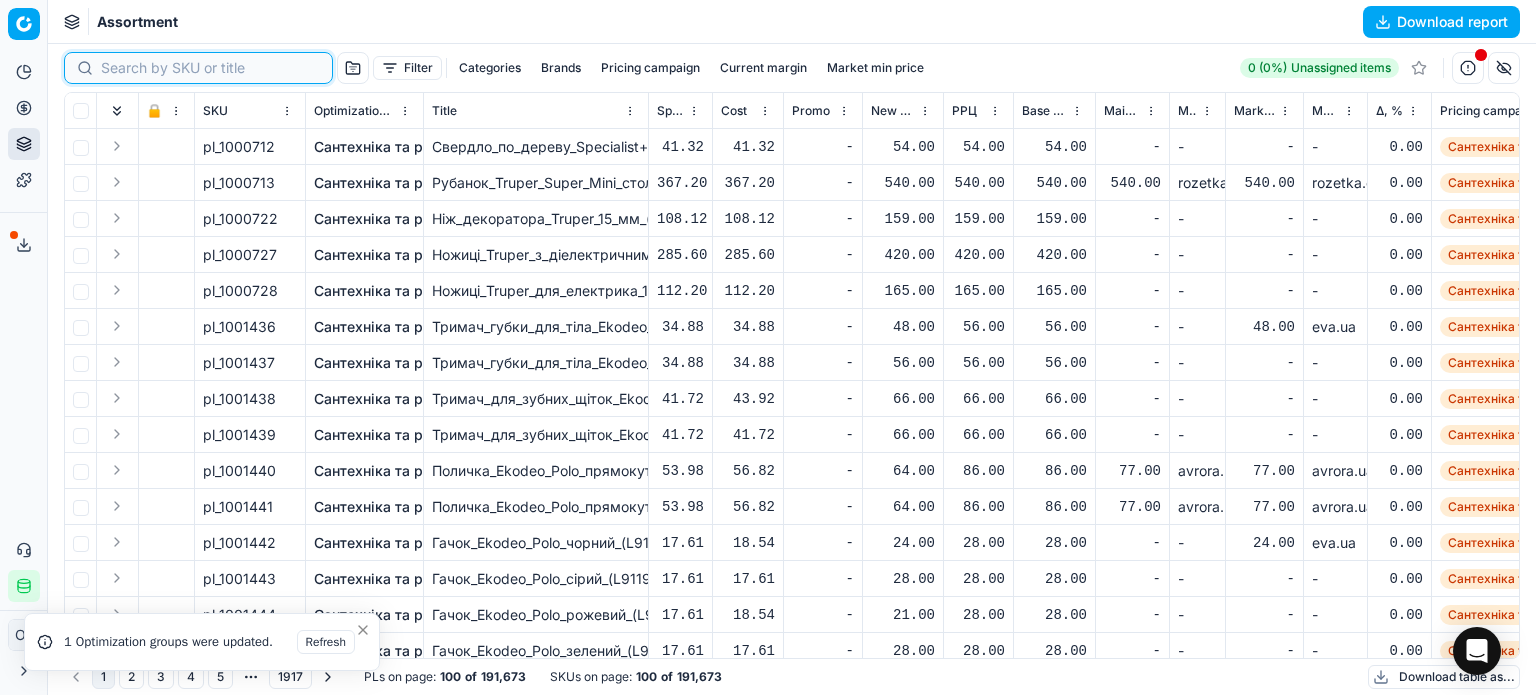 paste on "615818" 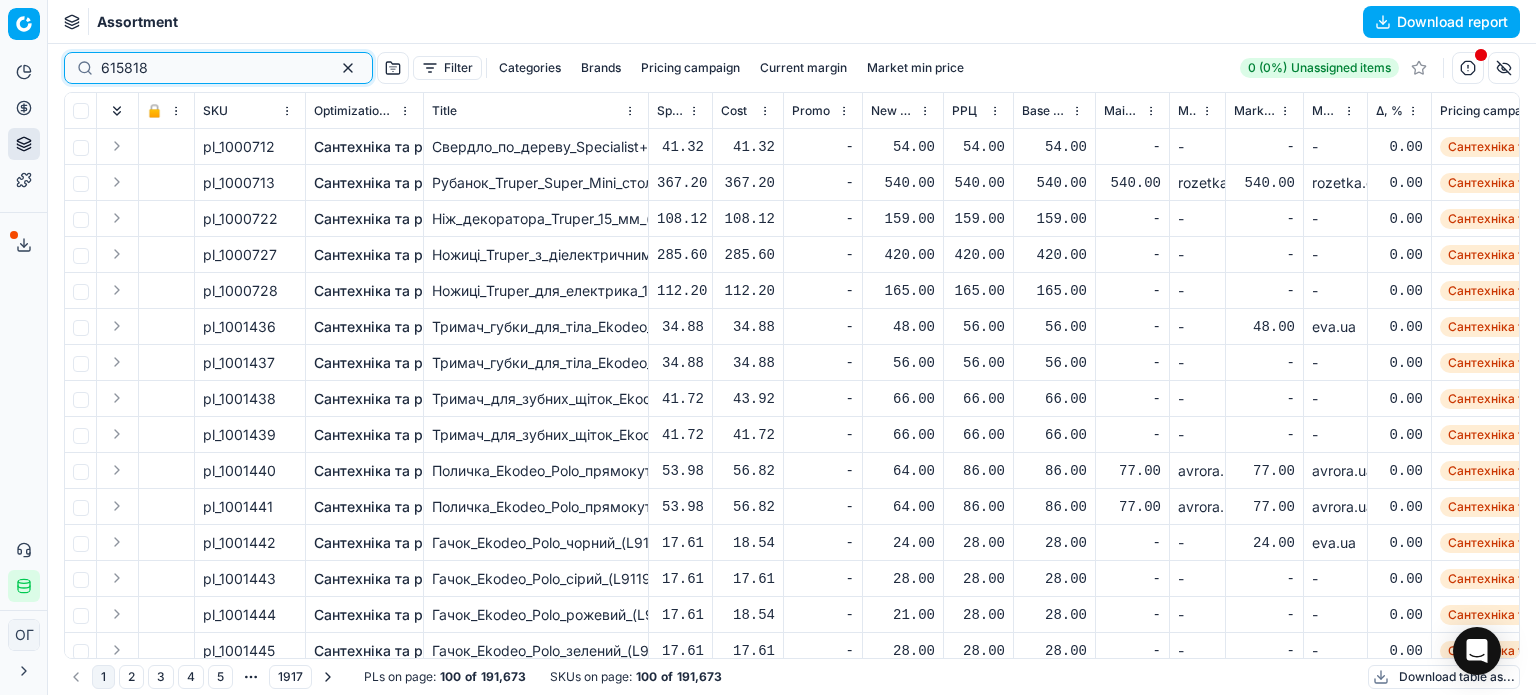 type on "615818" 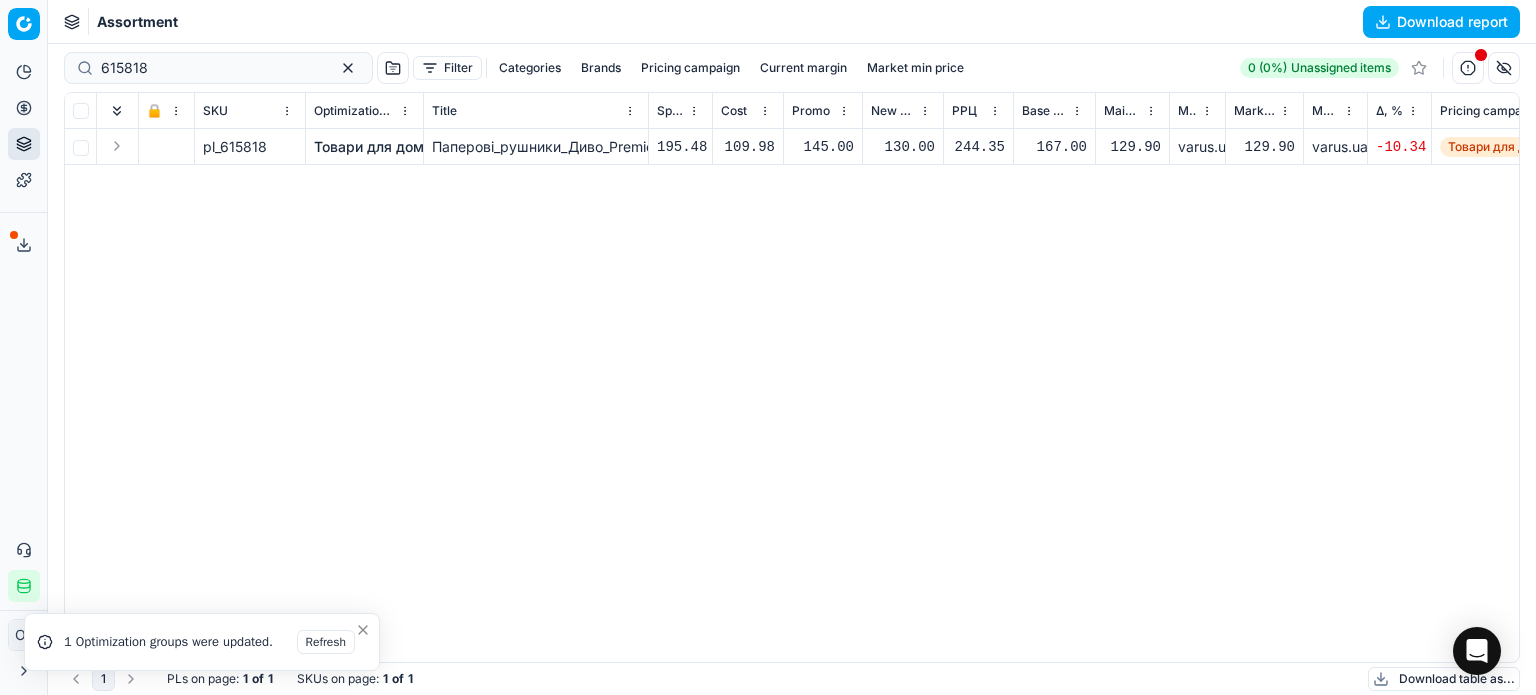 click 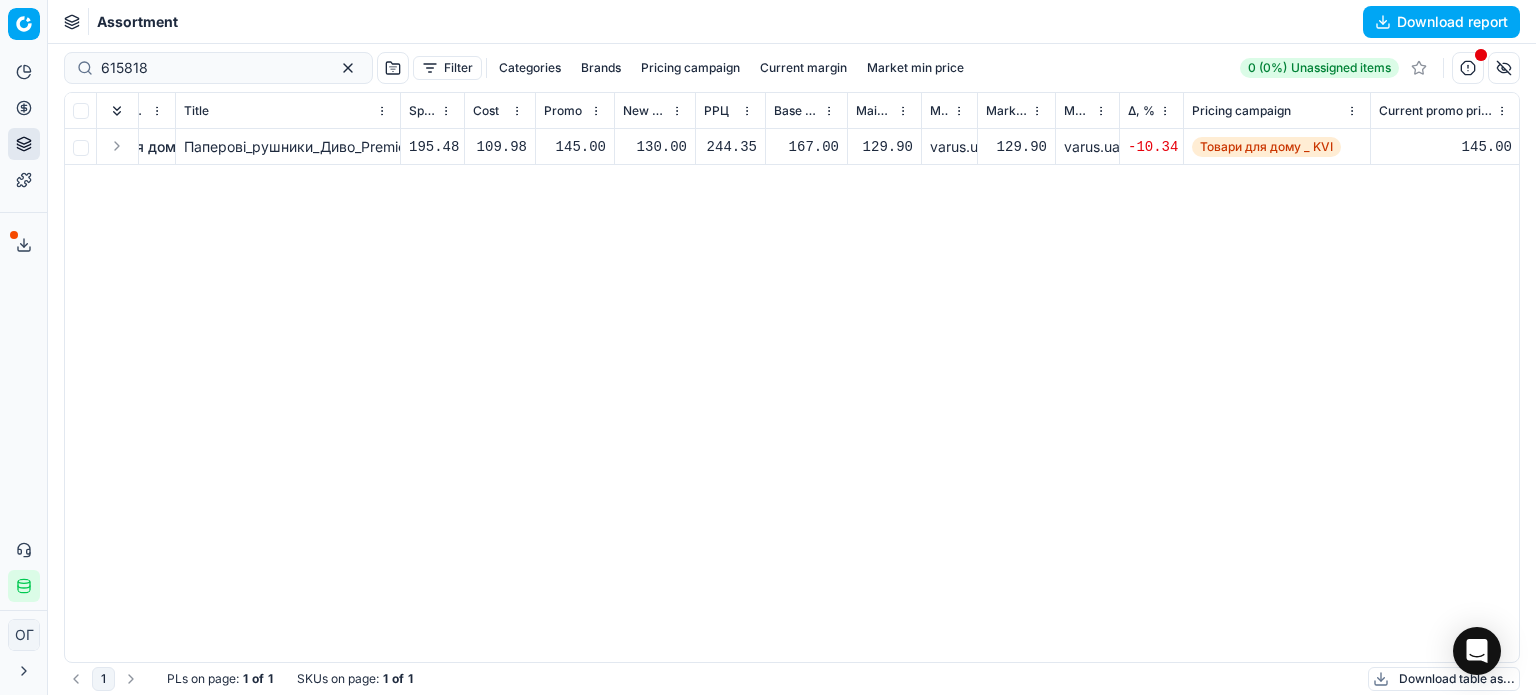 scroll, scrollTop: 0, scrollLeft: 0, axis: both 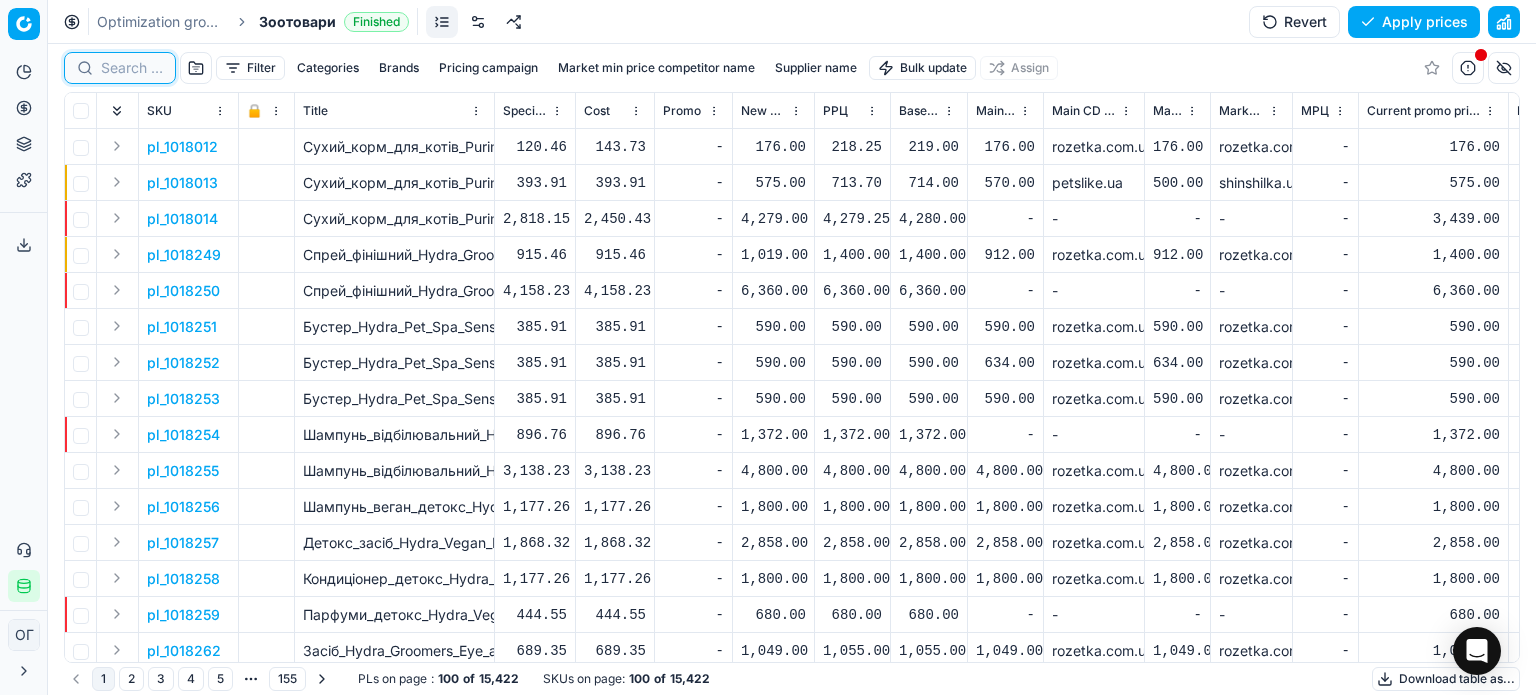 click at bounding box center (132, 68) 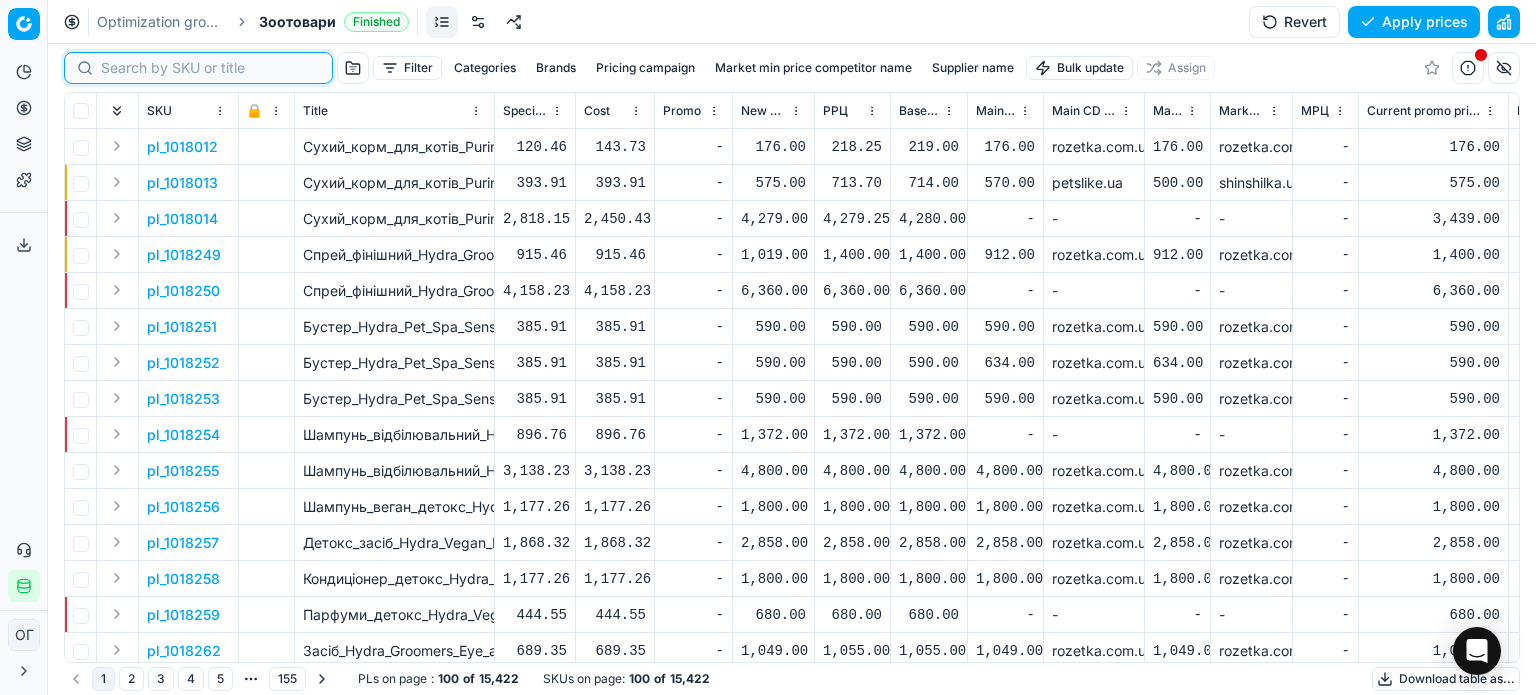 paste on "656946" 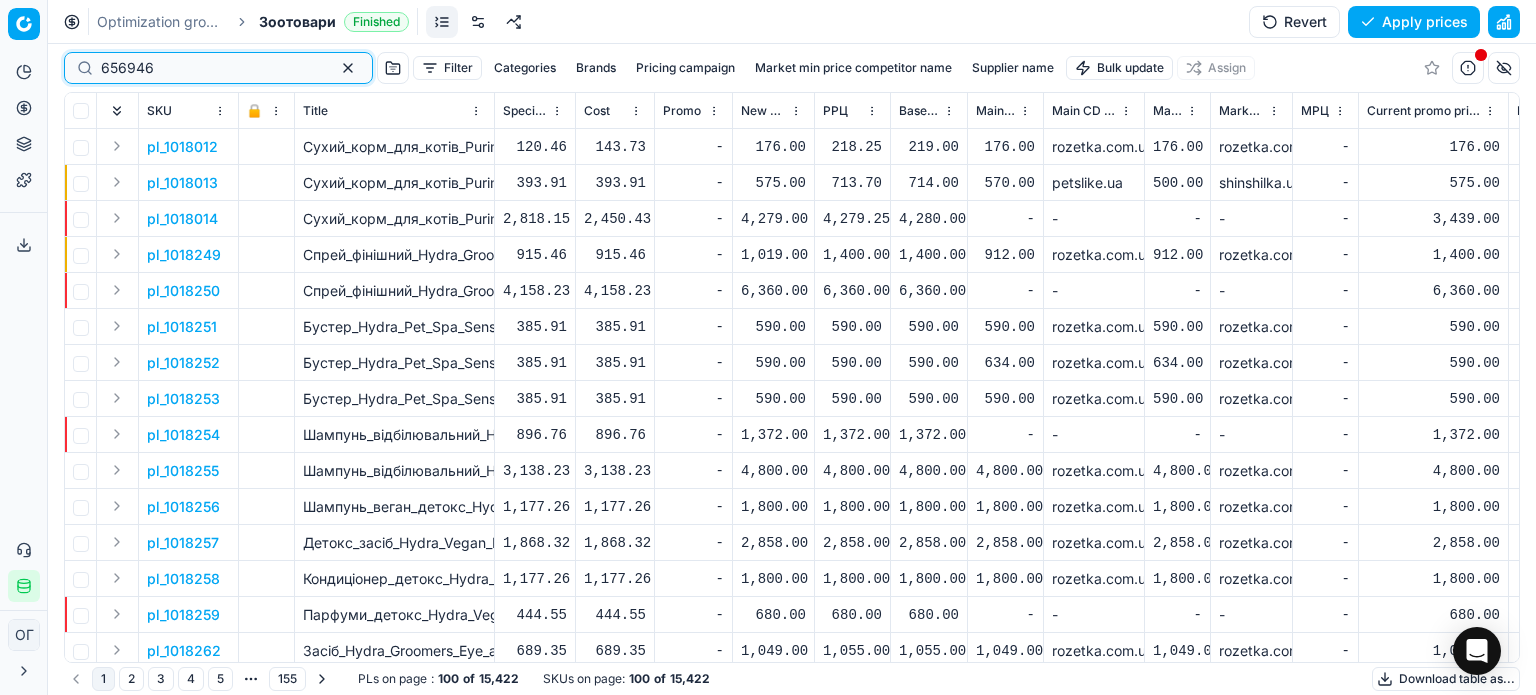 type on "656946" 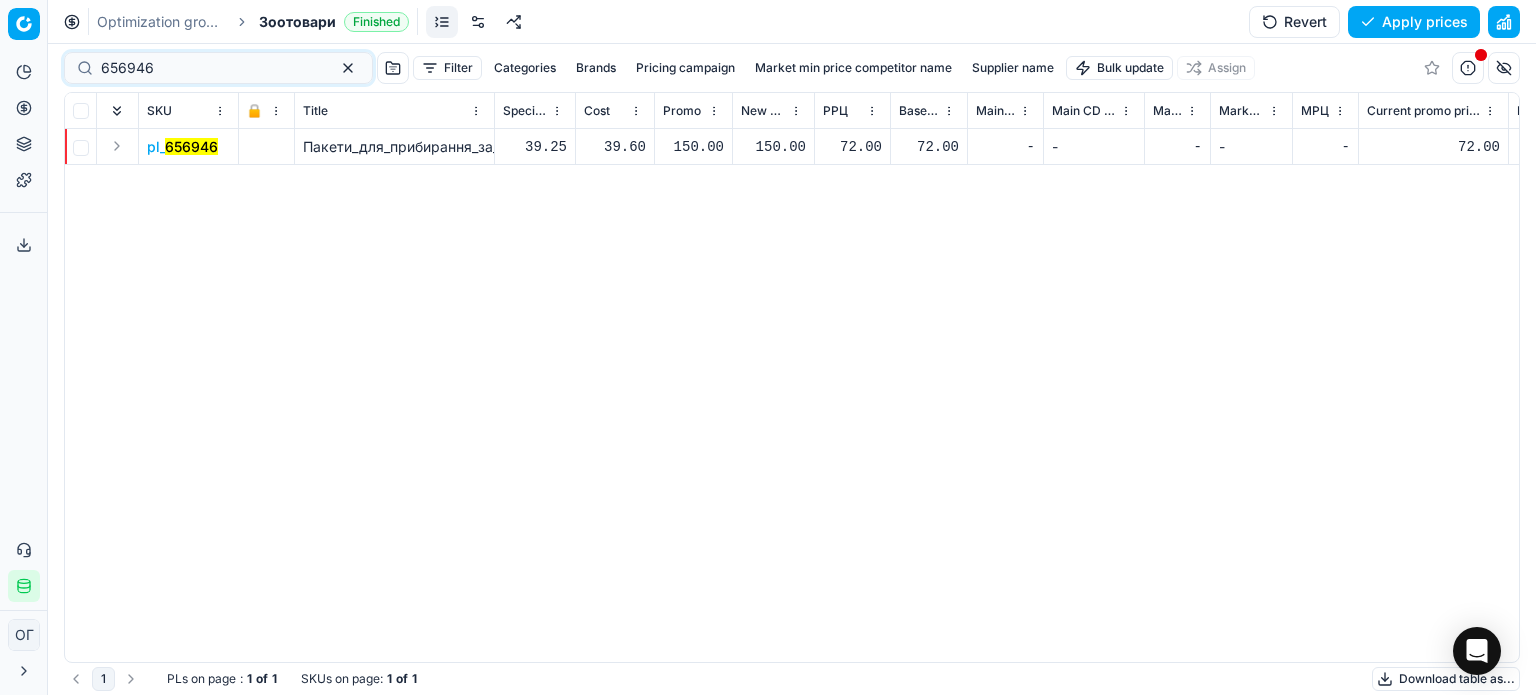 click on "150.00" at bounding box center (773, 147) 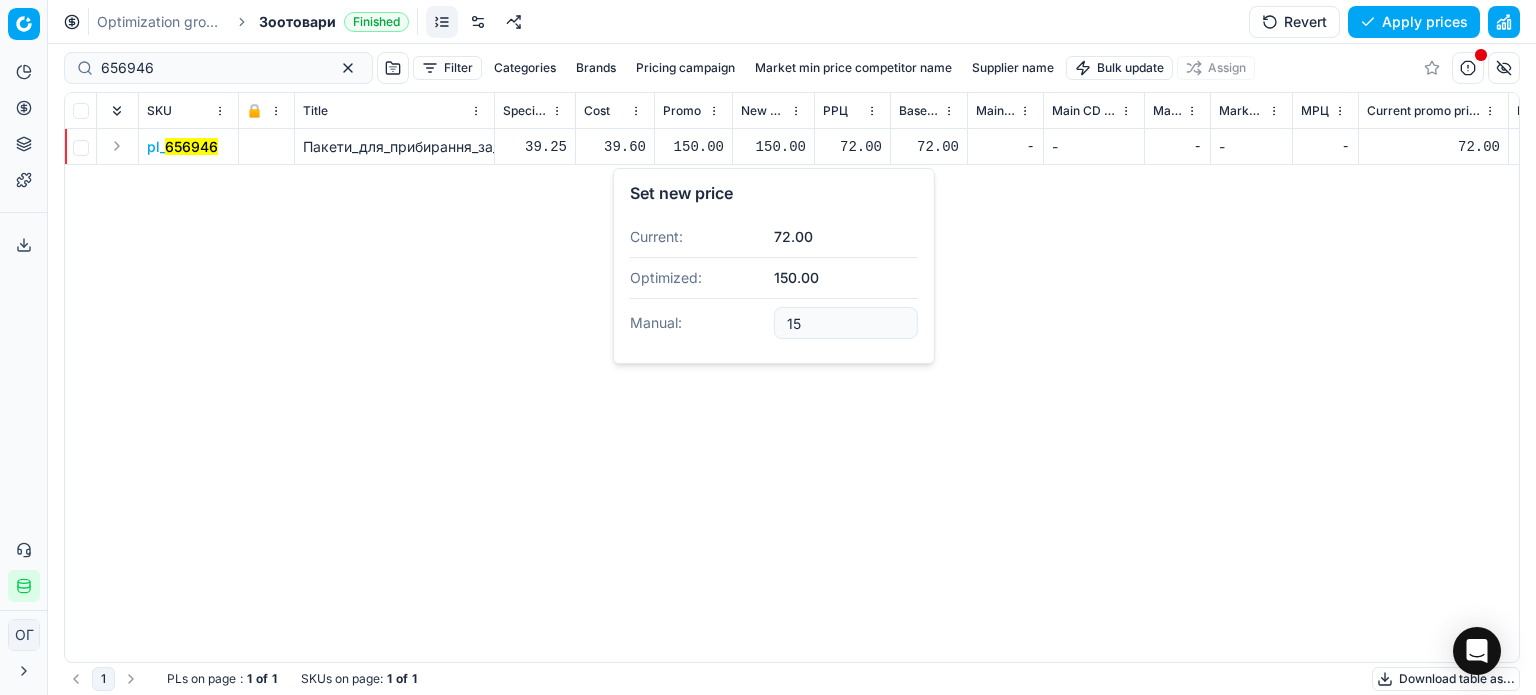 type on "1" 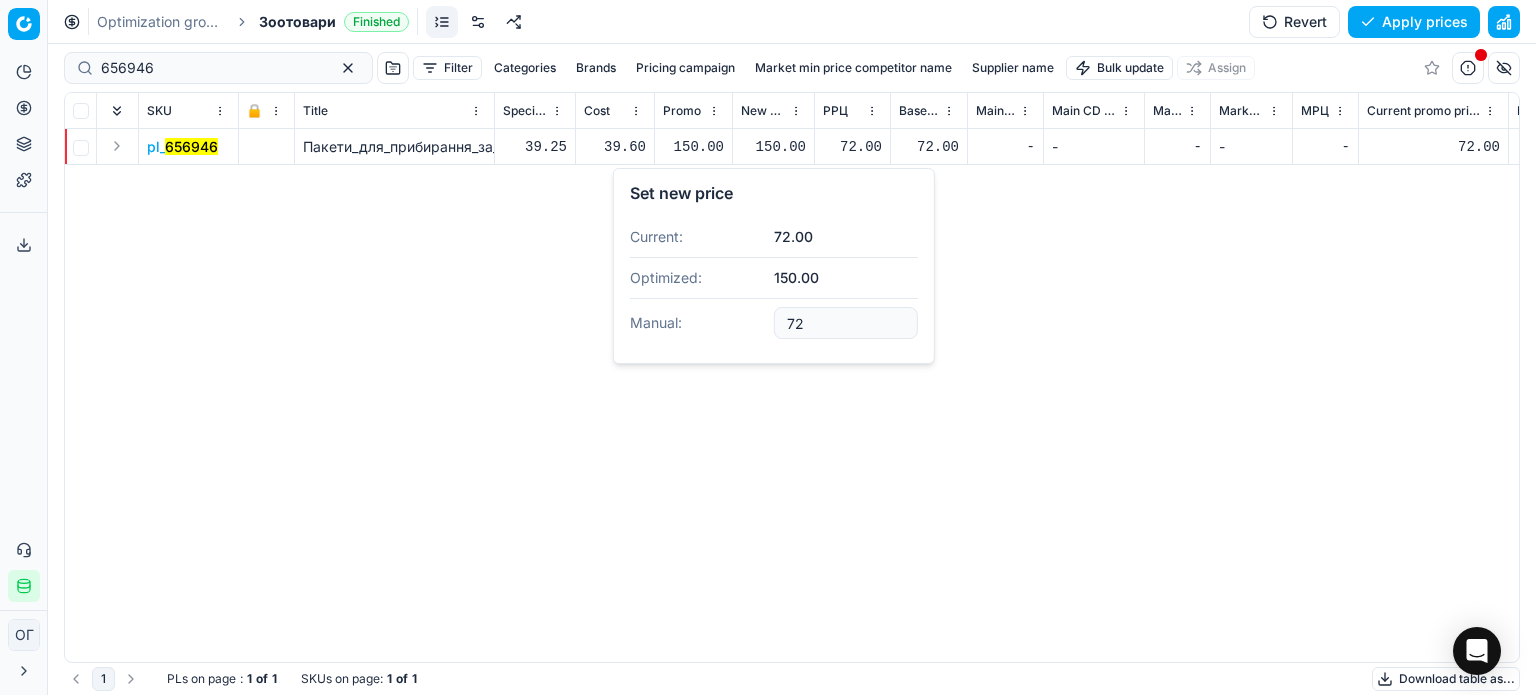 type on "72.00" 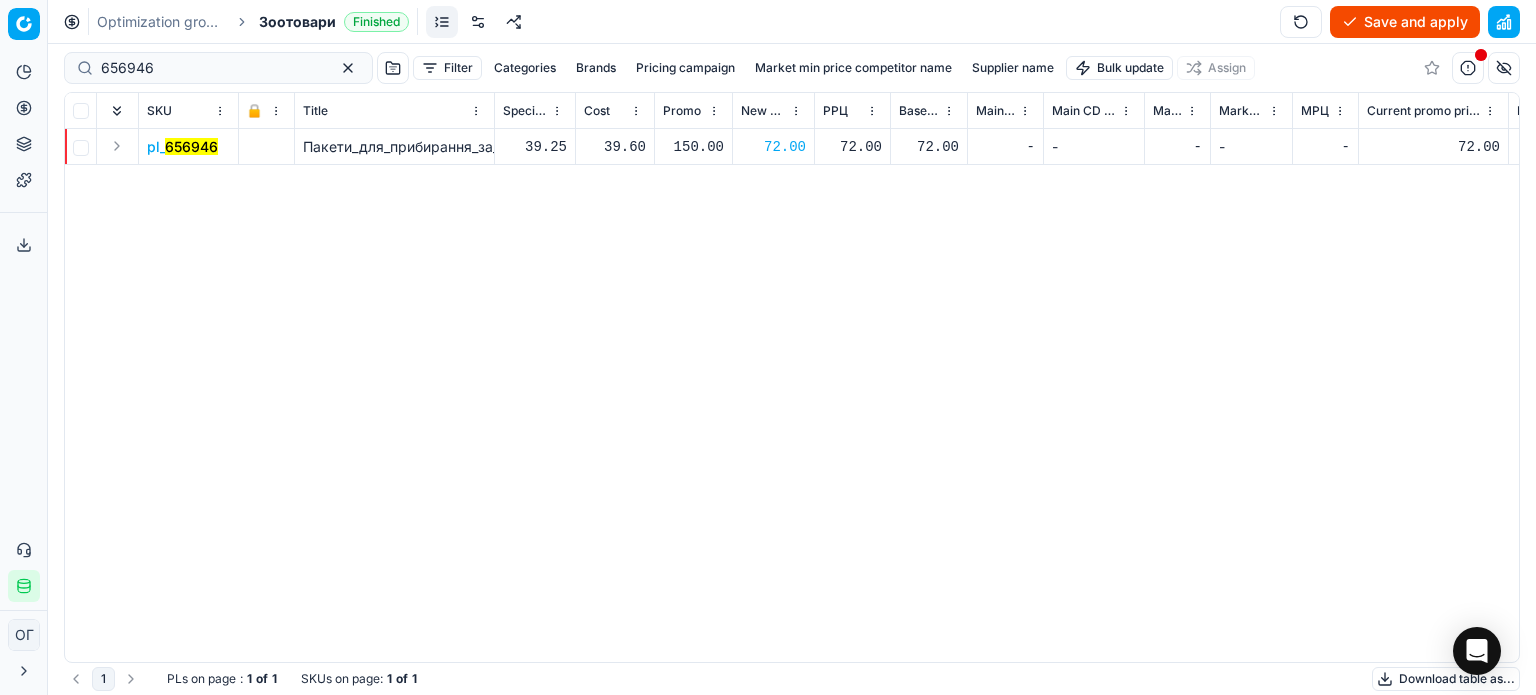 click on "Save and apply" at bounding box center (1405, 22) 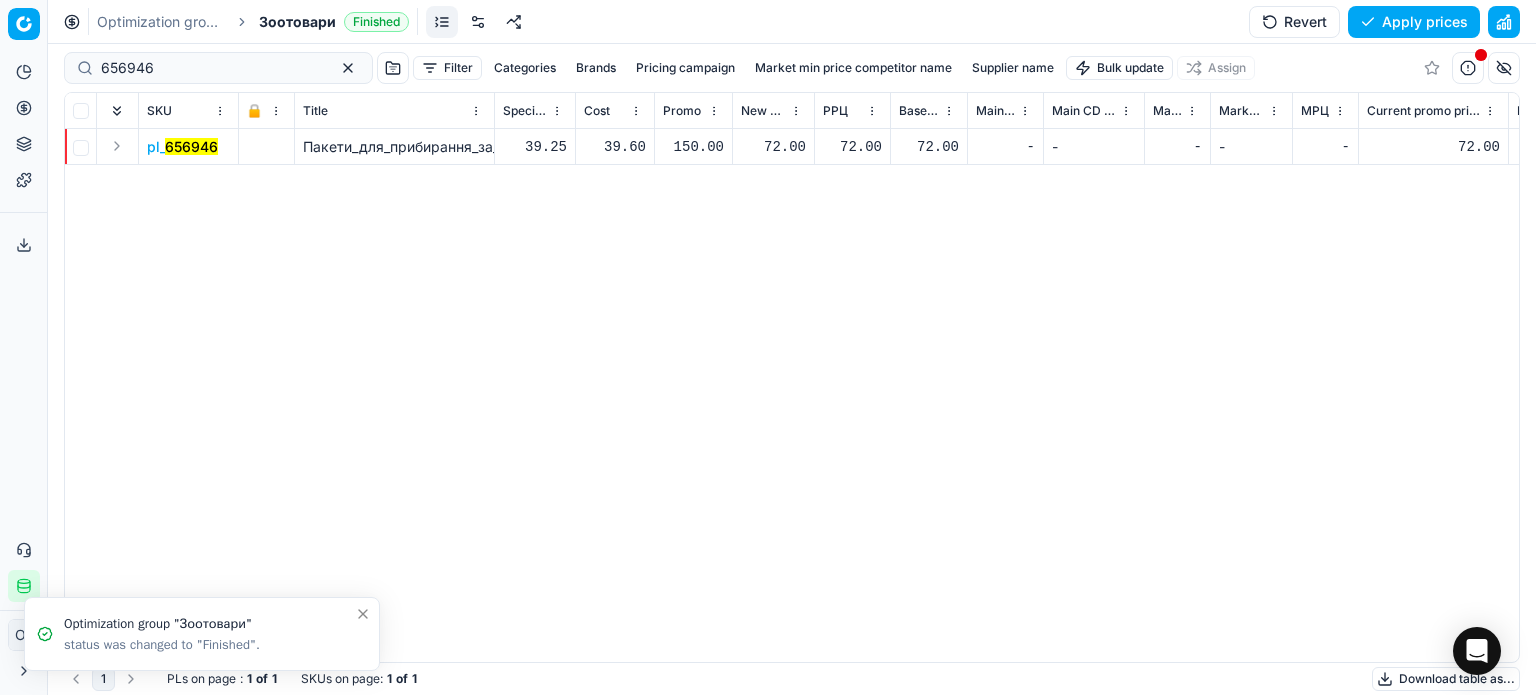 click 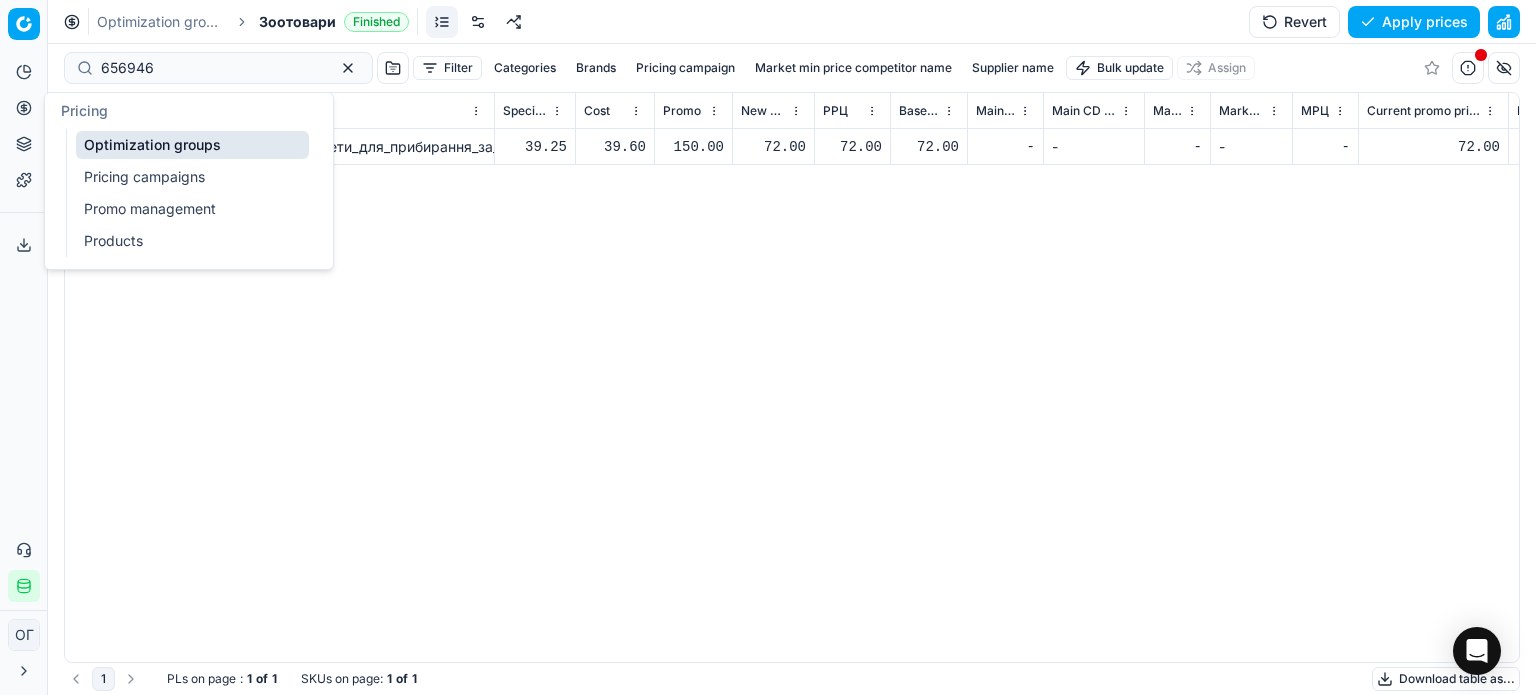 click on "Optimization groups" at bounding box center (192, 145) 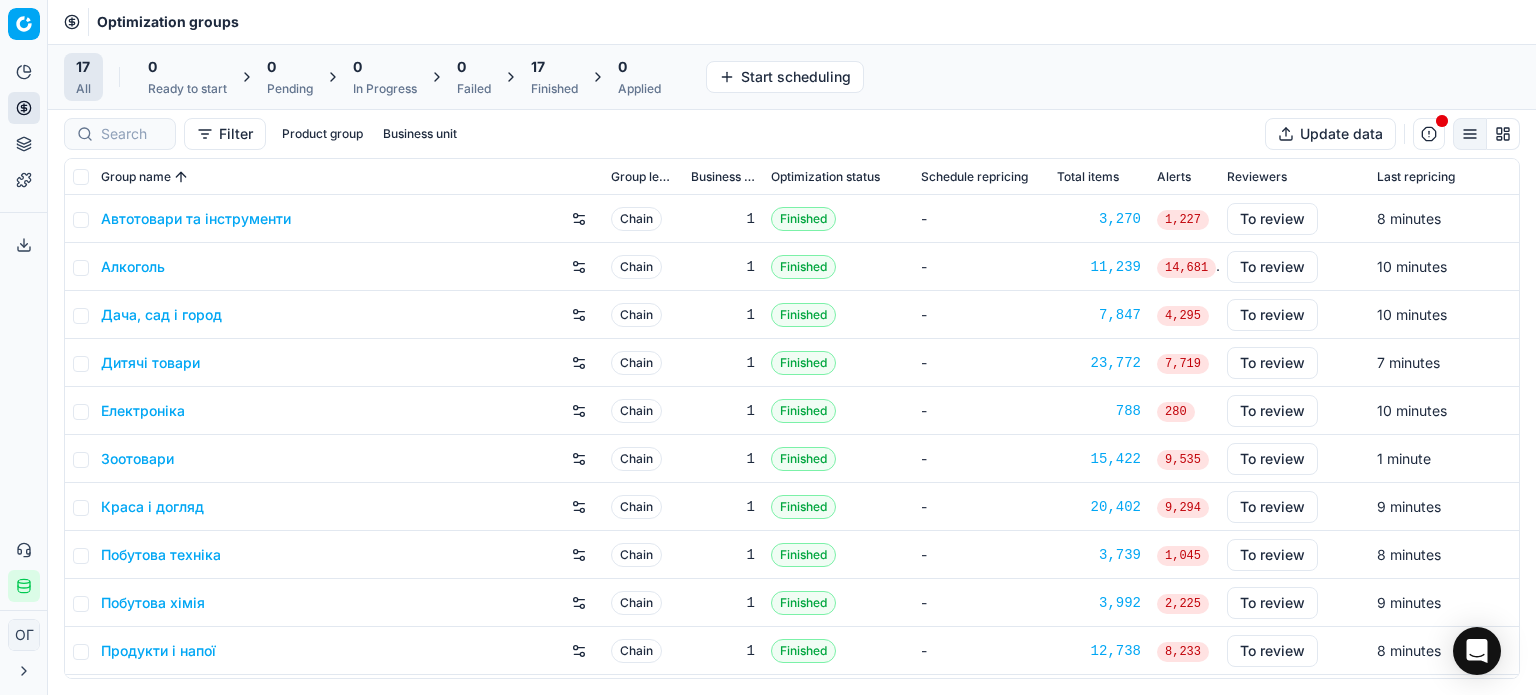 click on "17" at bounding box center [554, 67] 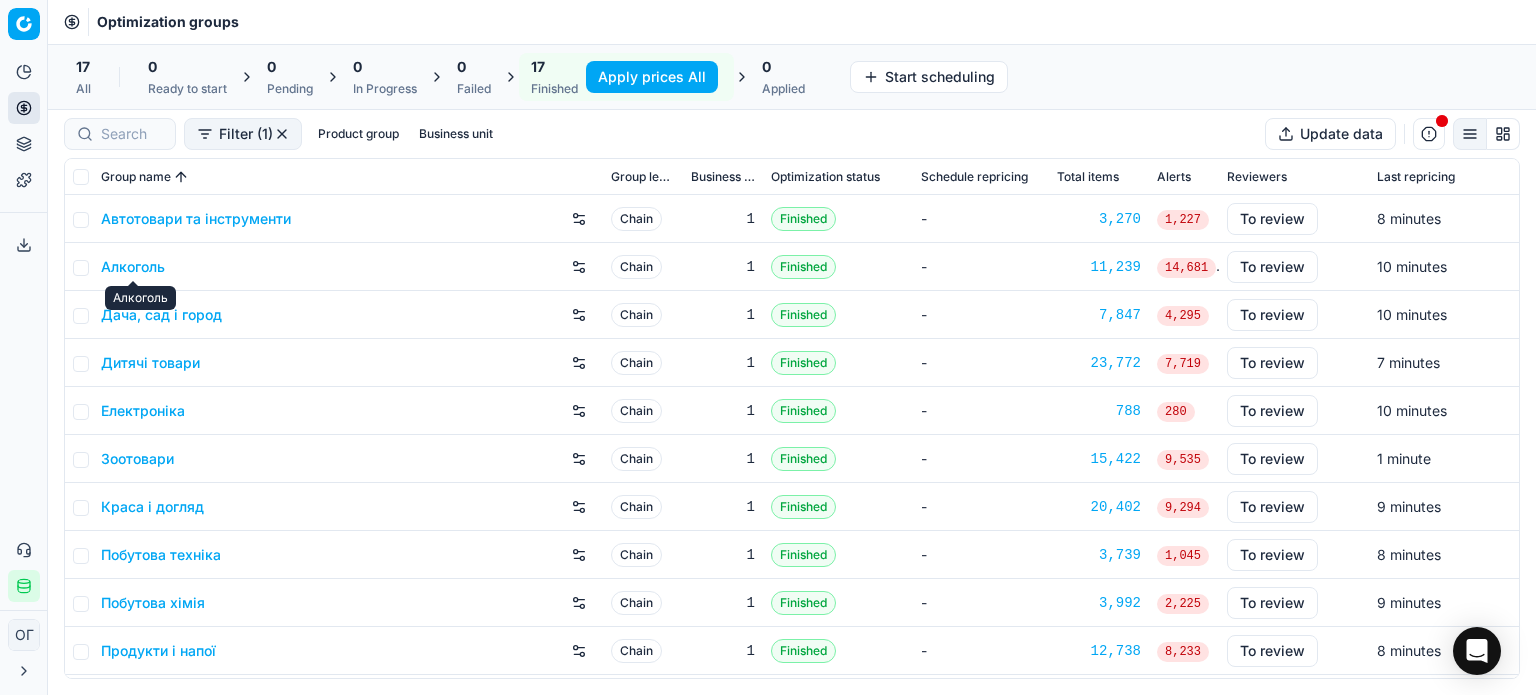 click on "Алкоголь" at bounding box center (133, 267) 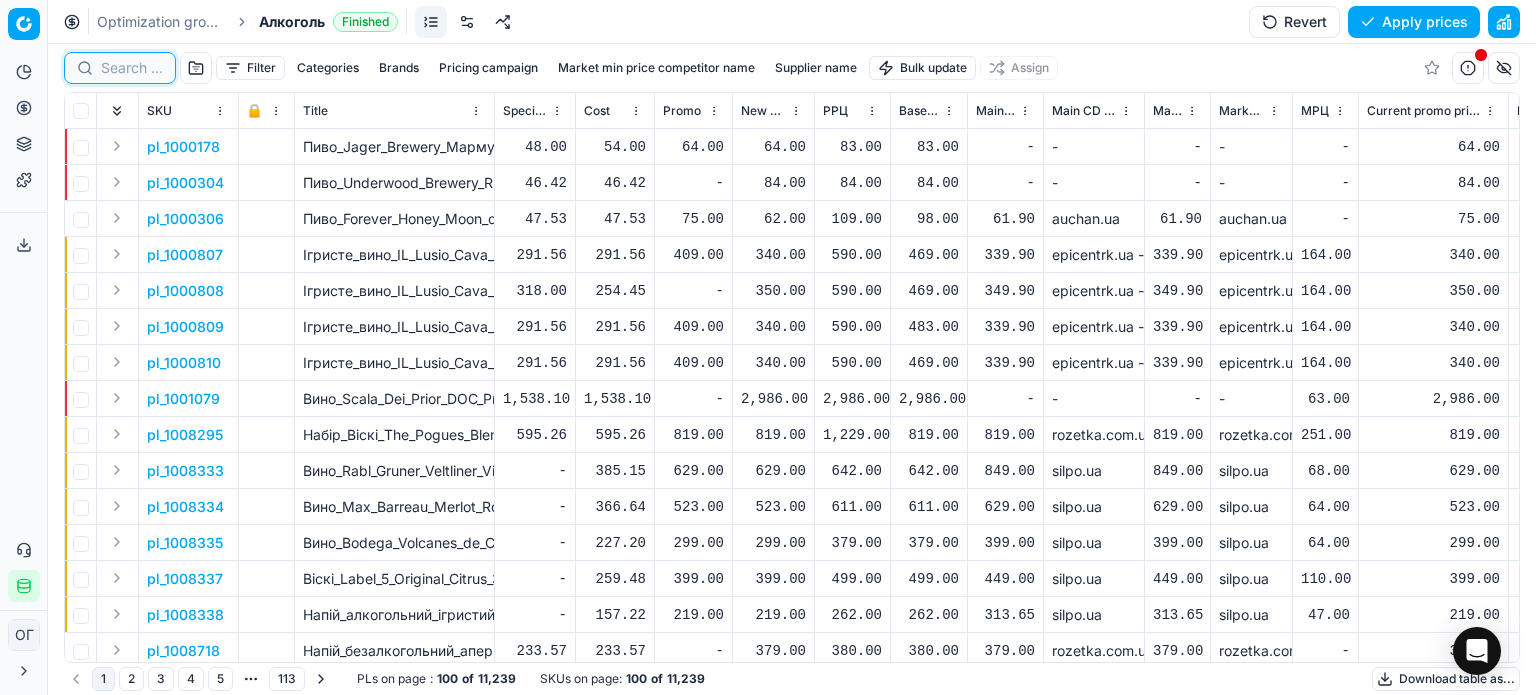 click at bounding box center [132, 68] 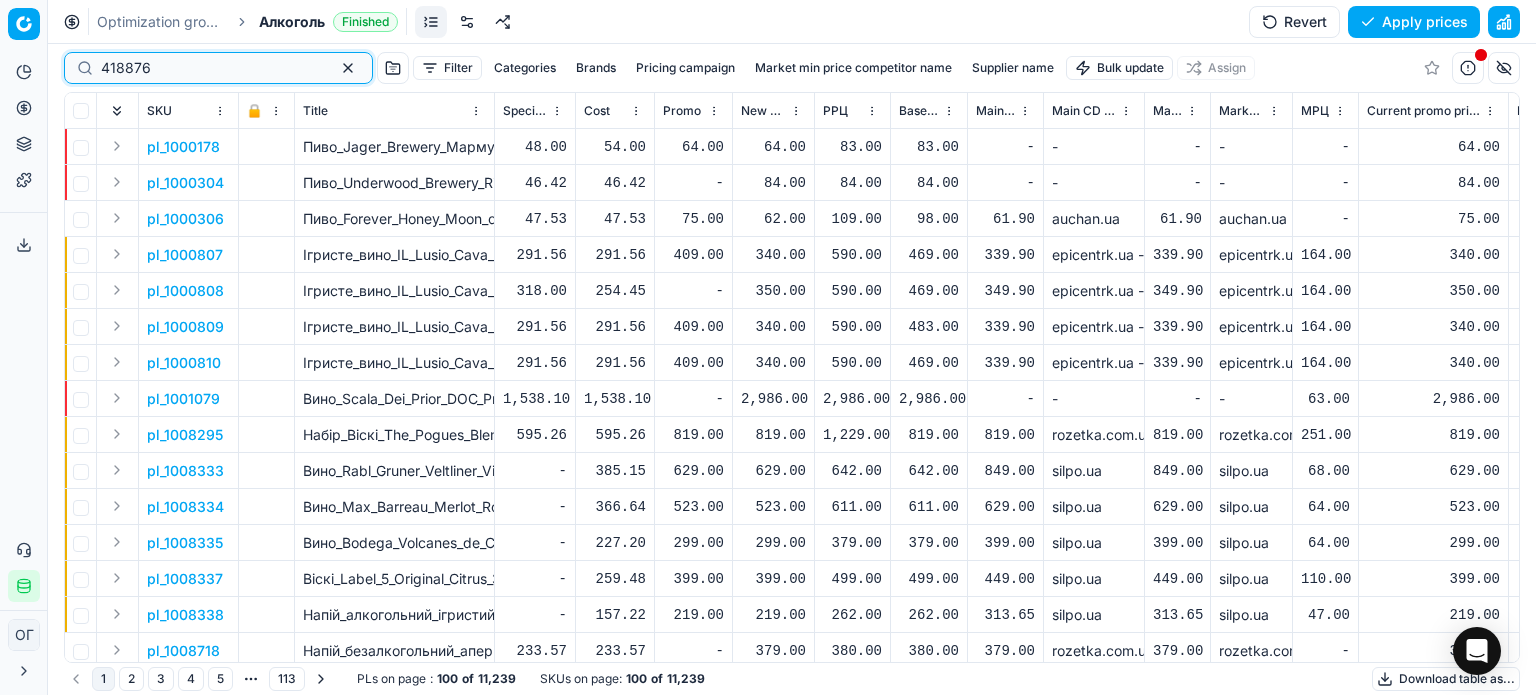type on "418876" 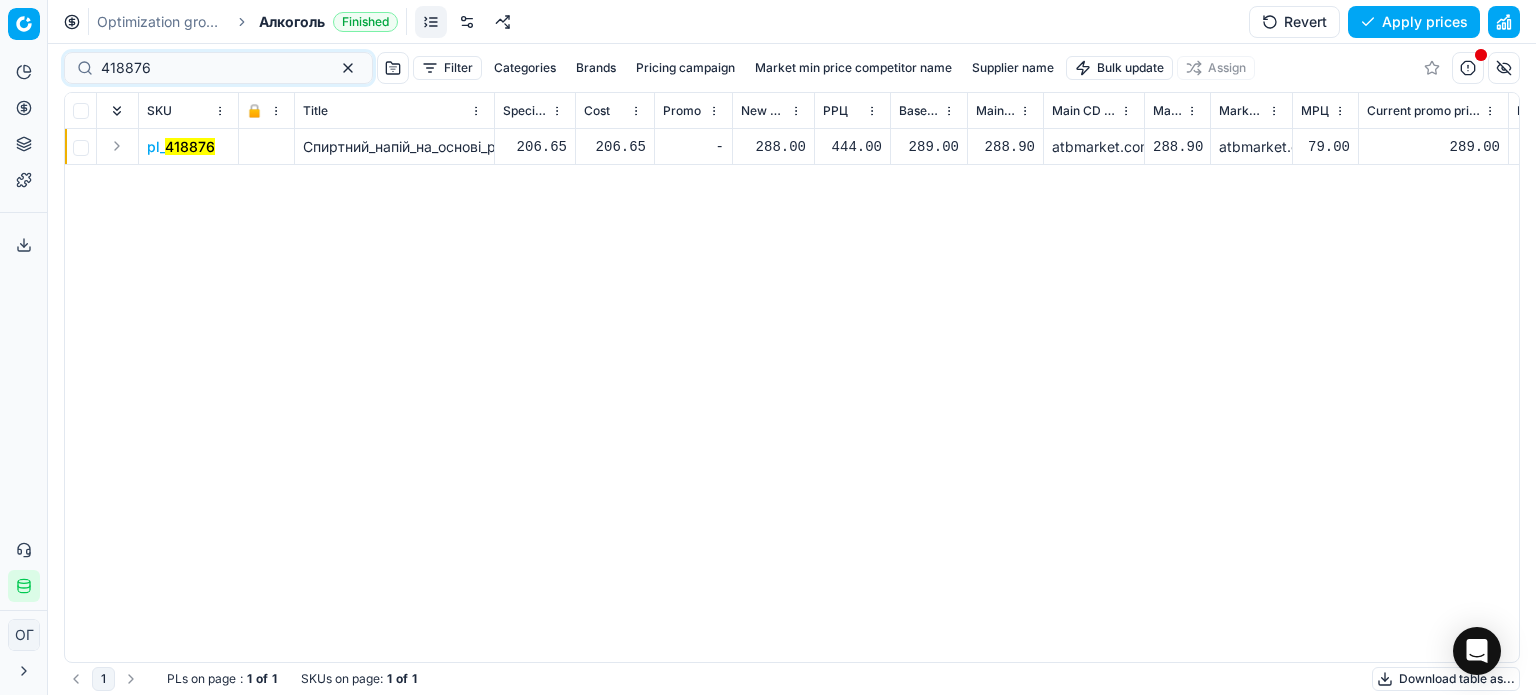 click on "288.00" at bounding box center (773, 147) 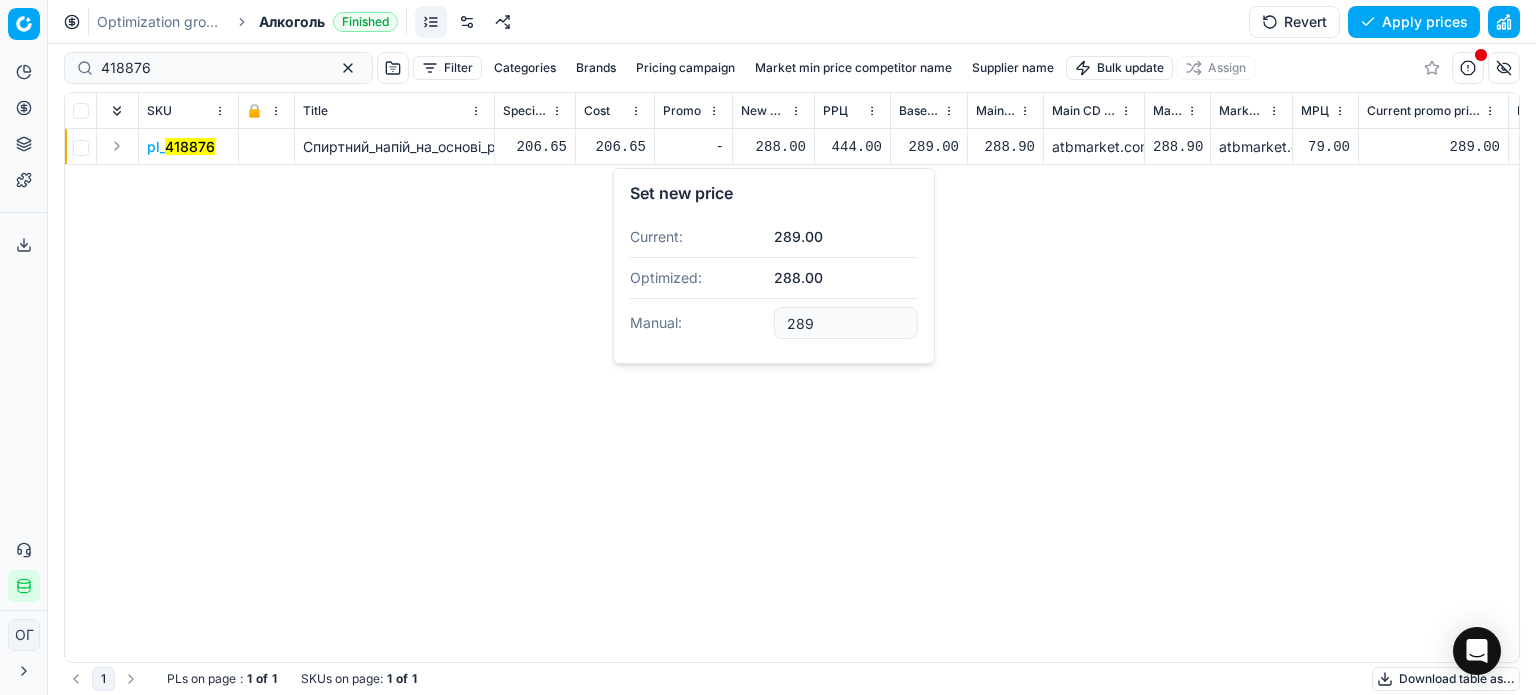 type on "289.00" 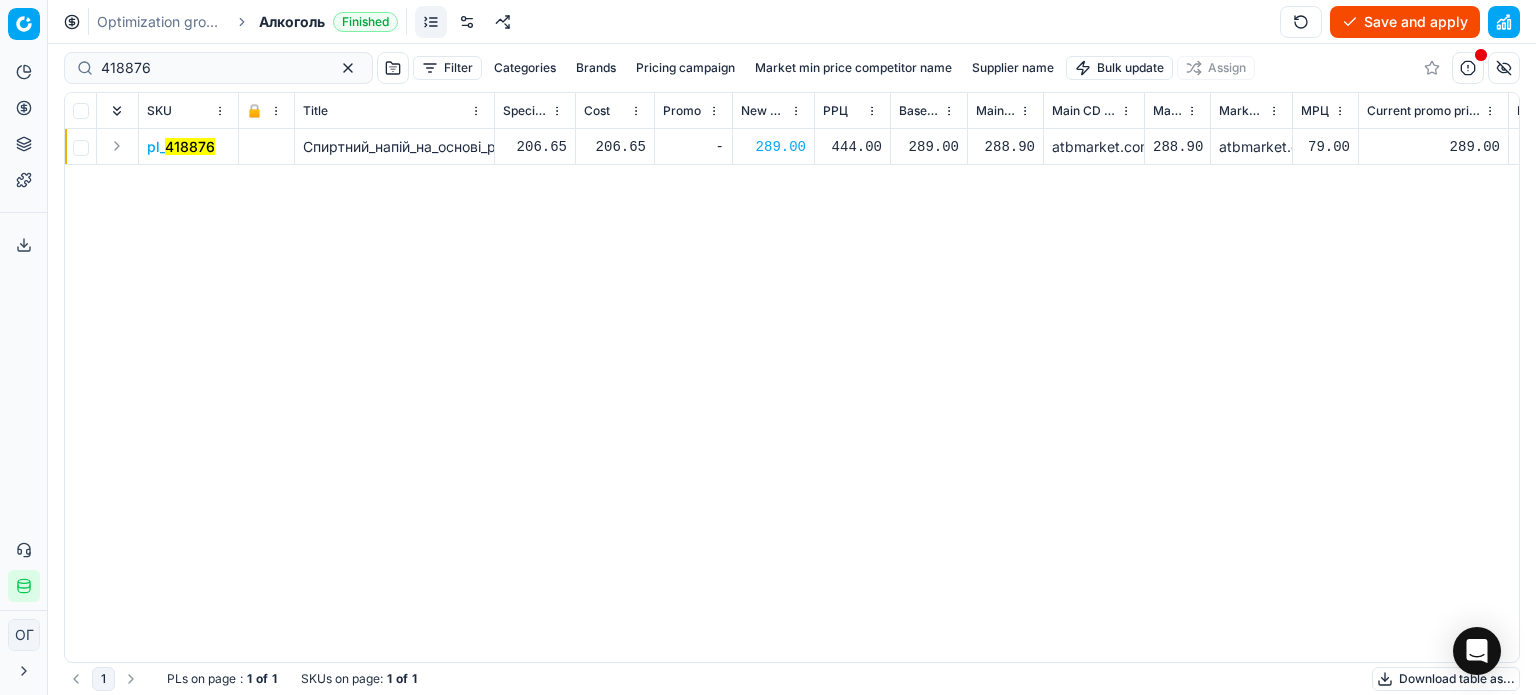 click on "Save and apply" at bounding box center (1405, 22) 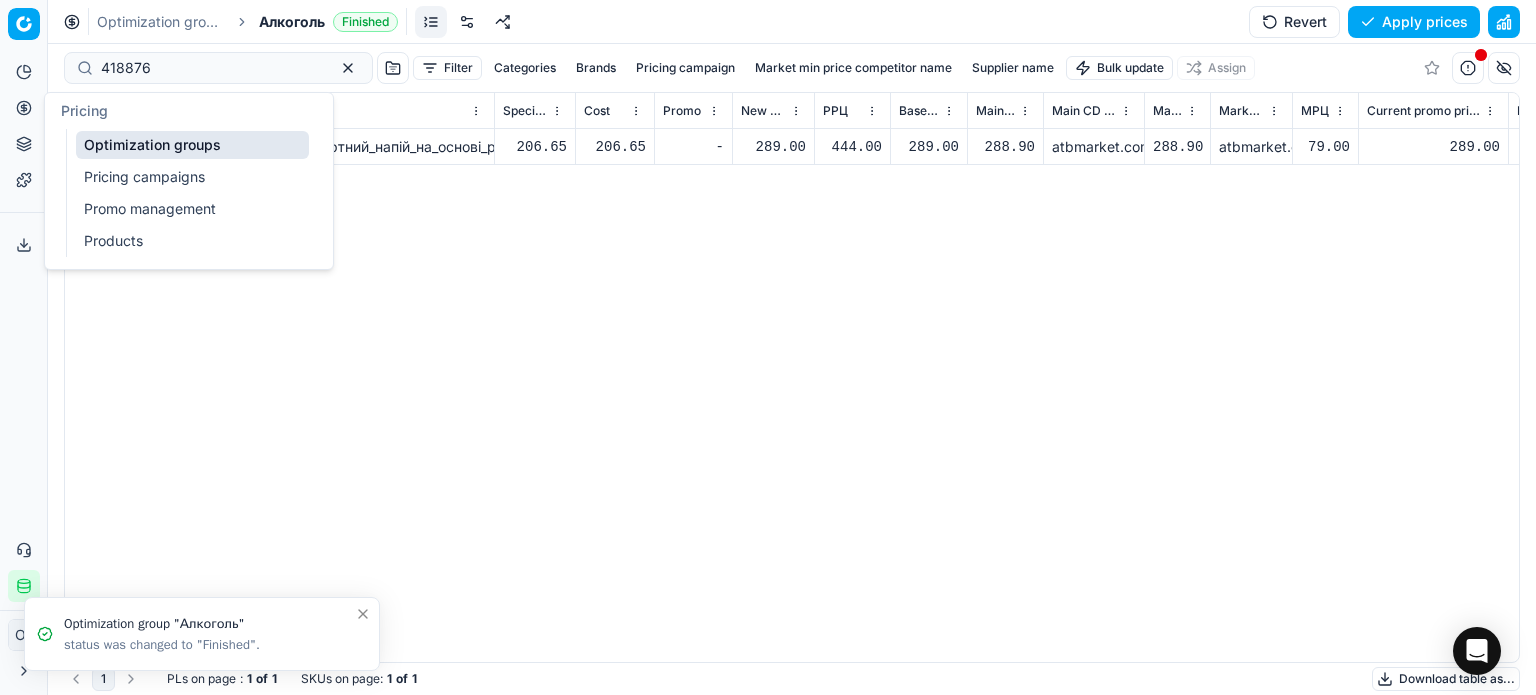 click 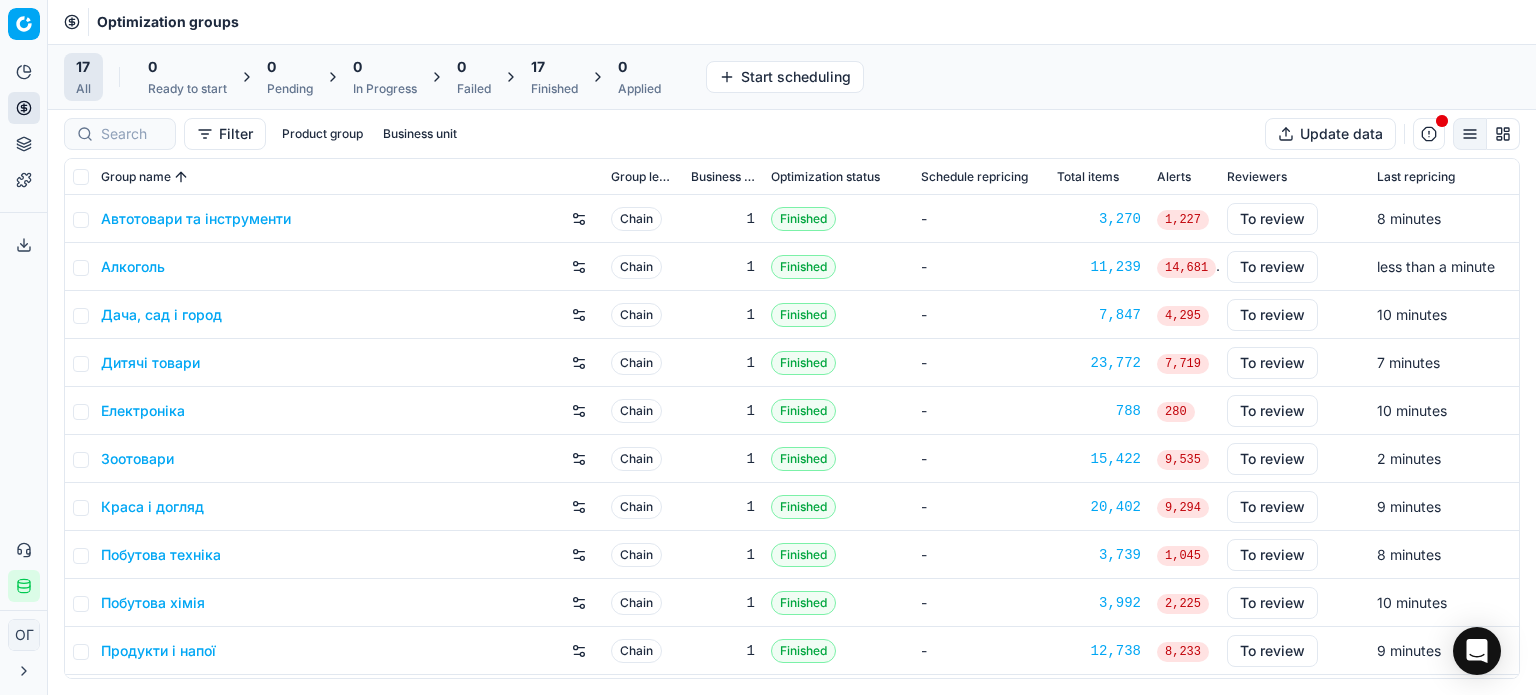 click on "17" at bounding box center [554, 67] 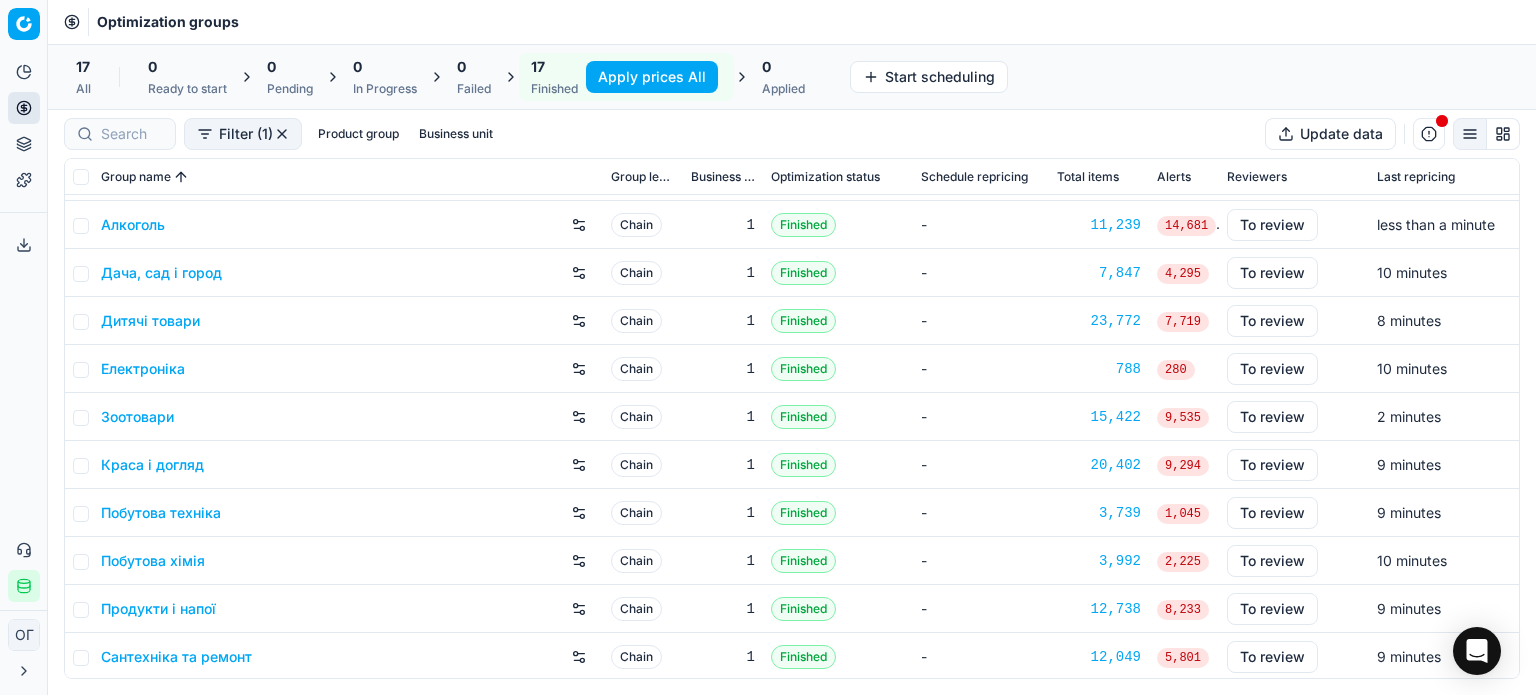 scroll, scrollTop: 32, scrollLeft: 0, axis: vertical 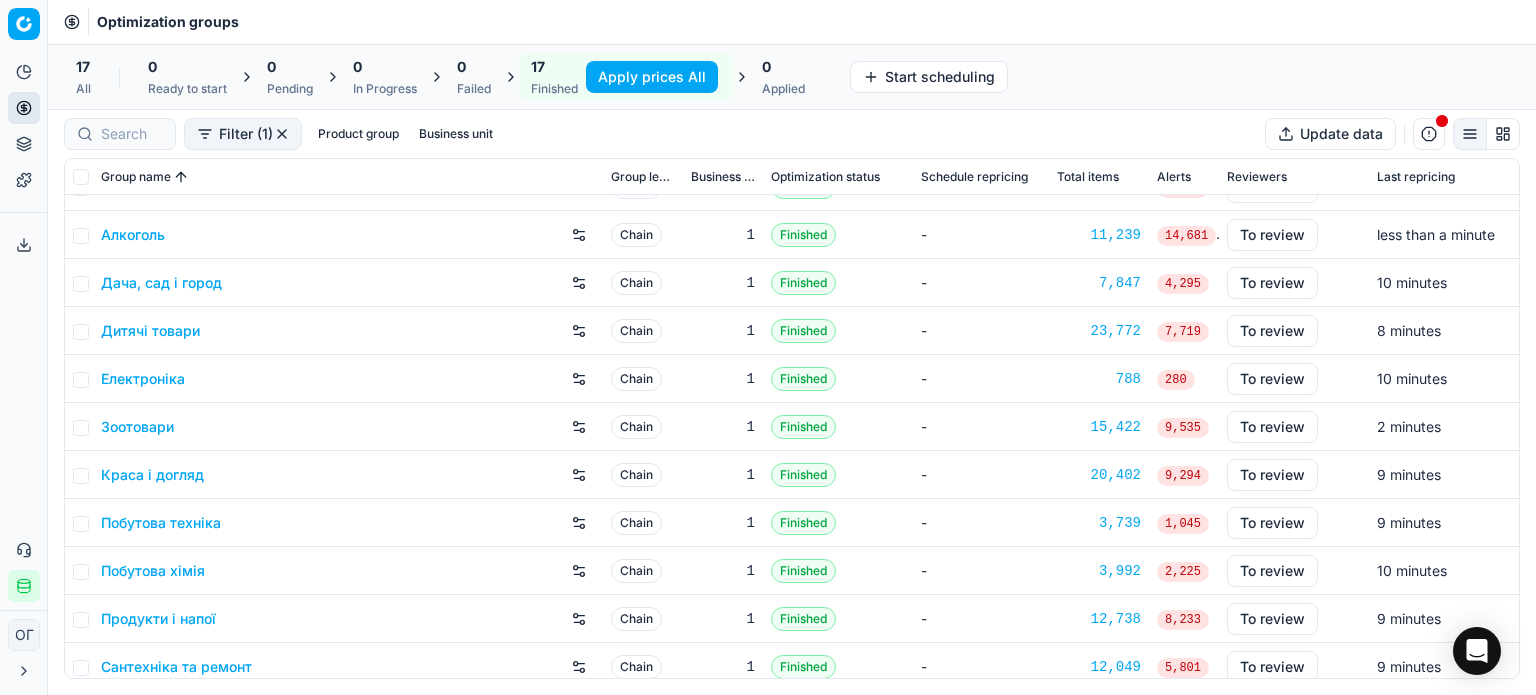 click on "Краса і догляд" at bounding box center (152, 475) 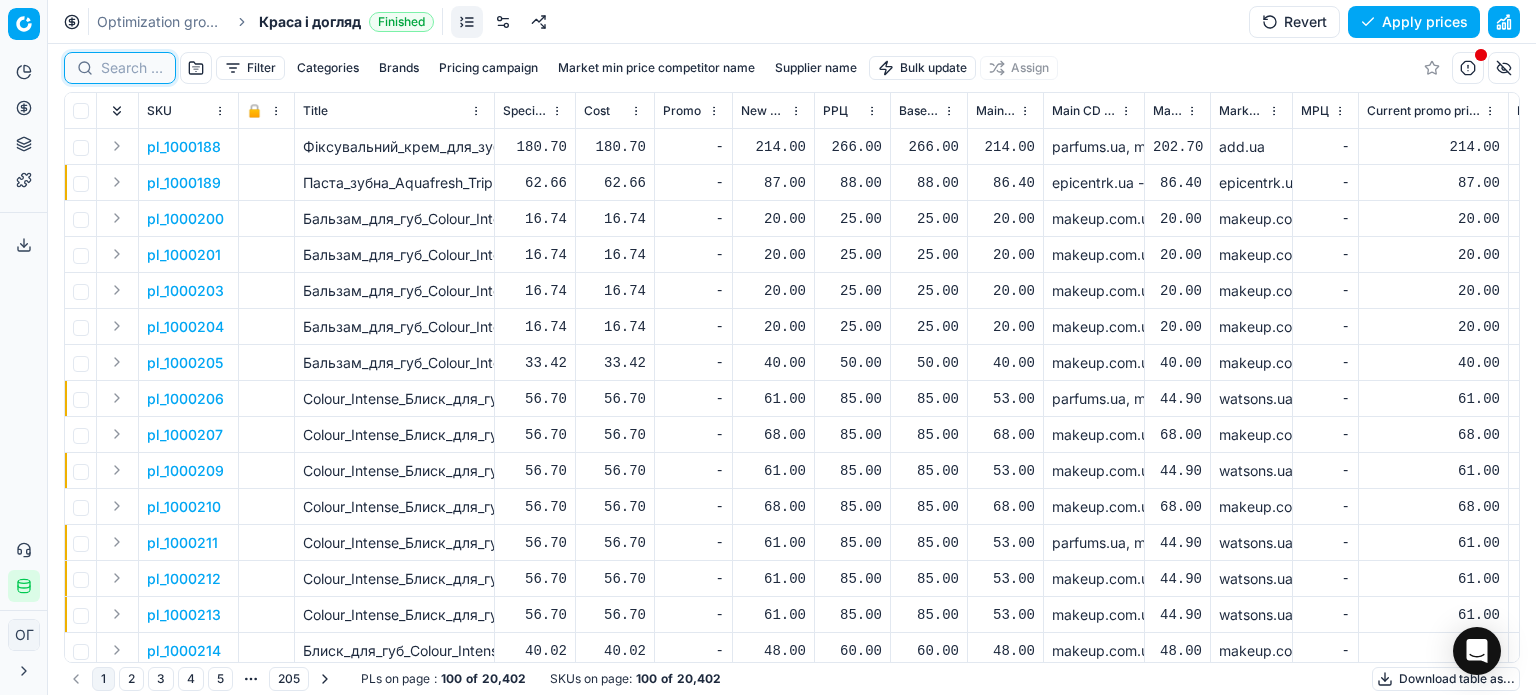 click at bounding box center [132, 68] 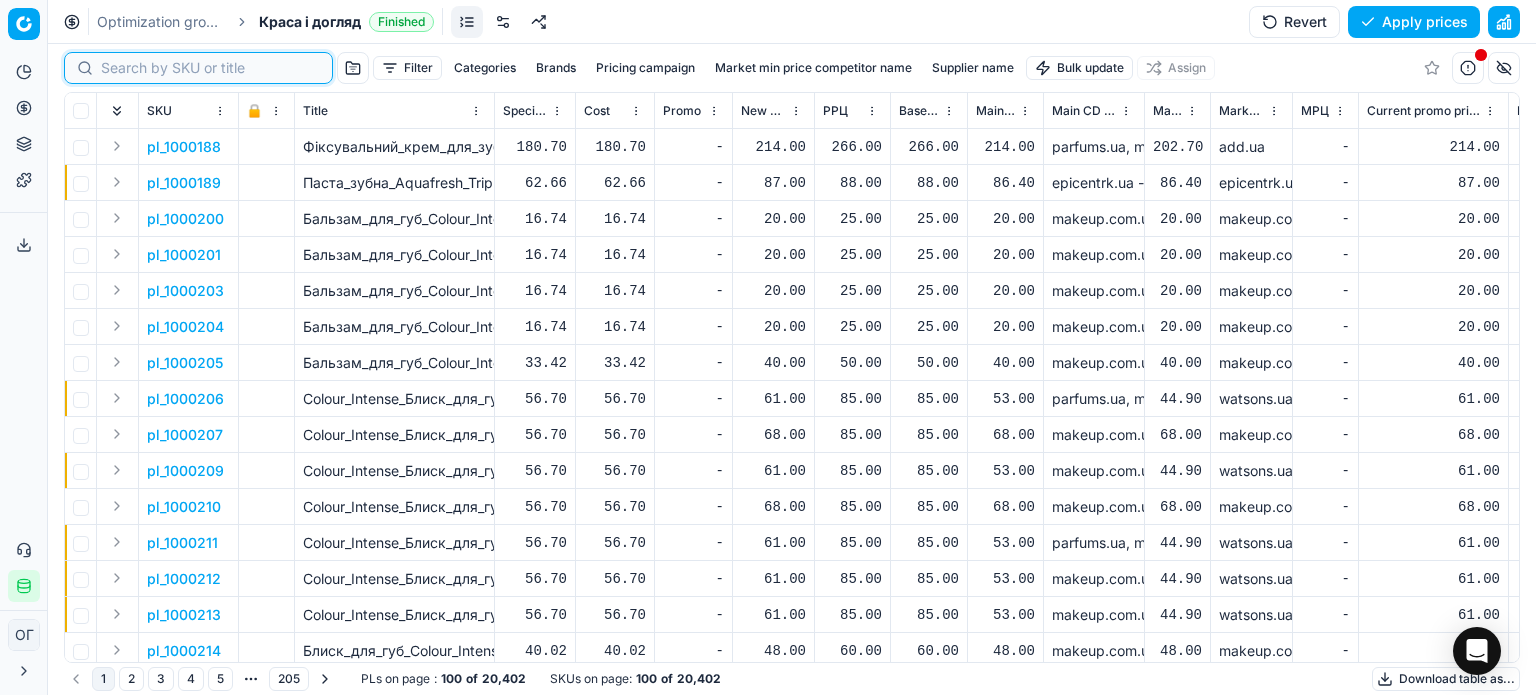 paste on "511711" 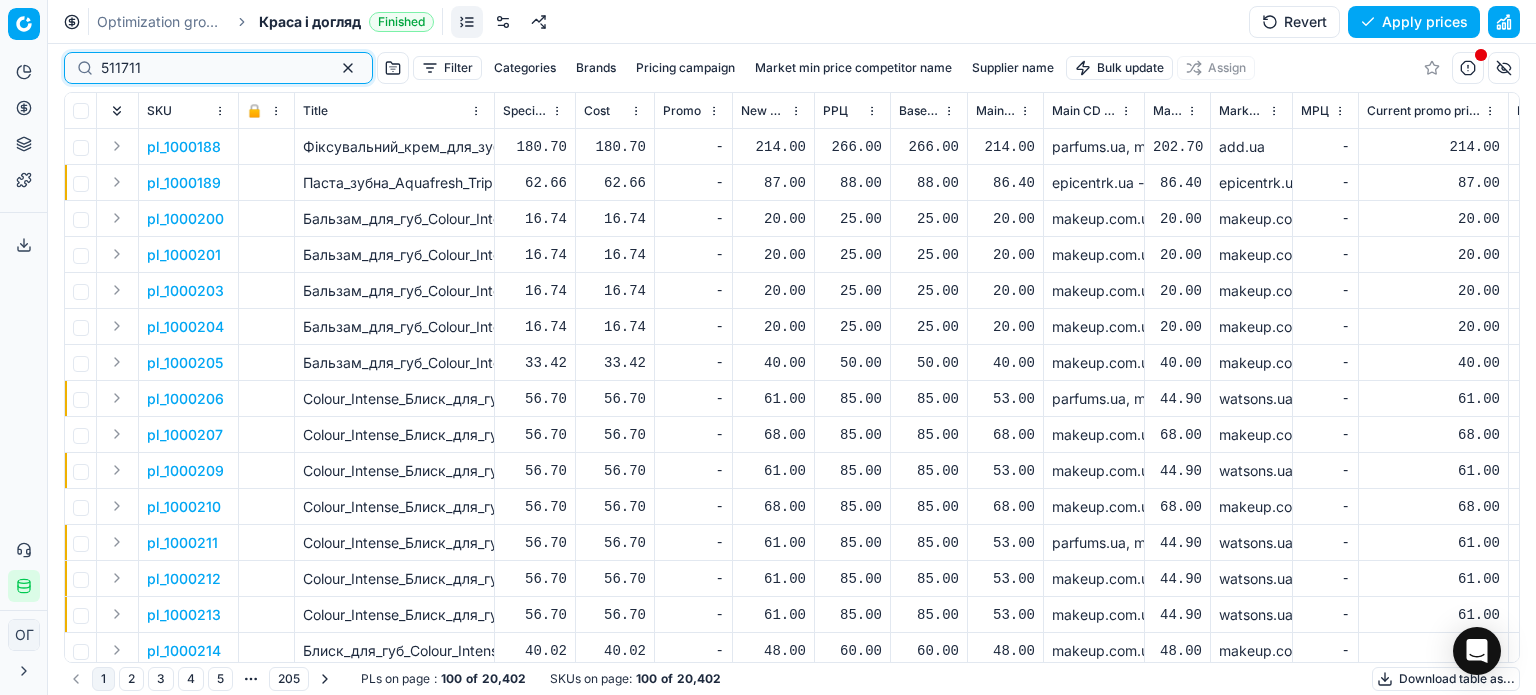 type on "511711" 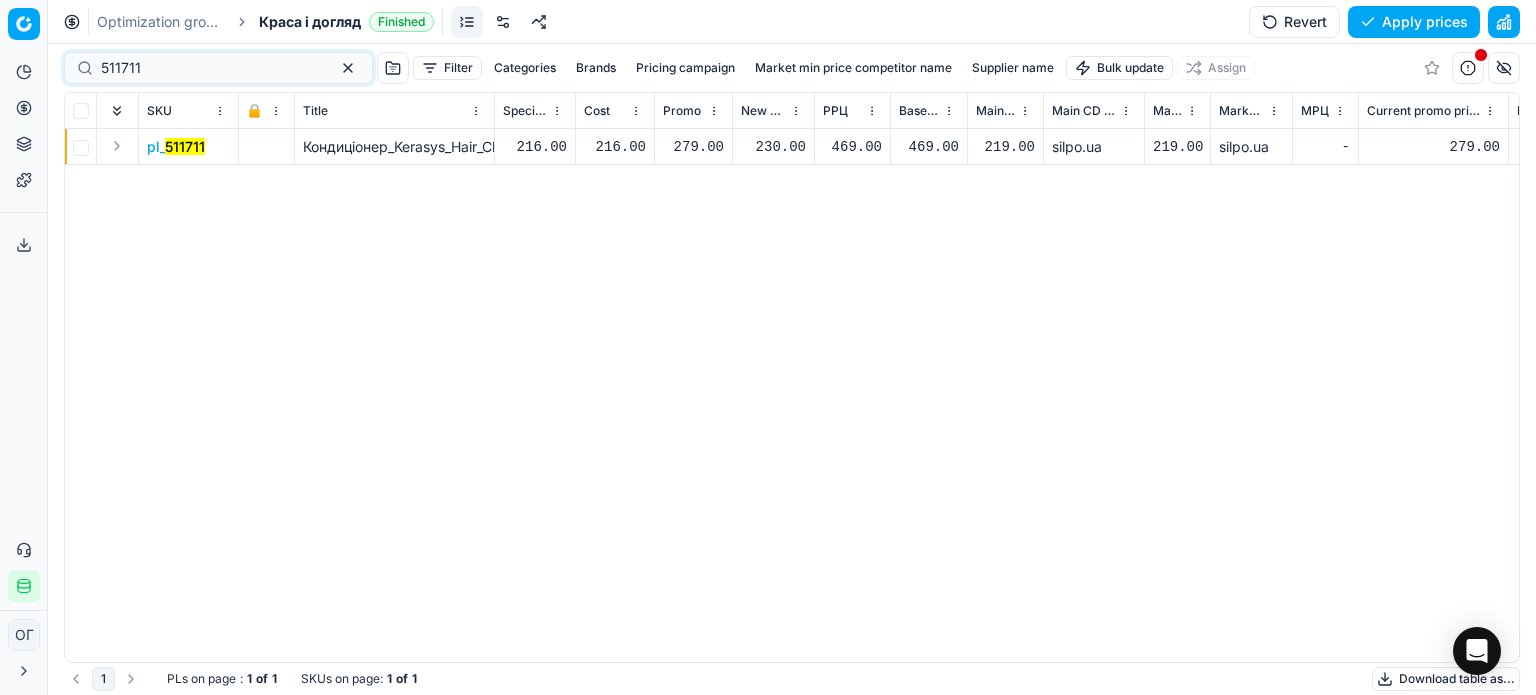 click on "230.00" at bounding box center (773, 147) 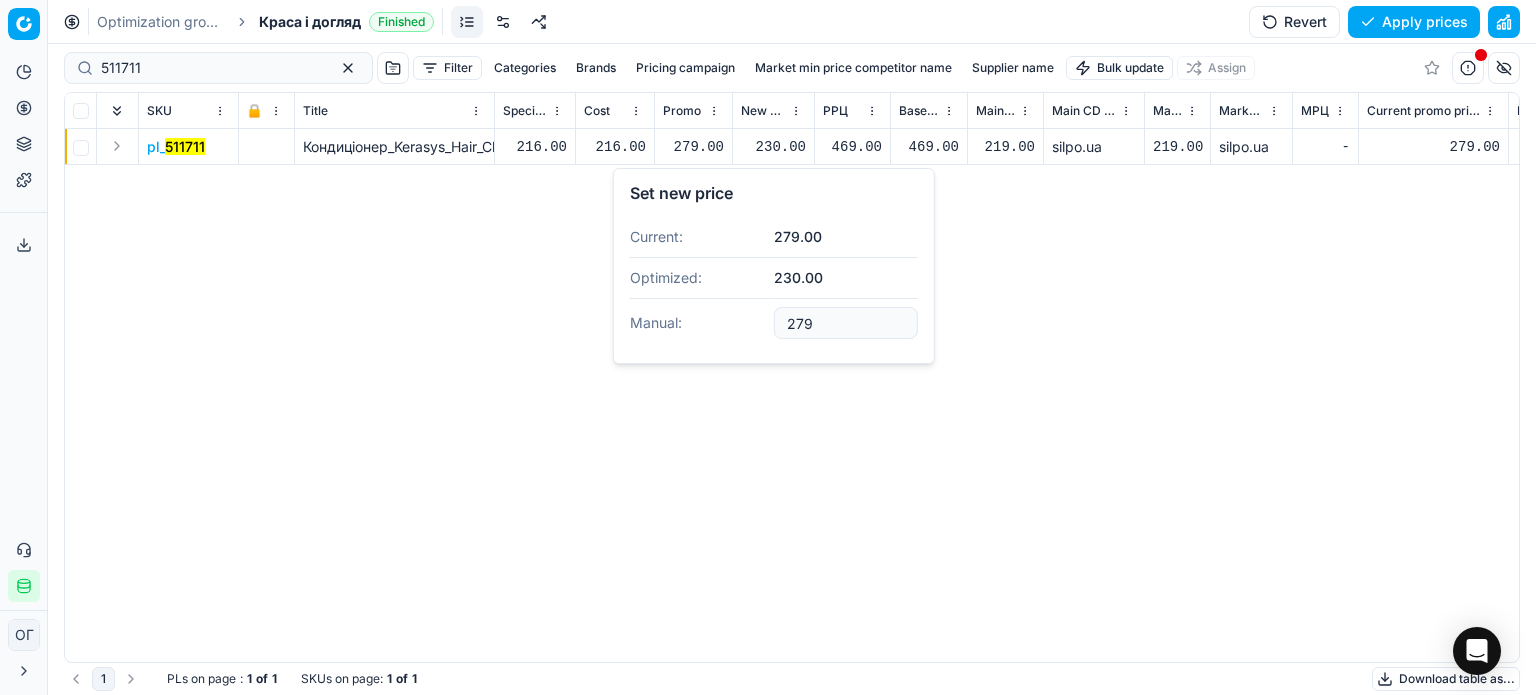 type on "279.00" 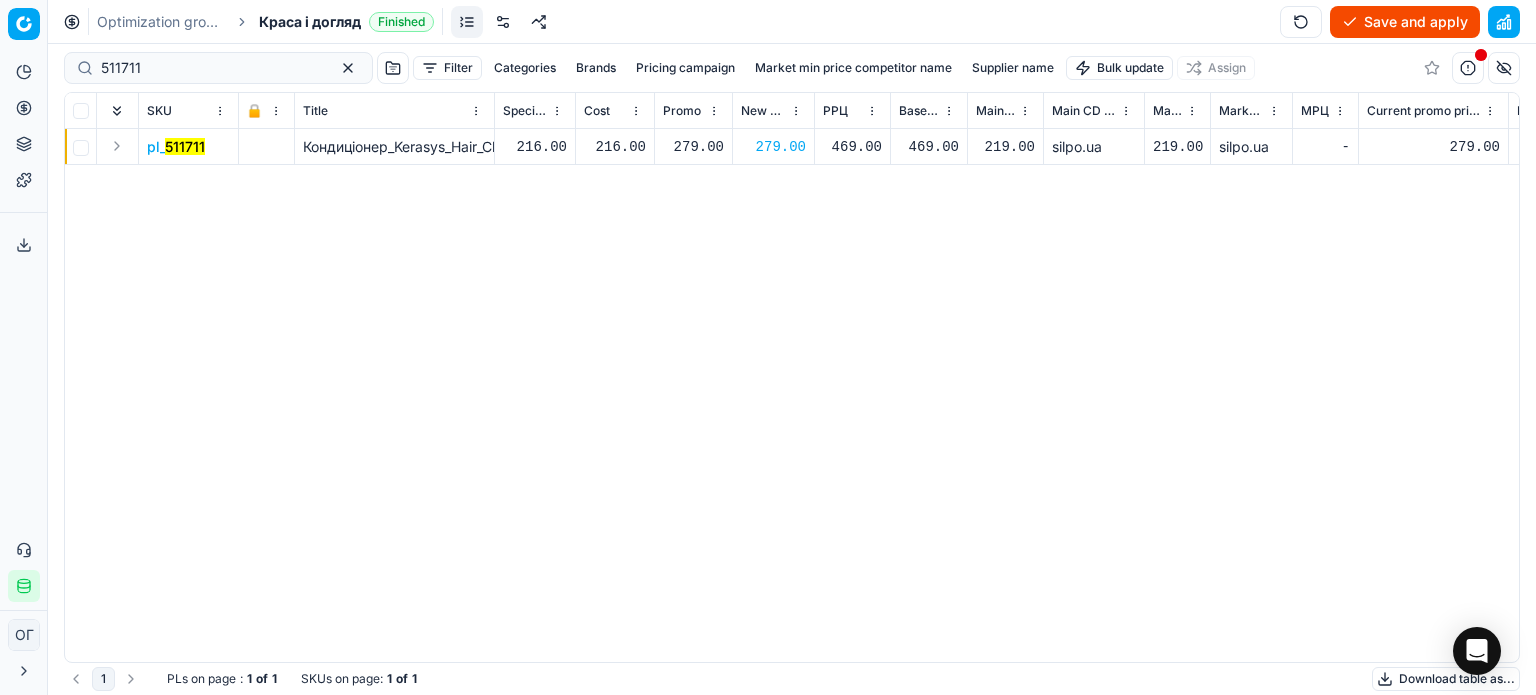 click on "Save and apply" at bounding box center [1405, 22] 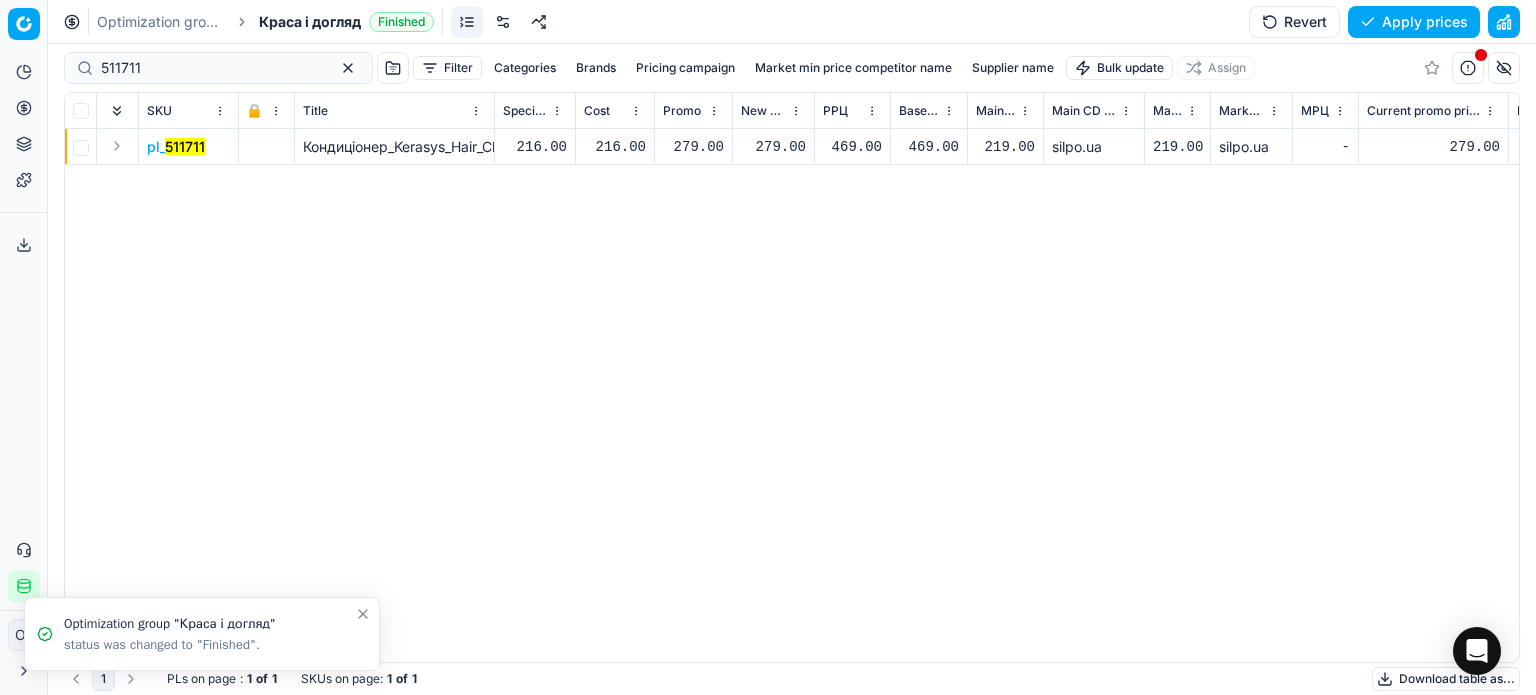 click 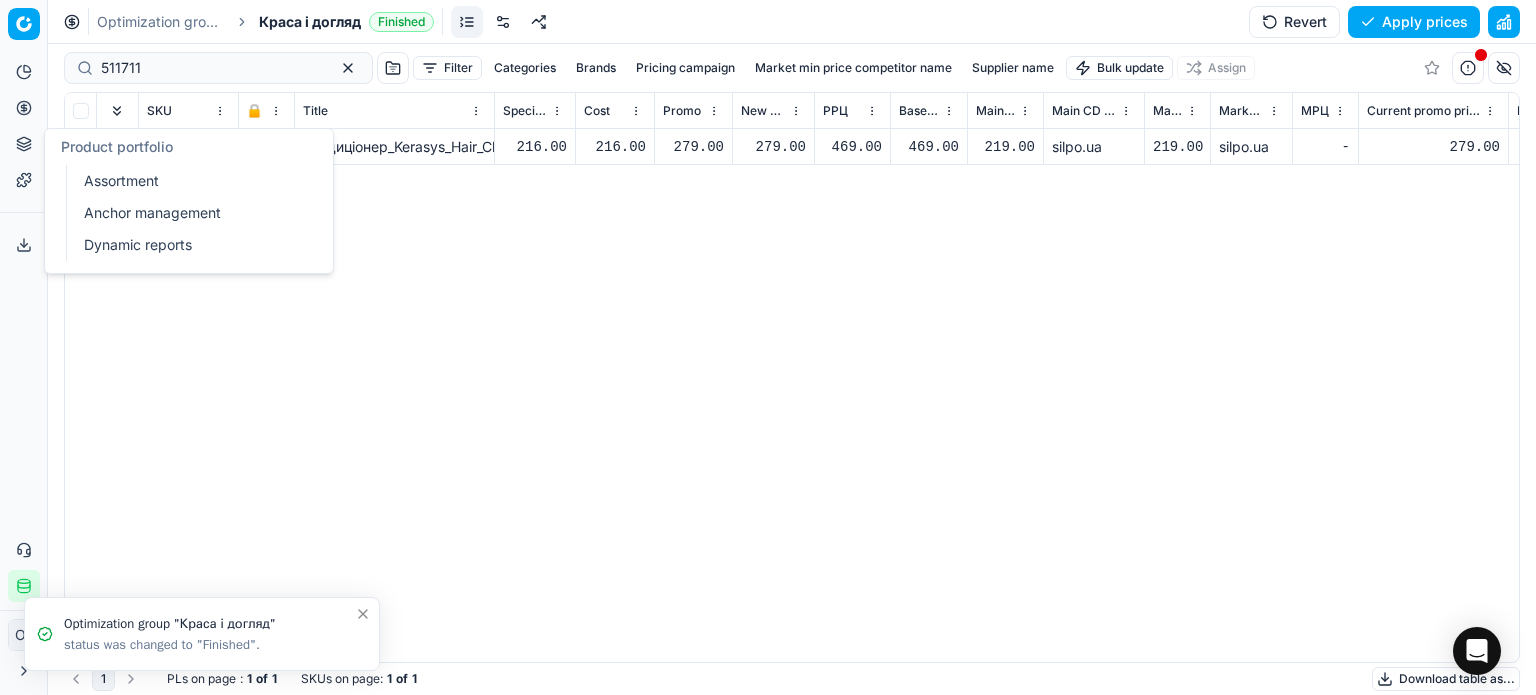 click on "Assortment" at bounding box center [192, 181] 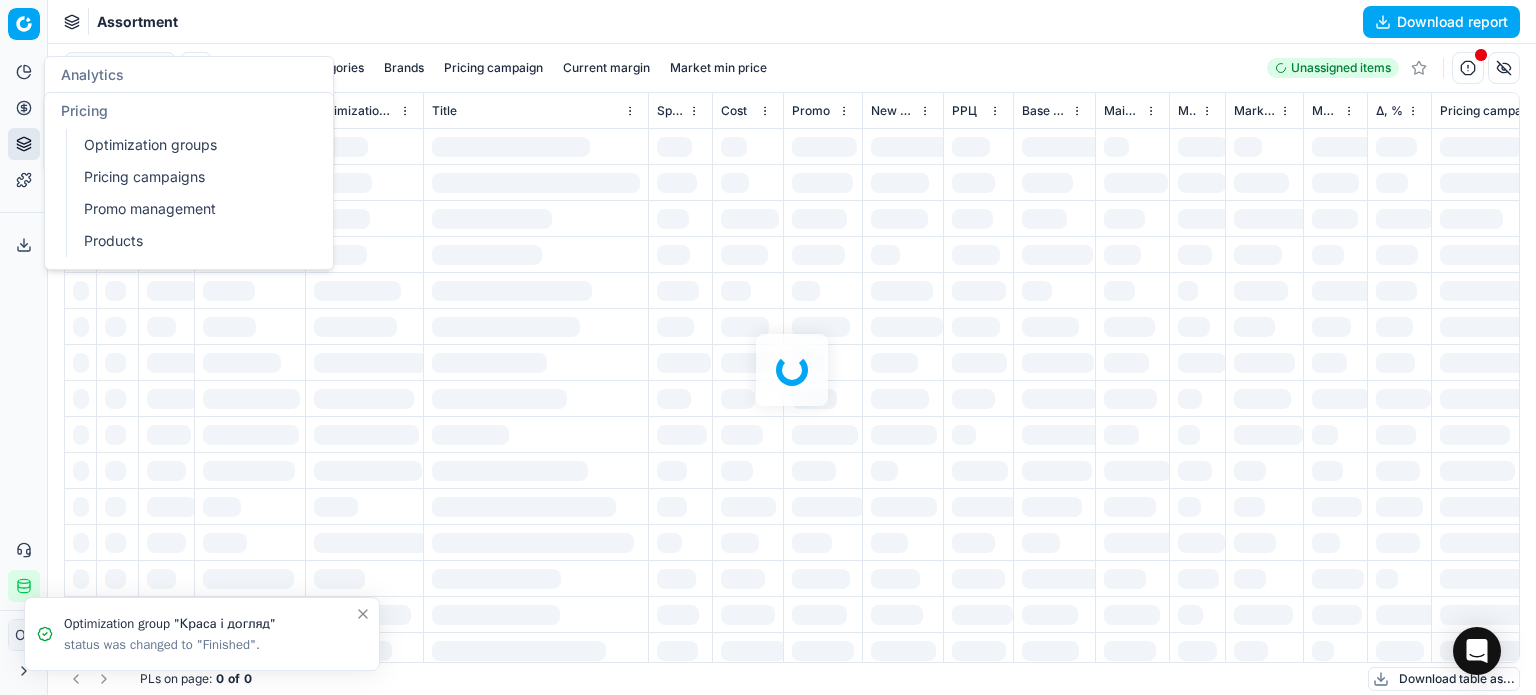 click 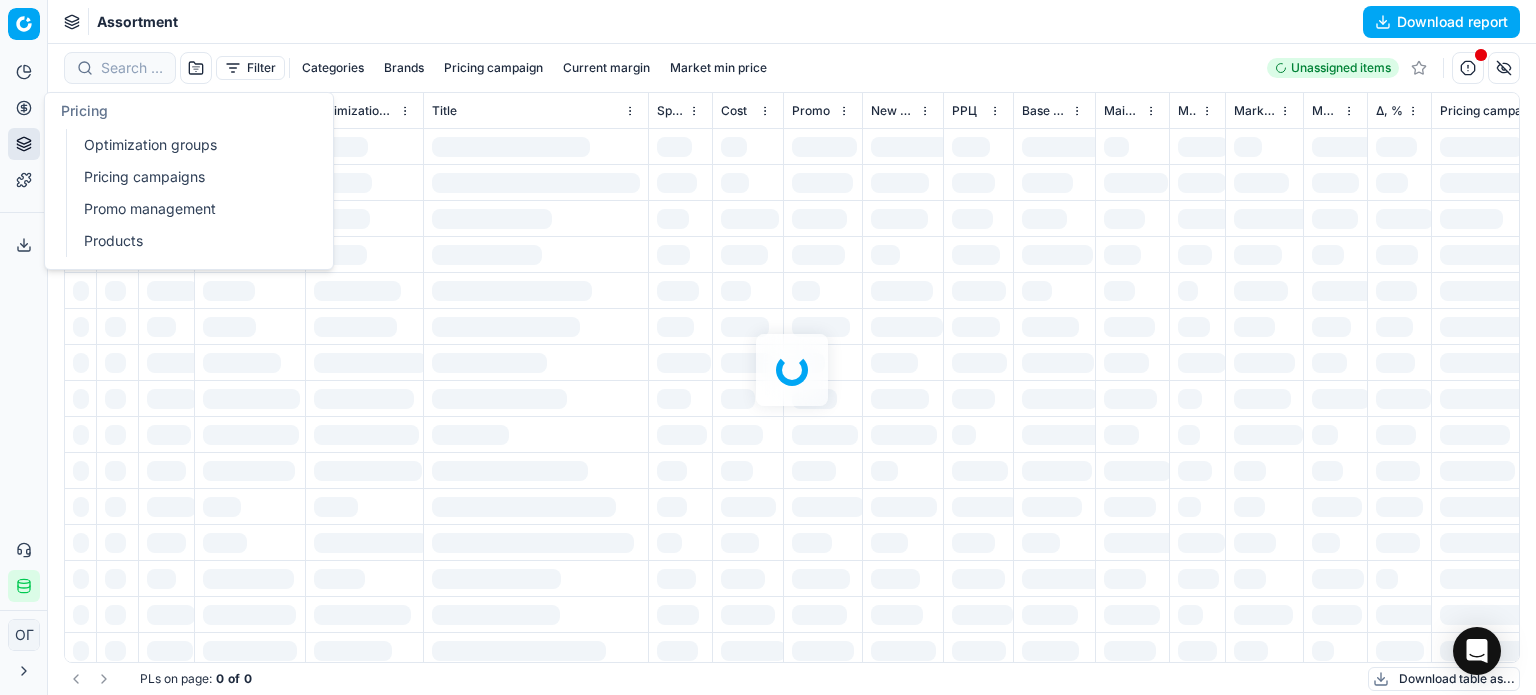 click on "Optimization groups" at bounding box center (192, 145) 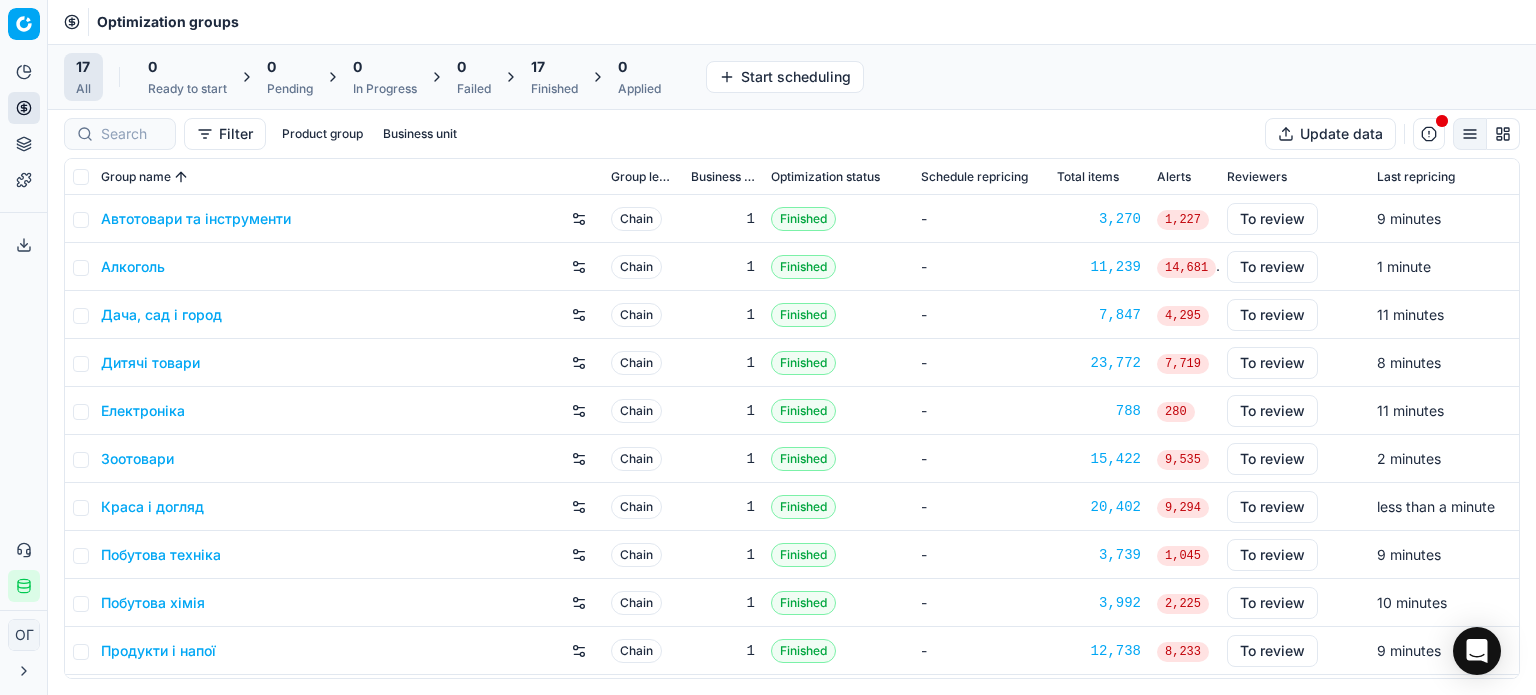 click on "Finished" at bounding box center (554, 89) 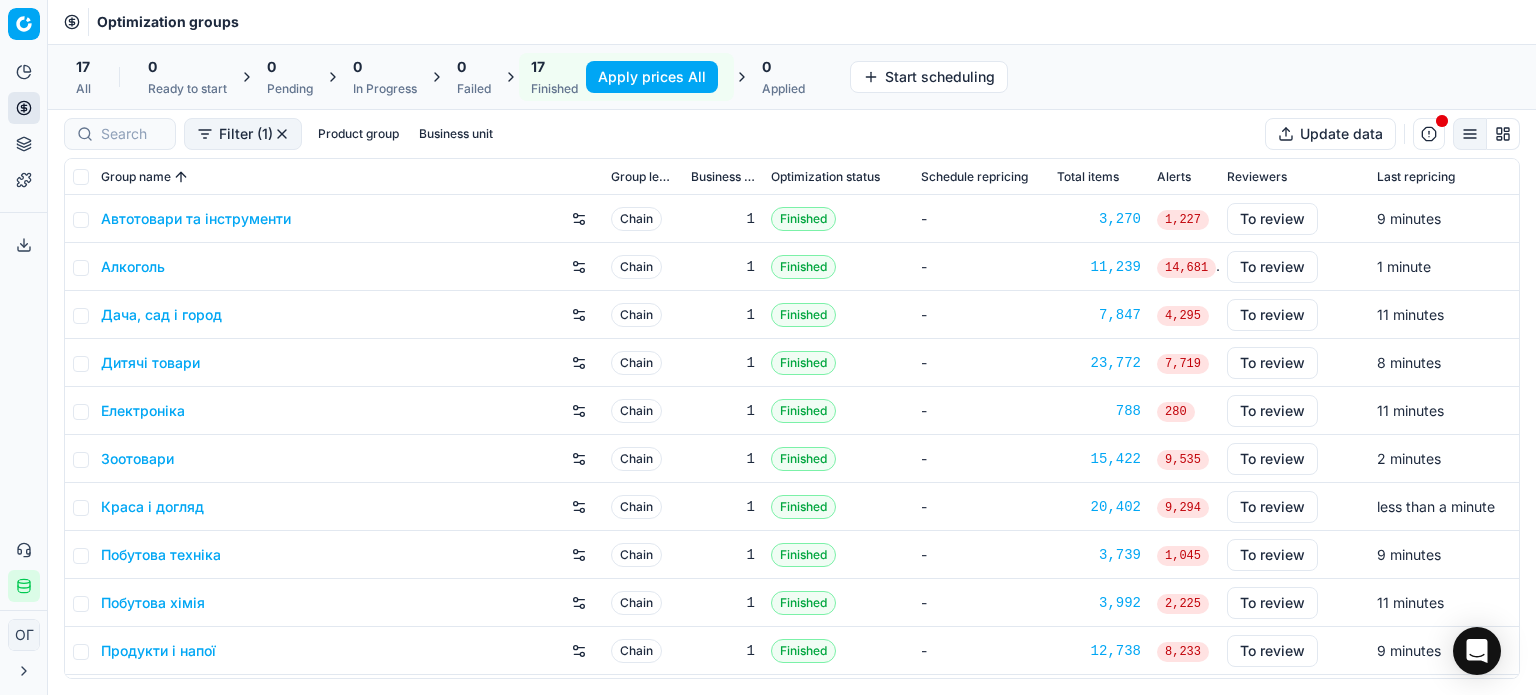 scroll, scrollTop: 332, scrollLeft: 0, axis: vertical 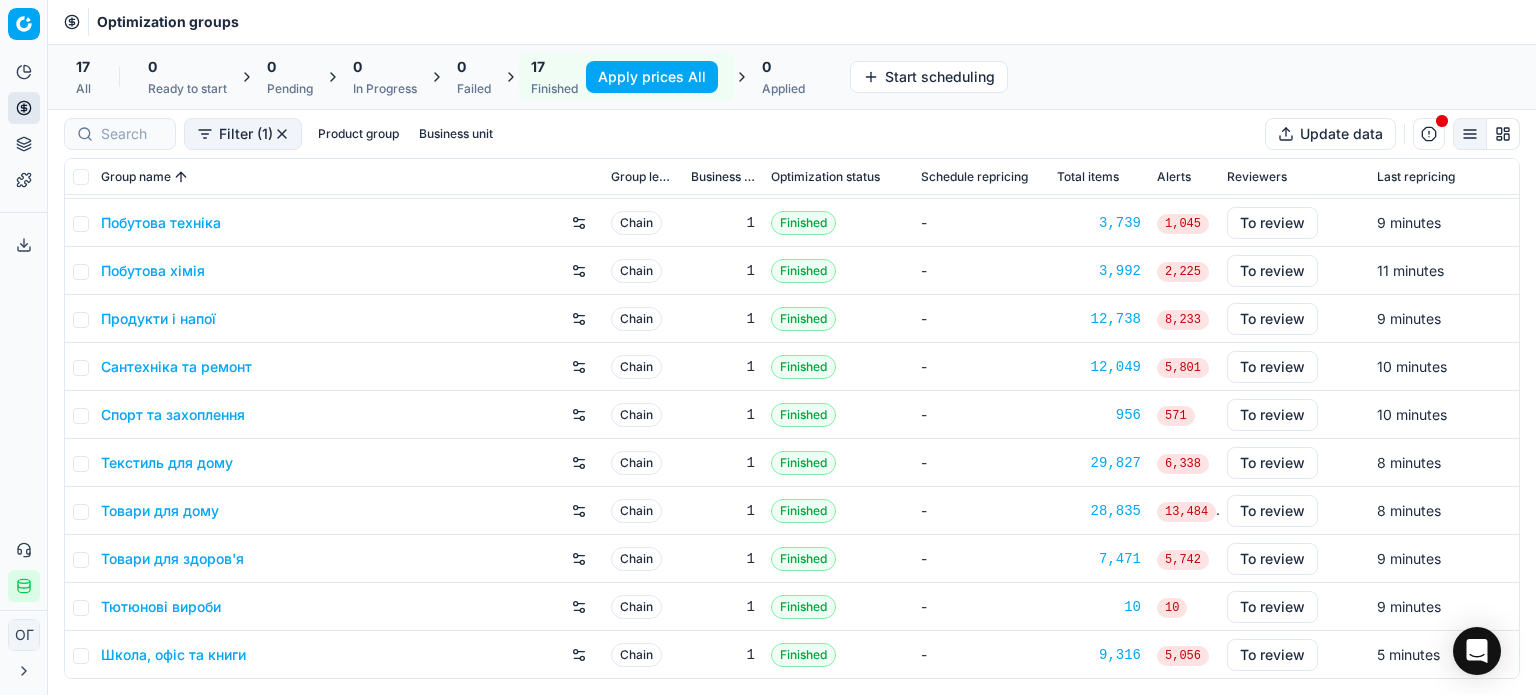 click on "Товари для дому" at bounding box center [160, 511] 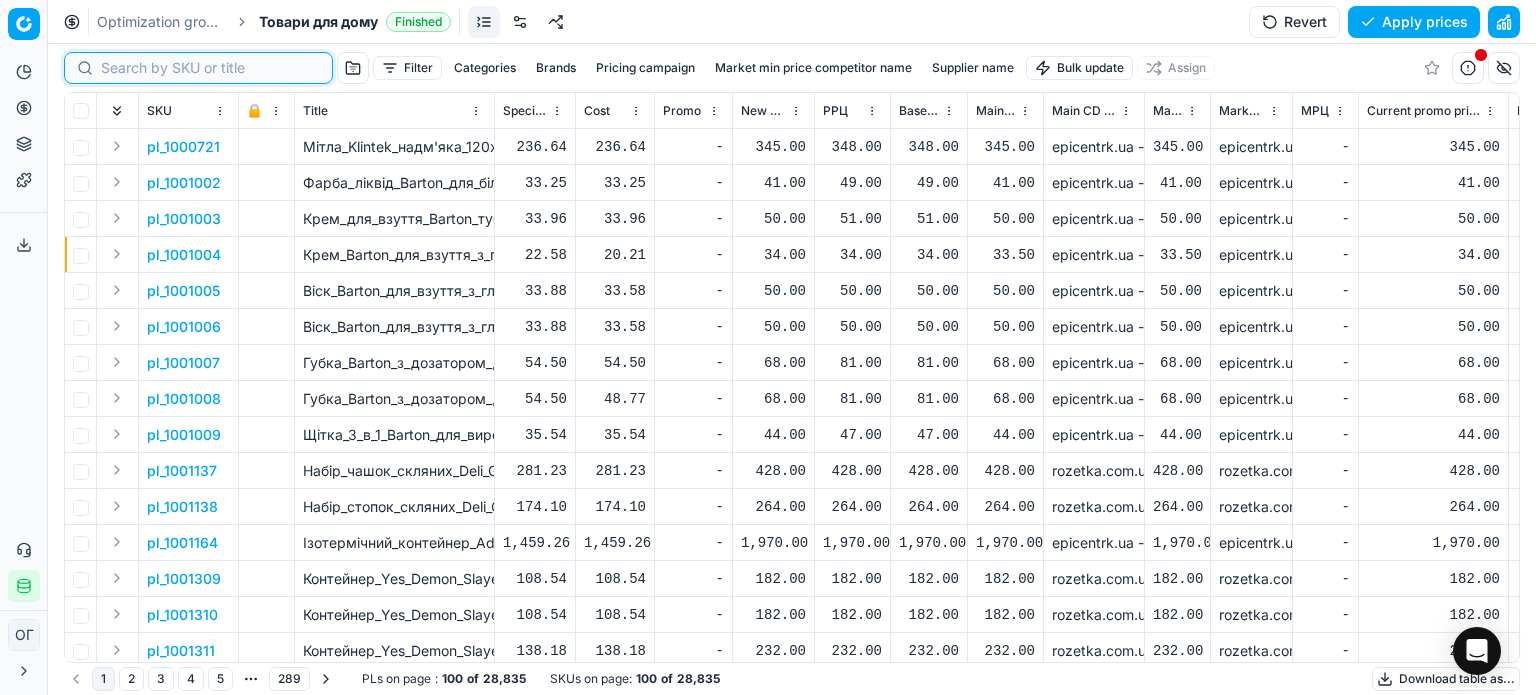 click at bounding box center (210, 68) 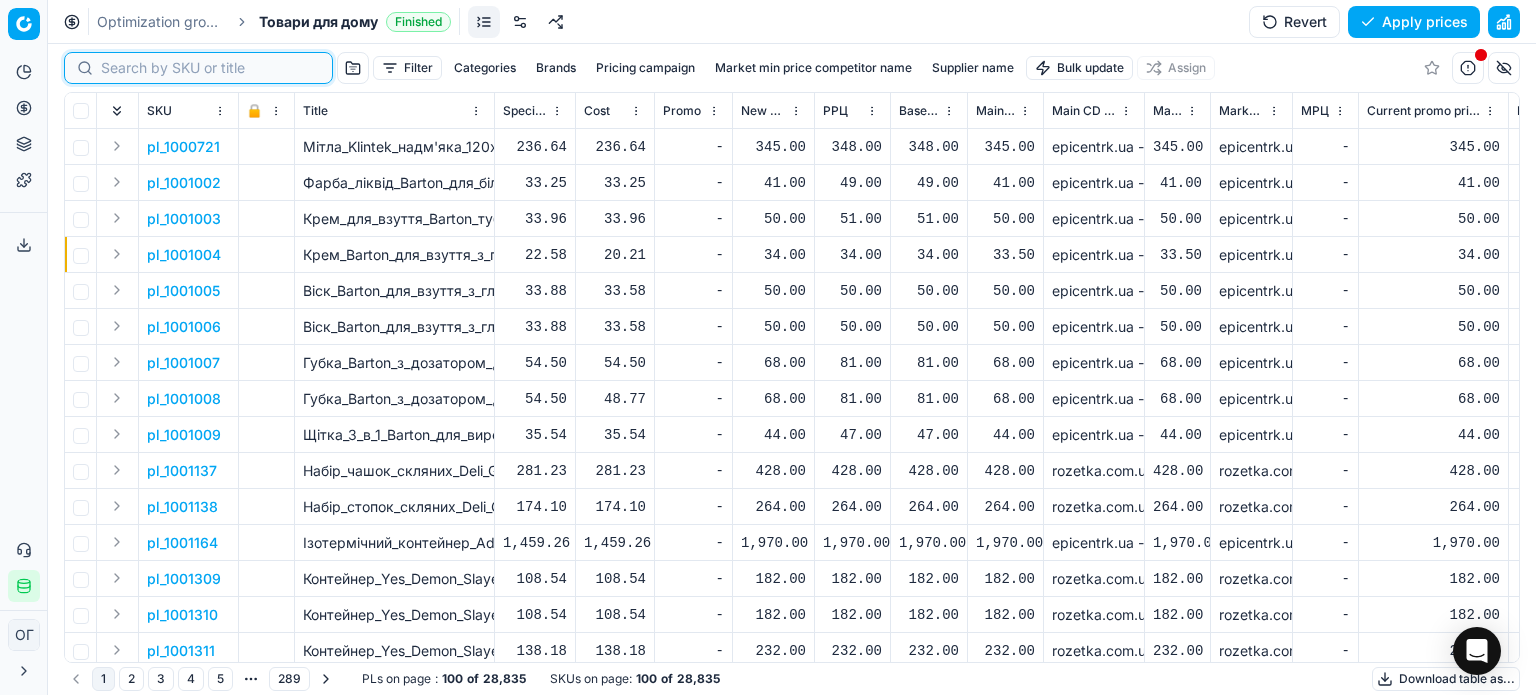 paste on "713913" 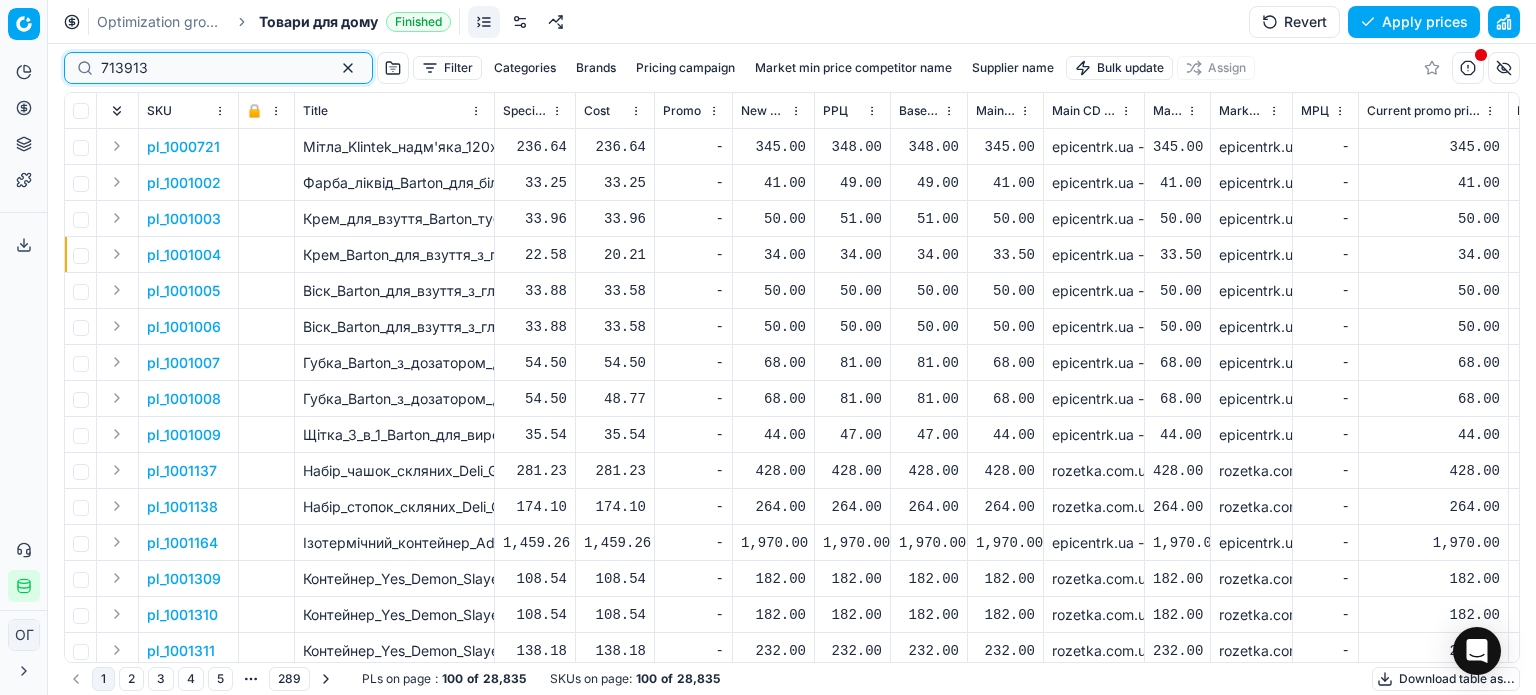 type on "713913" 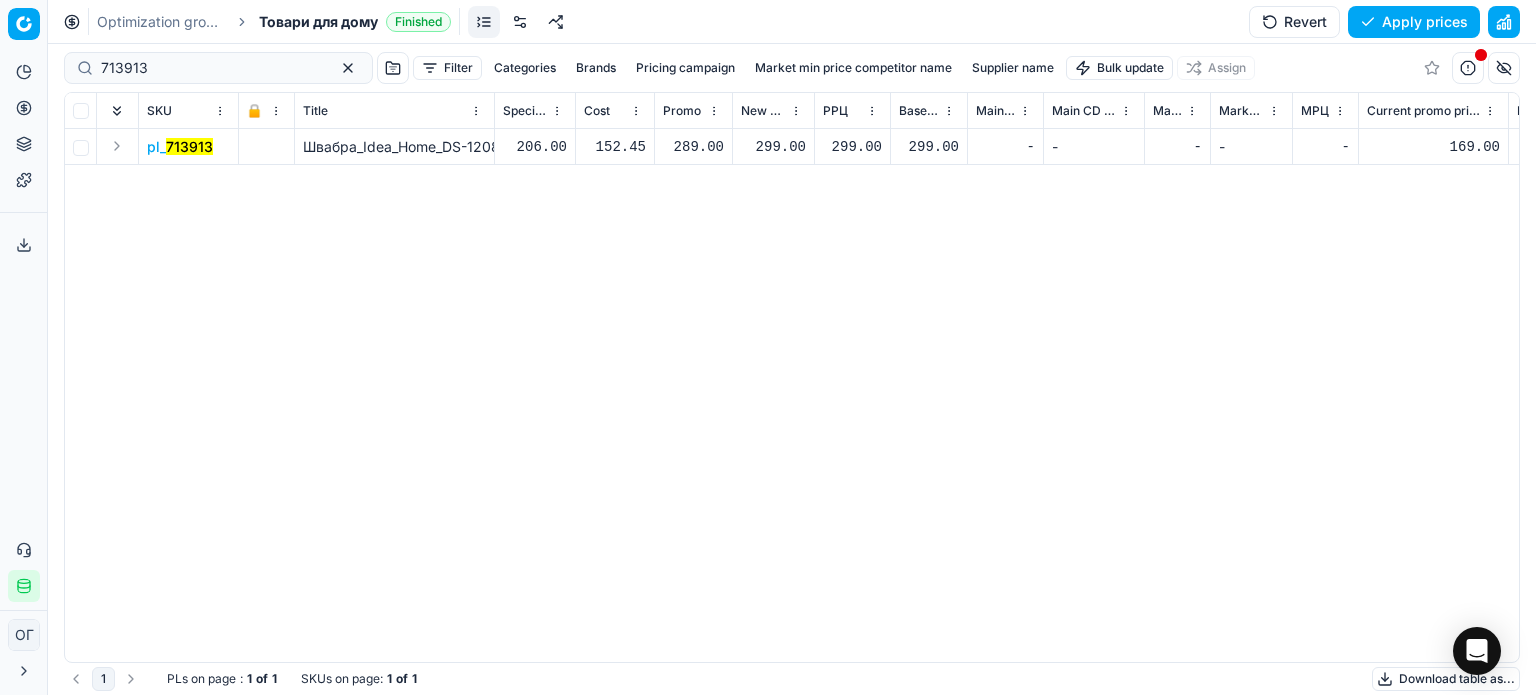click on "299.00" at bounding box center [773, 147] 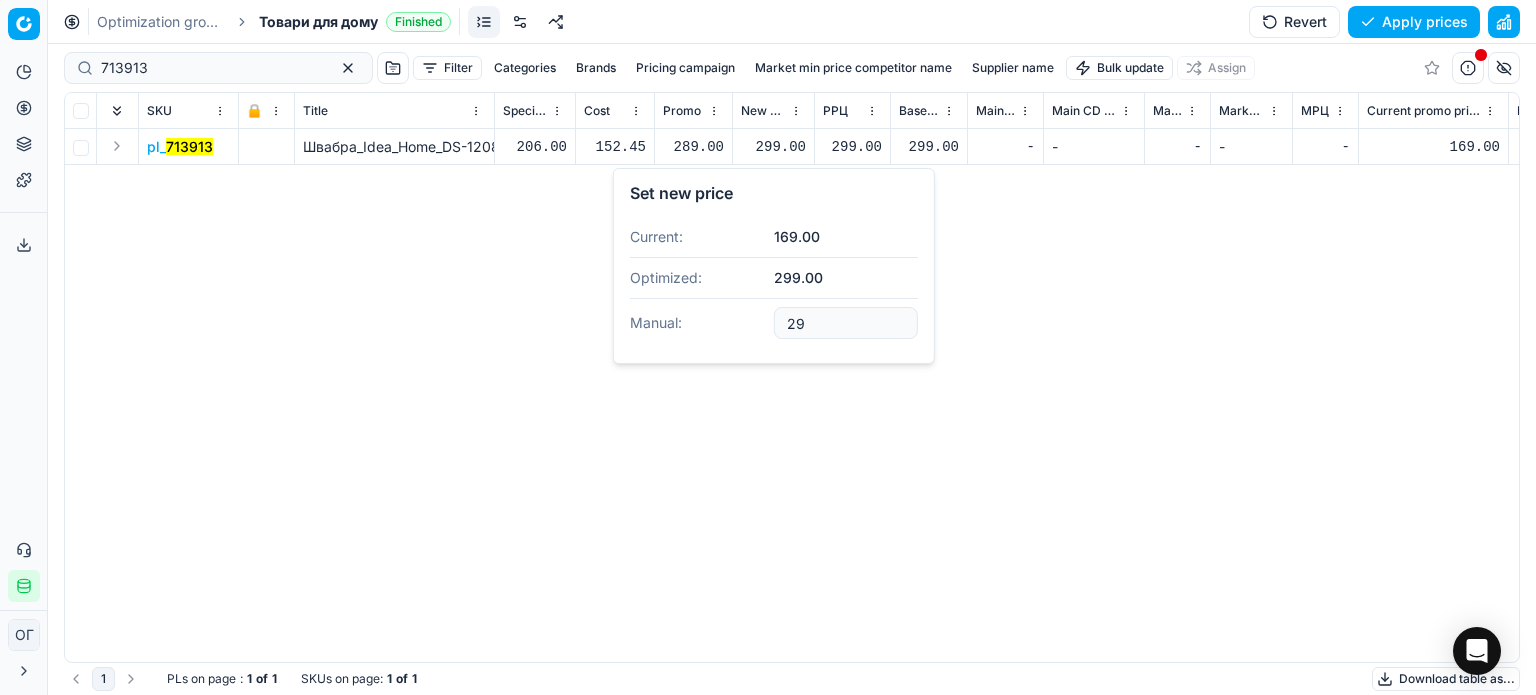 type on "2" 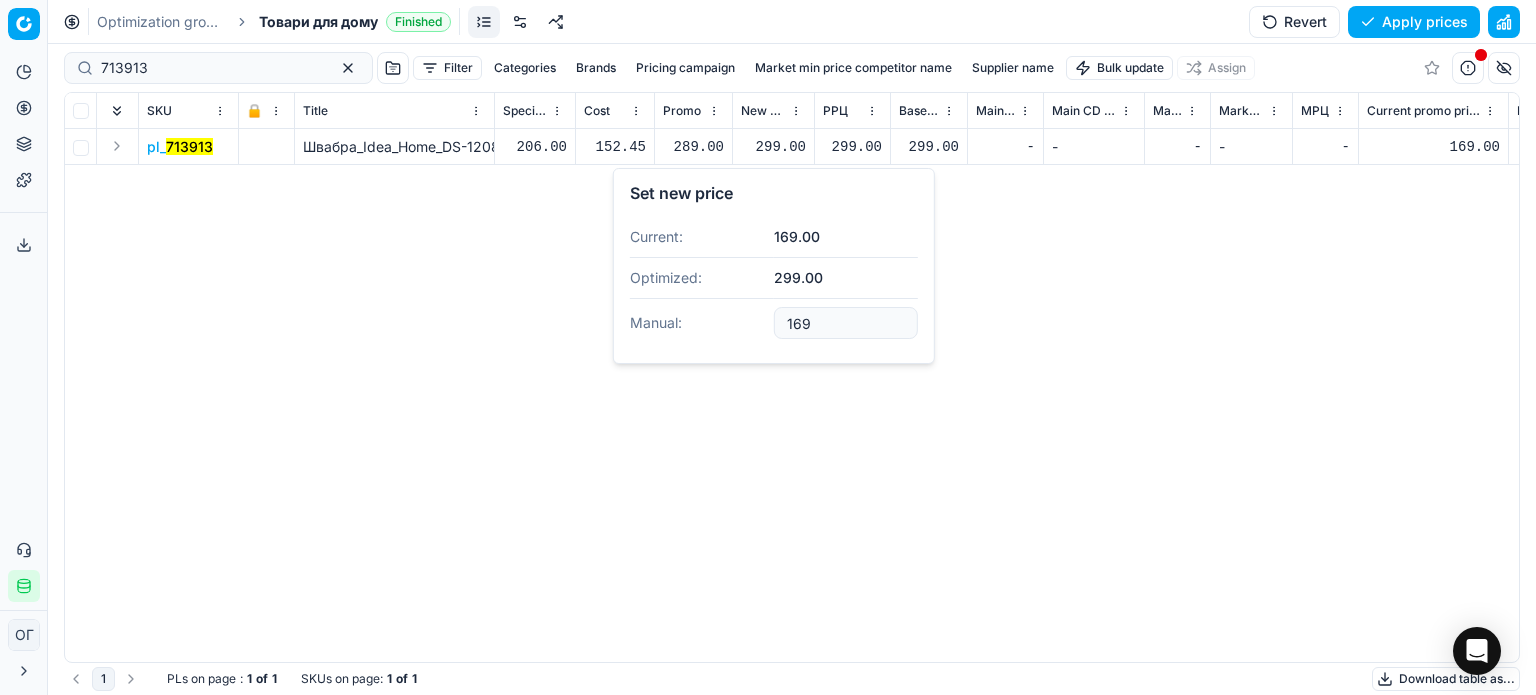 type on "169.00" 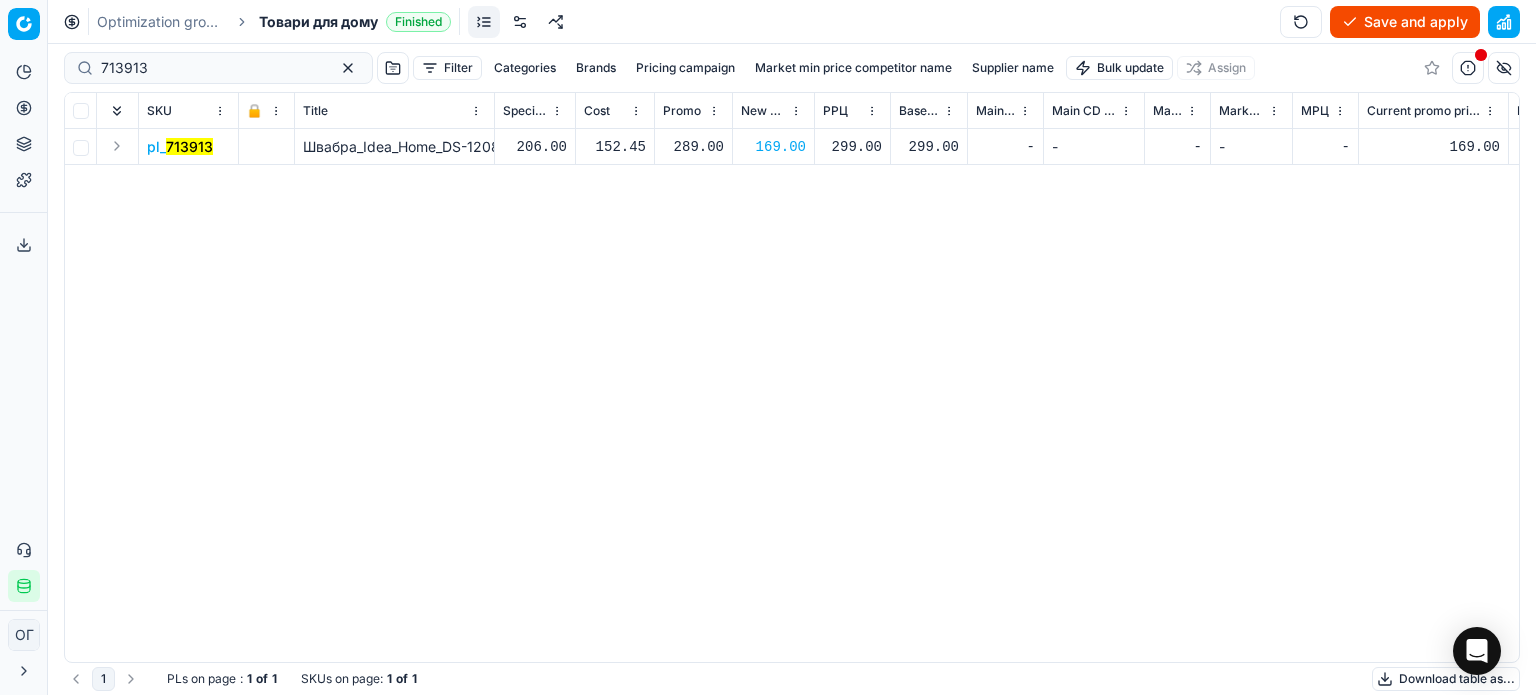 click on "Save and apply" at bounding box center [1405, 22] 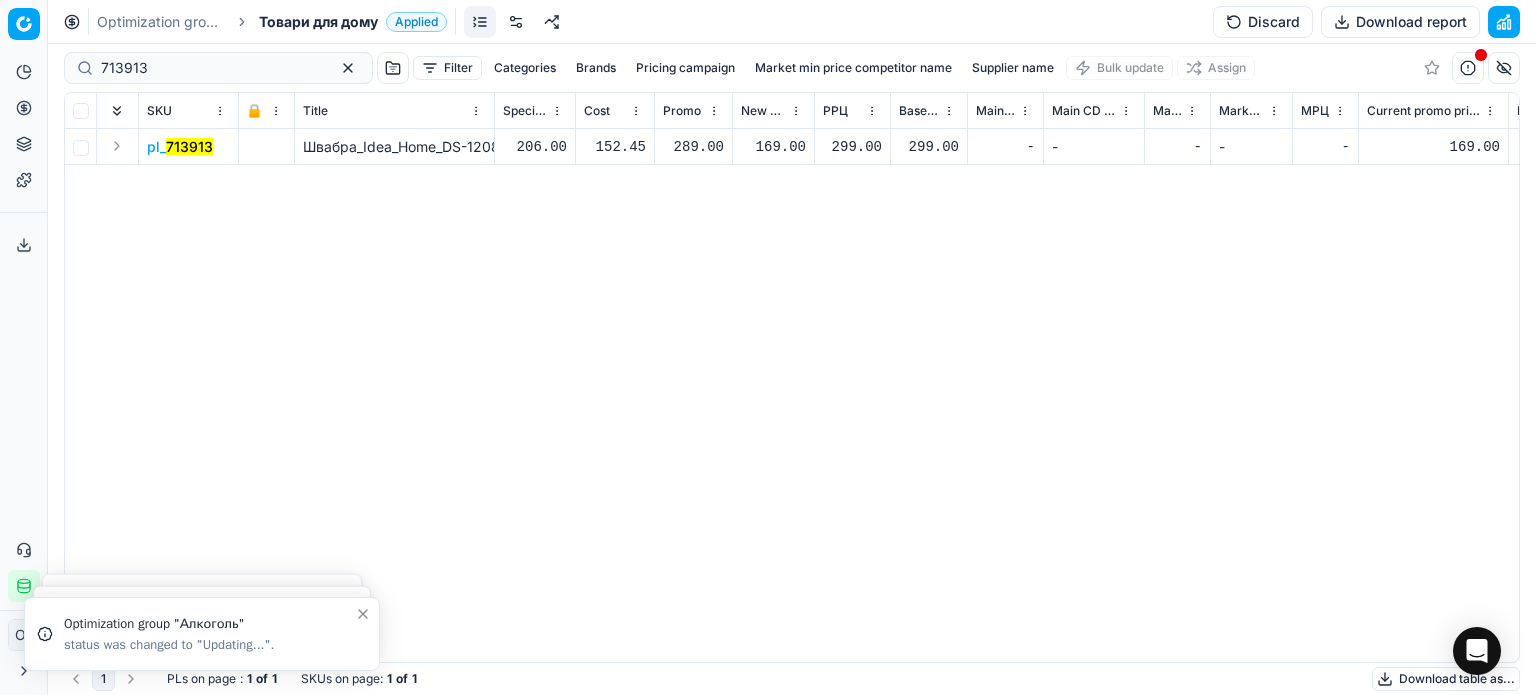 click 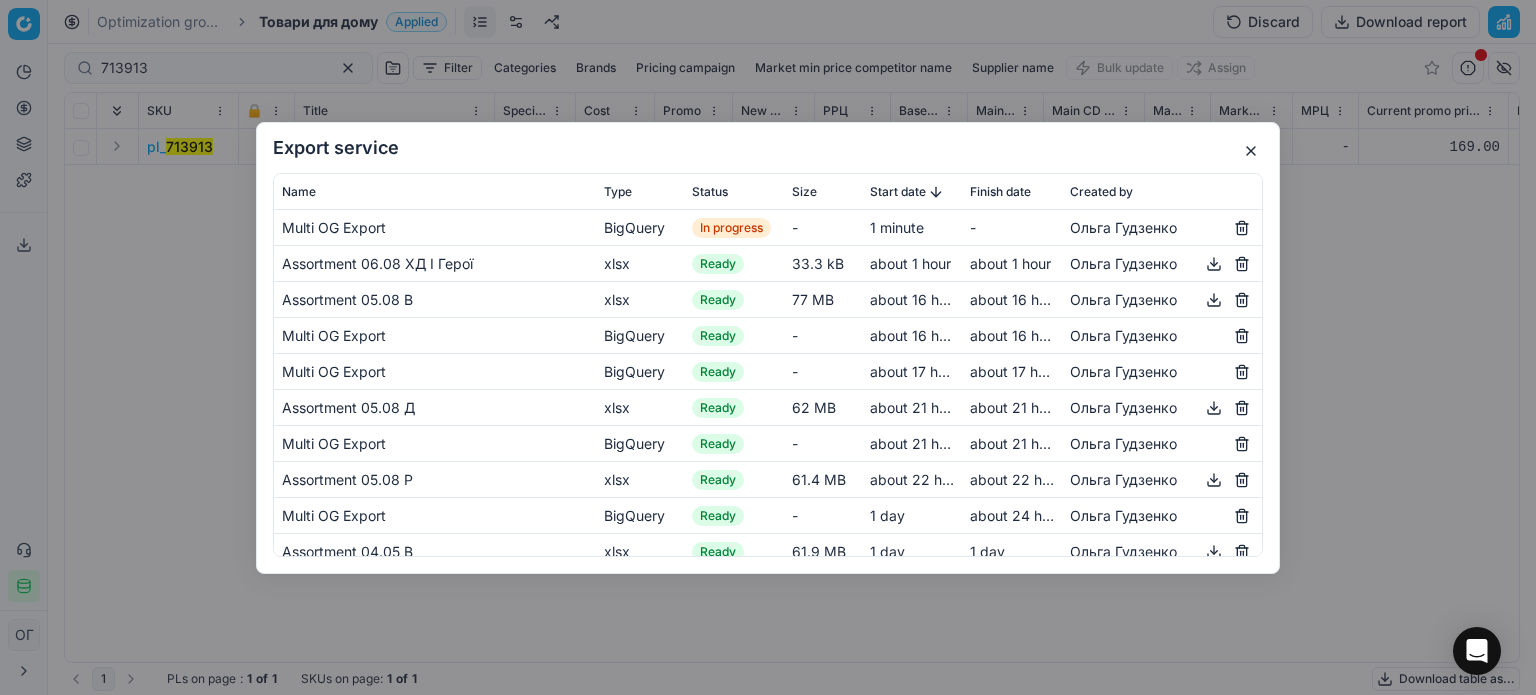 click at bounding box center [1251, 151] 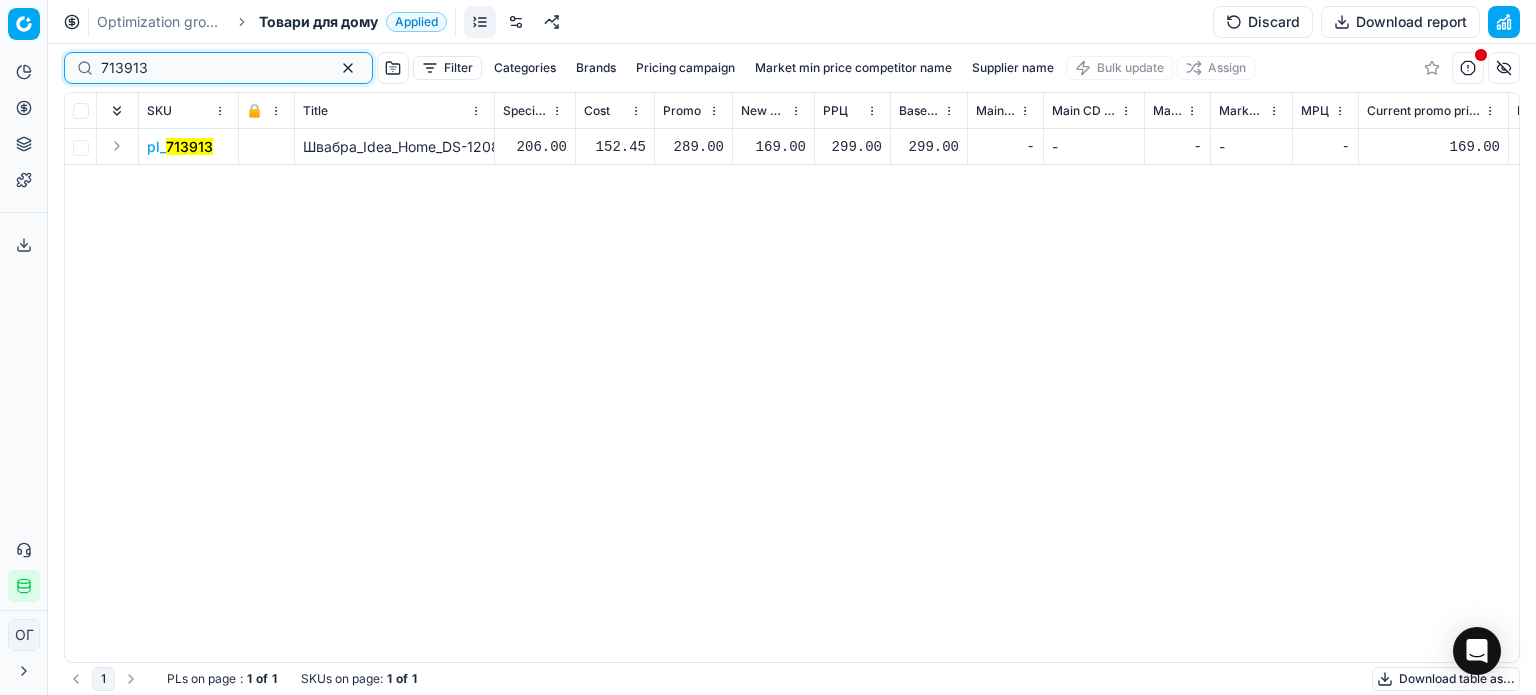 drag, startPoint x: 186, startPoint y: 71, endPoint x: 28, endPoint y: 100, distance: 160.63934 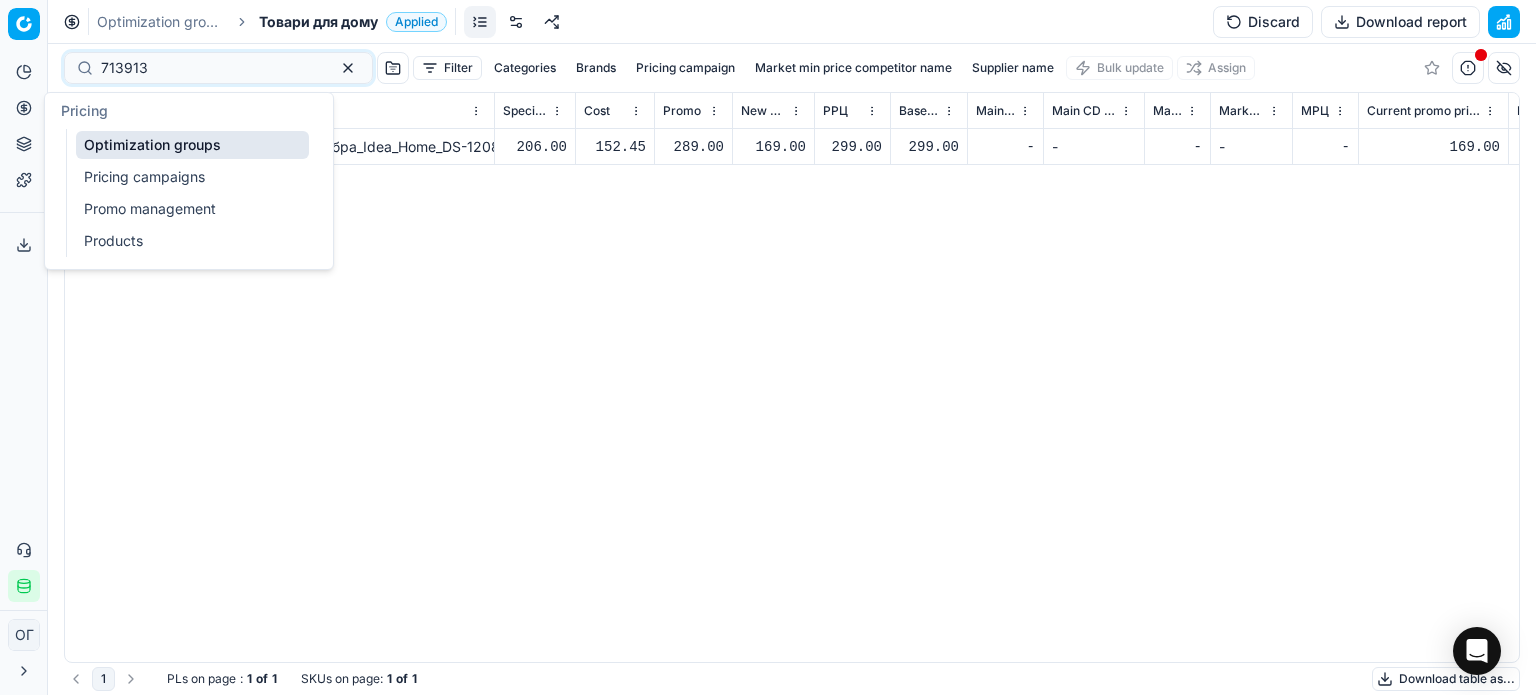 click 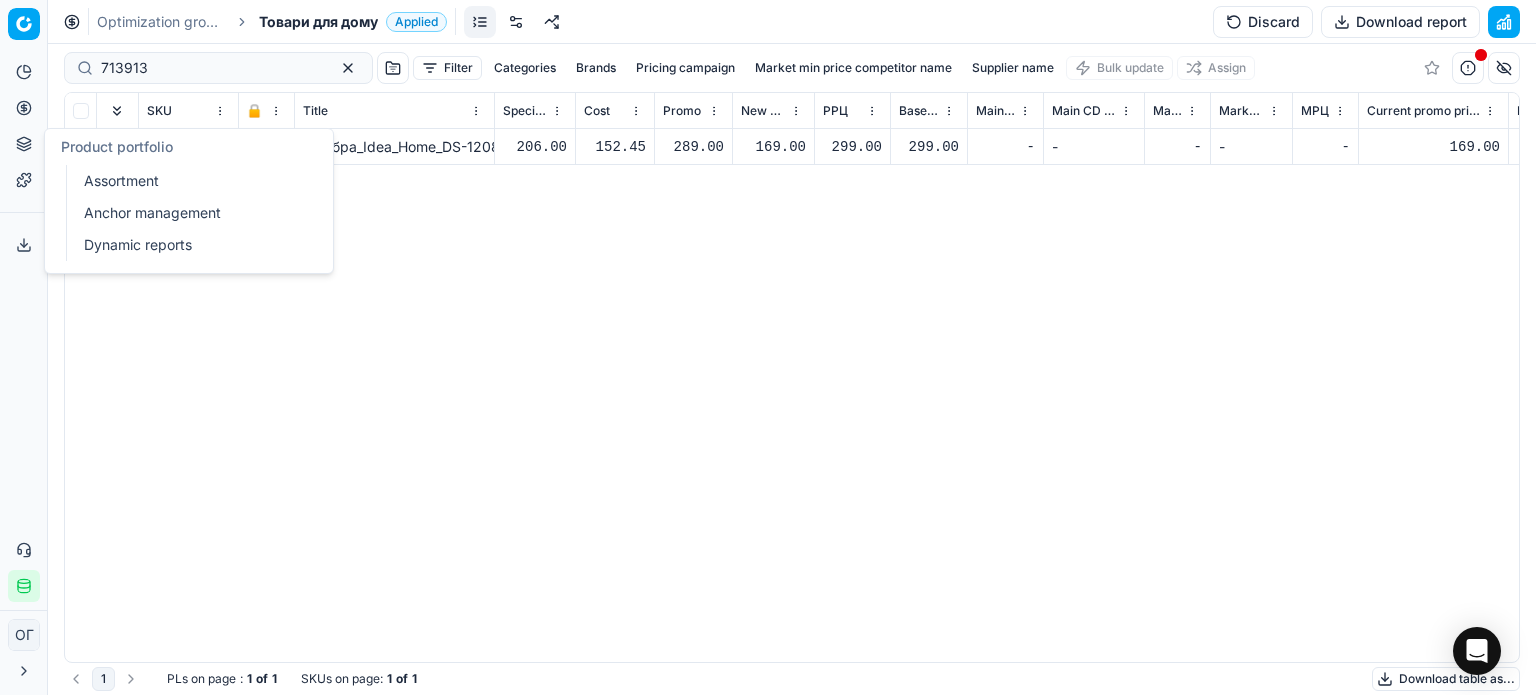 click on "Assortment" at bounding box center (192, 181) 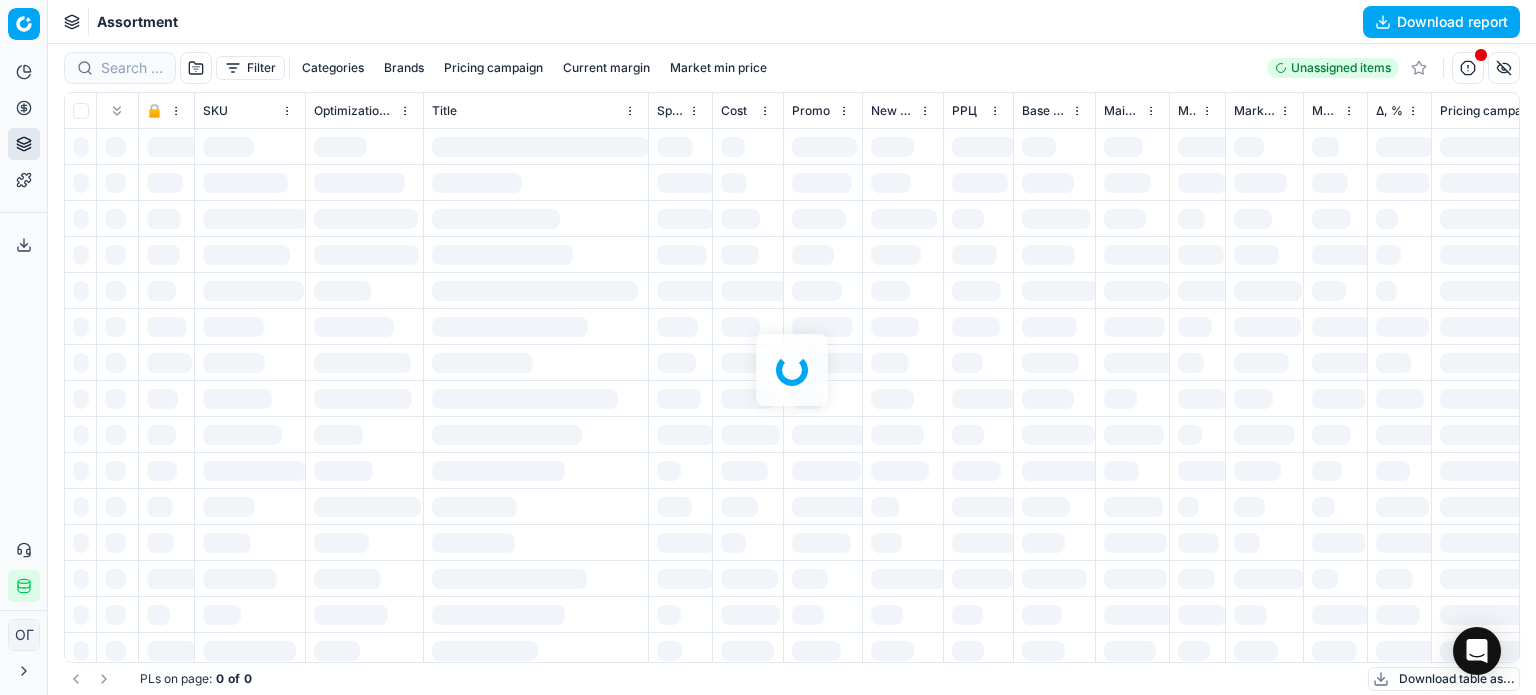 click at bounding box center [792, 369] 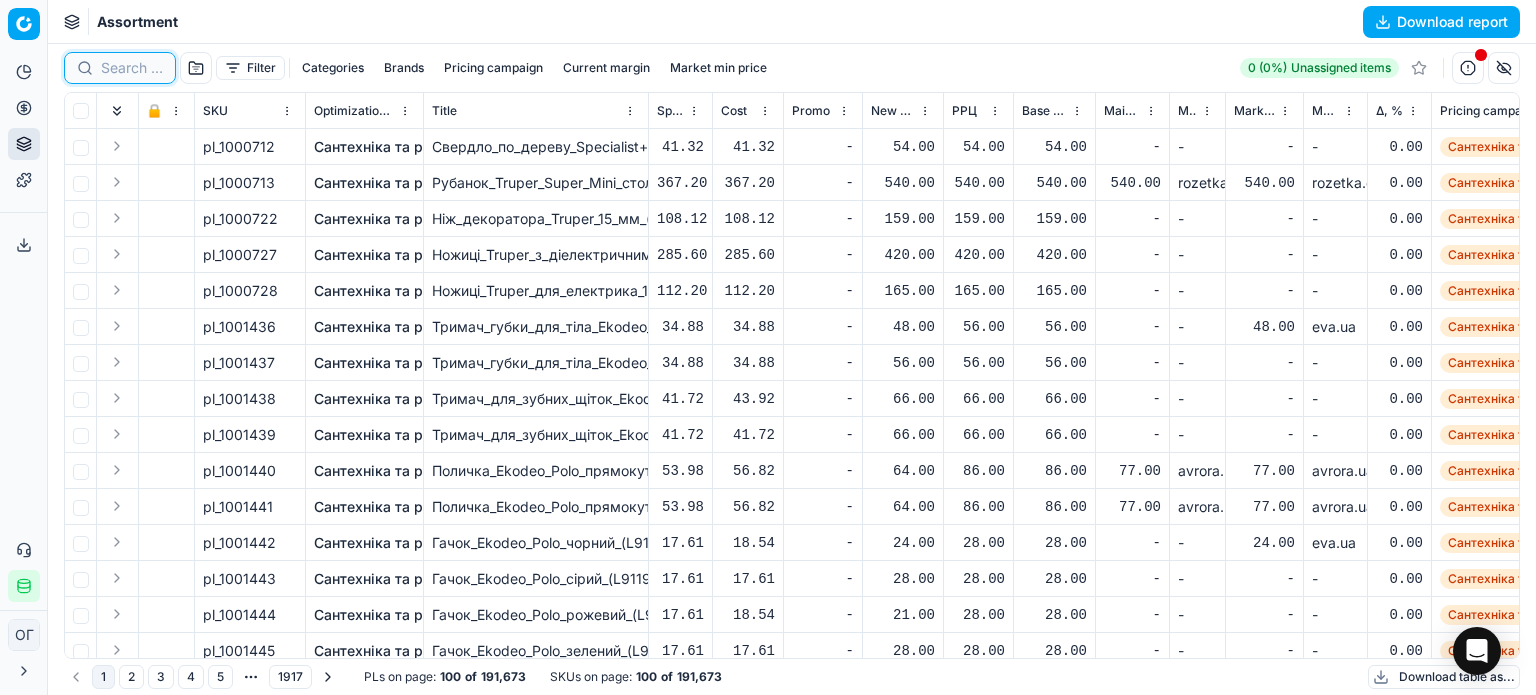 click at bounding box center [132, 68] 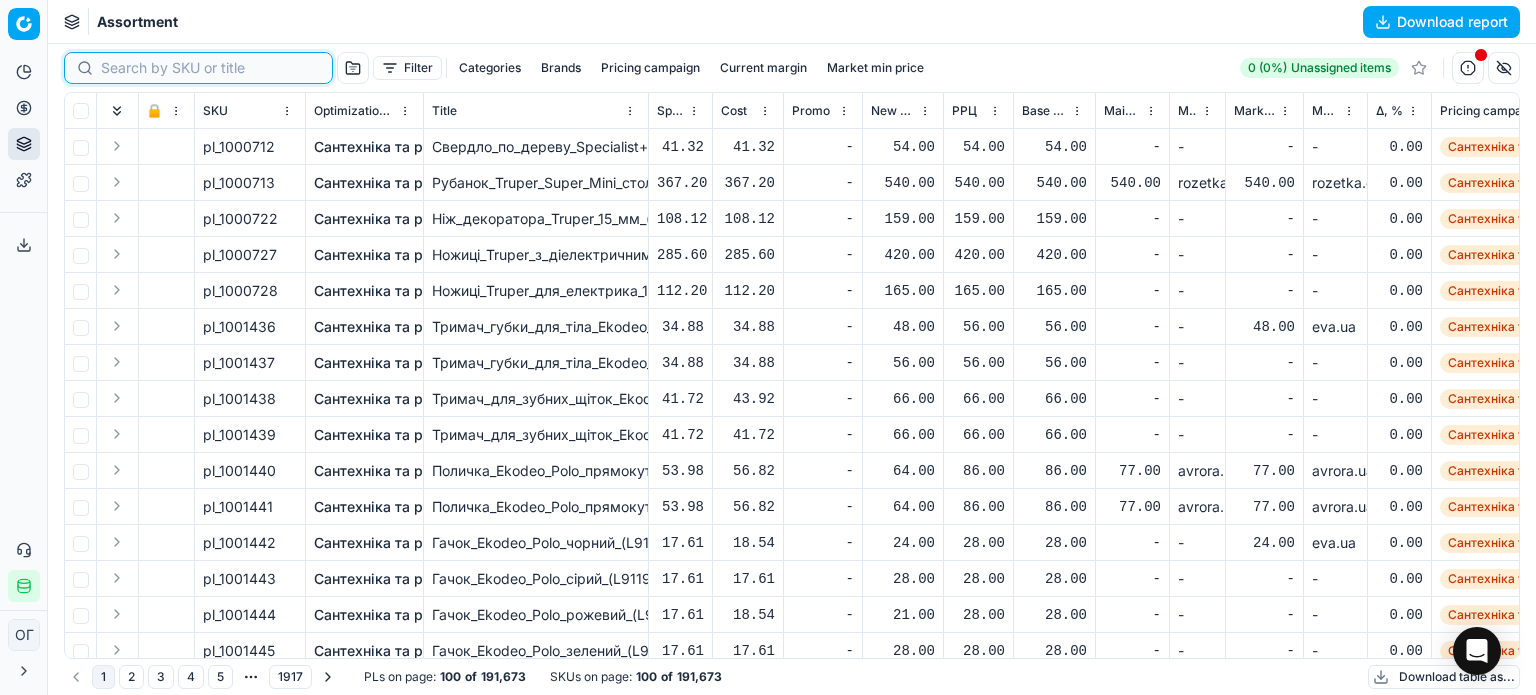 paste on "421092" 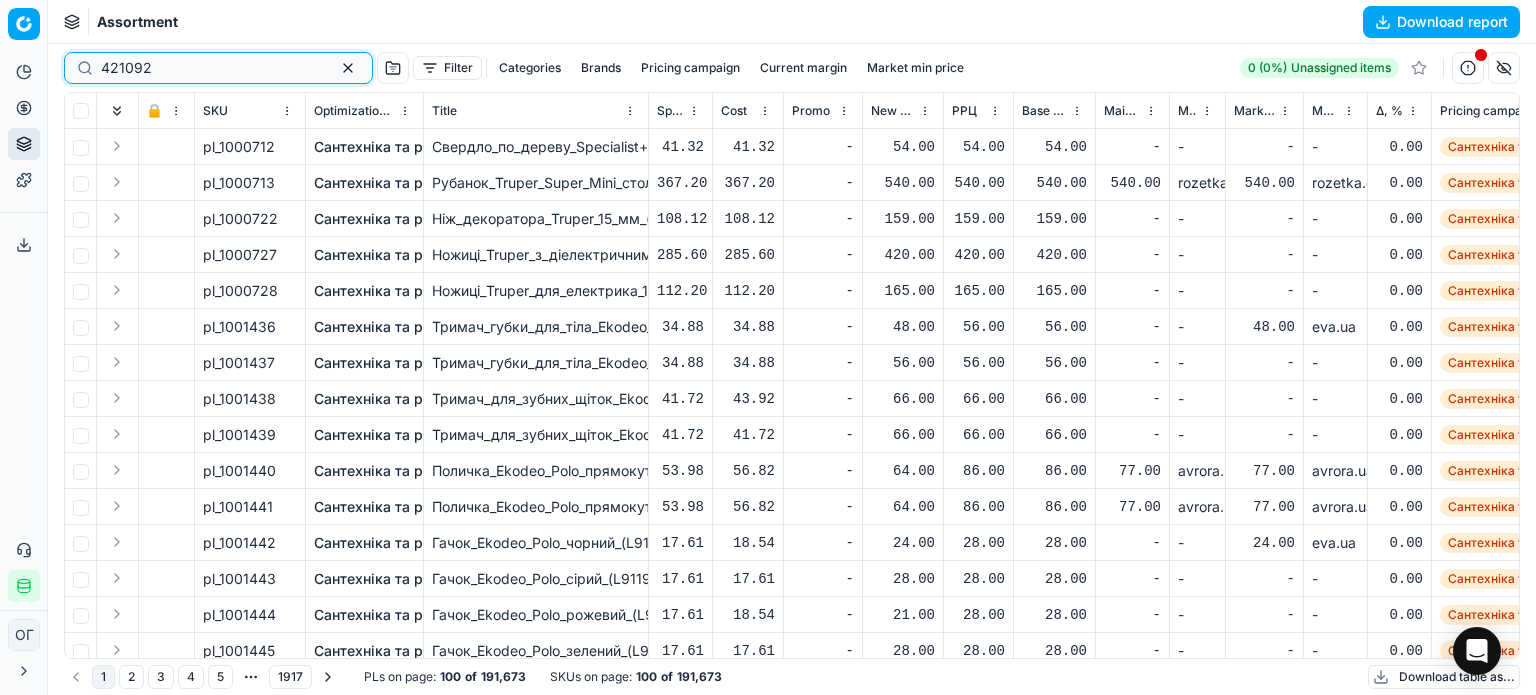 type on "421092" 